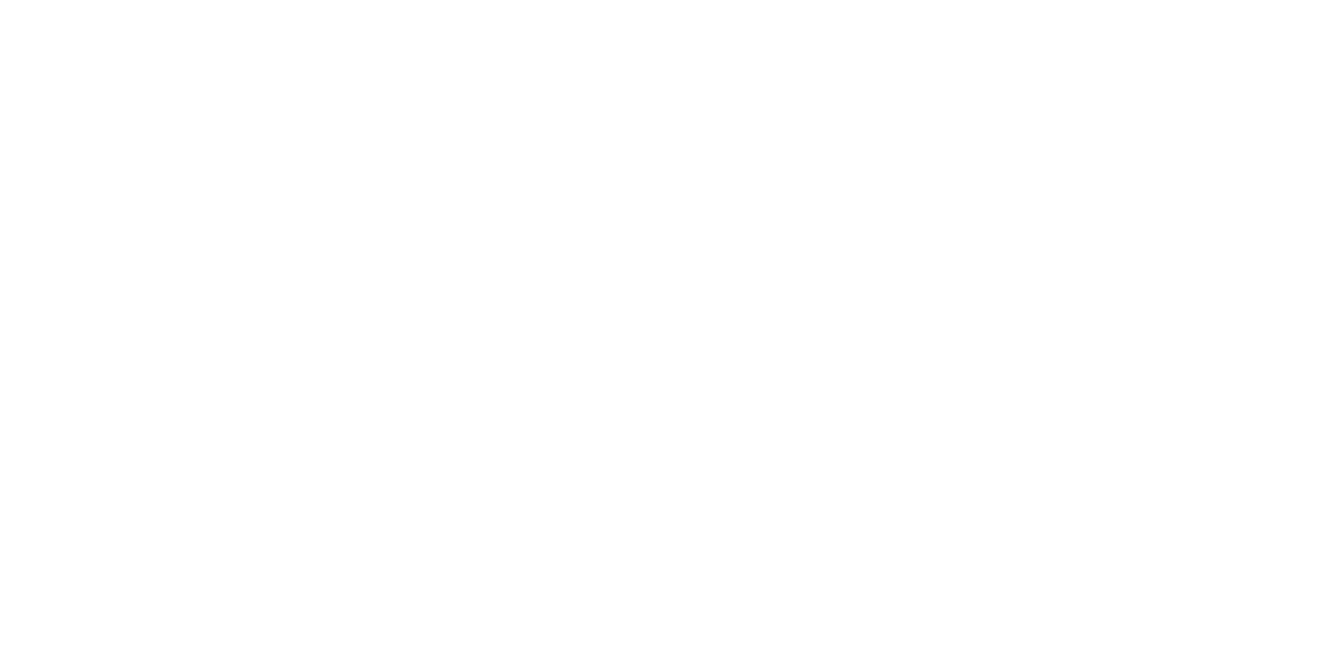 scroll, scrollTop: 0, scrollLeft: 0, axis: both 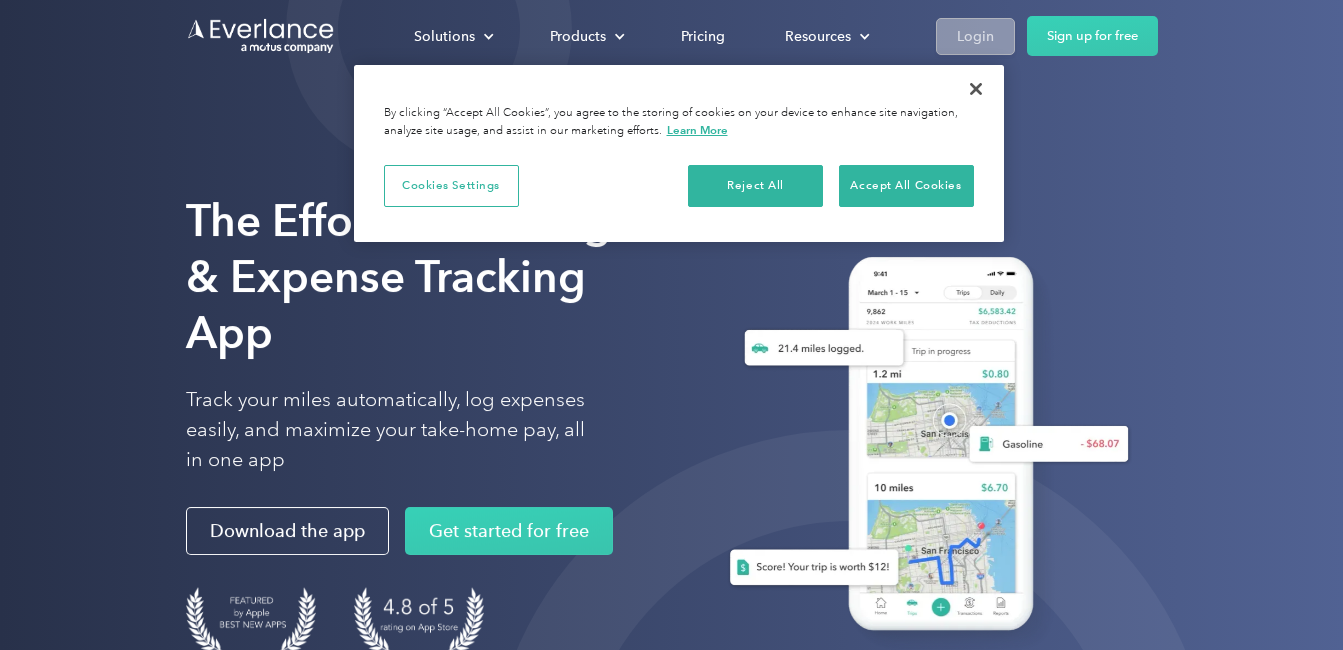 click on "Login" at bounding box center (975, 36) 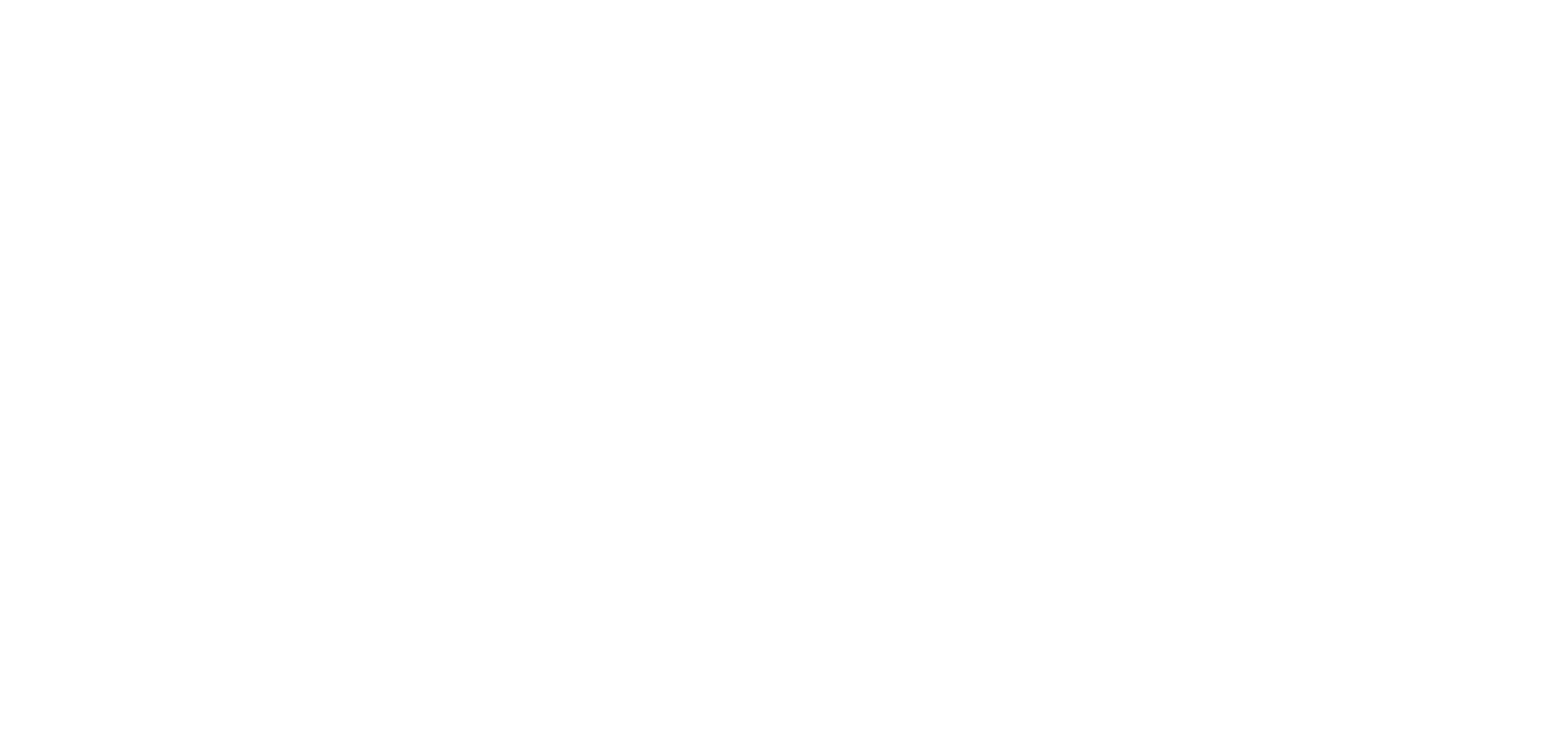 scroll, scrollTop: 0, scrollLeft: 0, axis: both 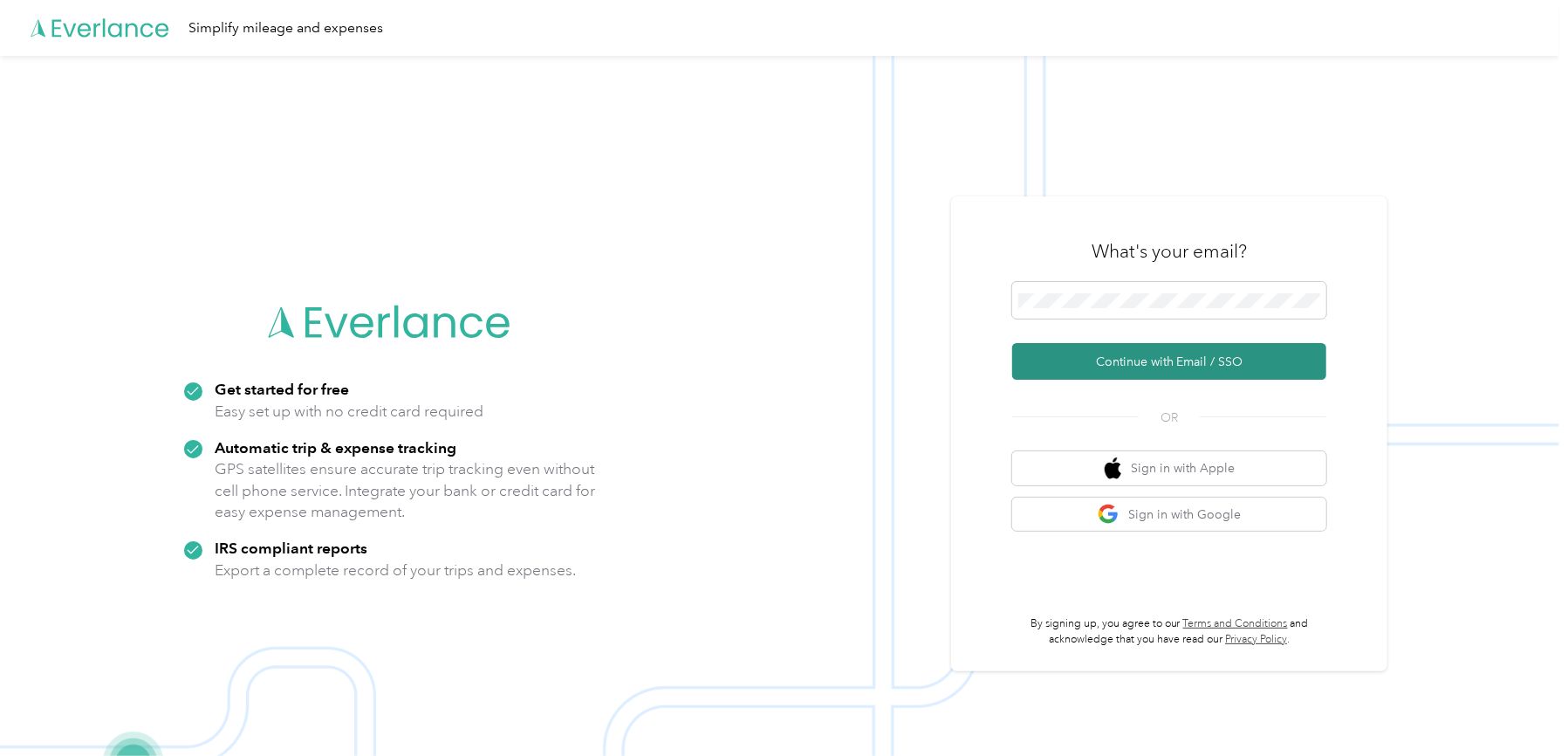 click on "Continue with Email / SSO" at bounding box center (1169, 361) 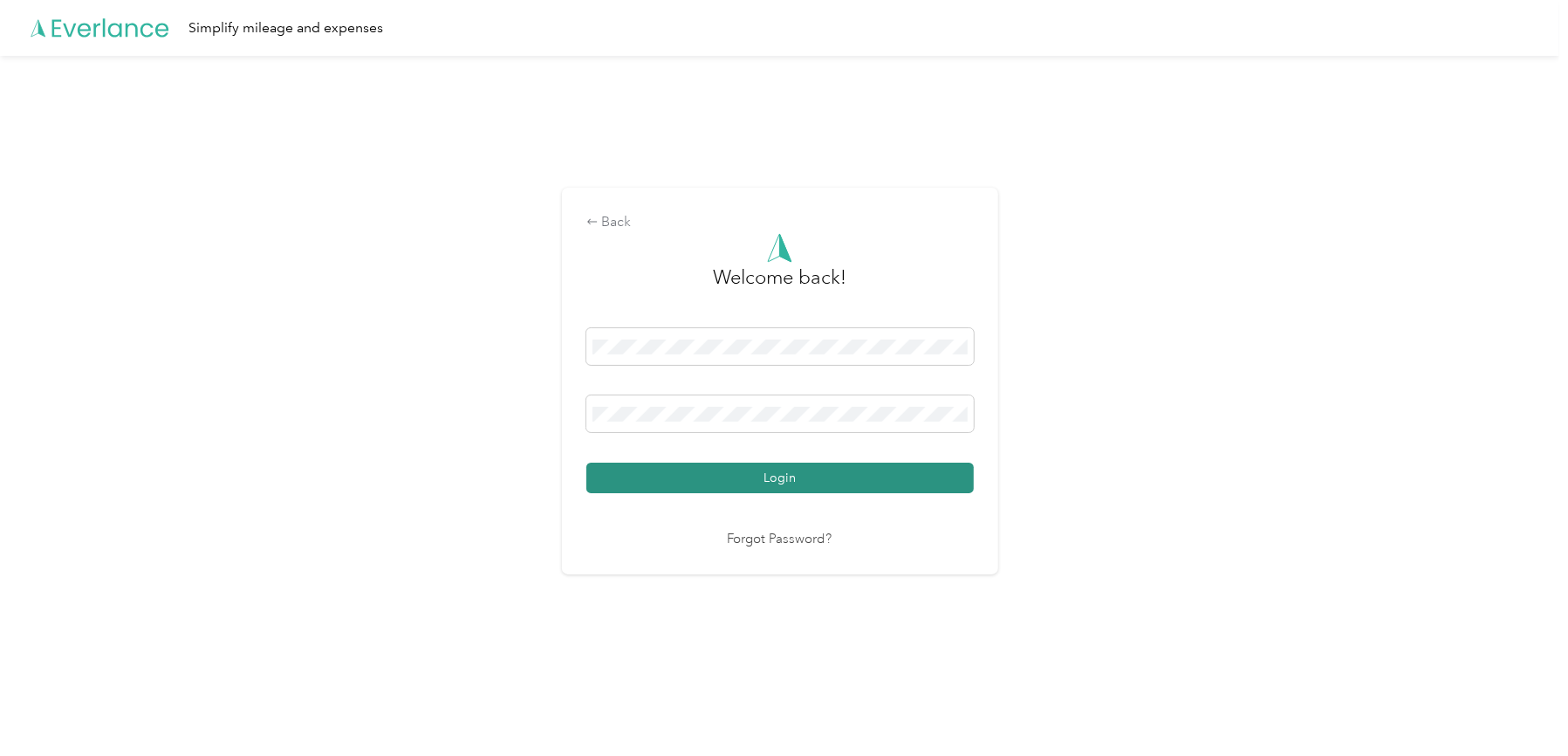 click on "Login" at bounding box center (780, 478) 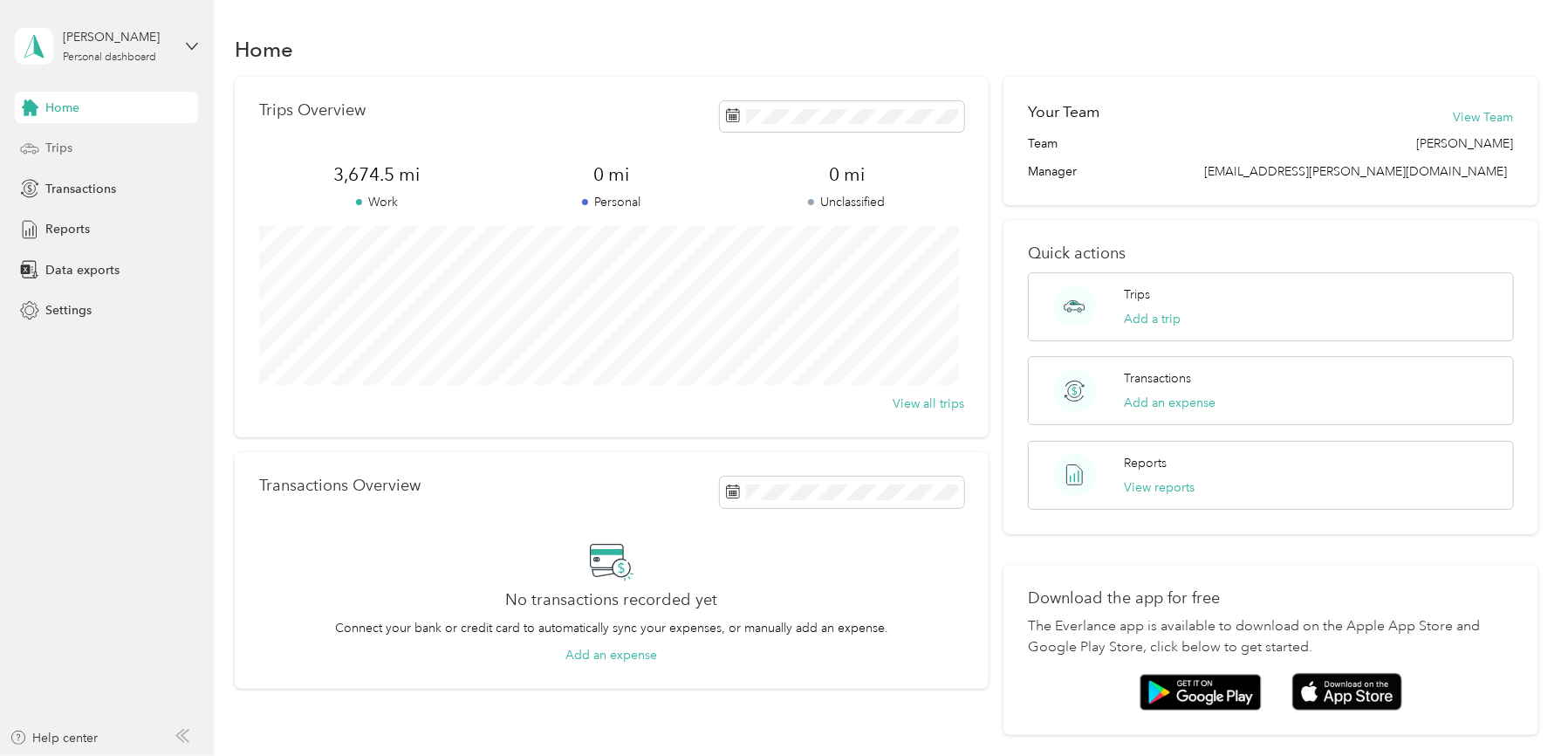 click on "Trips" at bounding box center [58, 148] 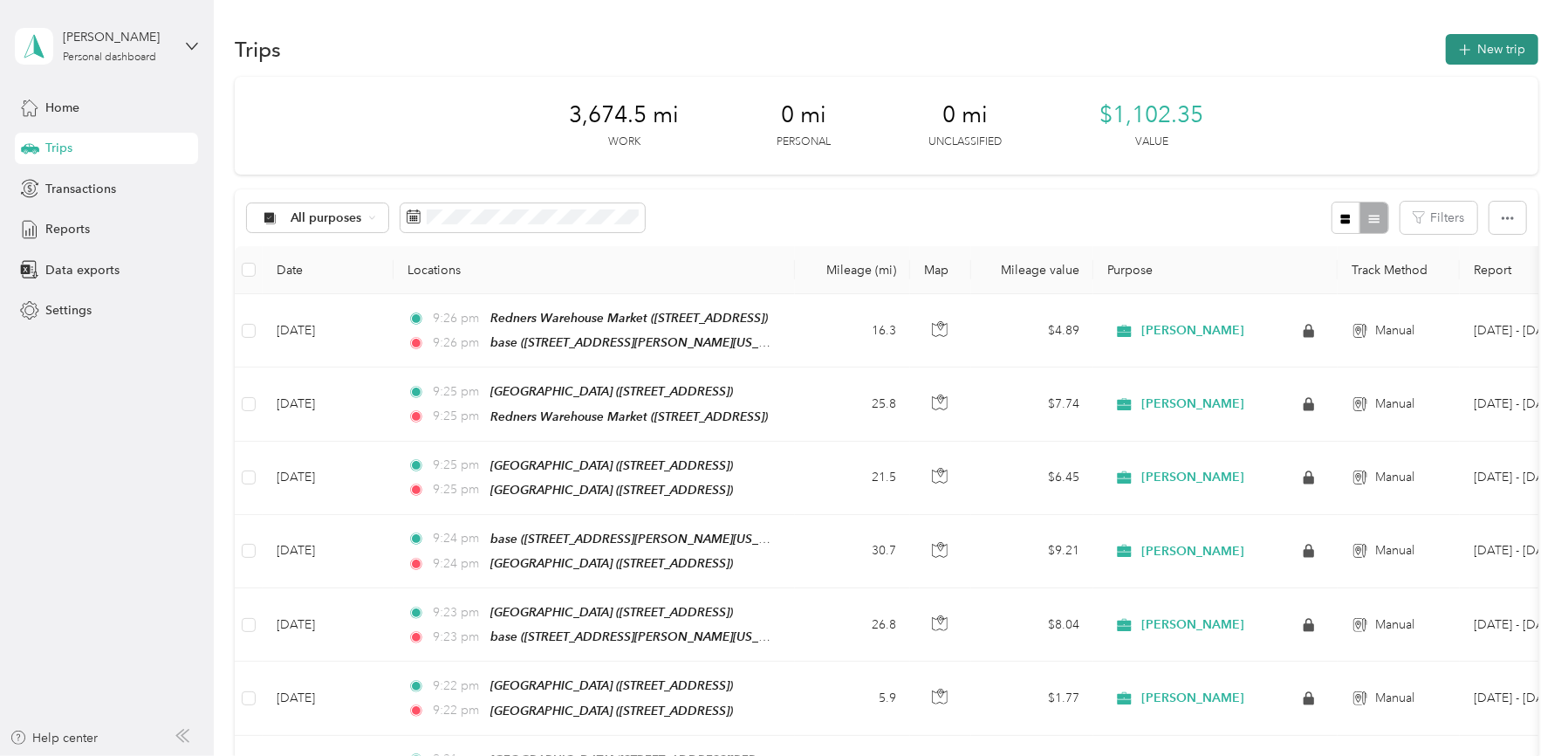 click on "New trip" at bounding box center (1492, 49) 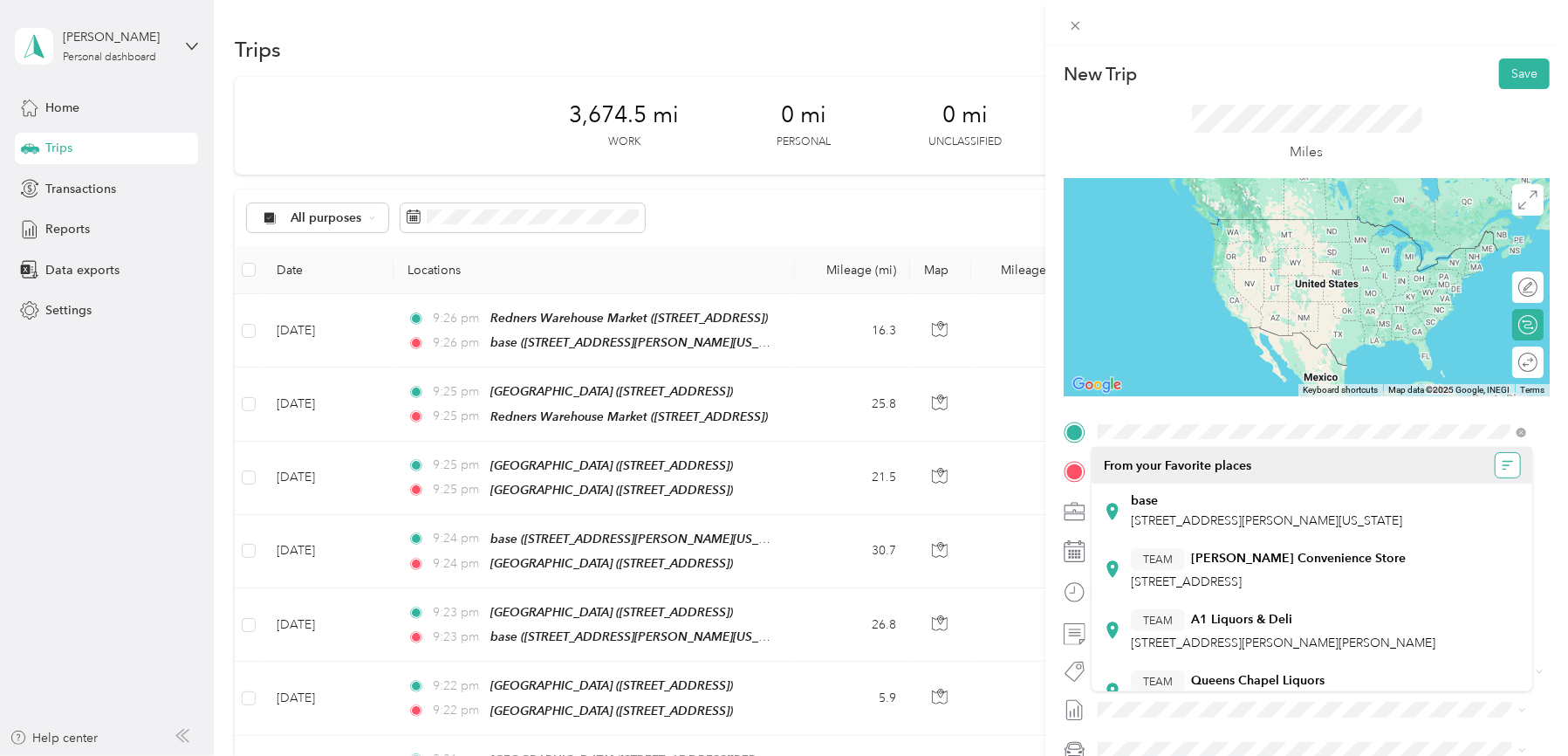 click 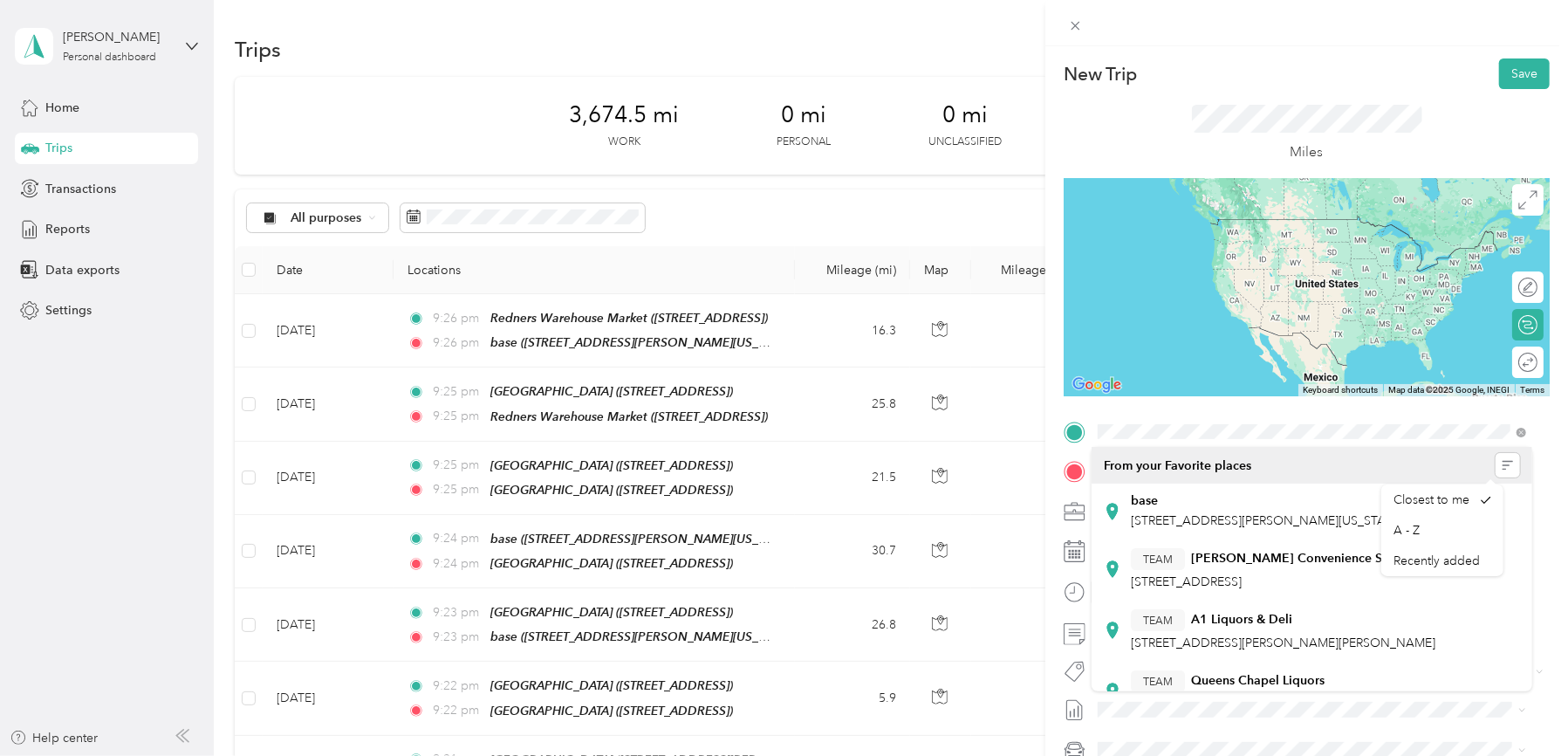 click on "New Trip Save This trip cannot be edited because it is either under review, approved, or paid. Contact your Team Manager to edit it. Miles ← Move left → Move right ↑ Move up ↓ Move down + Zoom in - Zoom out Home Jump left by 75% End Jump right by 75% Page Up Jump up by 75% Page Down Jump down by 75% To navigate, press the arrow keys. Keyboard shortcuts Map Data Map data ©2025 Google, INEGI Map data ©2025 Google, INEGI 1000 km  Click to toggle between metric and imperial units Terms Report a map error Edit route Calculate route Round trip TO Add photo" at bounding box center [784, 378] 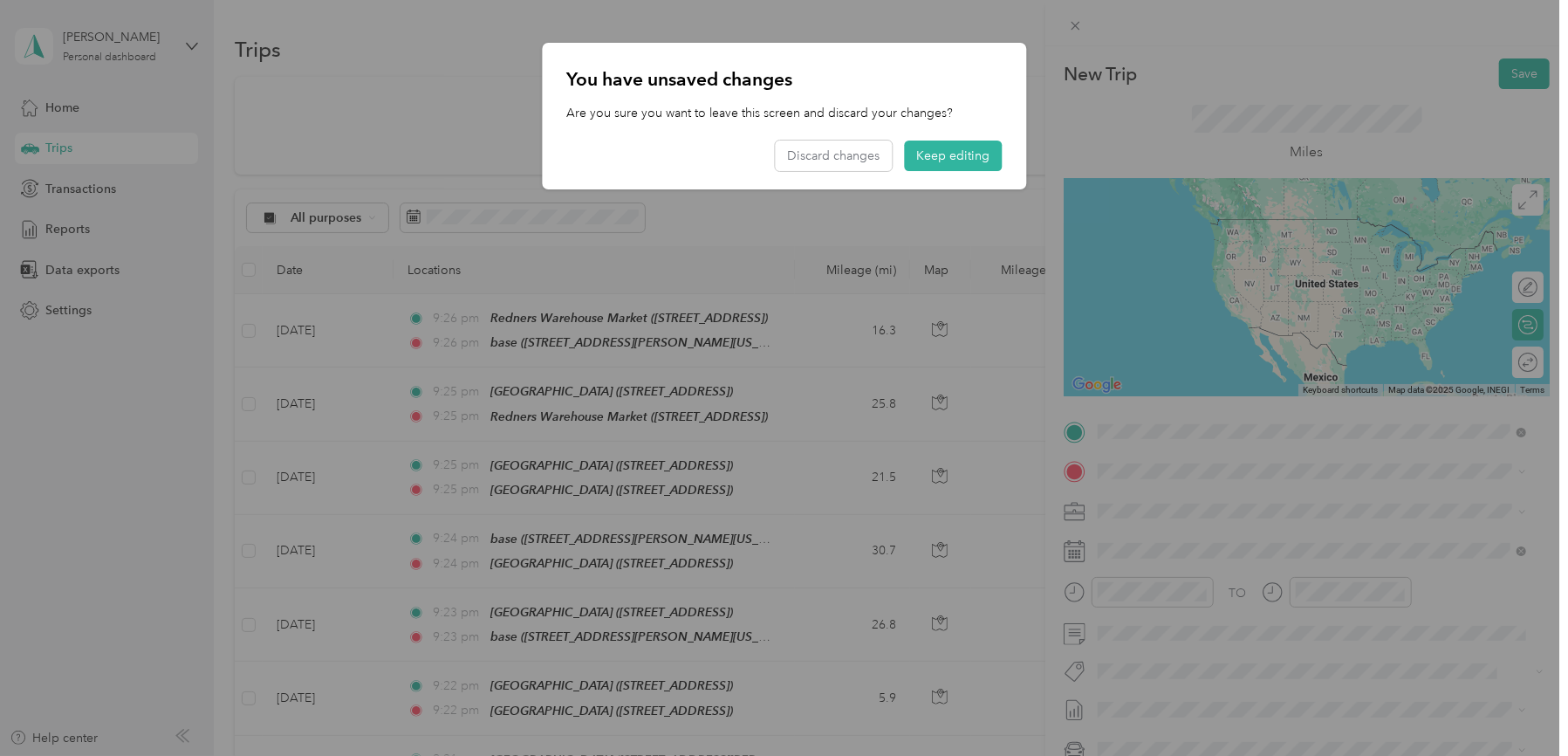 click on "You have unsaved changes Are you sure you want to leave this screen and discard your changes? Discard changes Keep editing" at bounding box center [784, 116] 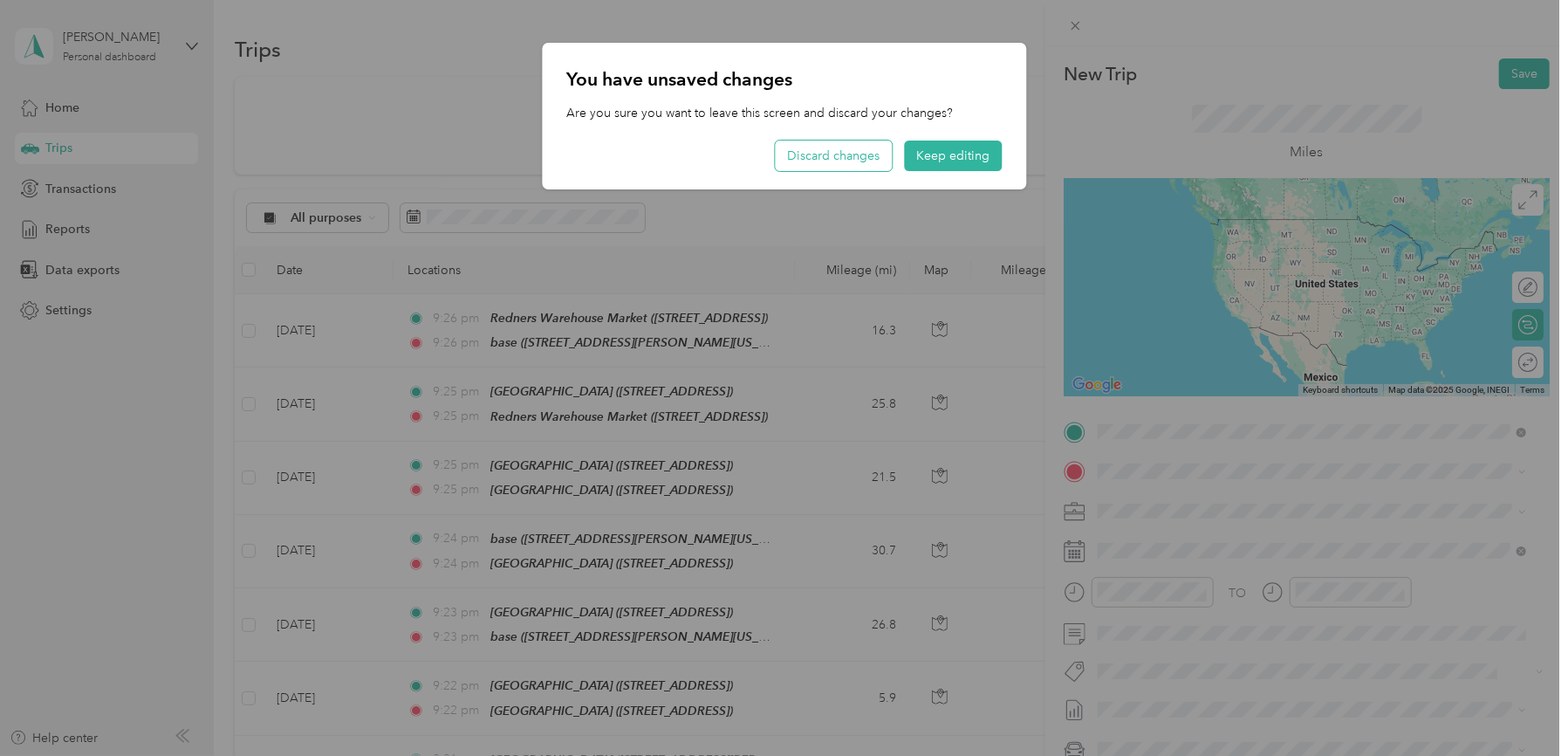 click on "Discard changes" at bounding box center [833, 155] 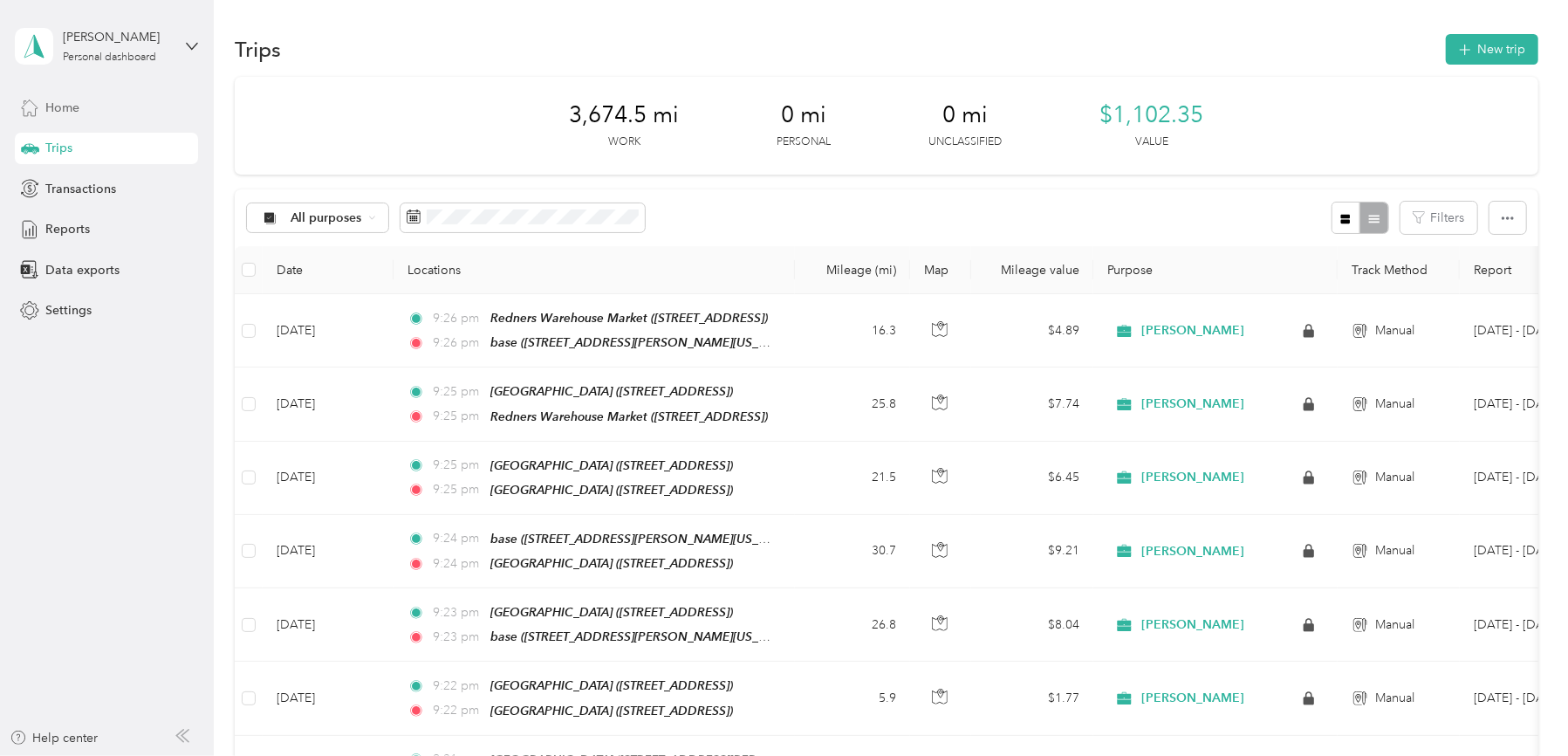 click on "Home" at bounding box center (62, 107) 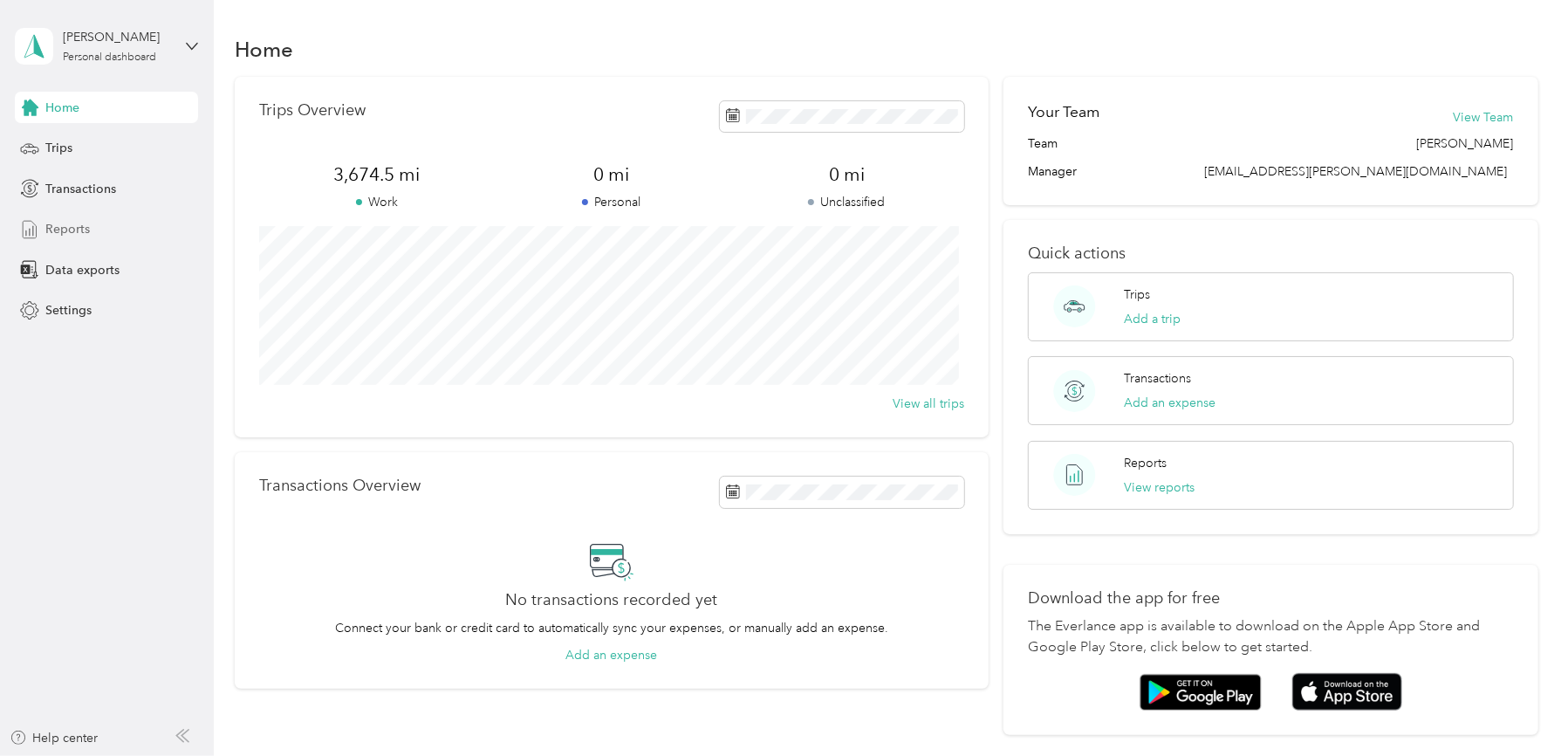click on "Reports" at bounding box center [67, 229] 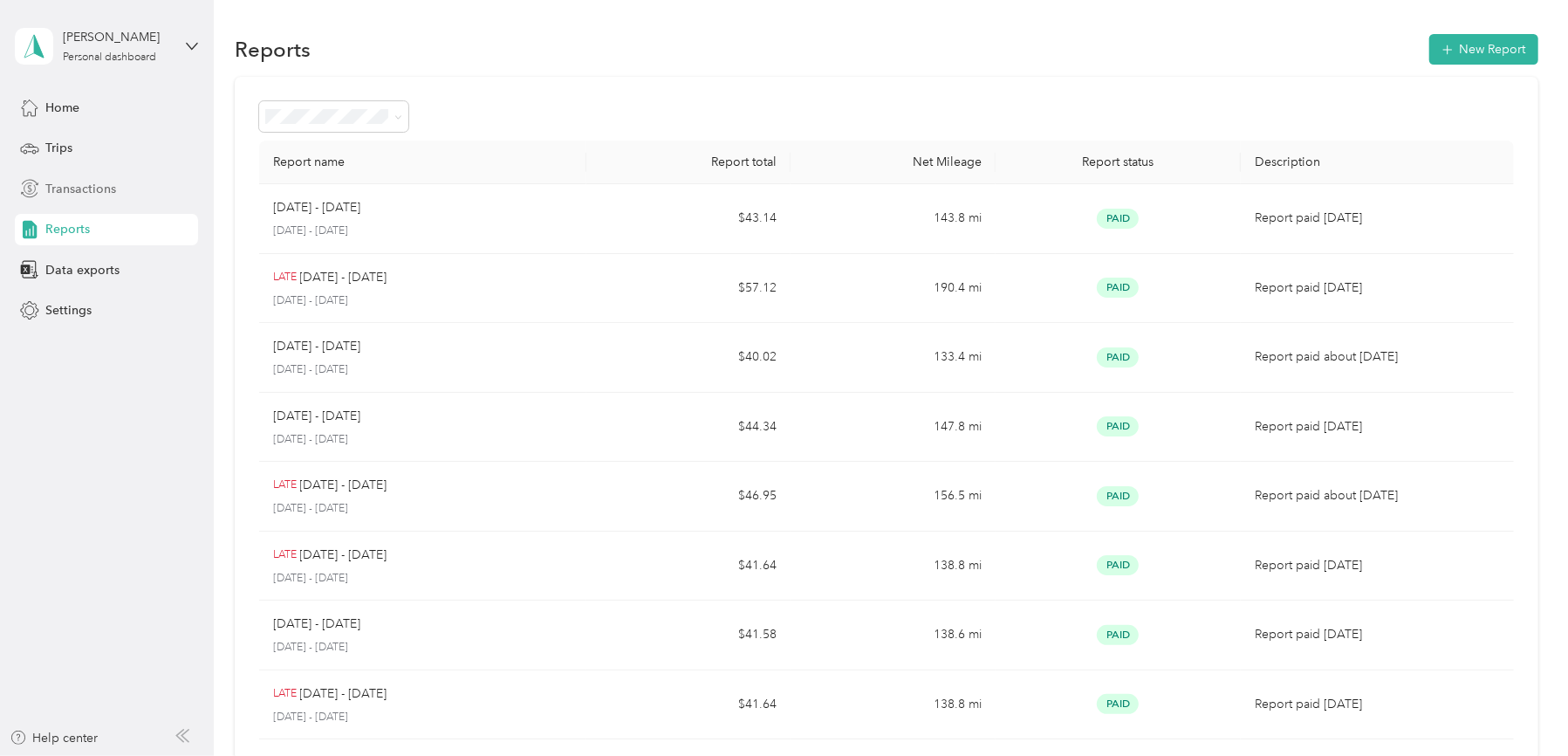click on "Transactions" at bounding box center (80, 189) 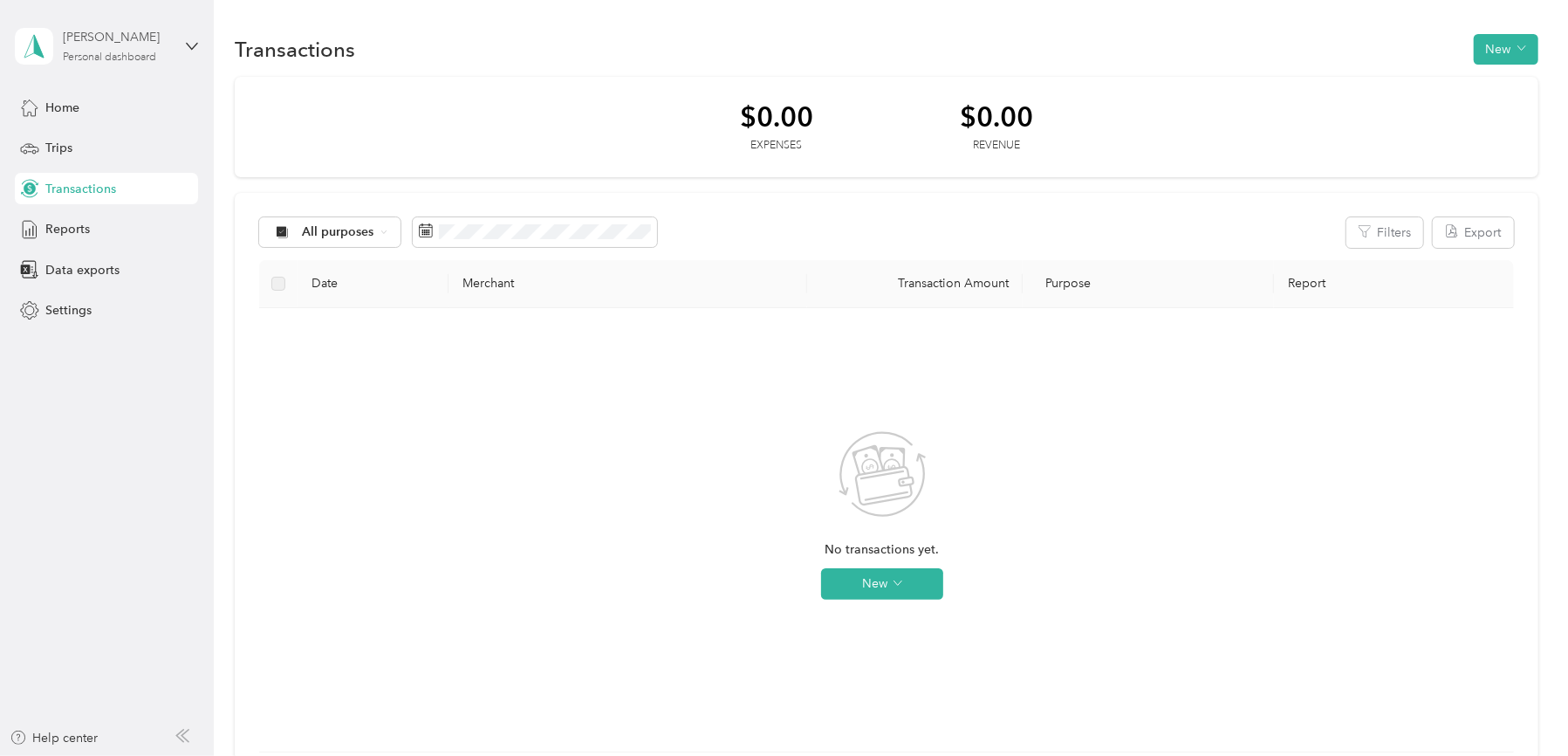 click on "[PERSON_NAME]" at bounding box center [117, 37] 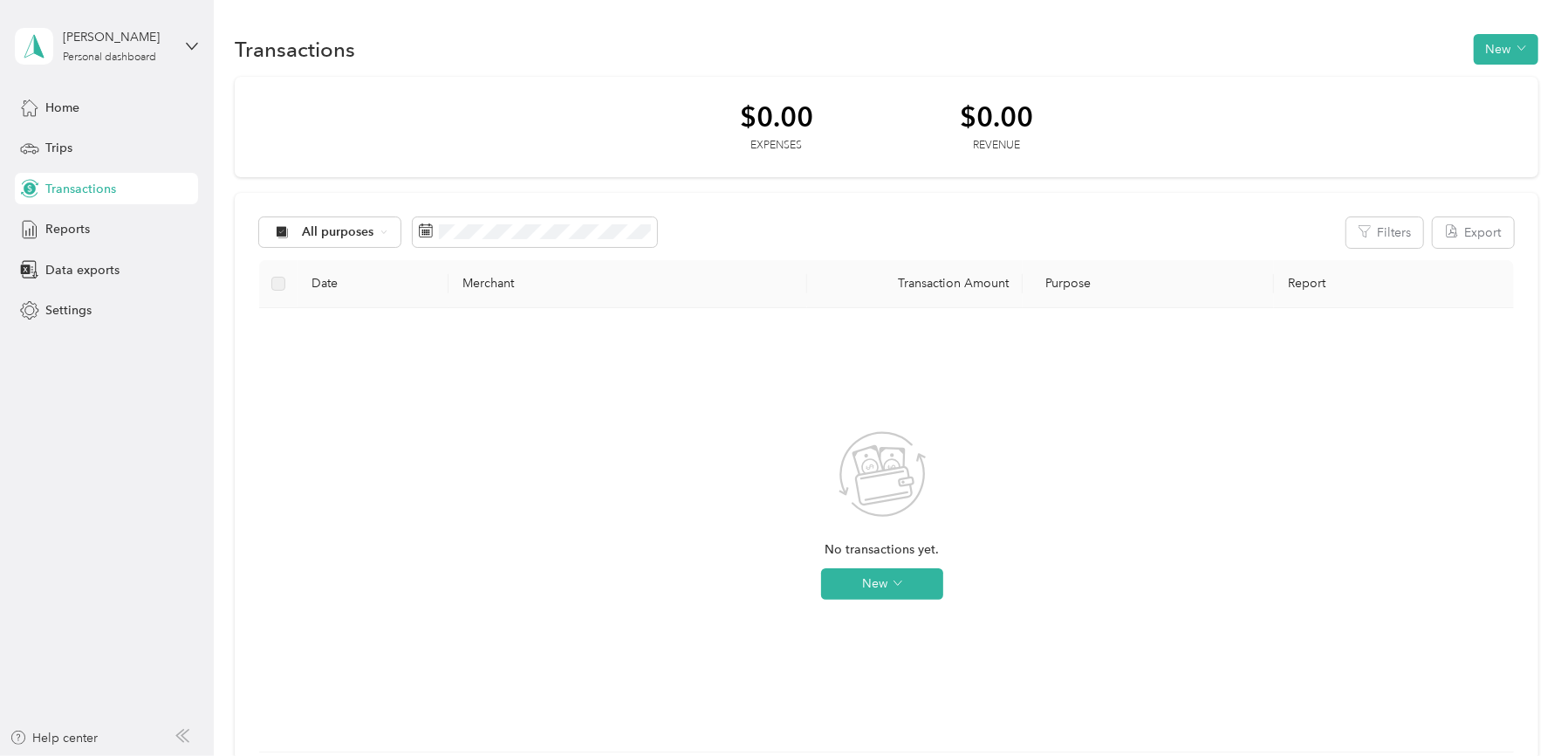 click 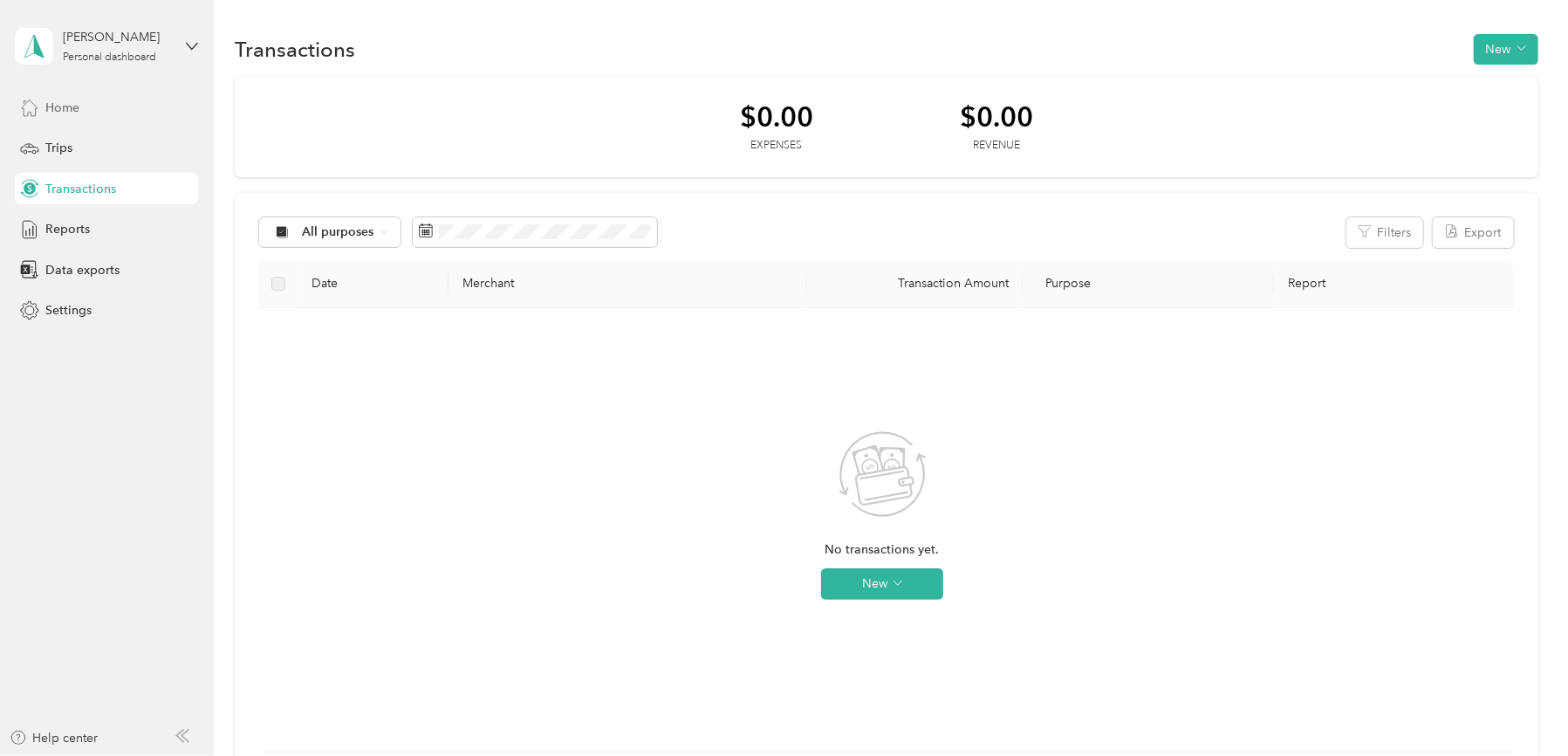 click on "Home" at bounding box center (62, 107) 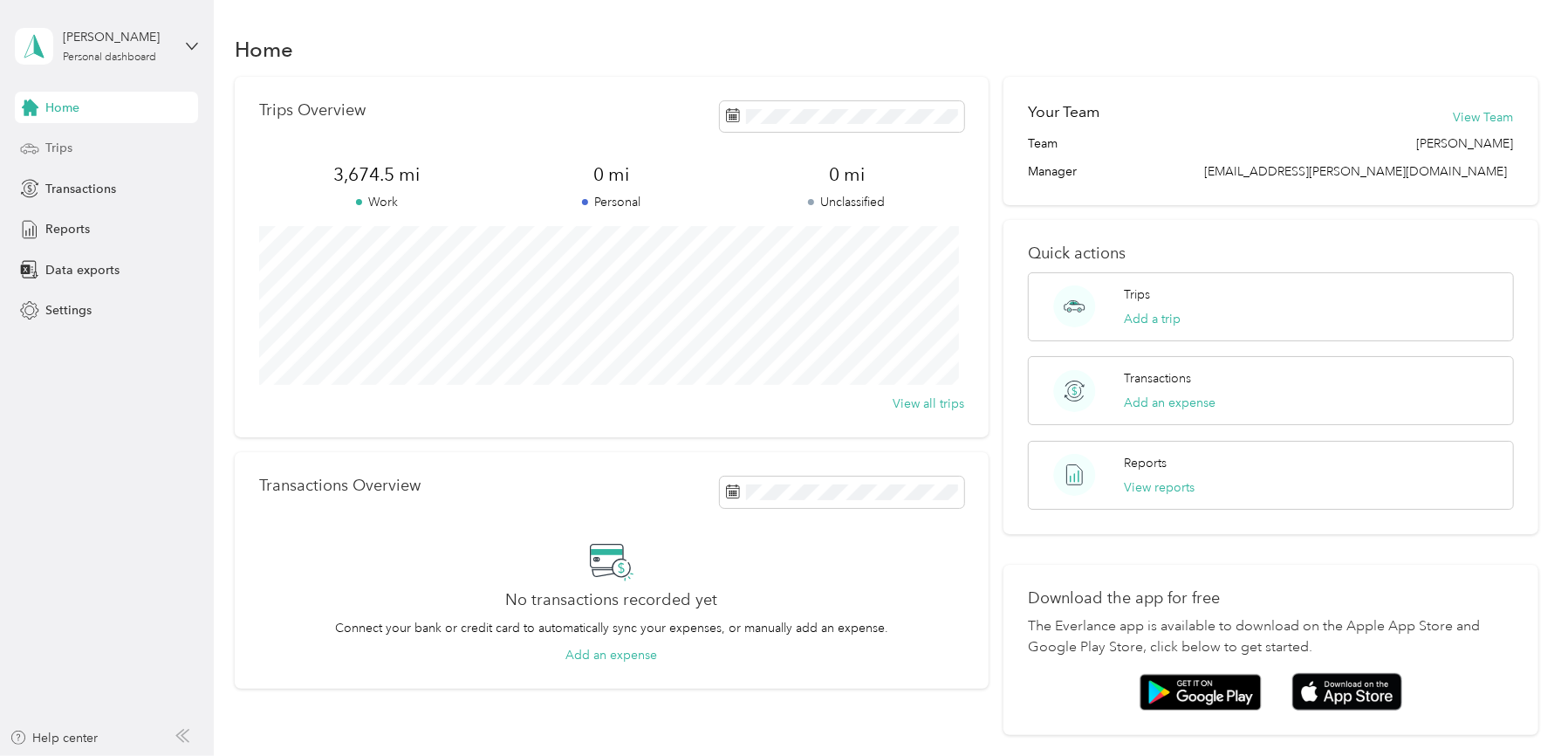 click on "Trips" at bounding box center [58, 148] 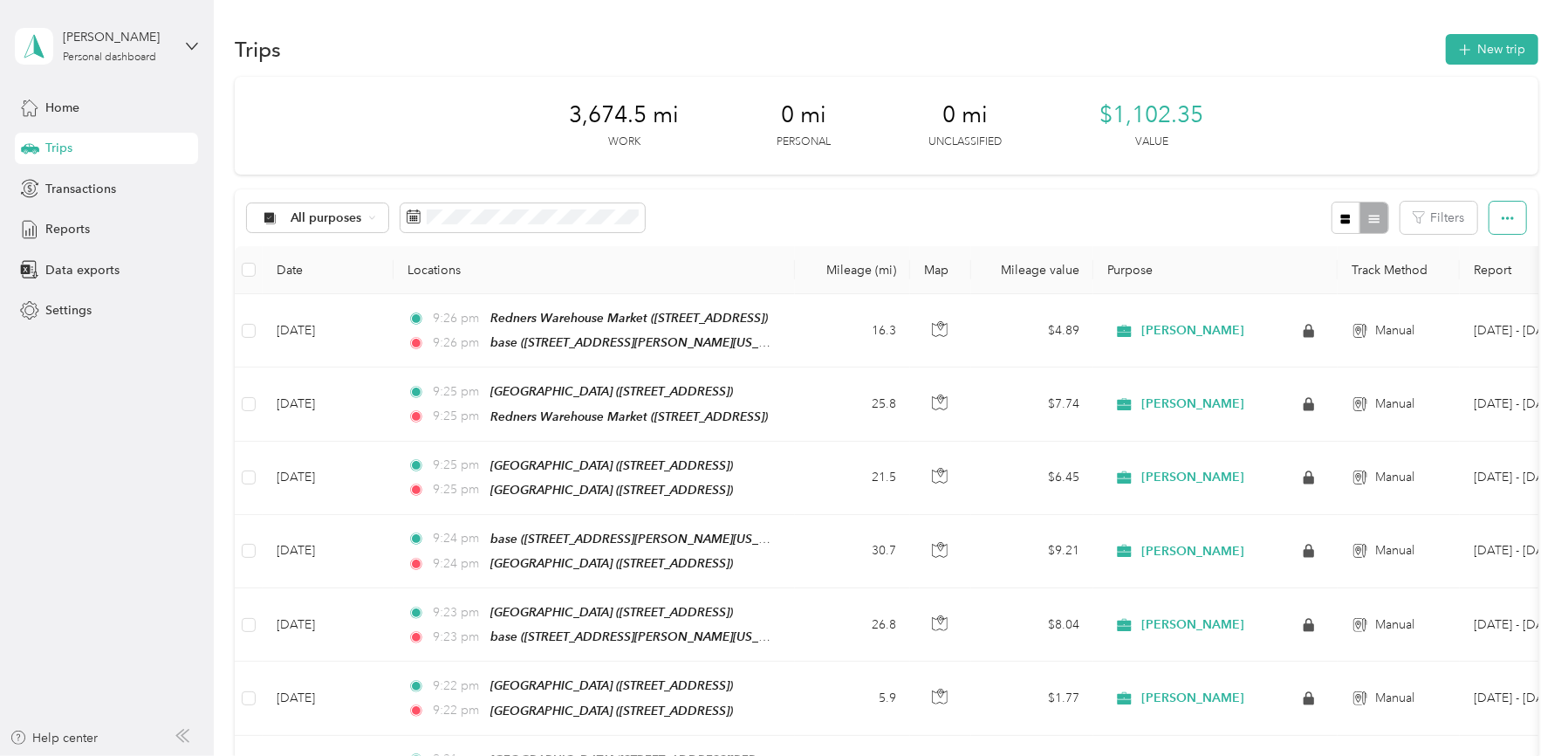 click 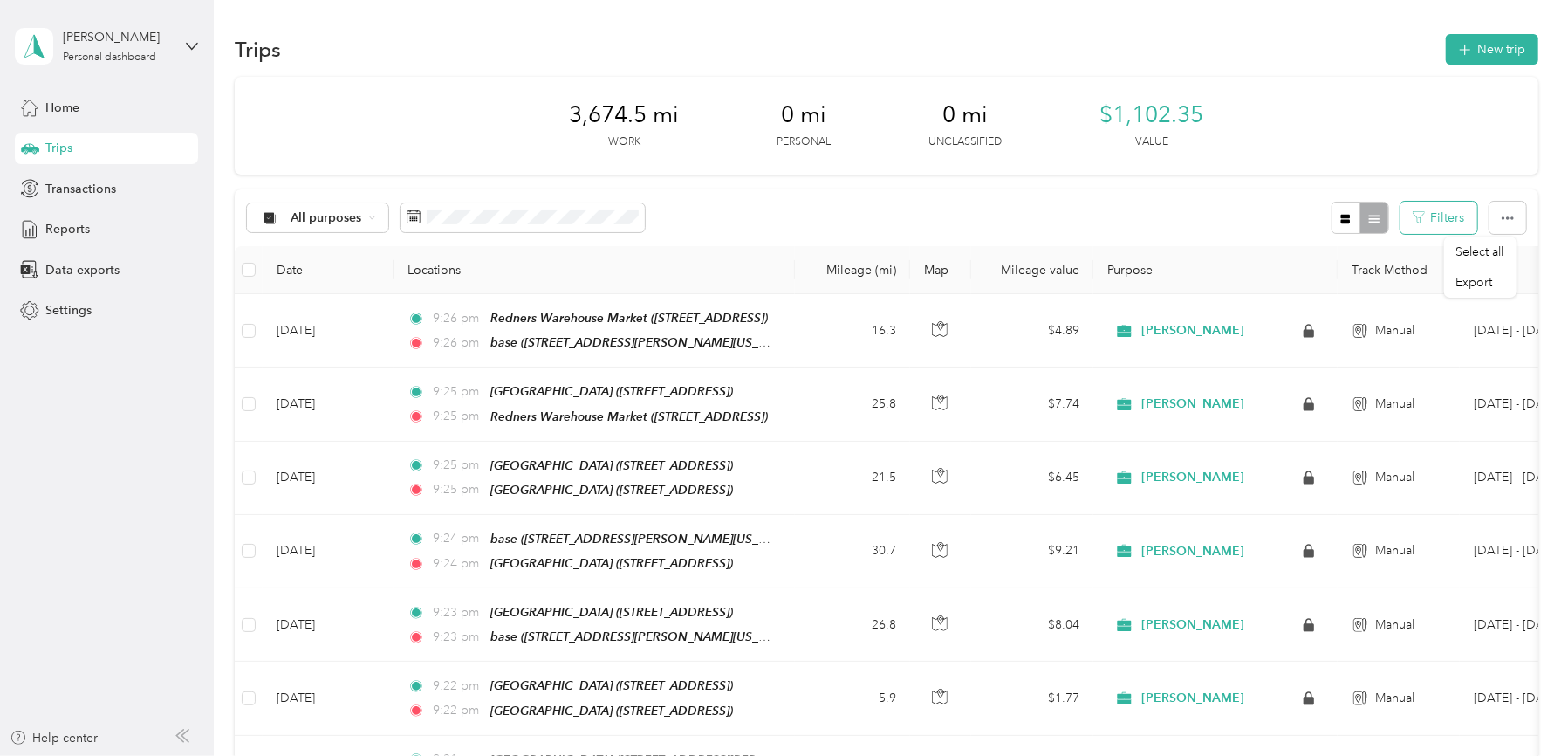 click on "Filters" at bounding box center (1439, 217) 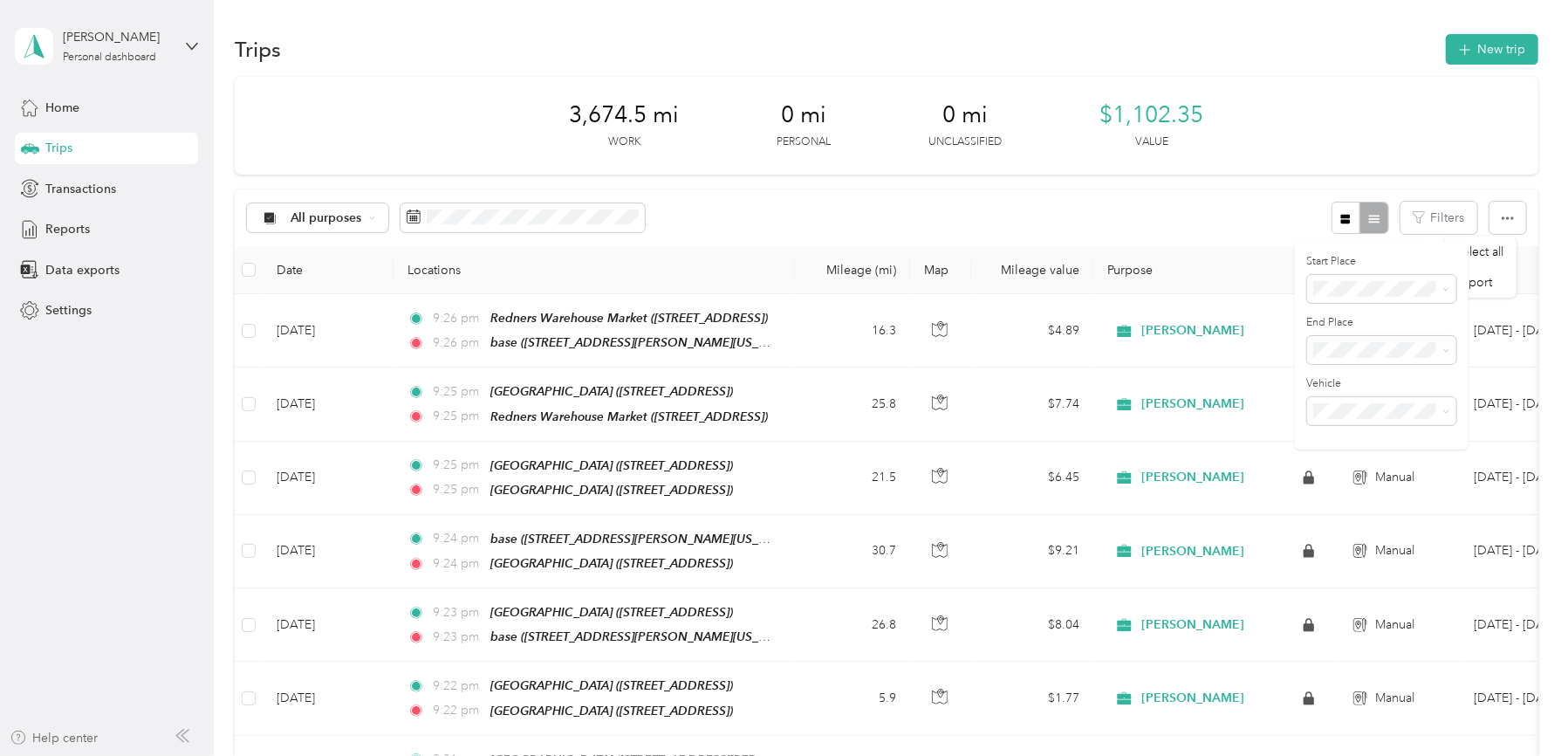 click on "Help center" at bounding box center [54, 738] 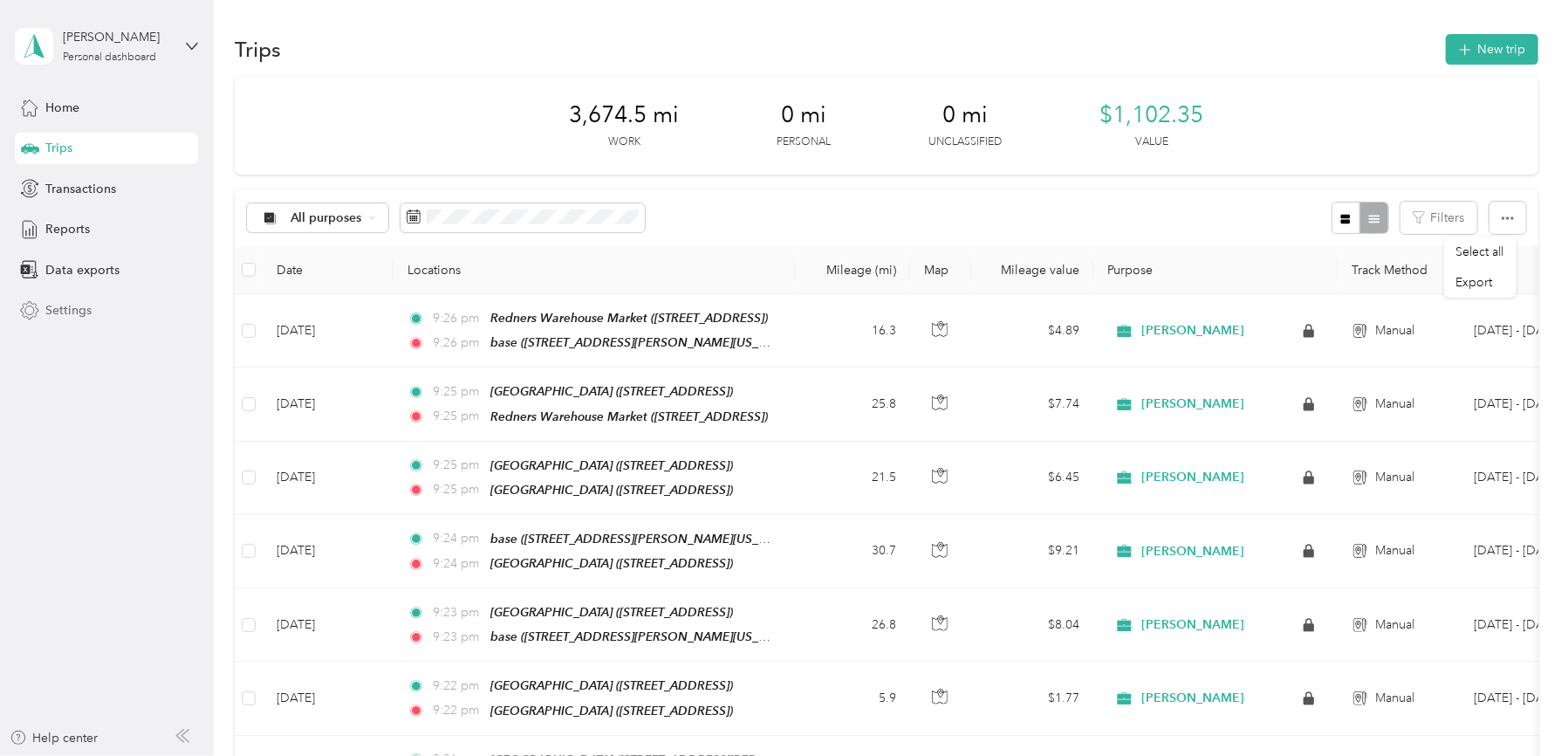 click on "Settings" at bounding box center [68, 310] 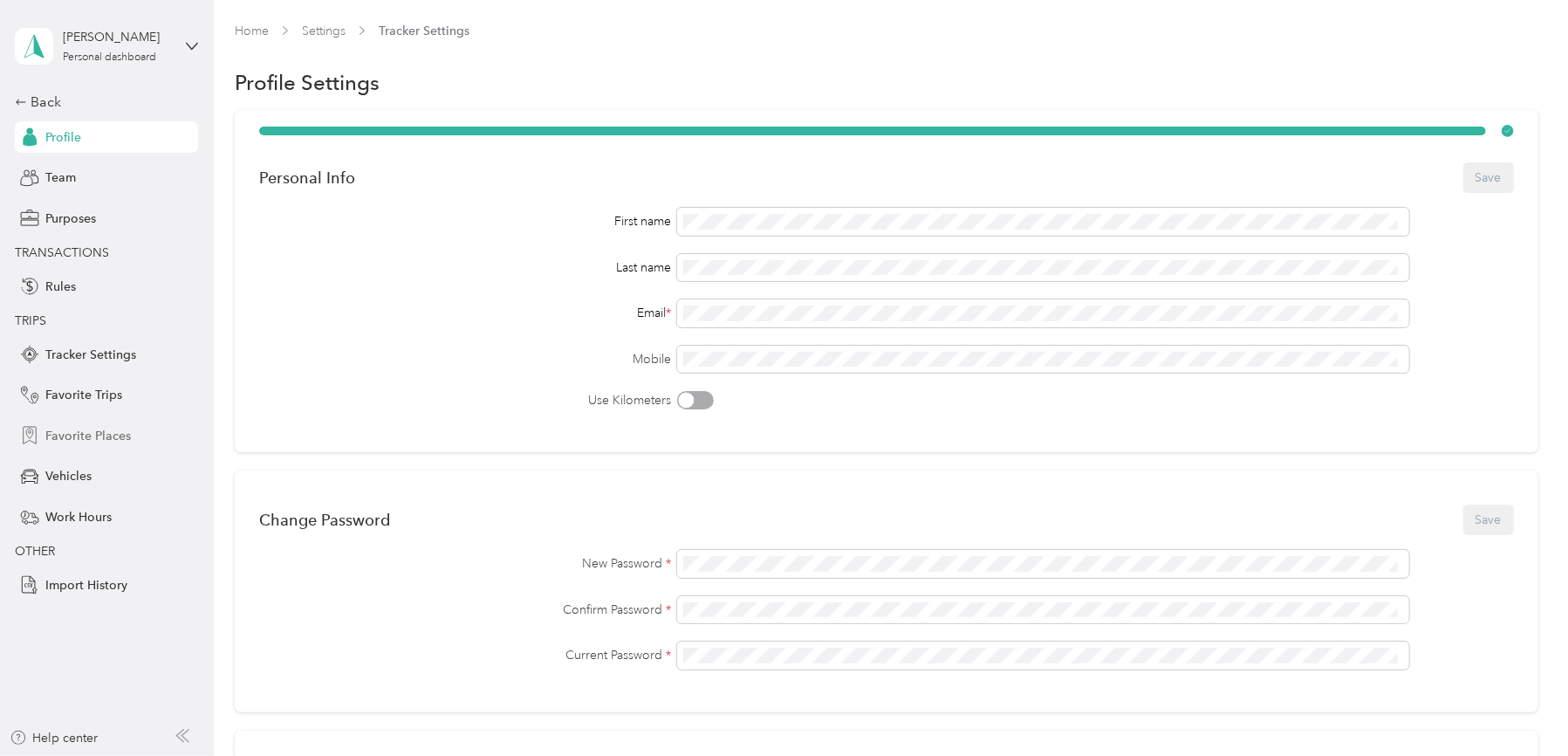click on "Favorite Places" at bounding box center (88, 436) 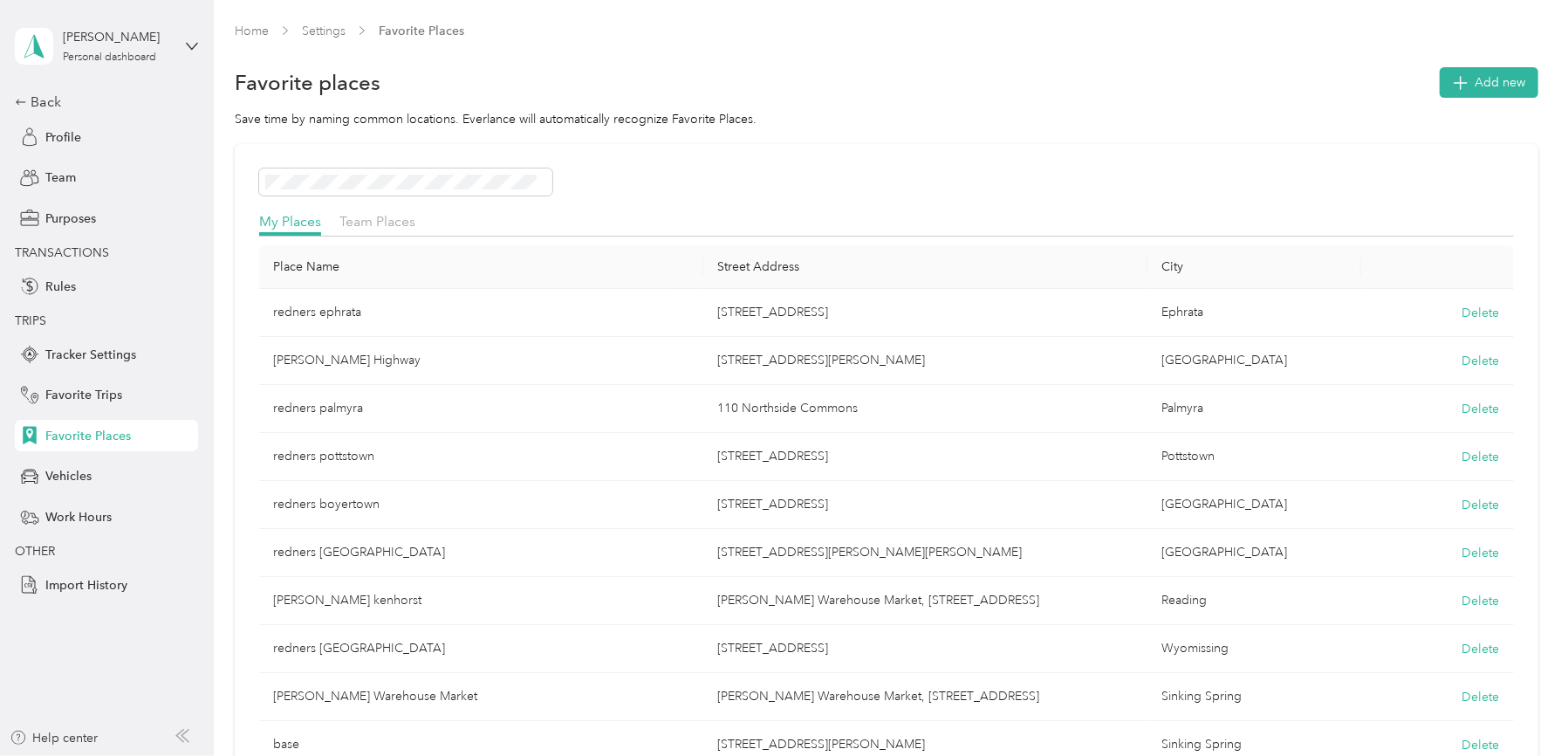 scroll, scrollTop: 277, scrollLeft: 0, axis: vertical 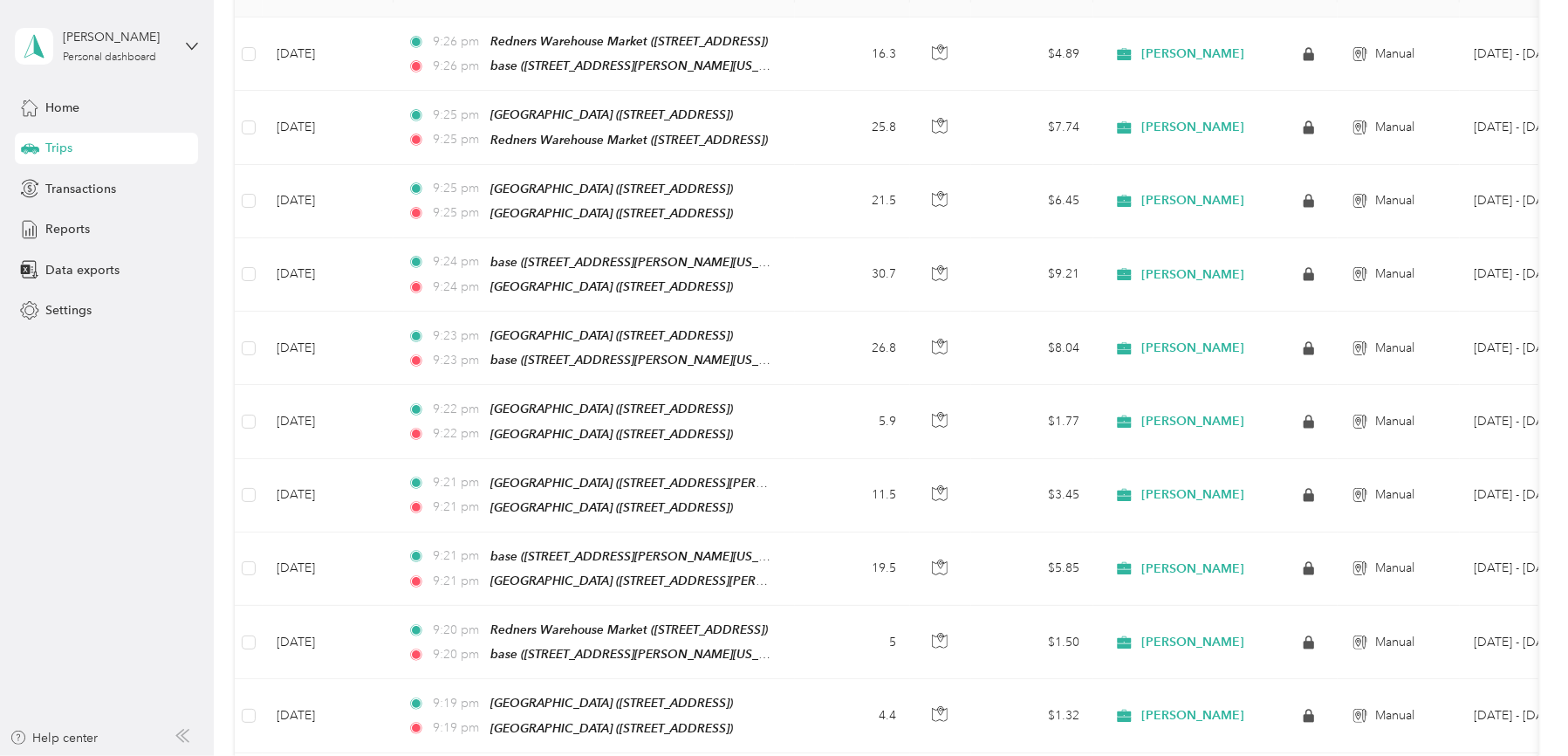 click on "Trips" at bounding box center (58, 148) 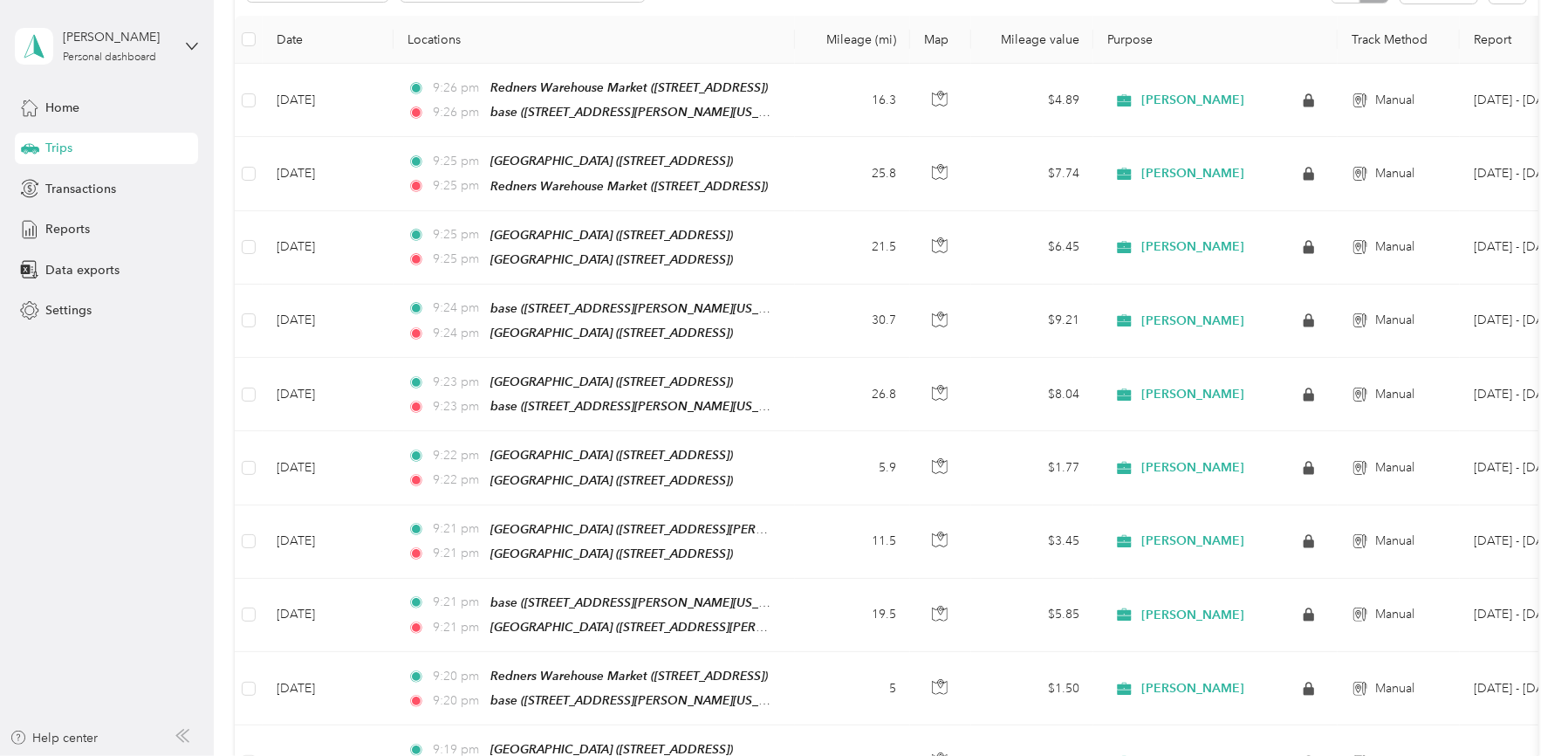 scroll, scrollTop: 0, scrollLeft: 0, axis: both 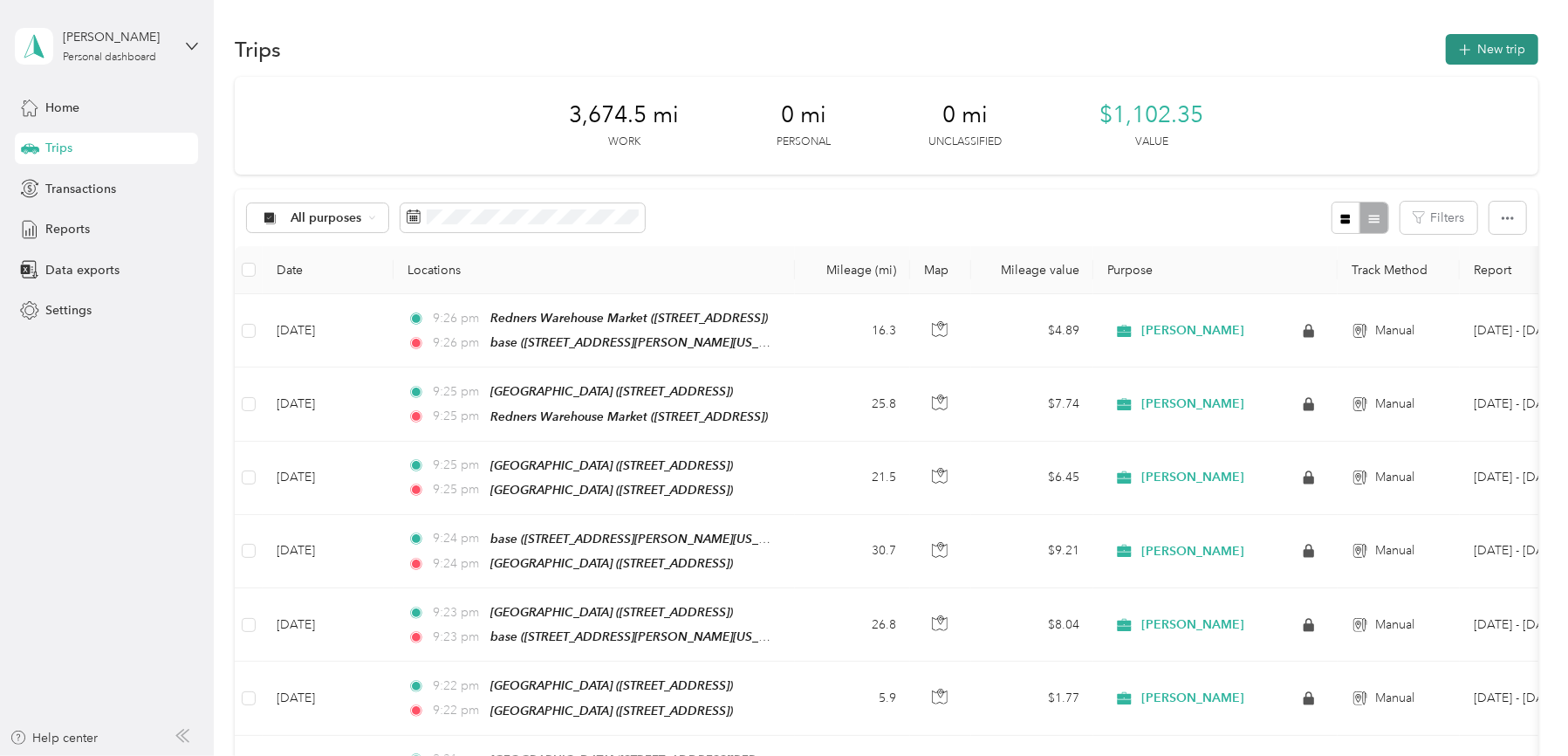 click on "New trip" at bounding box center [1492, 49] 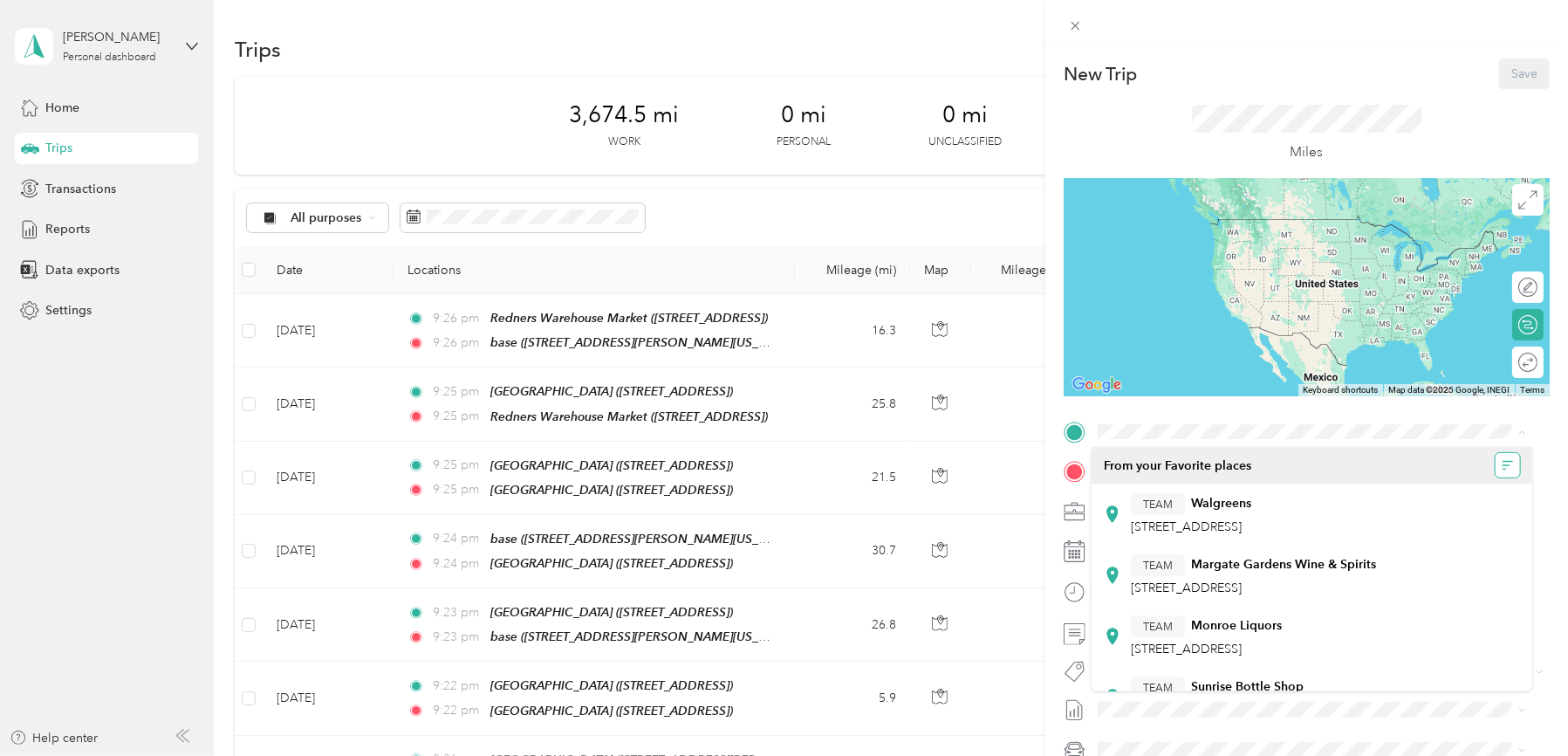 click 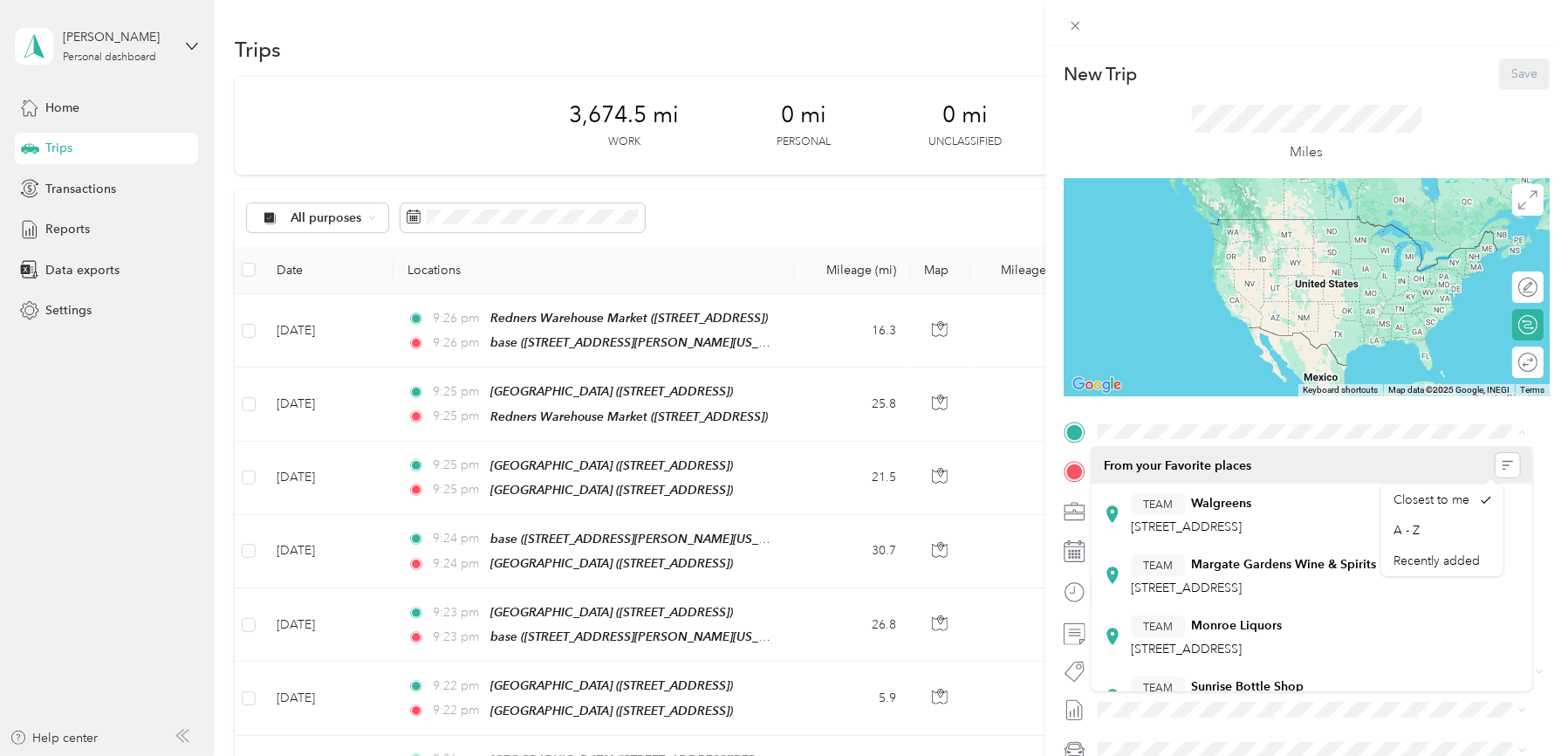 click on "From your Favorite places" at bounding box center [1311, 465] 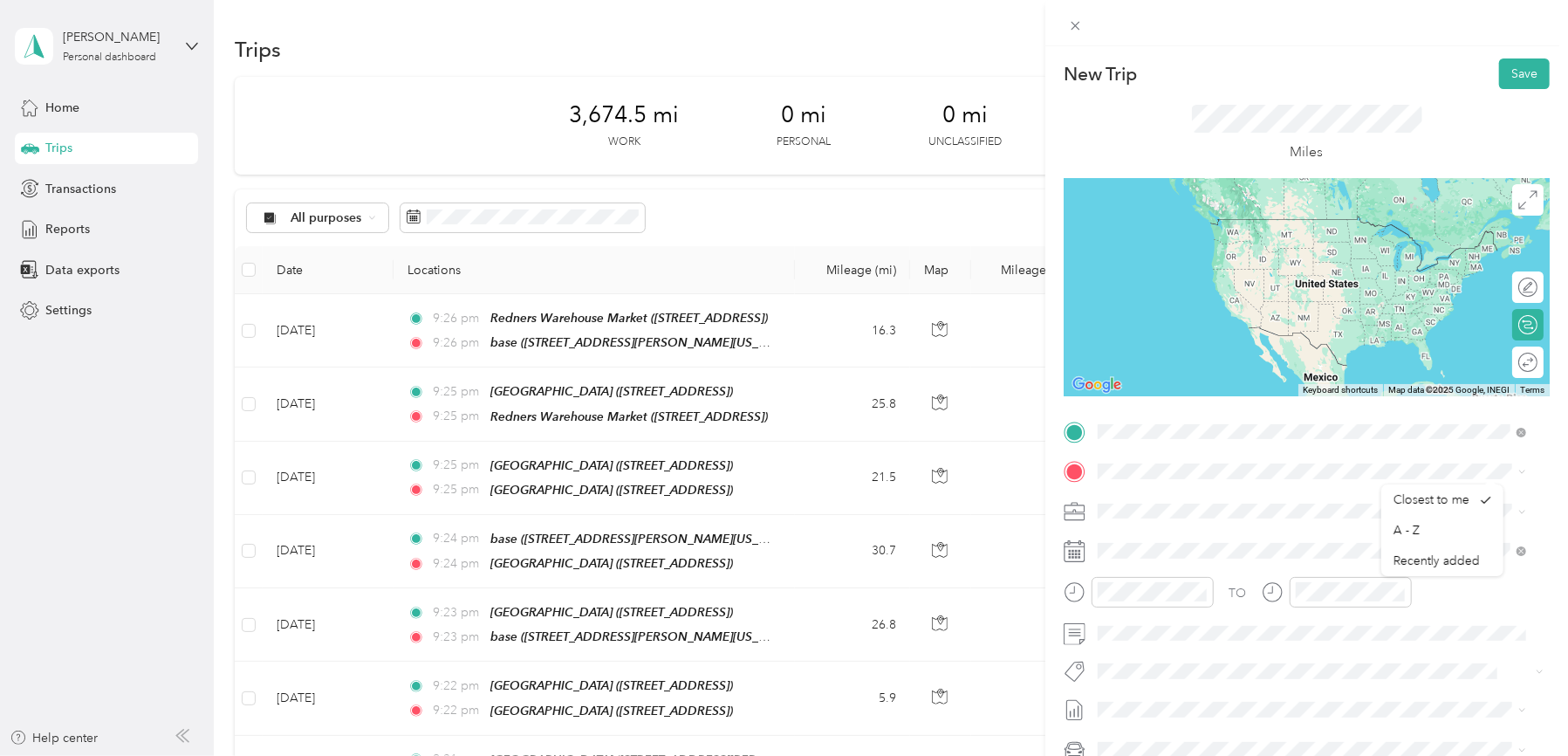 click on "[STREET_ADDRESS][PERSON_NAME][US_STATE]" at bounding box center [1266, 643] 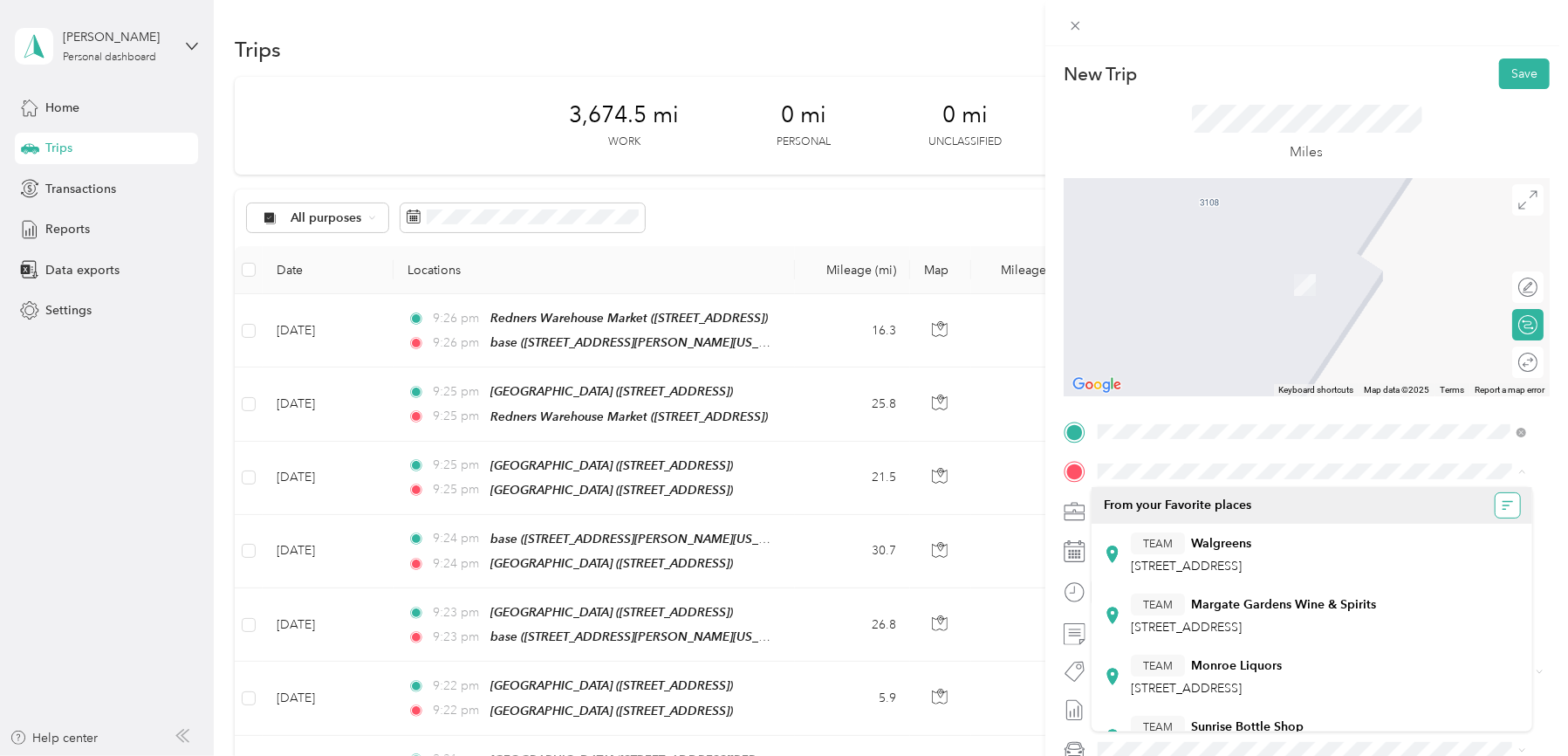 click 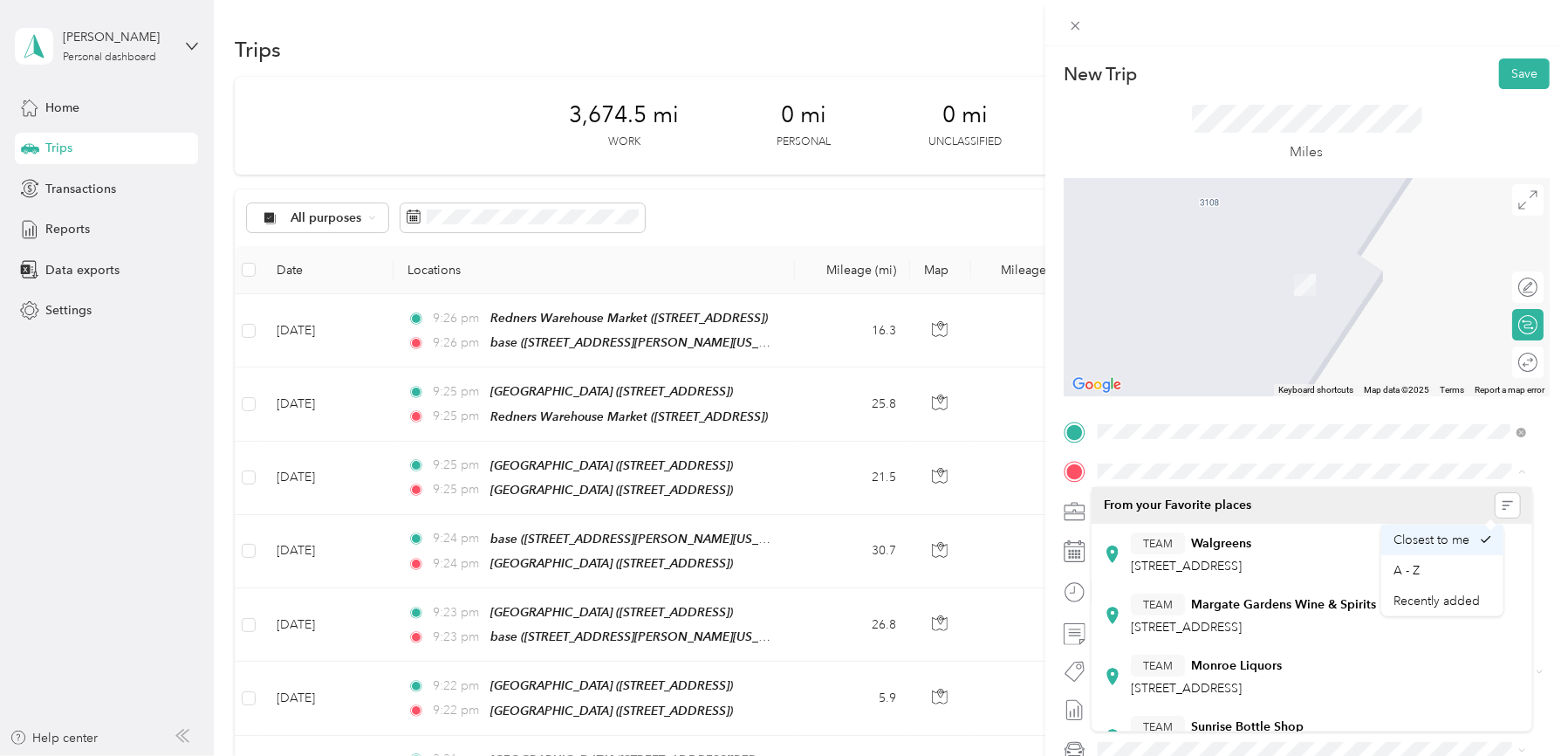 click on "Closest to me" at bounding box center [1431, 540] 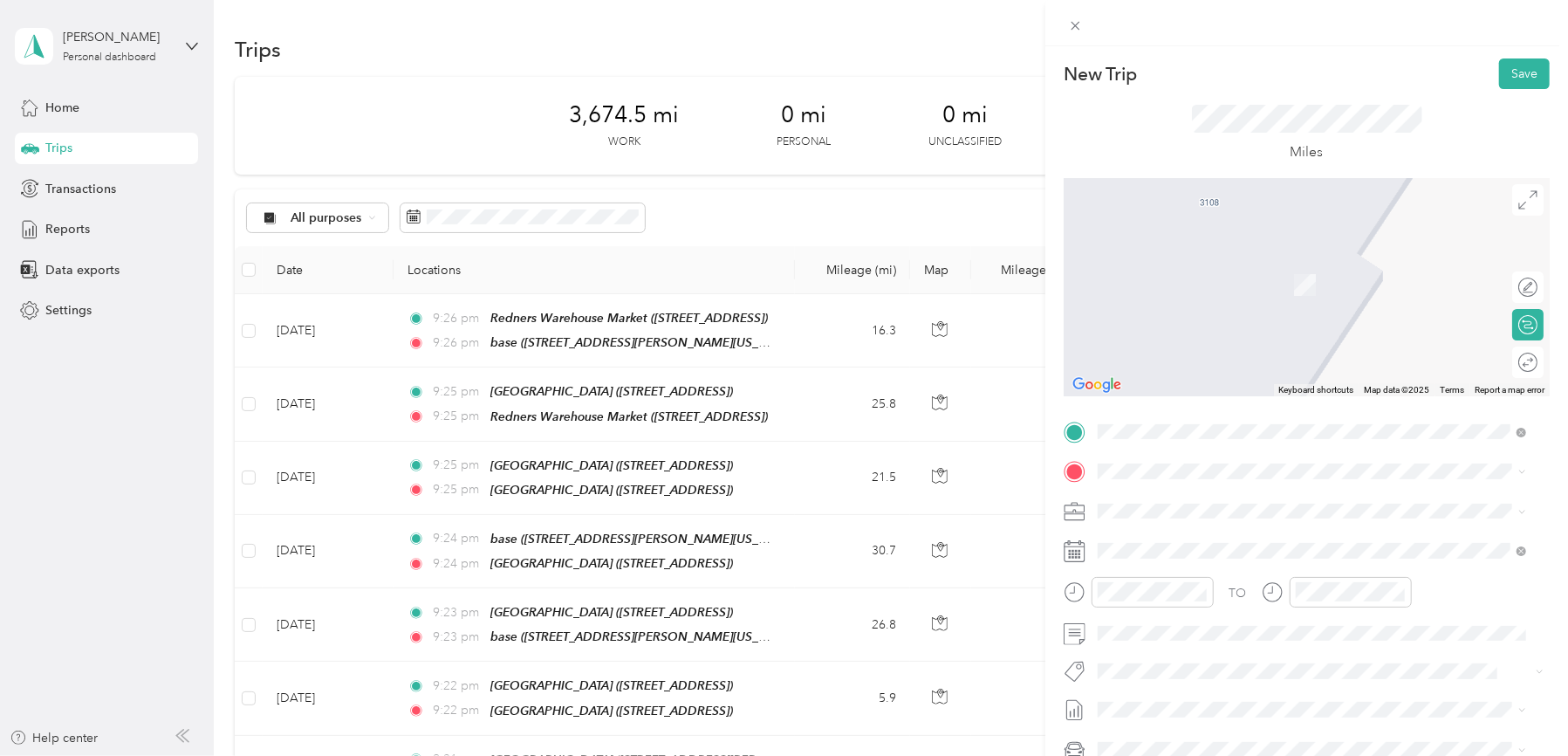 click on "[GEOGRAPHIC_DATA]" at bounding box center [1256, 603] 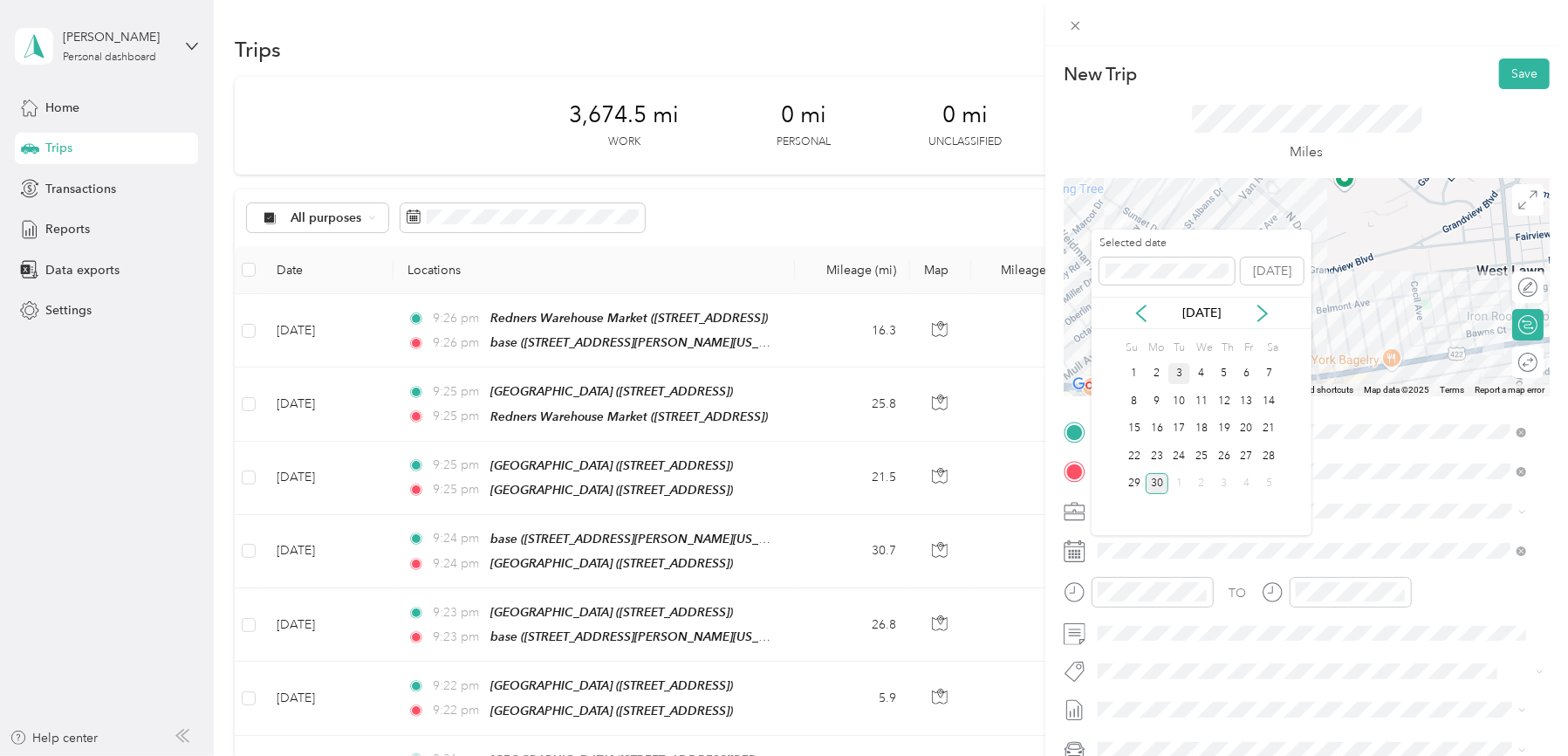 click on "3" at bounding box center (1180, 374) 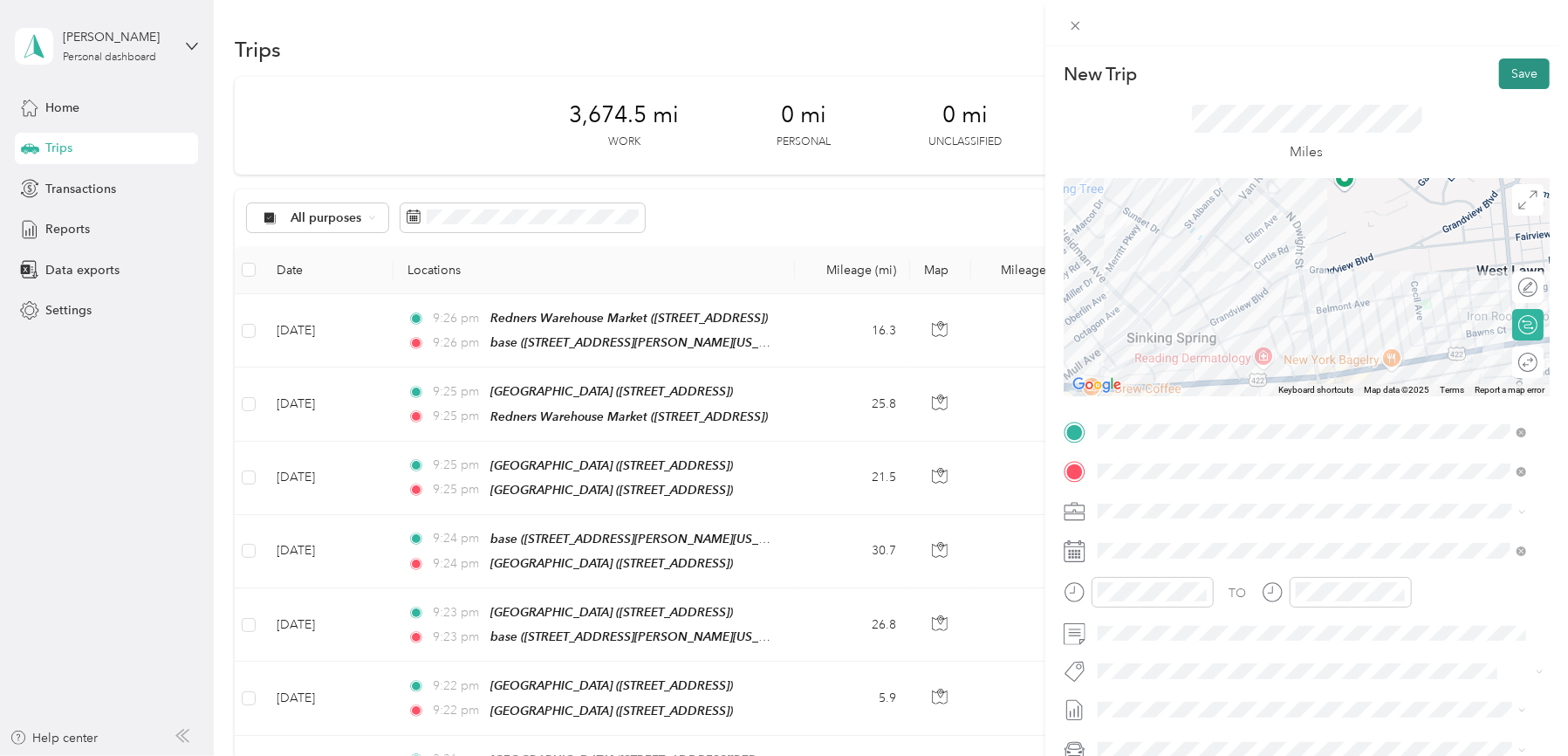click on "Save" at bounding box center [1524, 73] 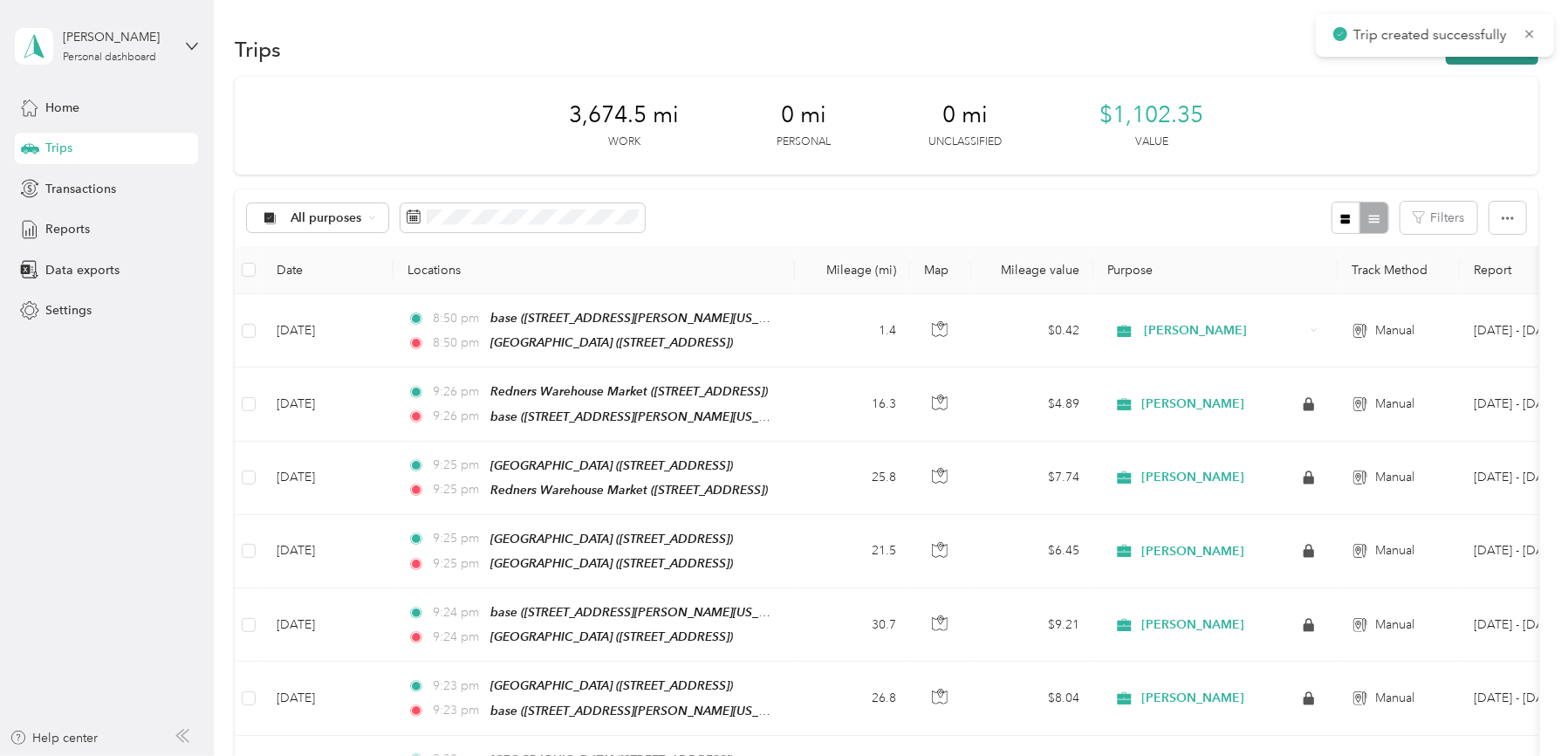 click on "New trip" at bounding box center (1492, 49) 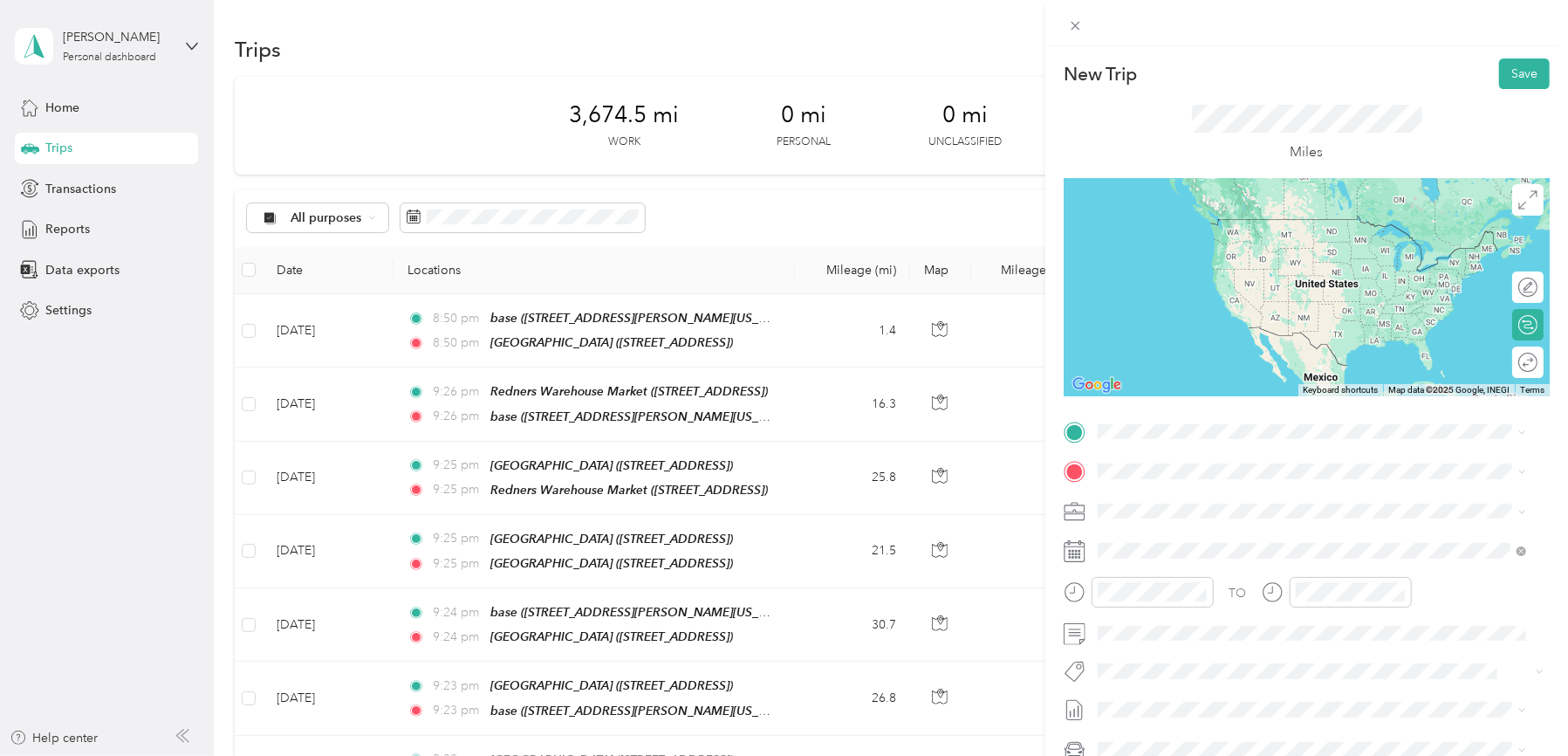 click on "TEAM [GEOGRAPHIC_DATA]" at bounding box center (1226, 564) 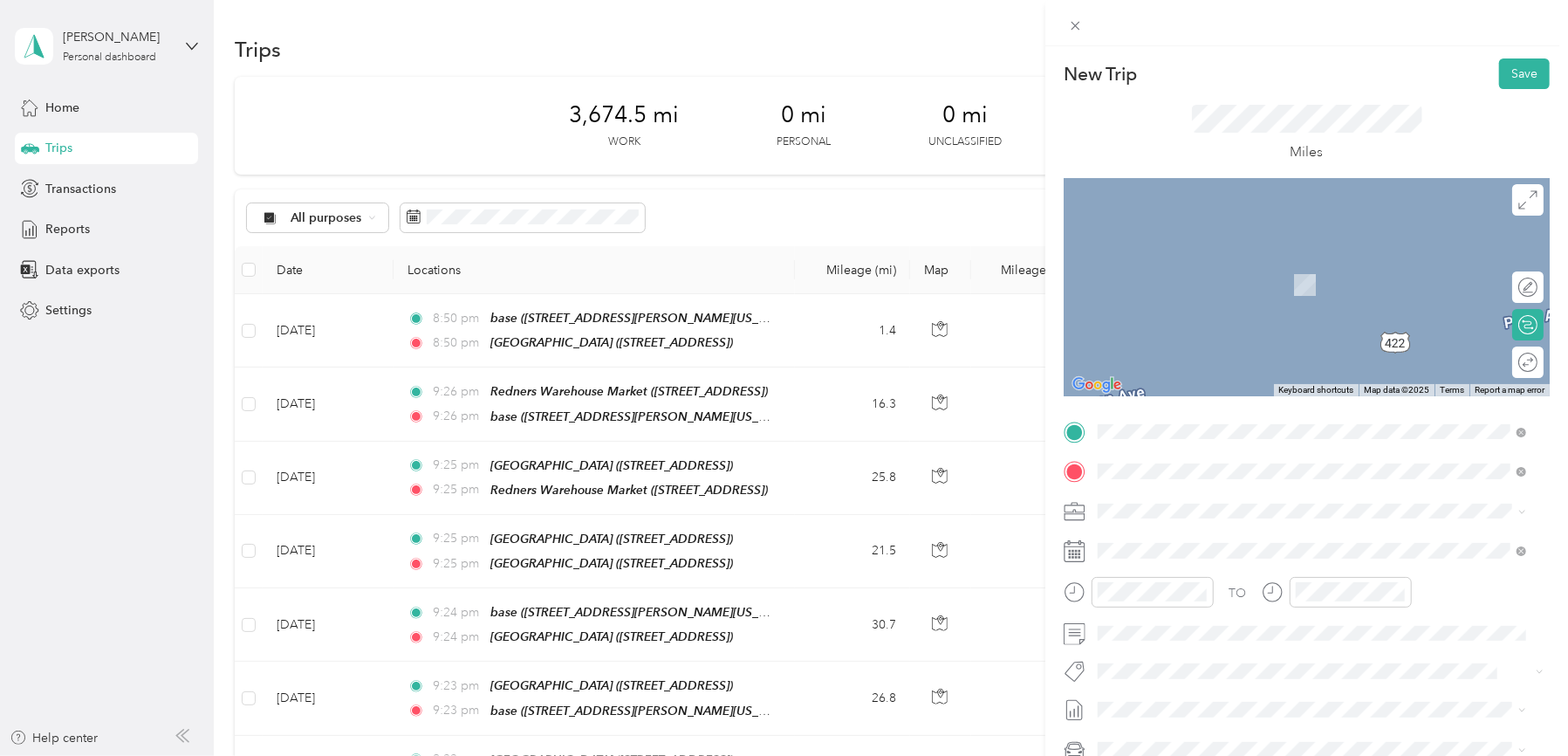 click on "[STREET_ADDRESS]" at bounding box center [1186, 566] 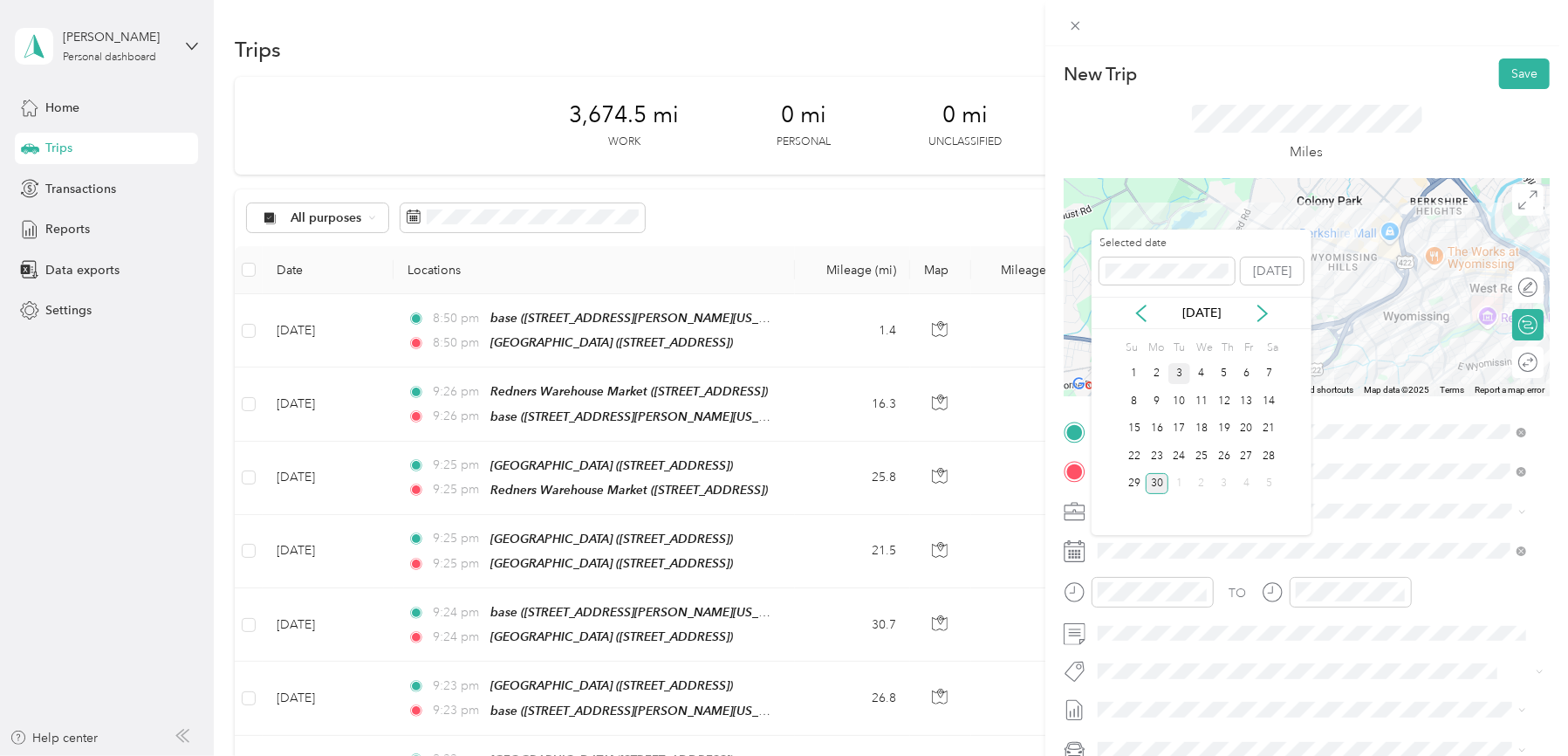 click on "3" at bounding box center (1180, 374) 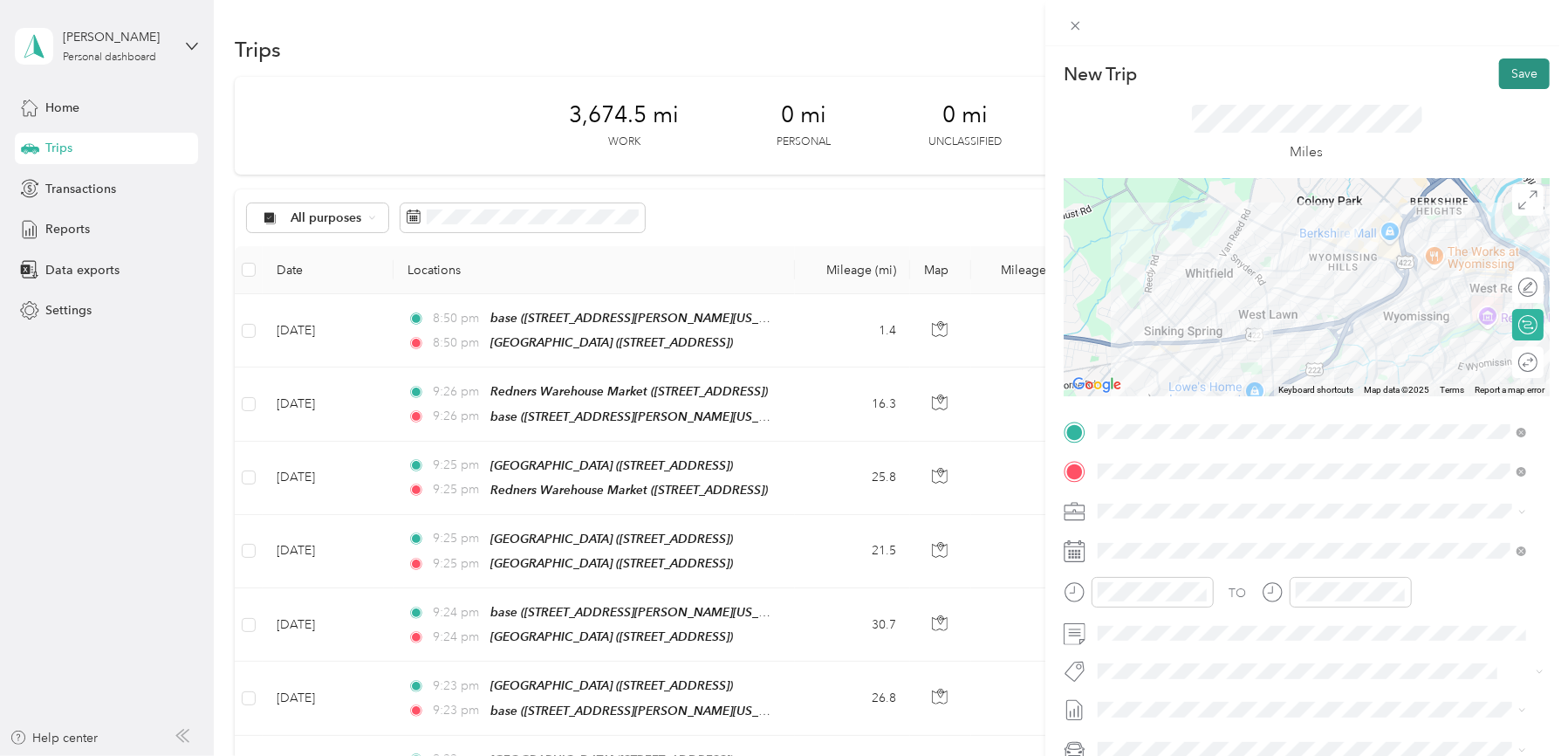 click on "Save" at bounding box center (1524, 73) 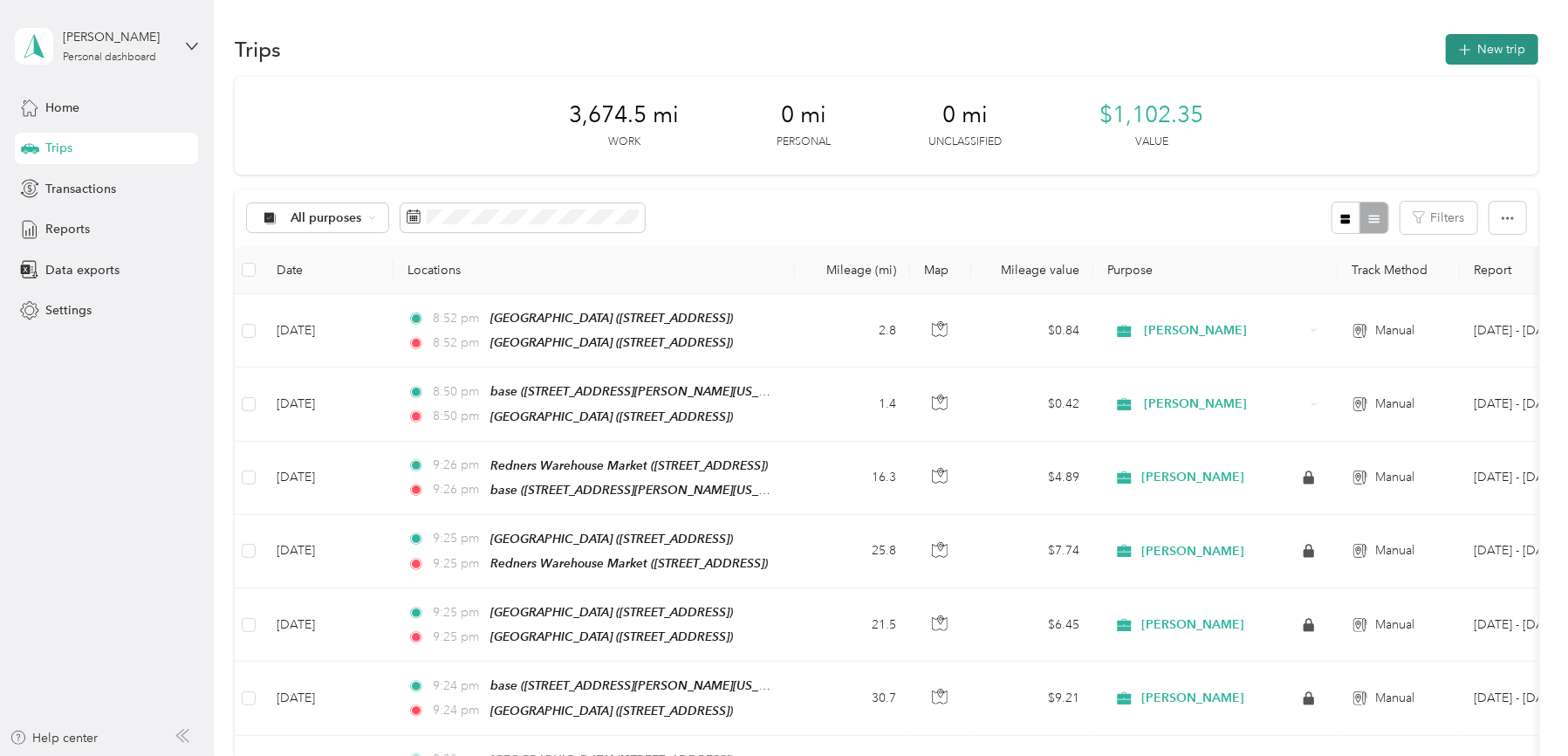 click on "New trip" at bounding box center [1492, 49] 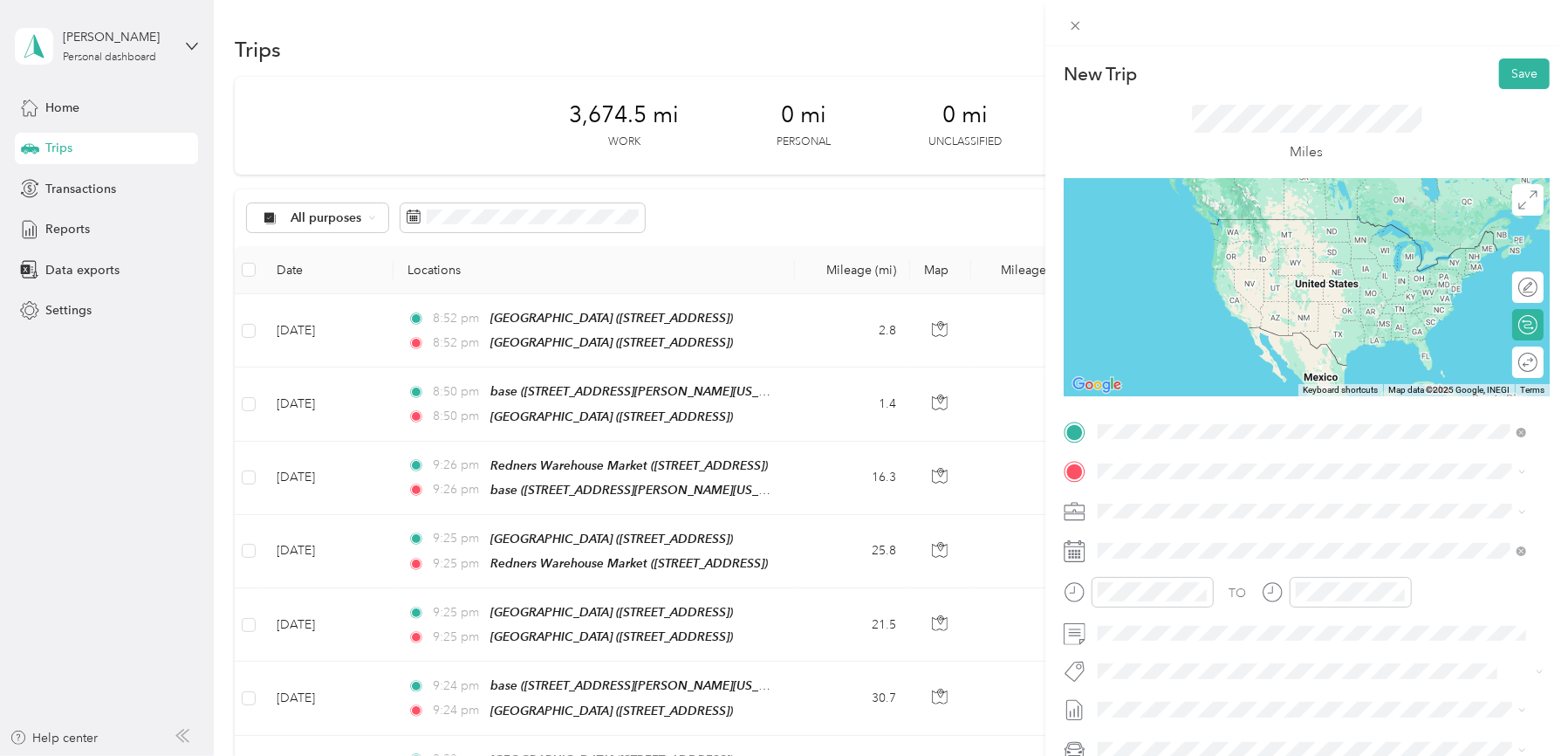 click on "TEAM [GEOGRAPHIC_DATA]" at bounding box center [1226, 504] 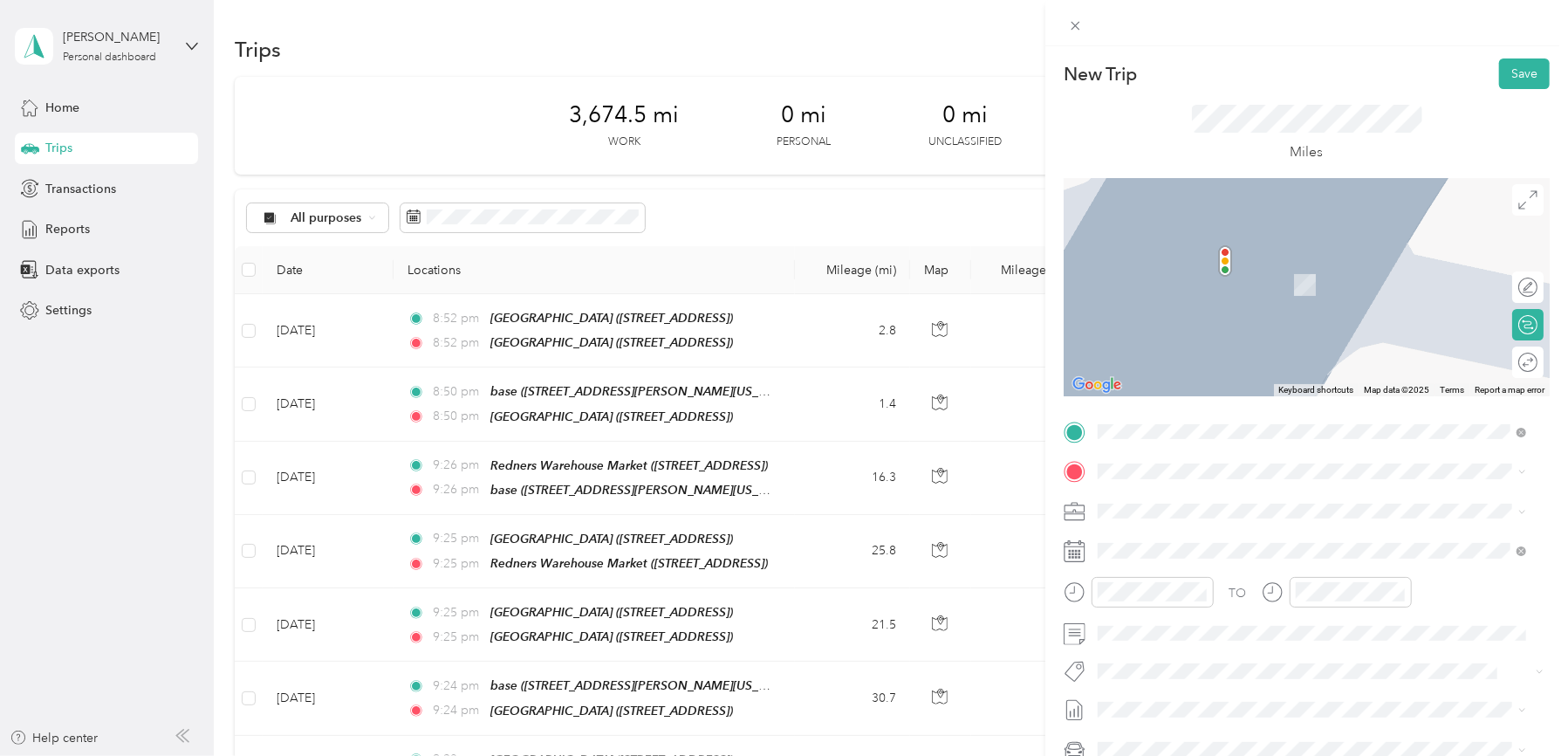 click on "[GEOGRAPHIC_DATA]" at bounding box center [1256, 541] 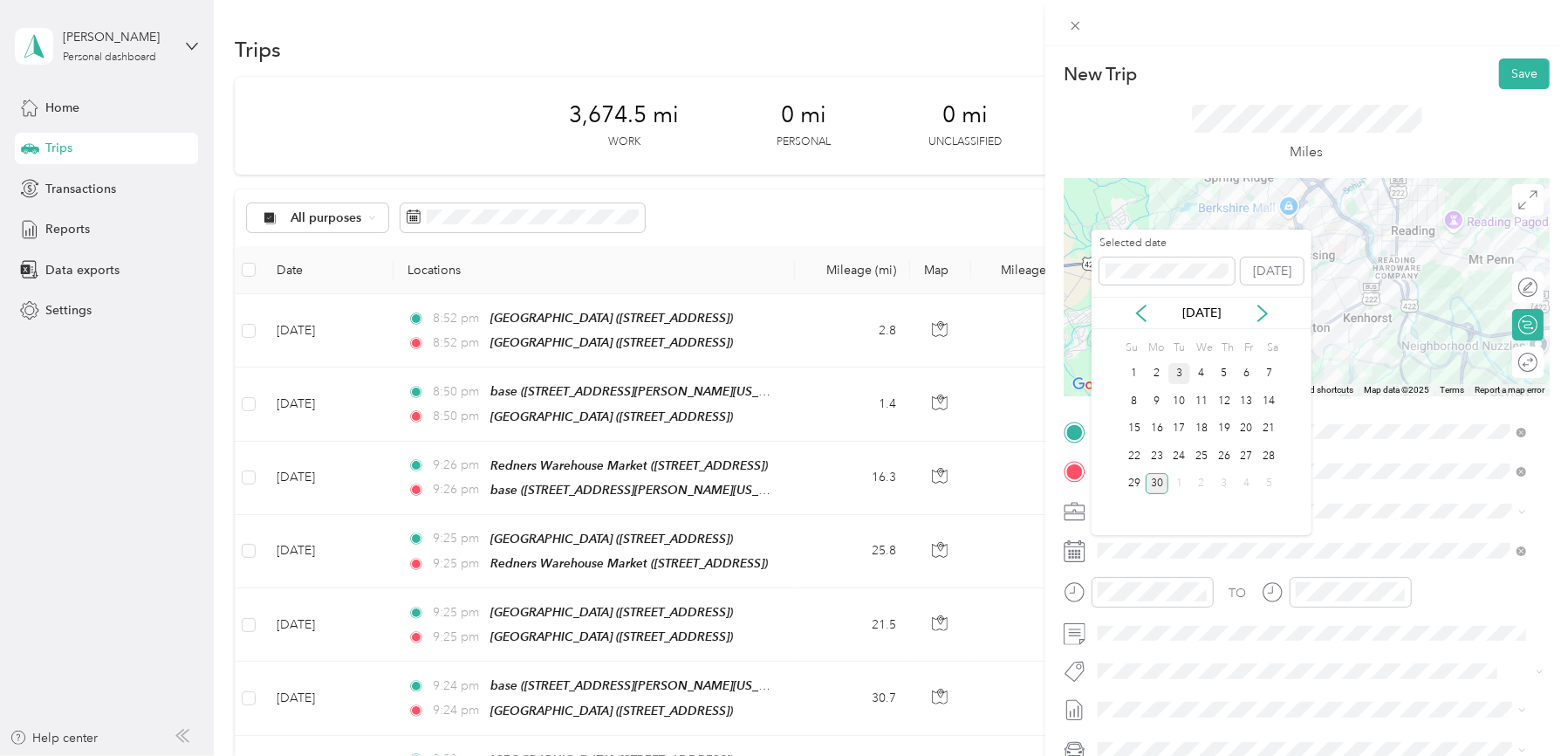 click on "3" at bounding box center (1180, 374) 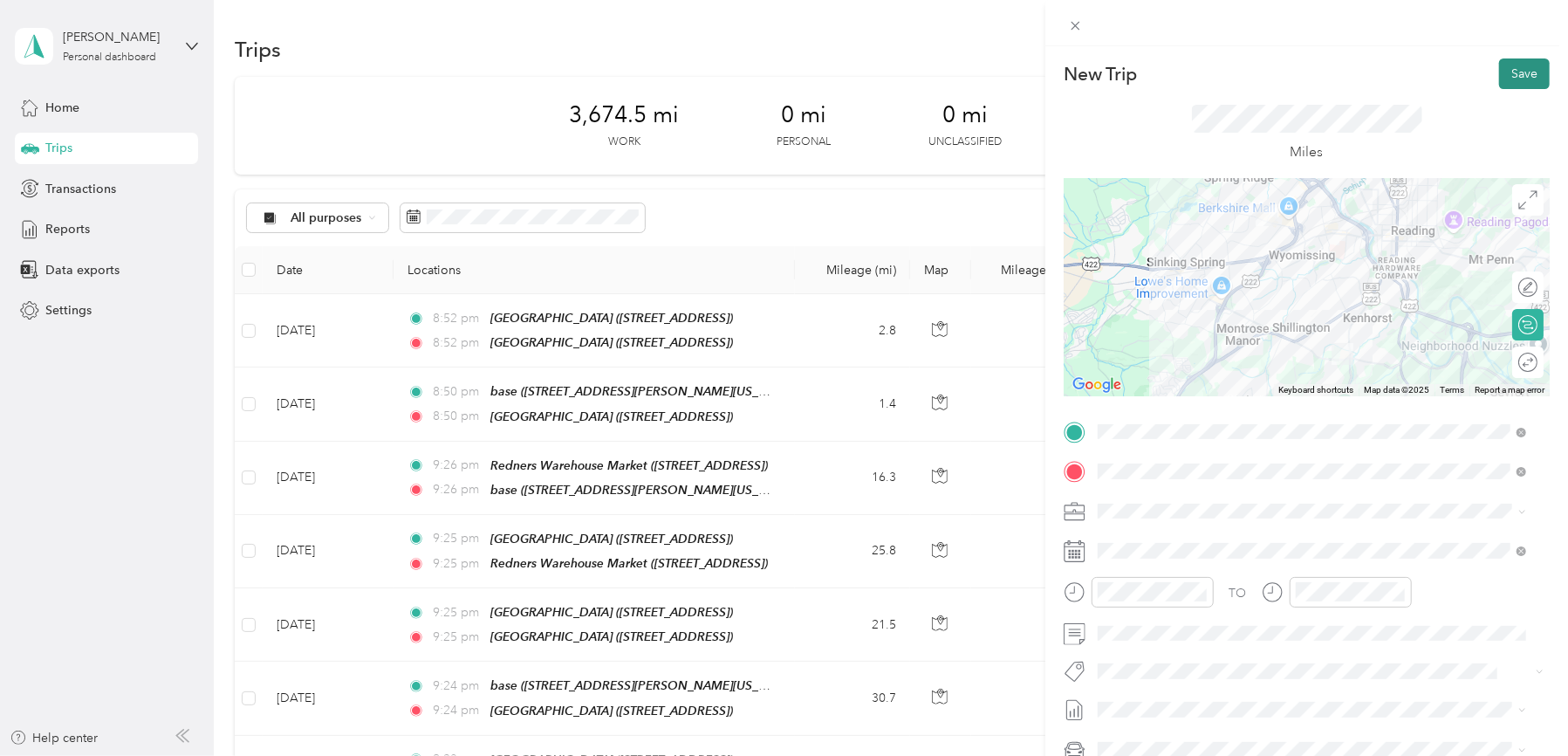 click on "Save" at bounding box center (1524, 73) 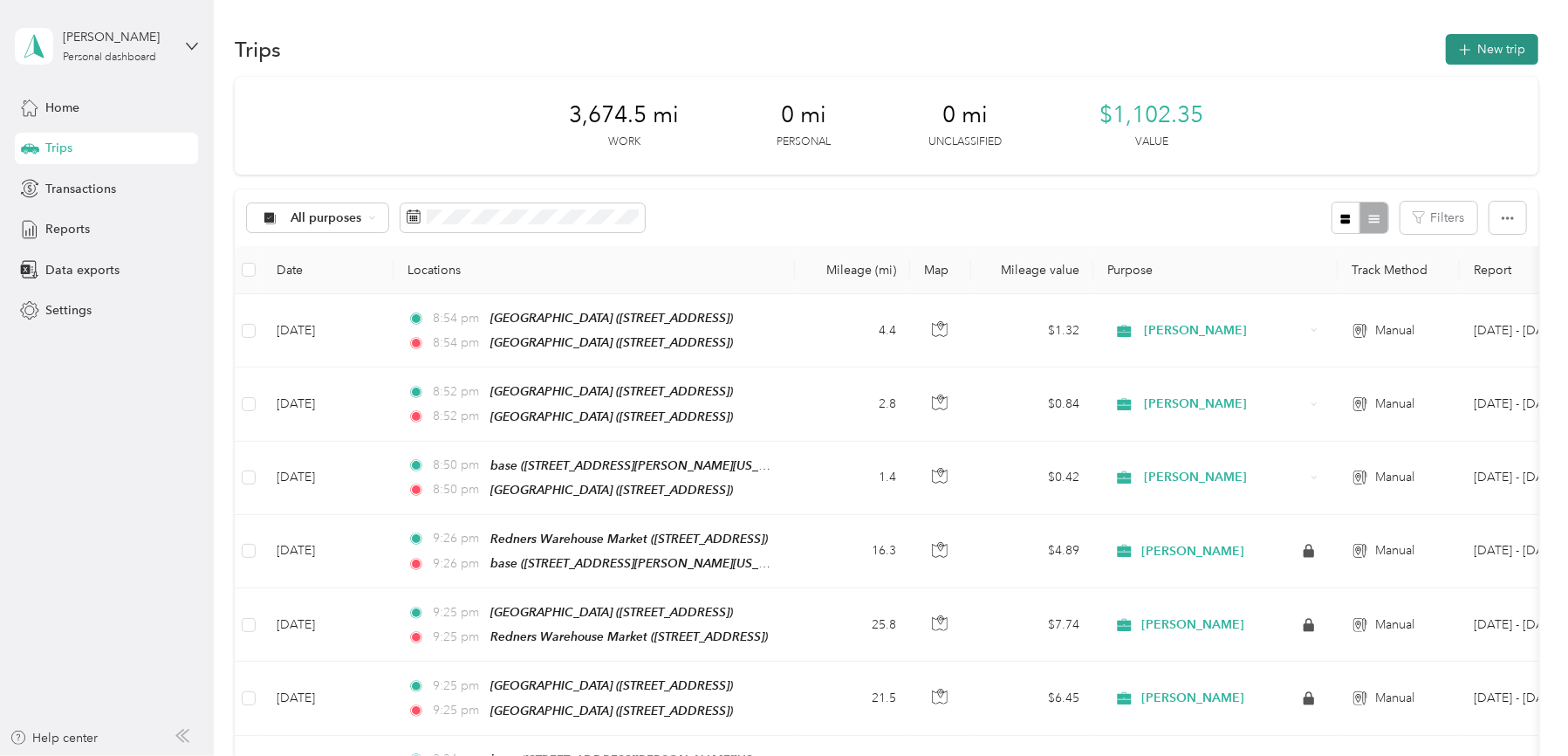 click on "New trip" at bounding box center [1492, 49] 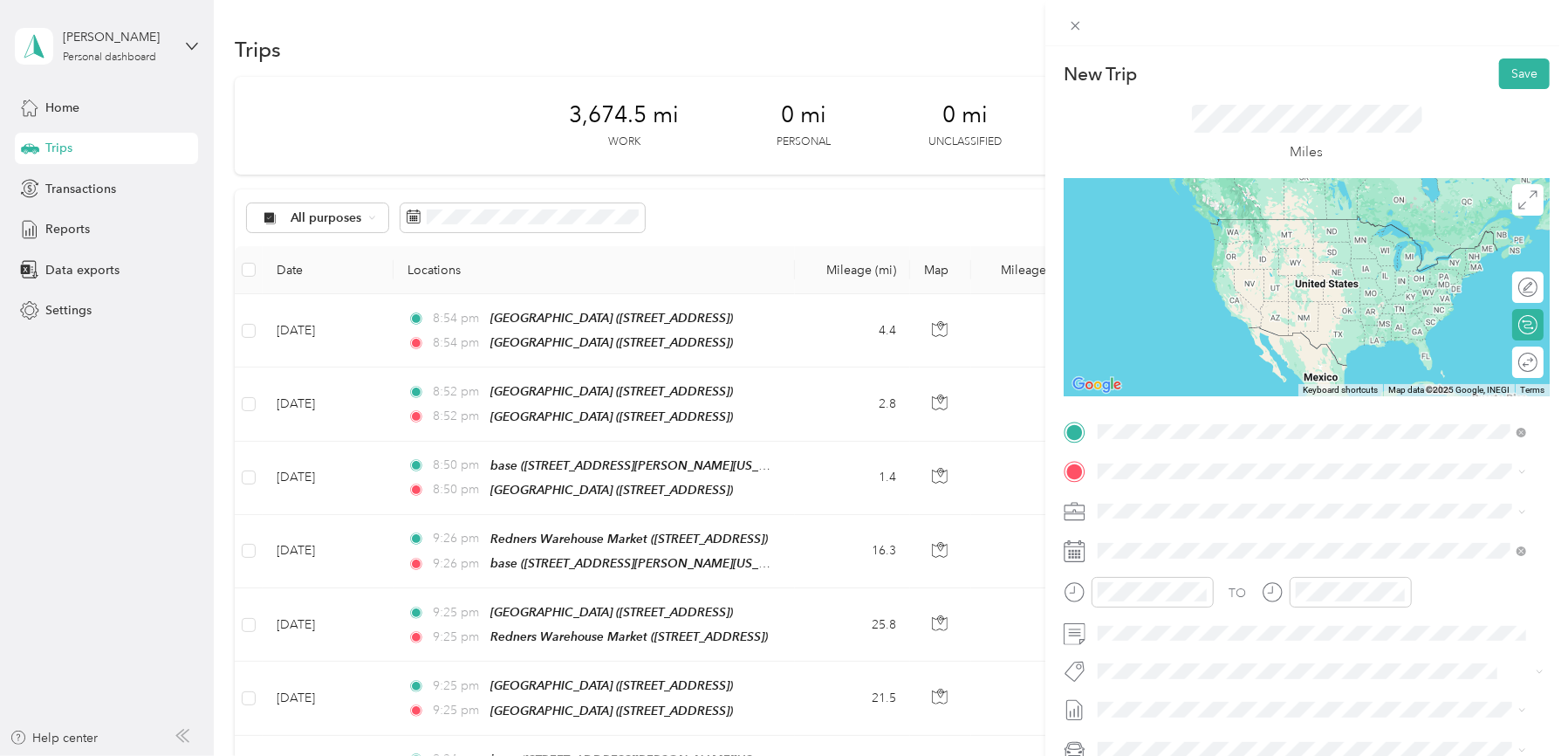 click on "[GEOGRAPHIC_DATA]" at bounding box center [1256, 504] 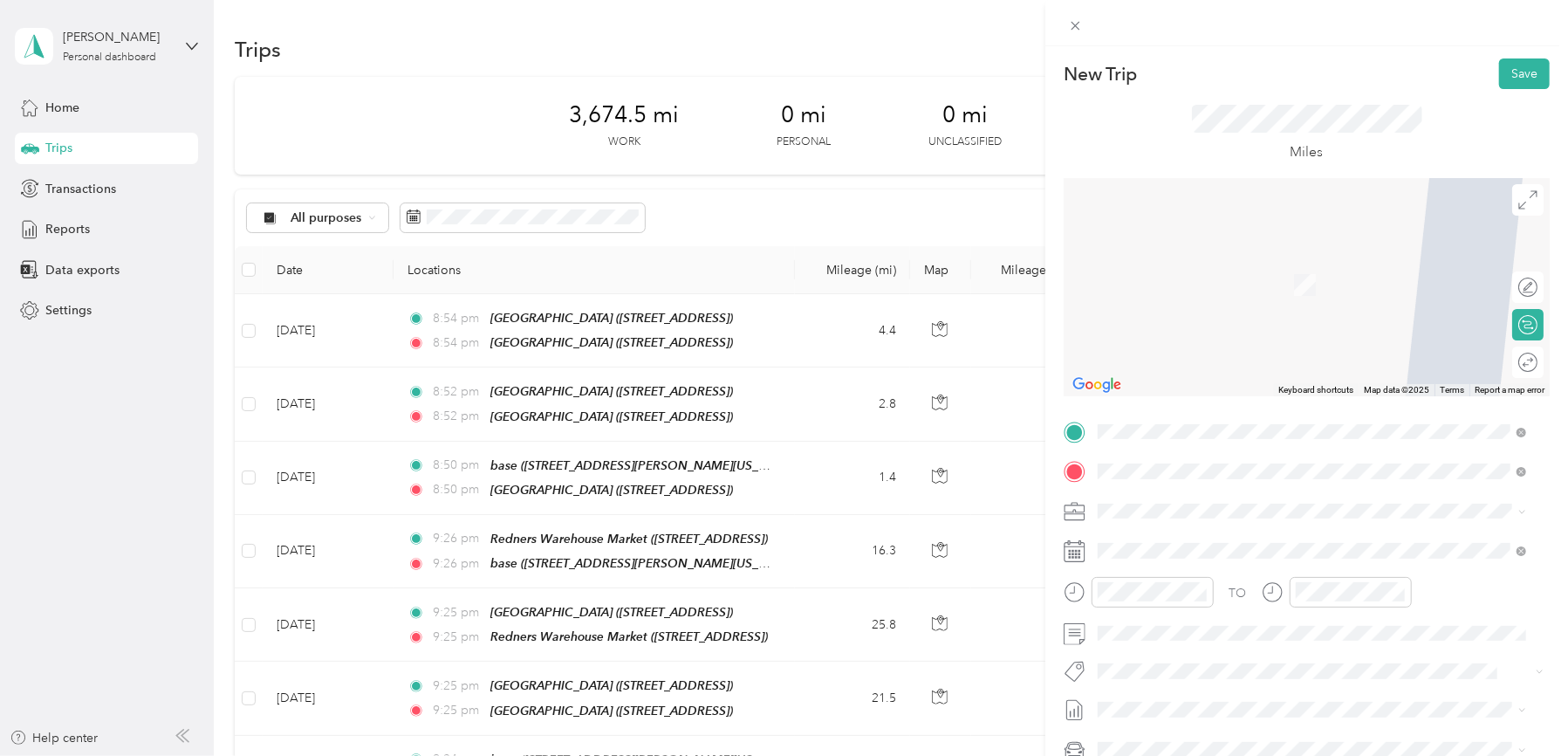 click on "[STREET_ADDRESS][PERSON_NAME][US_STATE]" at bounding box center (1266, 560) 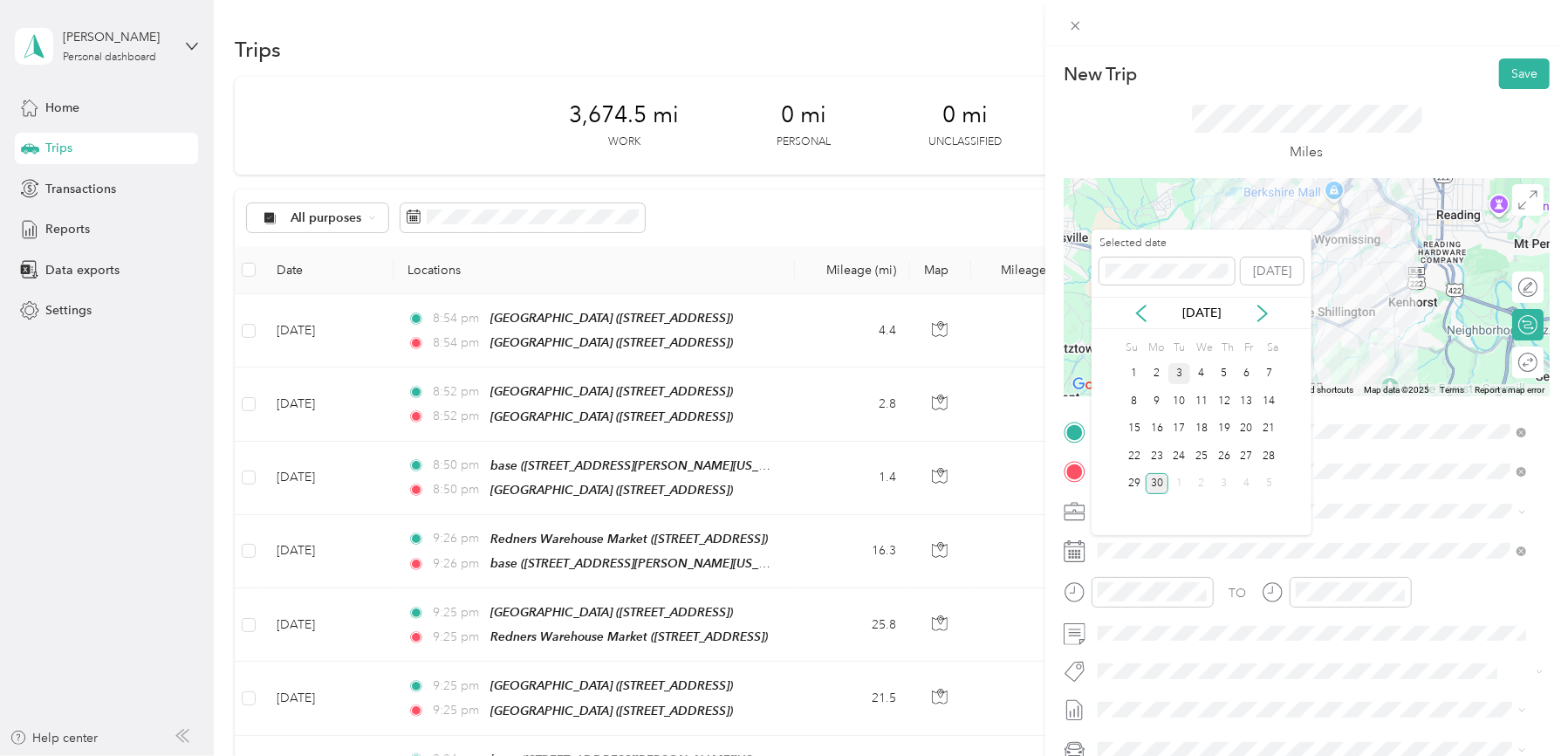 click on "3" at bounding box center (1180, 374) 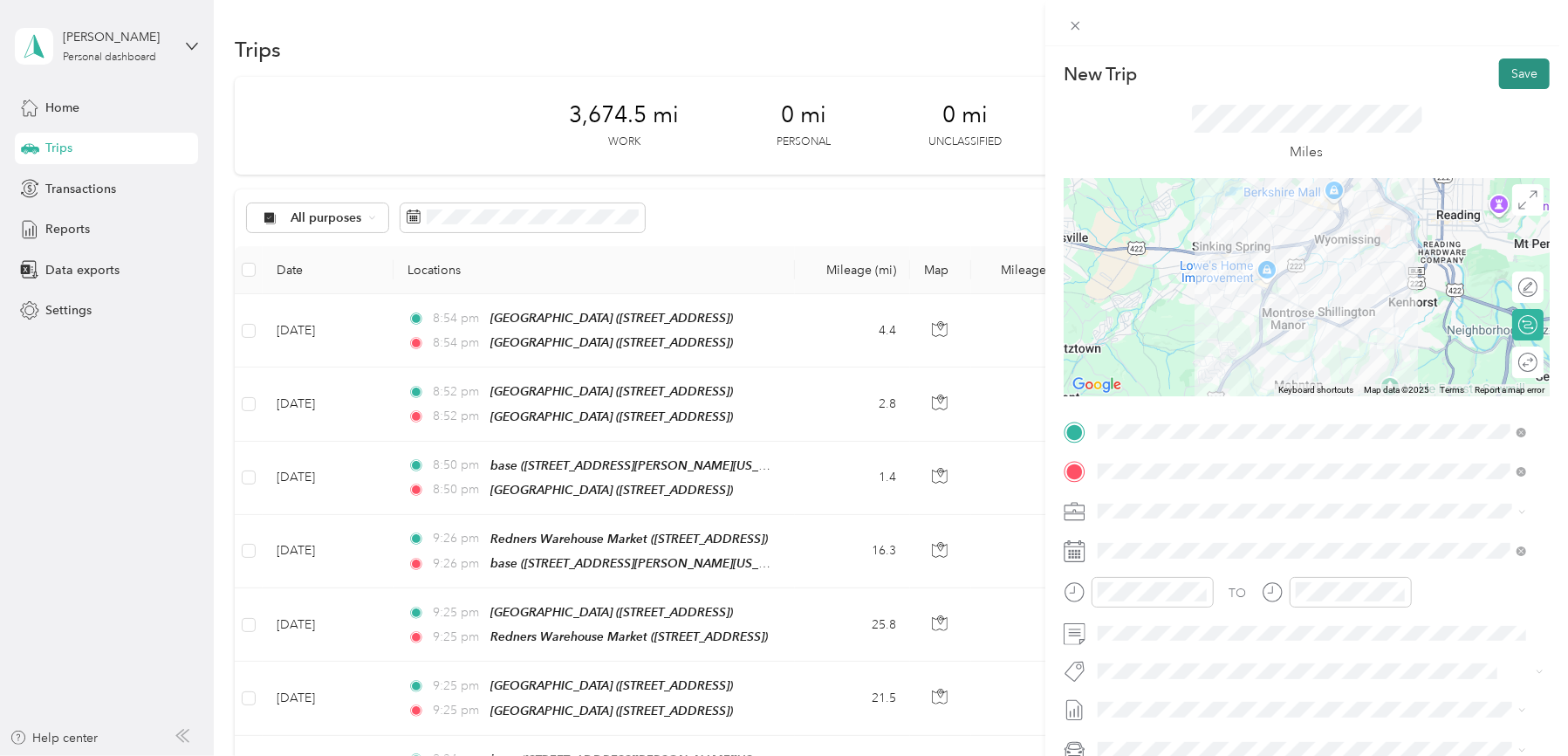 click on "Save" at bounding box center [1524, 73] 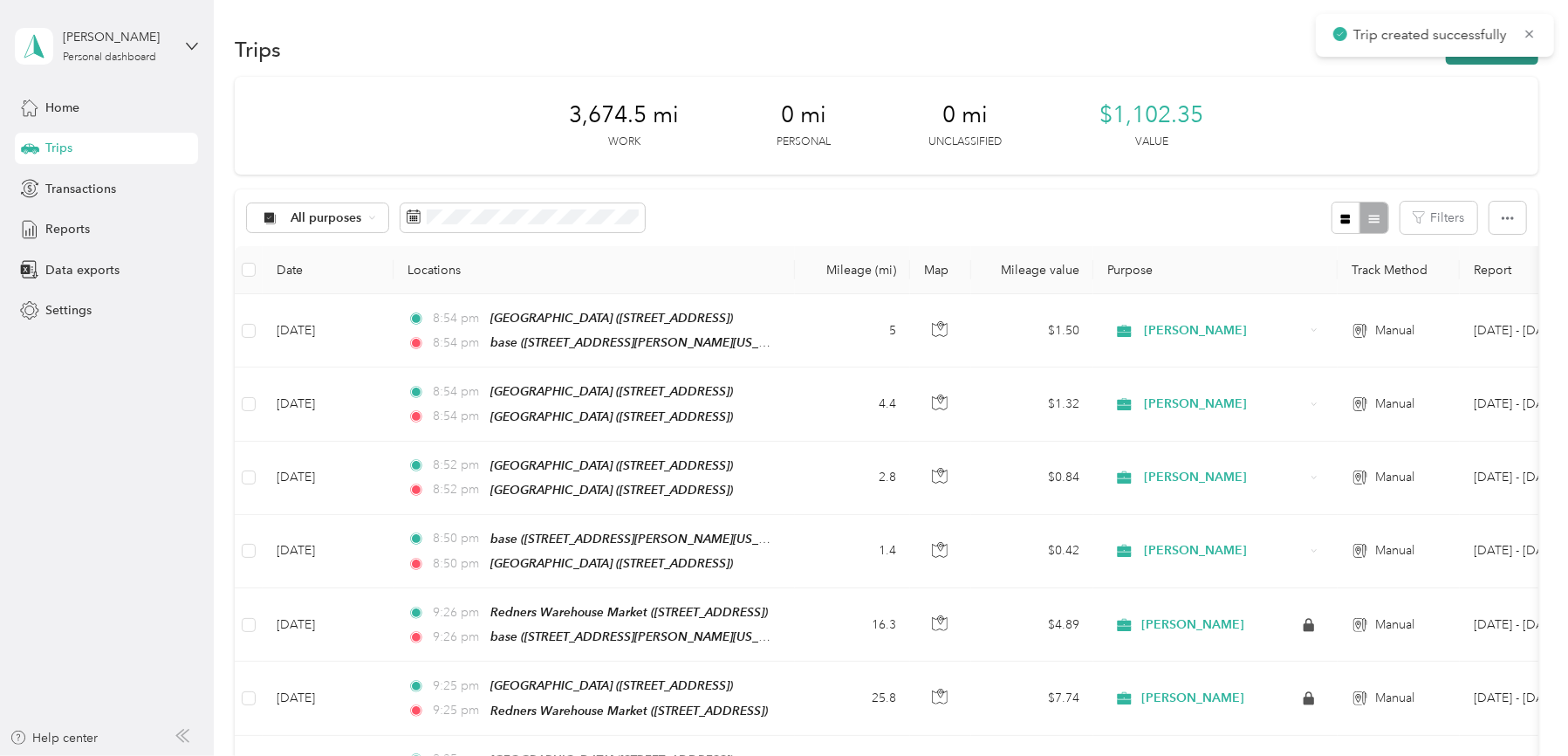 click on "New trip" at bounding box center [1492, 49] 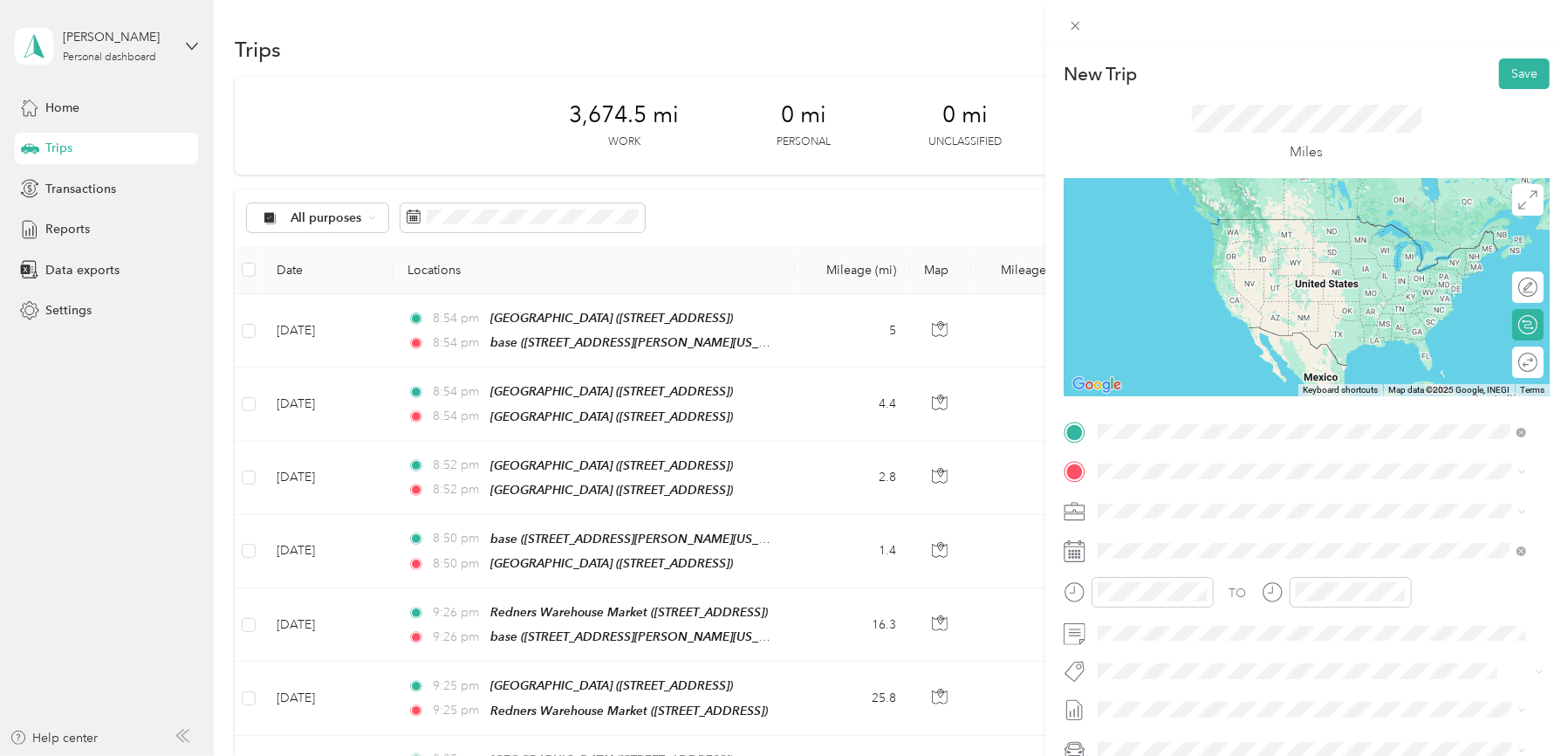 click on "base [STREET_ADDRESS][PERSON_NAME][US_STATE]" at bounding box center [1266, 512] 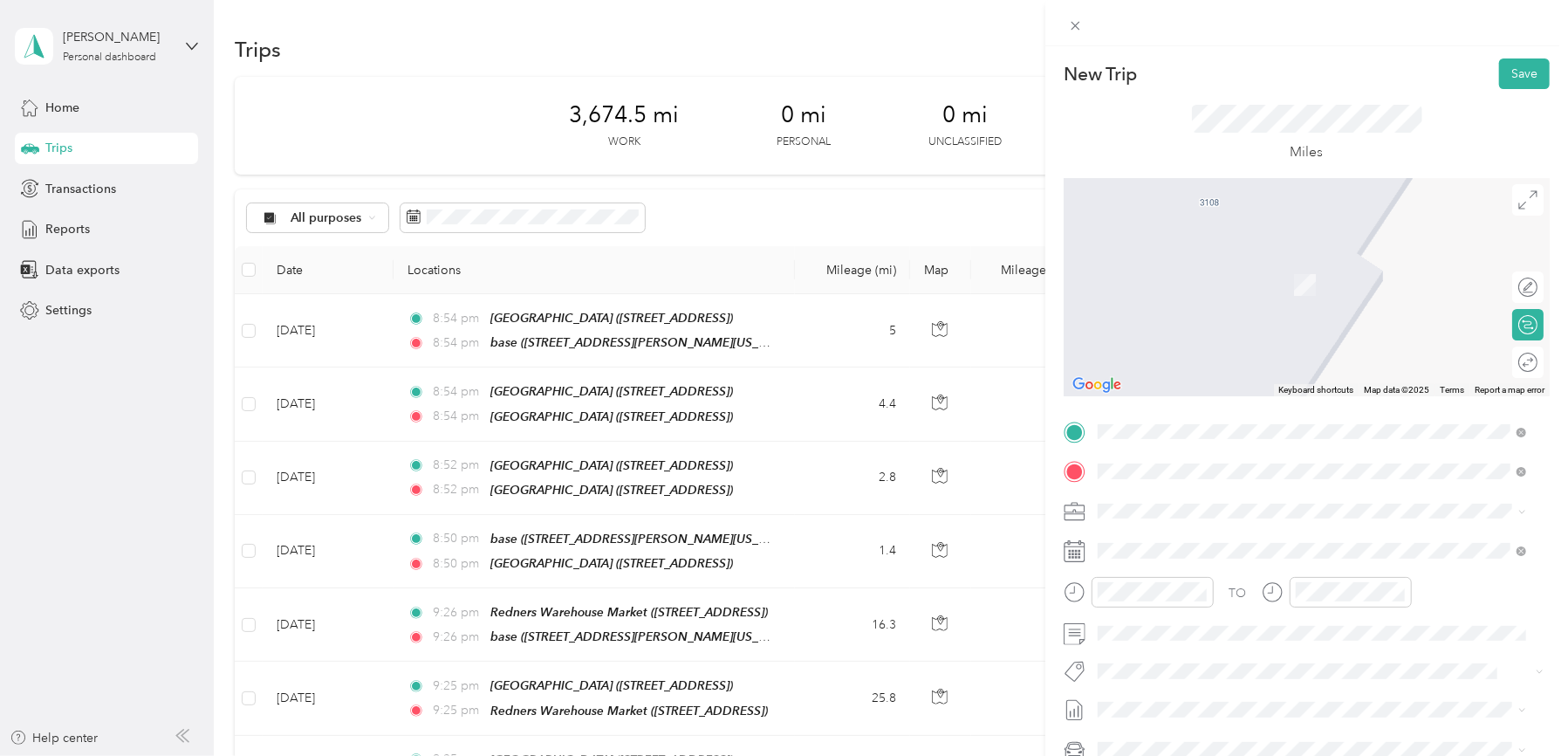 click on "[STREET_ADDRESS][PERSON_NAME][PERSON_NAME][US_STATE]" at bounding box center (1315, 560) 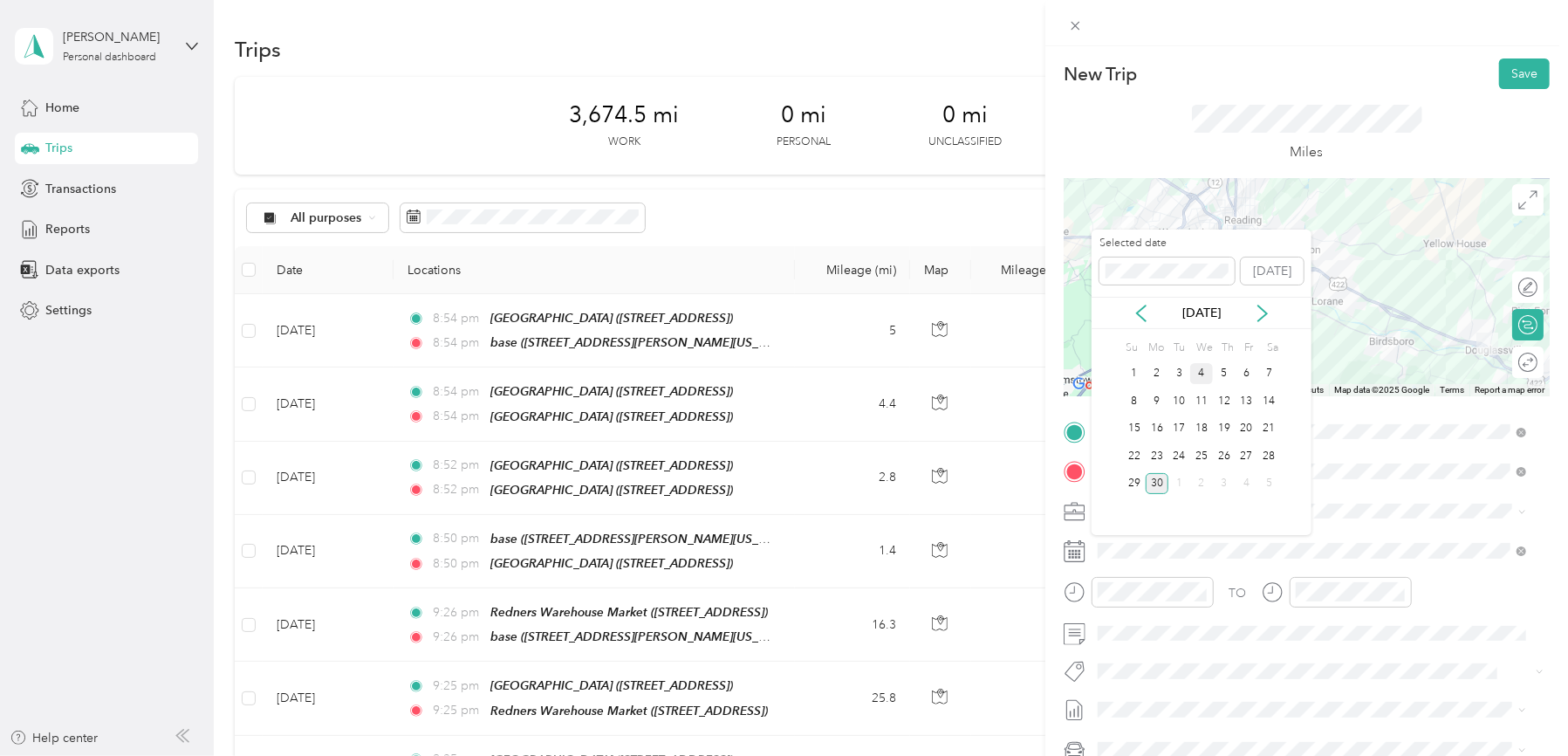 click on "4" at bounding box center [1202, 374] 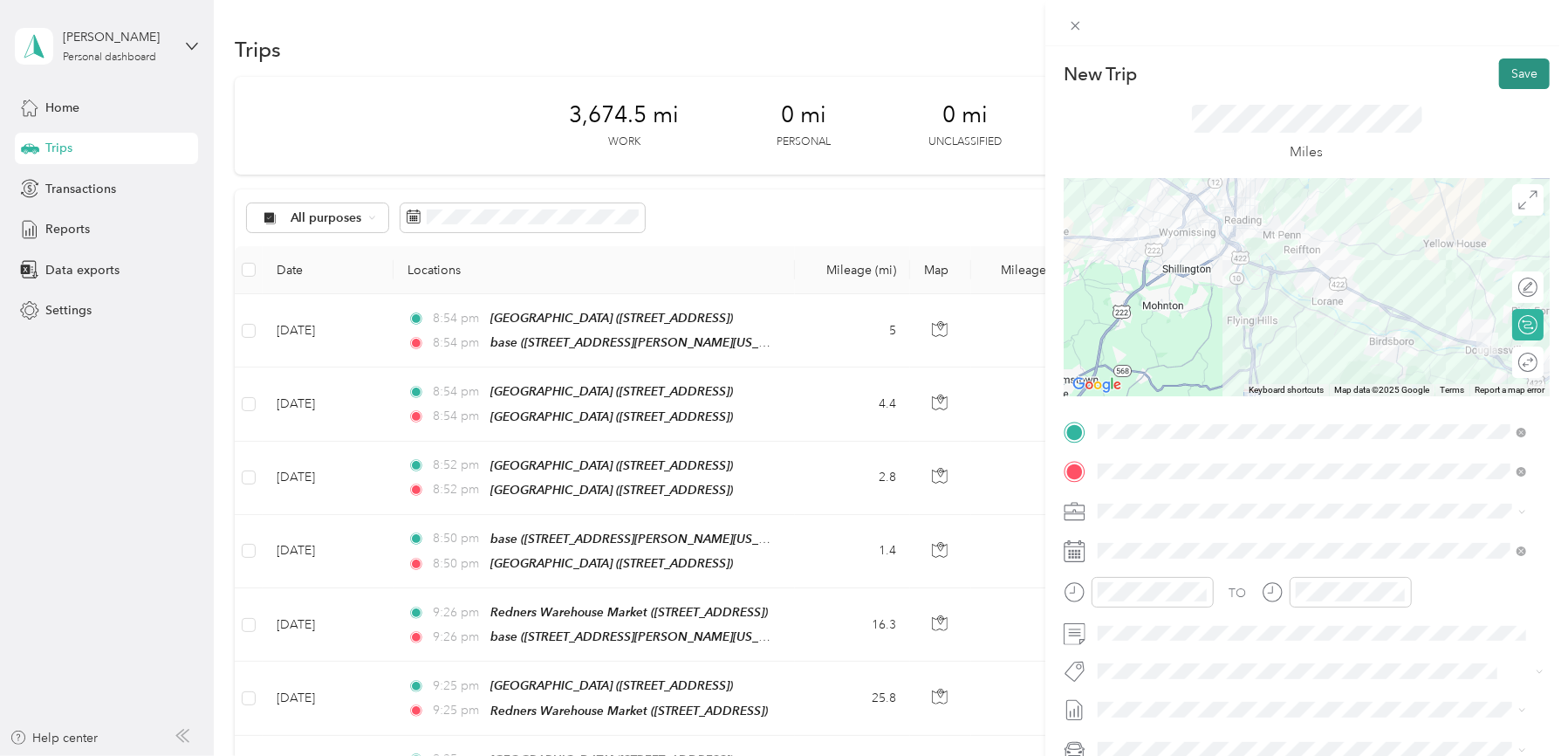 click on "Save" at bounding box center (1524, 73) 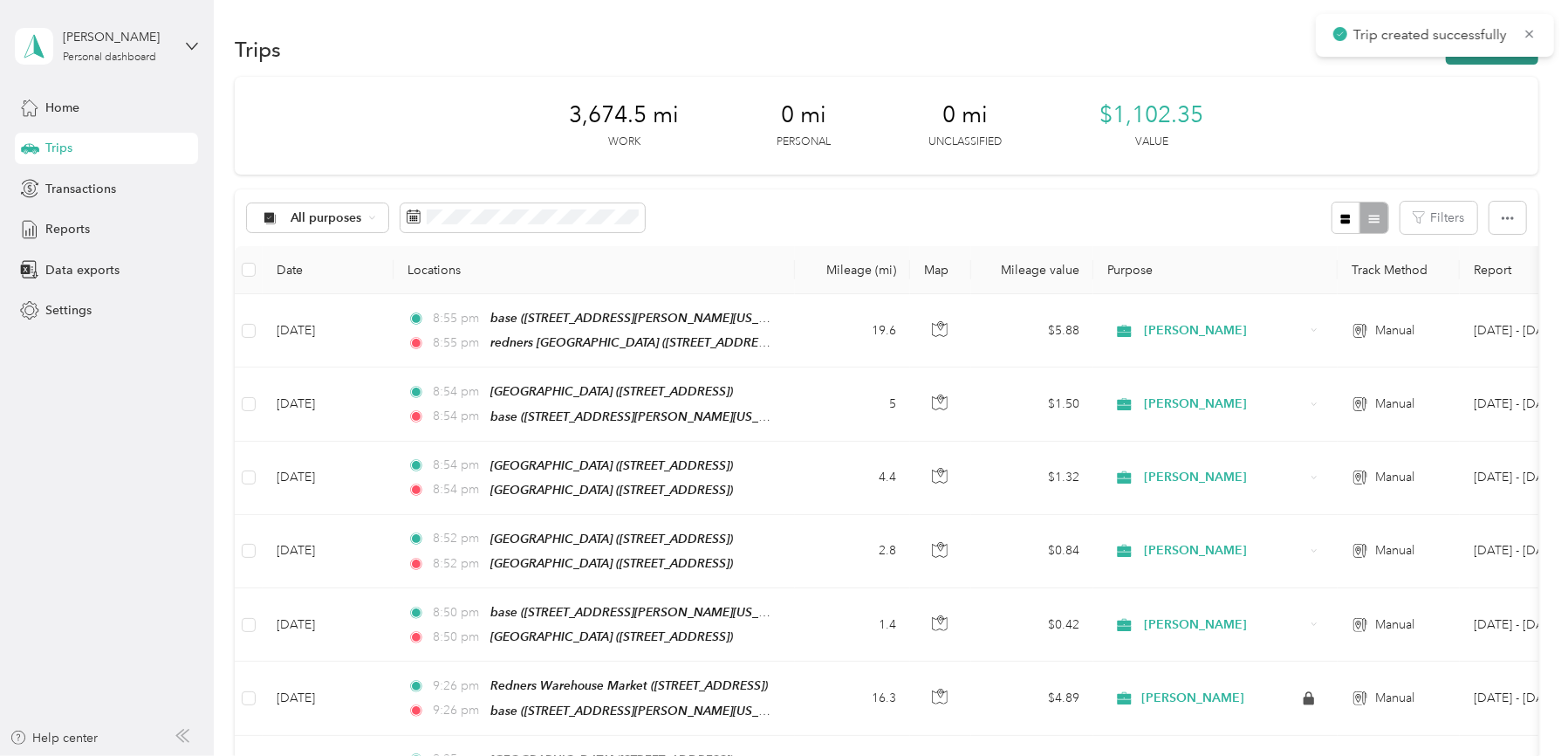 click on "New trip" at bounding box center (1492, 49) 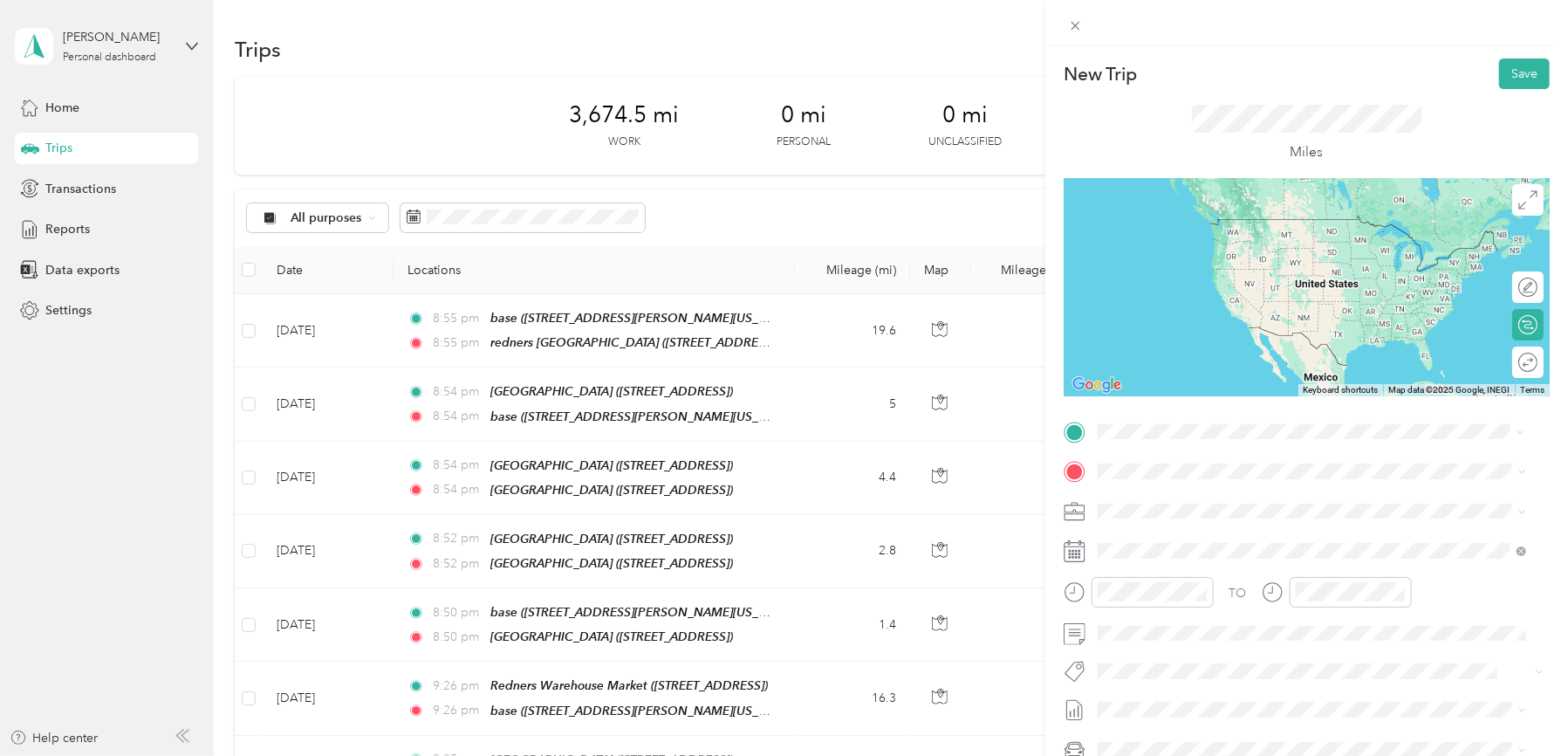 click on "redners [GEOGRAPHIC_DATA] [STREET_ADDRESS][US_STATE]" at bounding box center [1315, 512] 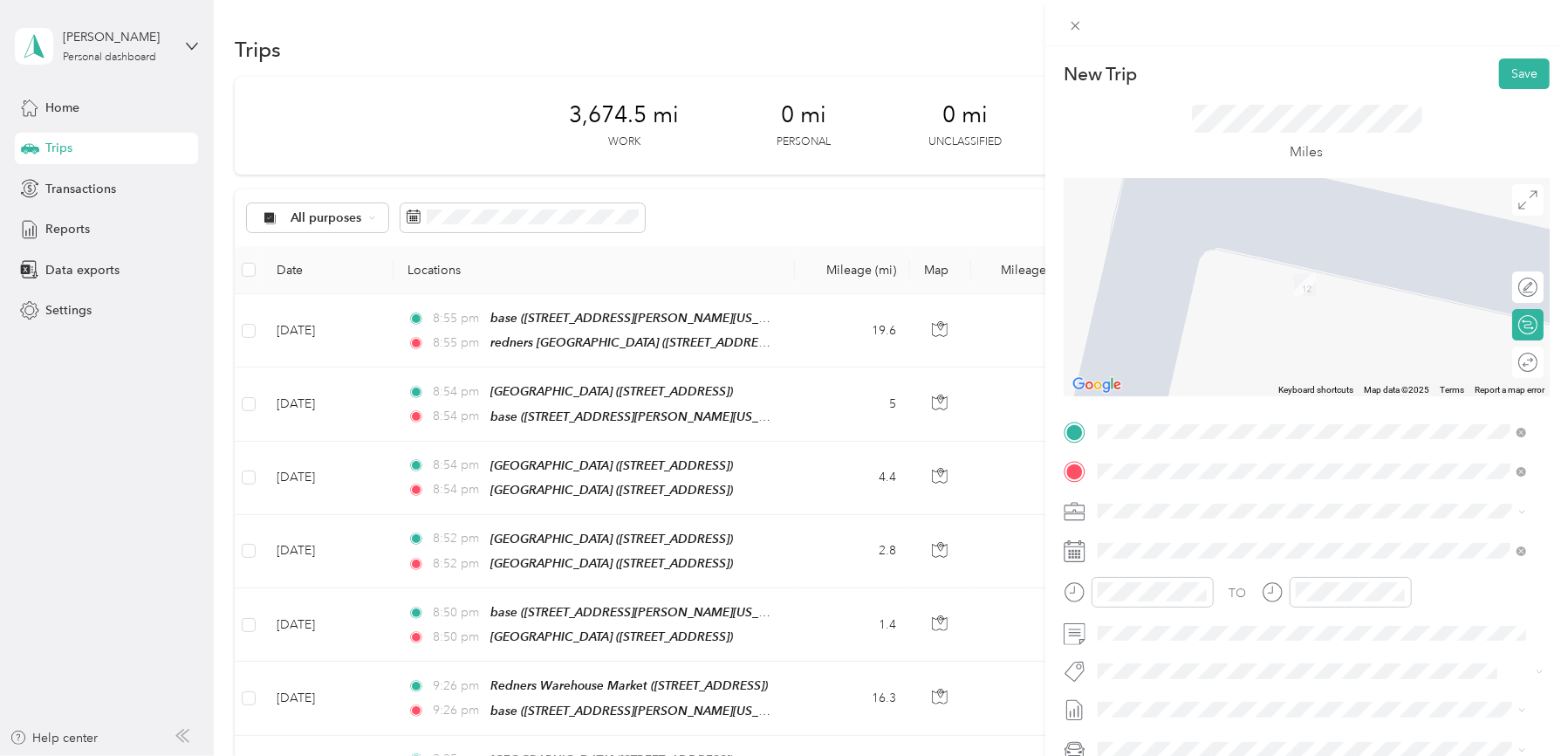 click on "Redners Warehouse Market" at bounding box center (1270, 544) 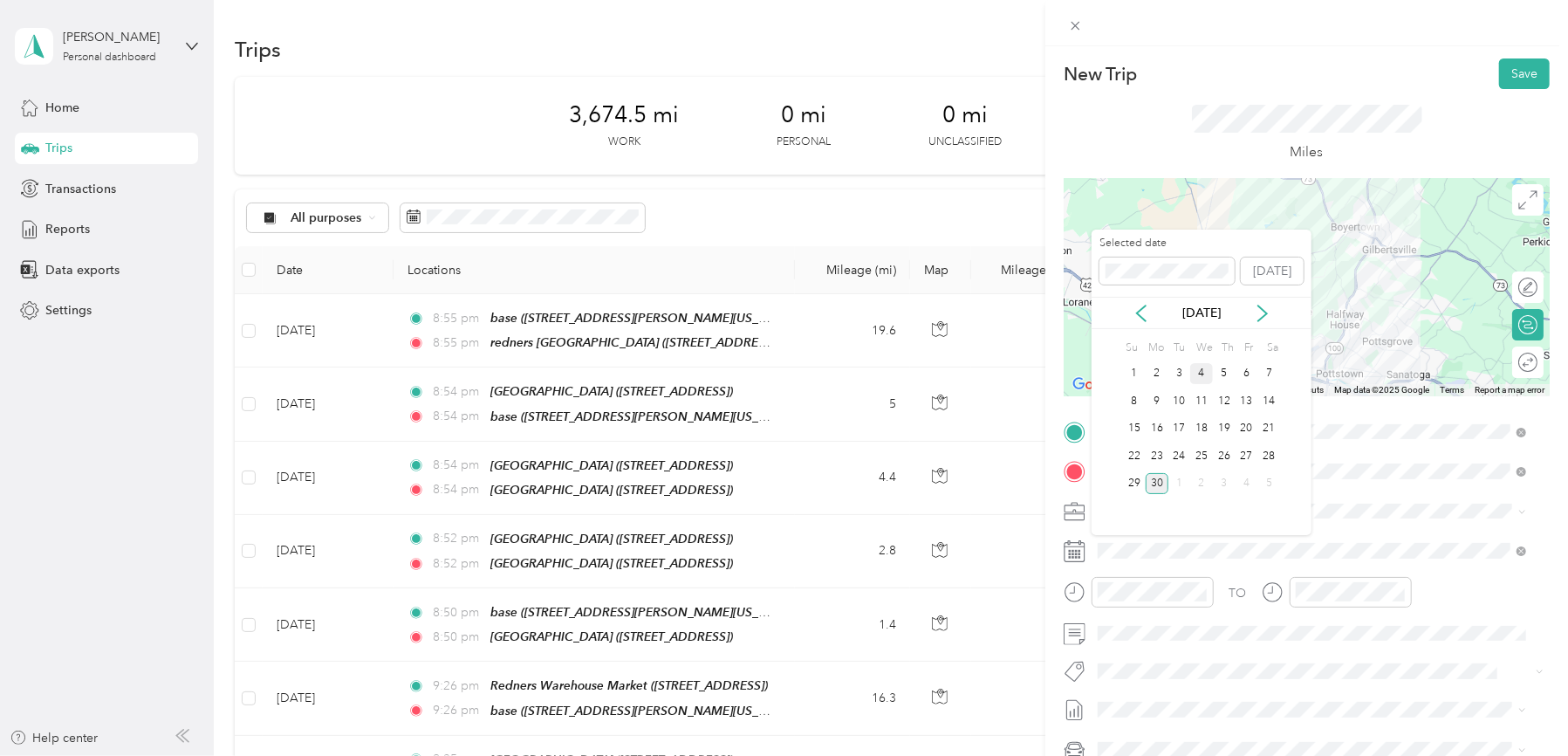 click on "4" at bounding box center (1202, 374) 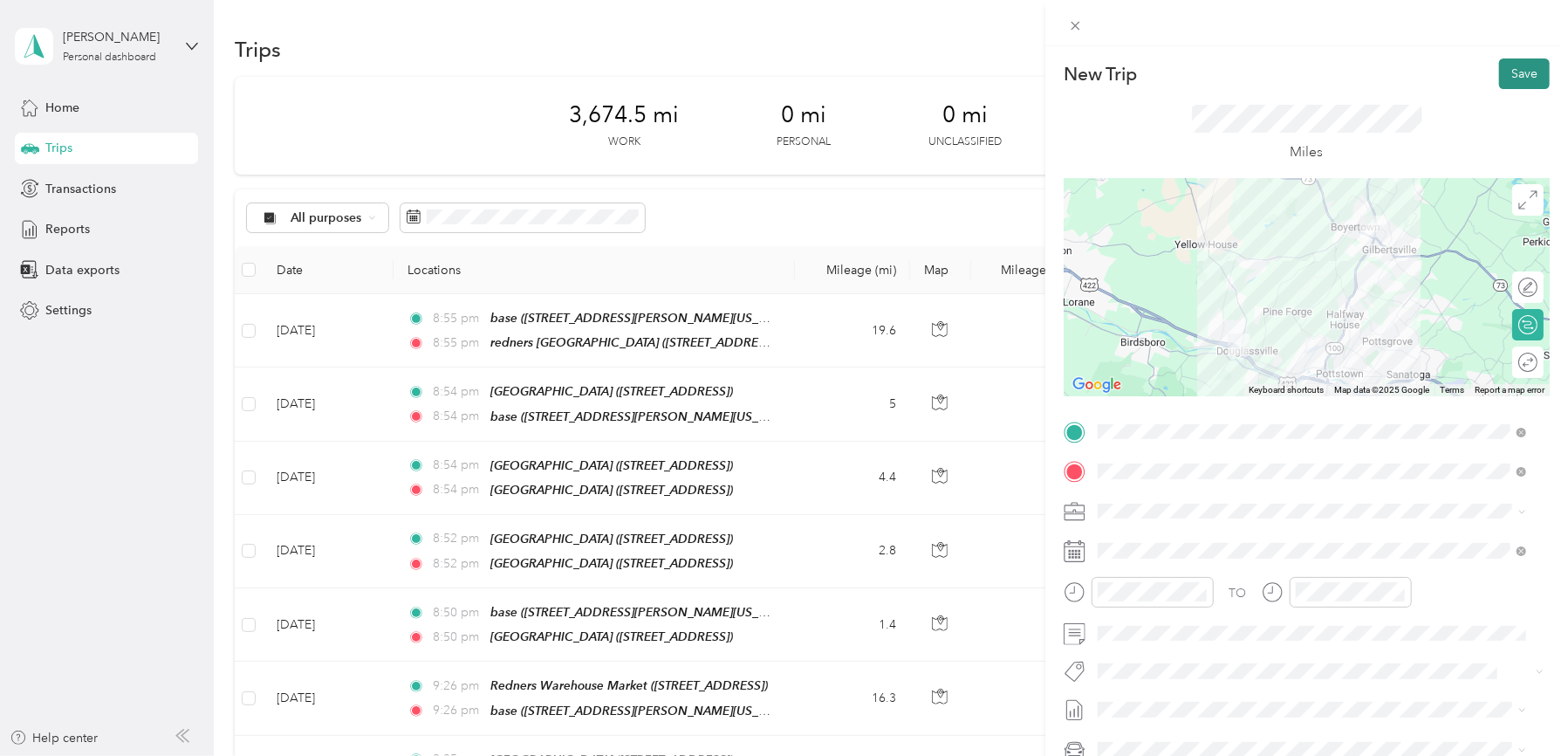 click on "Save" at bounding box center [1524, 73] 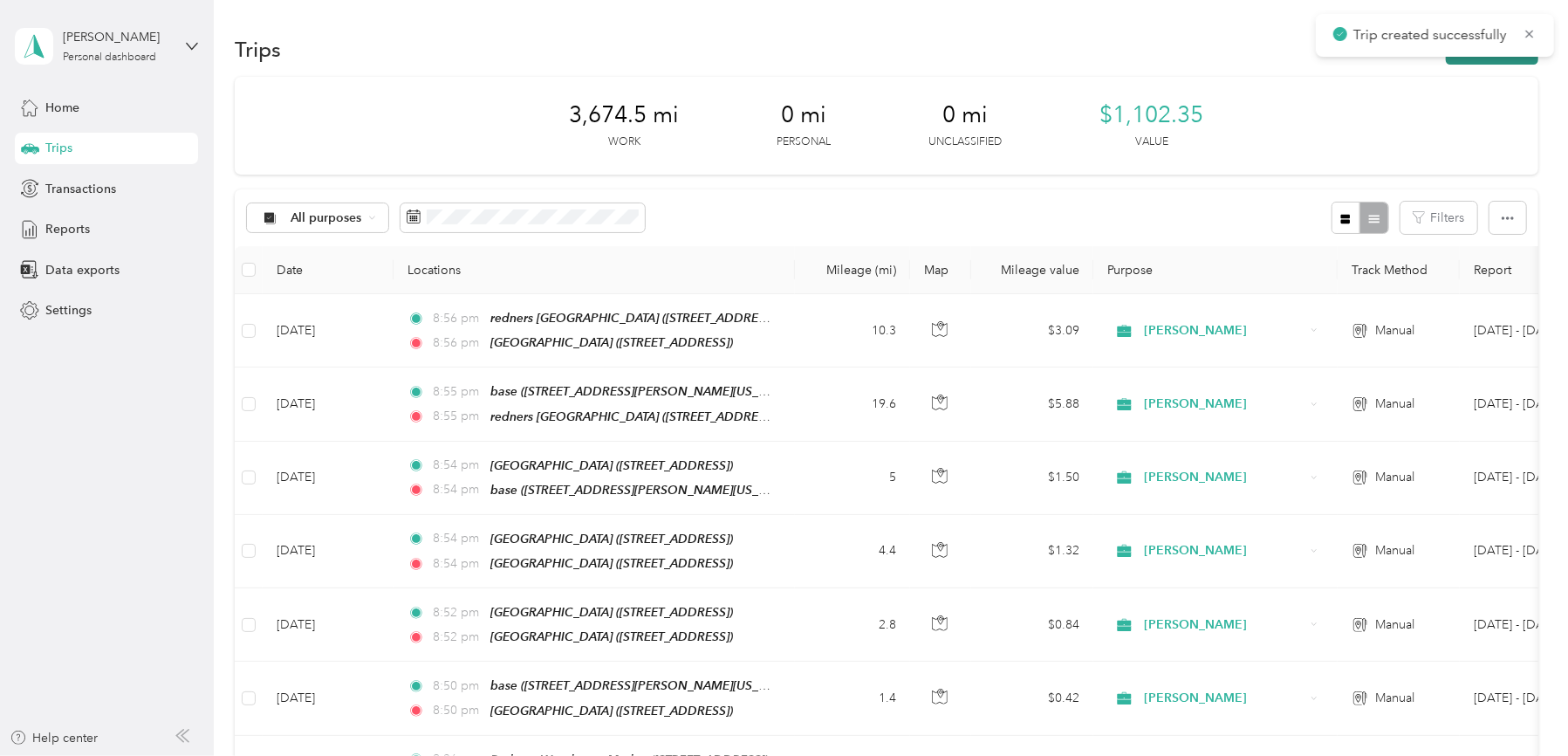 click on "New trip" at bounding box center (1492, 49) 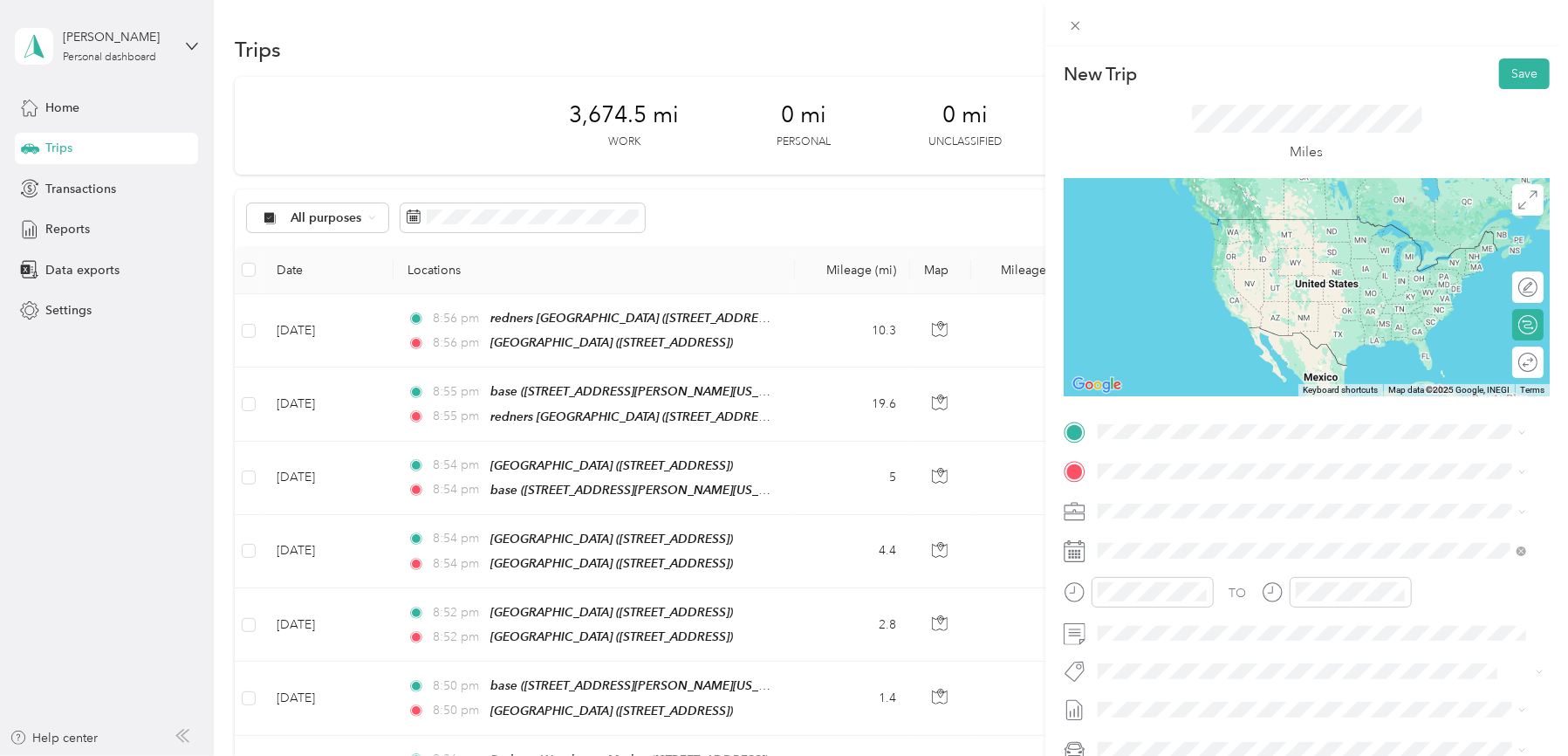 click on "Redners Warehouse Market" at bounding box center (1270, 503) 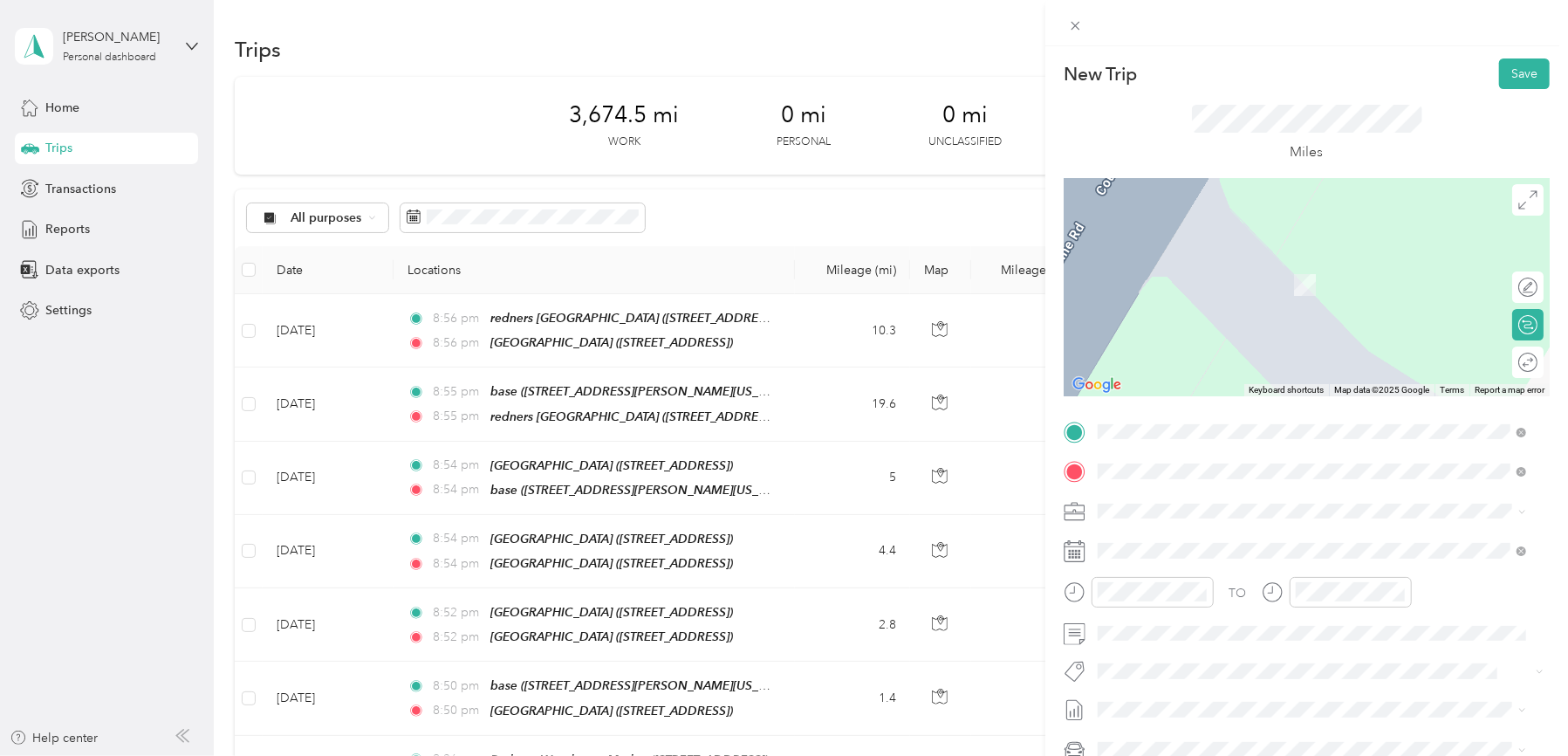 click on "TEAM [GEOGRAPHIC_DATA] [STREET_ADDRESS]" at bounding box center [1311, 609] 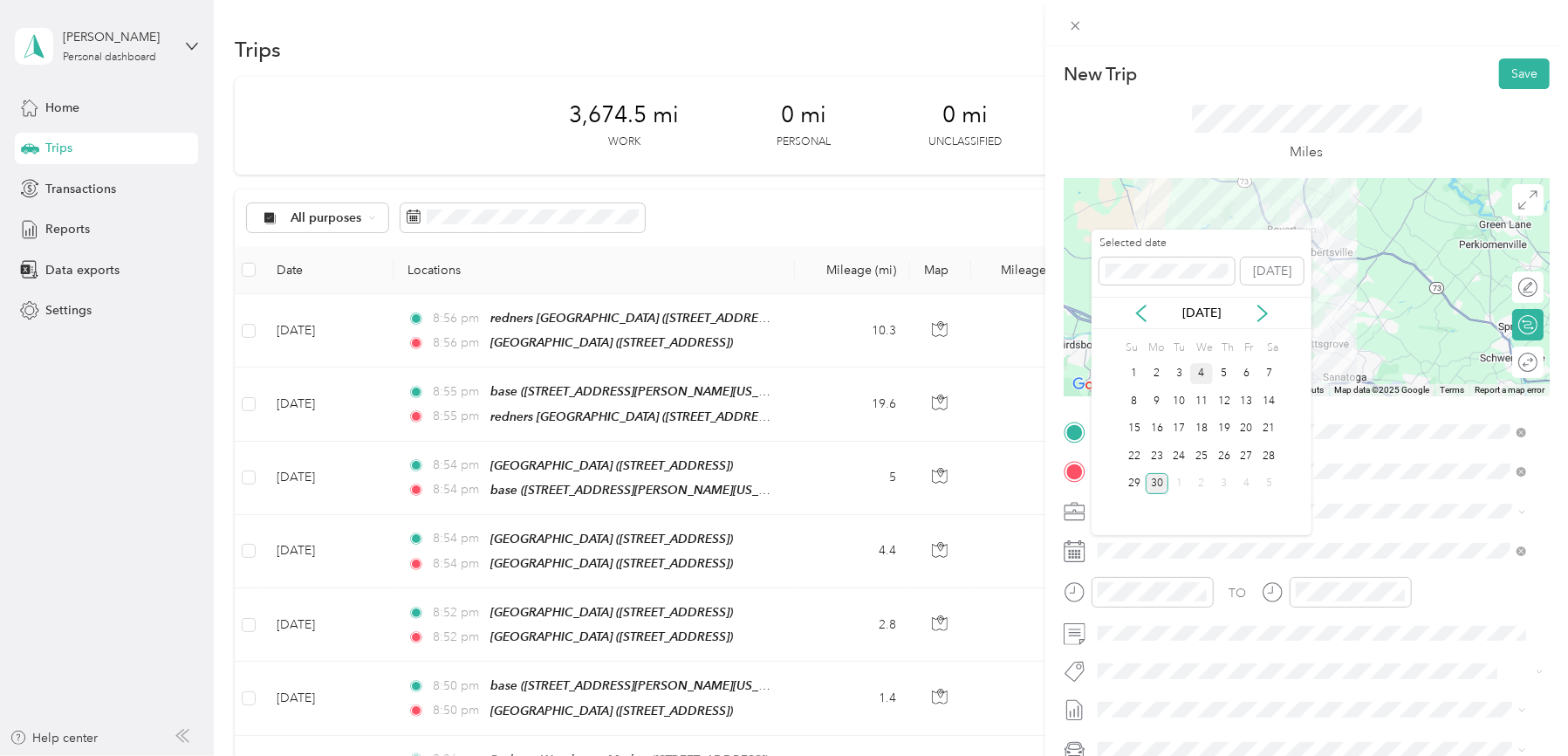 click on "4" at bounding box center (1202, 374) 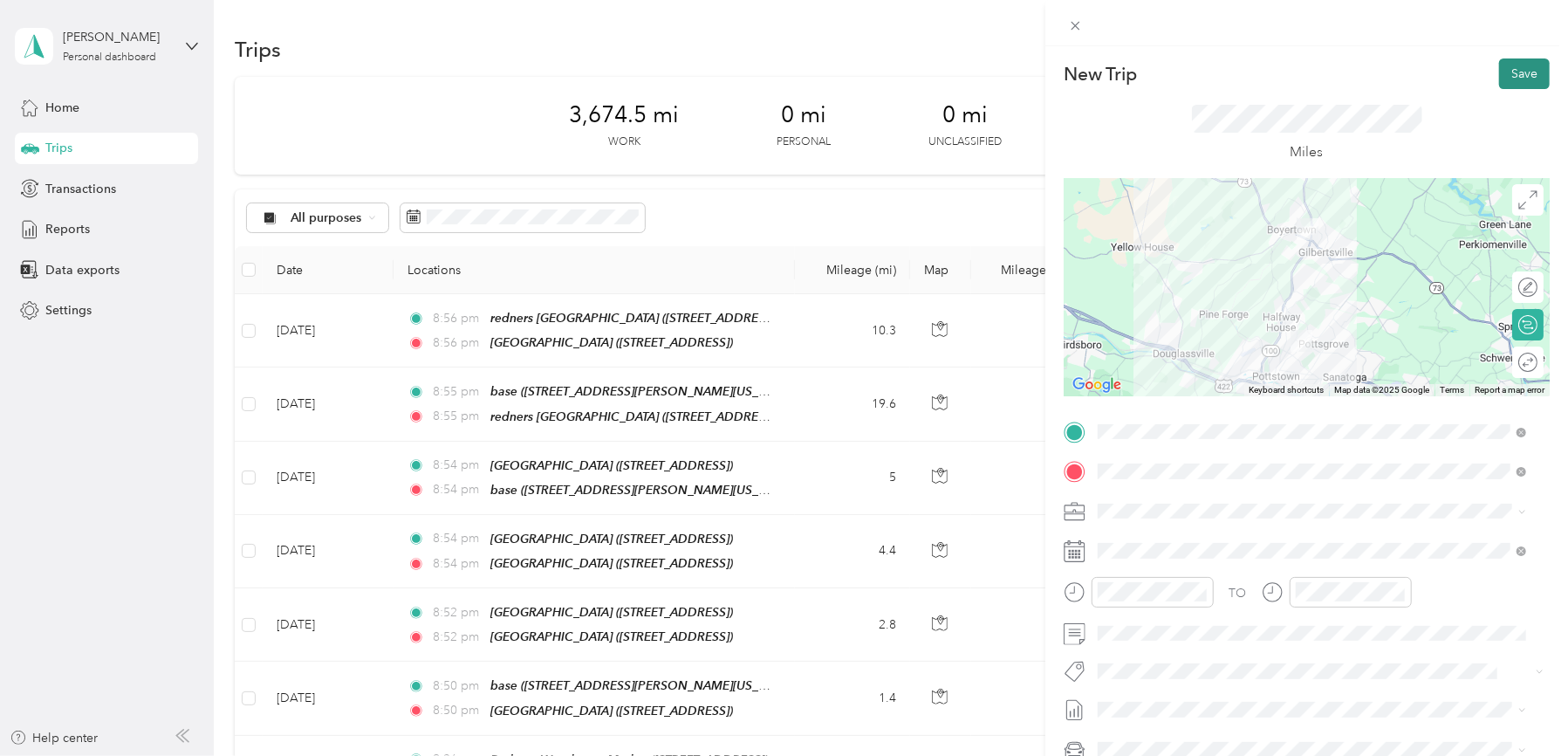 click on "Save" at bounding box center (1524, 73) 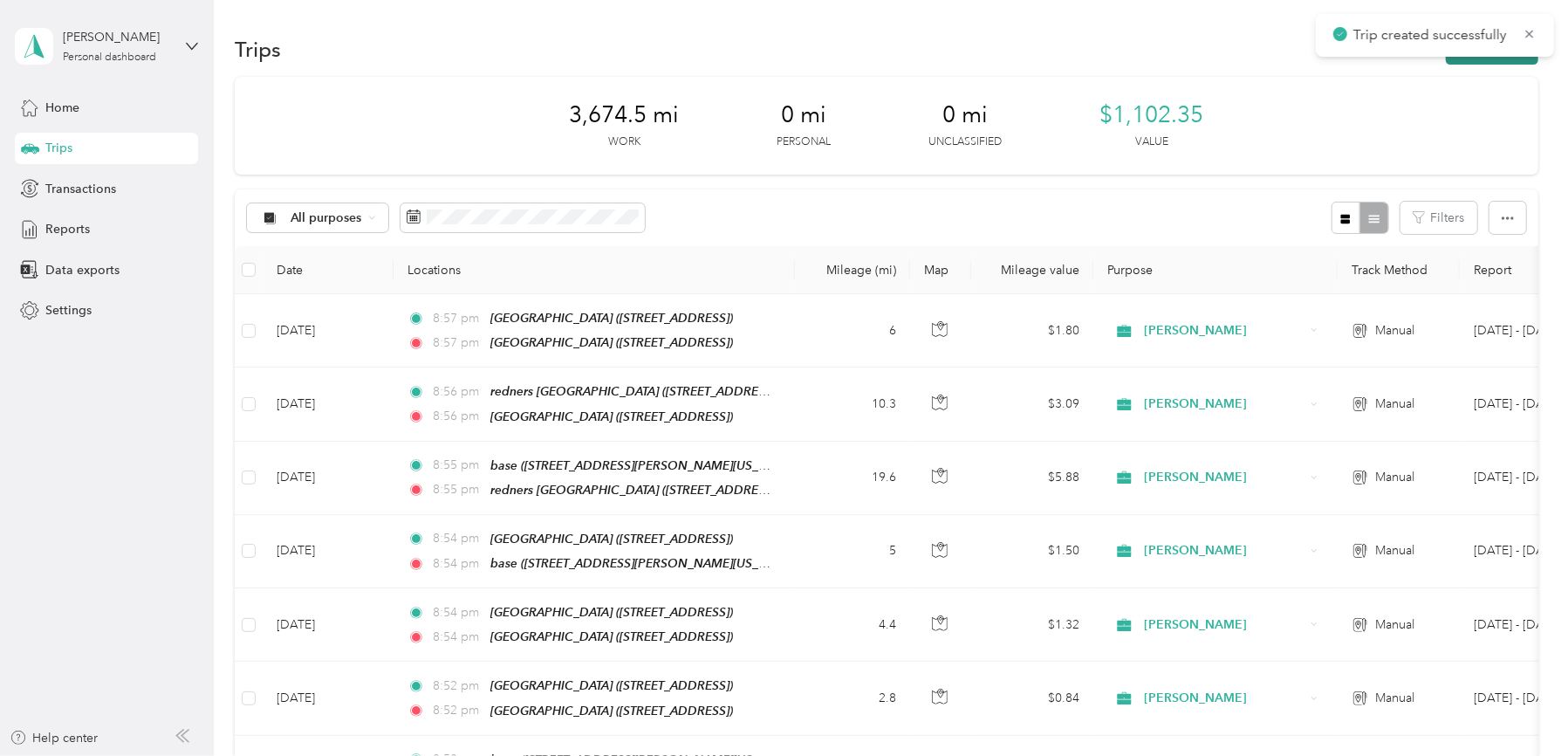 click on "New trip" at bounding box center [1492, 49] 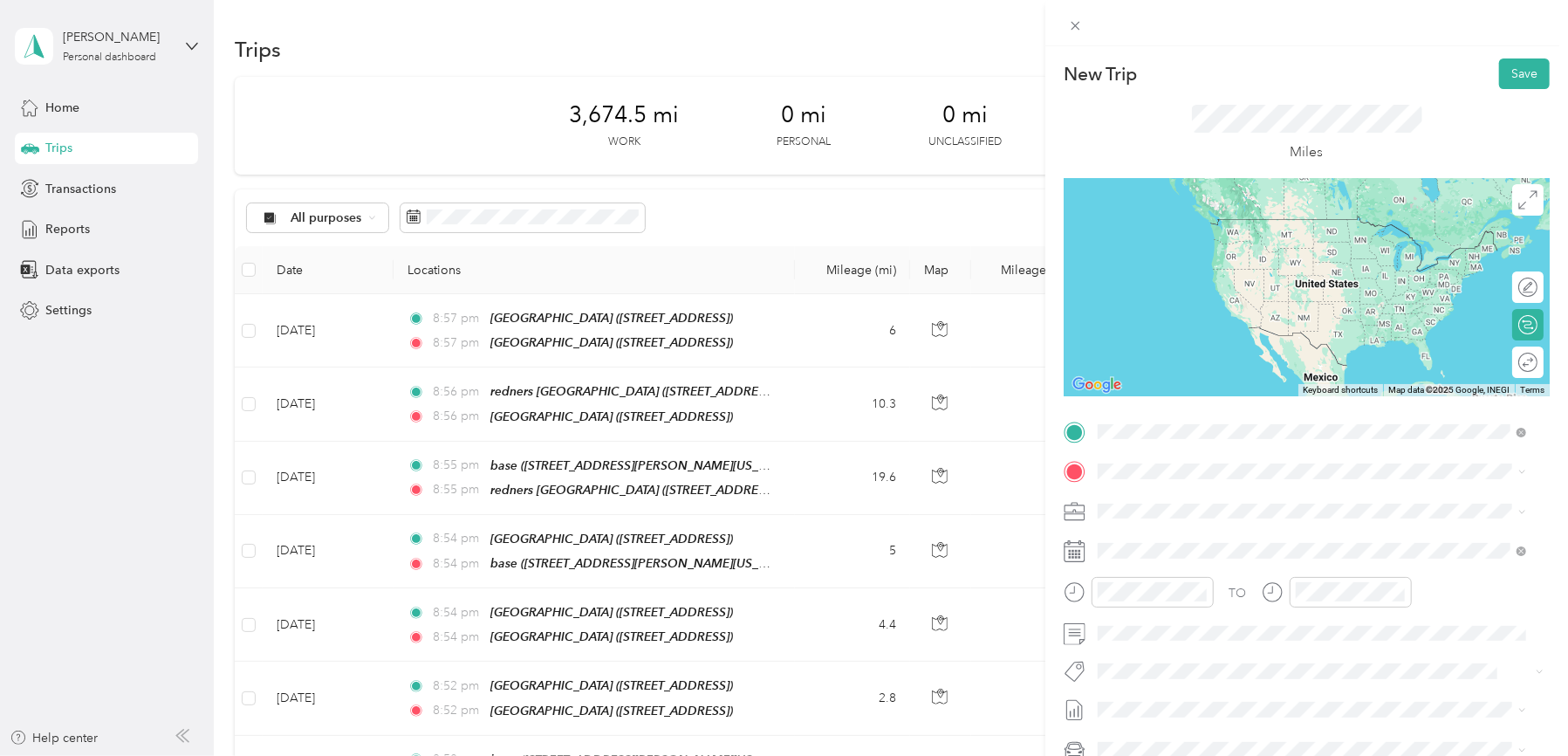 click on "redners pottstown" at bounding box center (1183, 623) 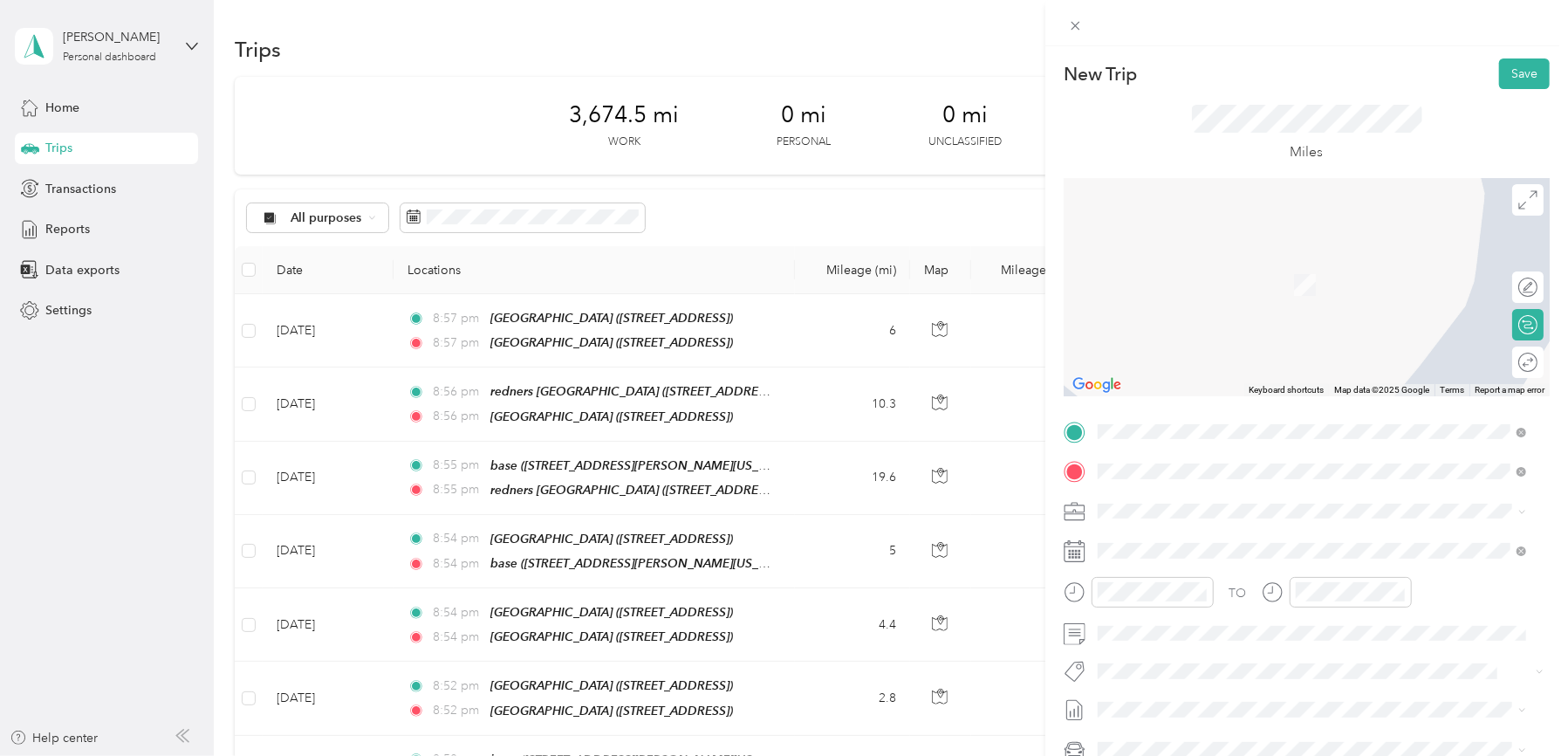 click on "[STREET_ADDRESS][PERSON_NAME][US_STATE]" at bounding box center [1266, 560] 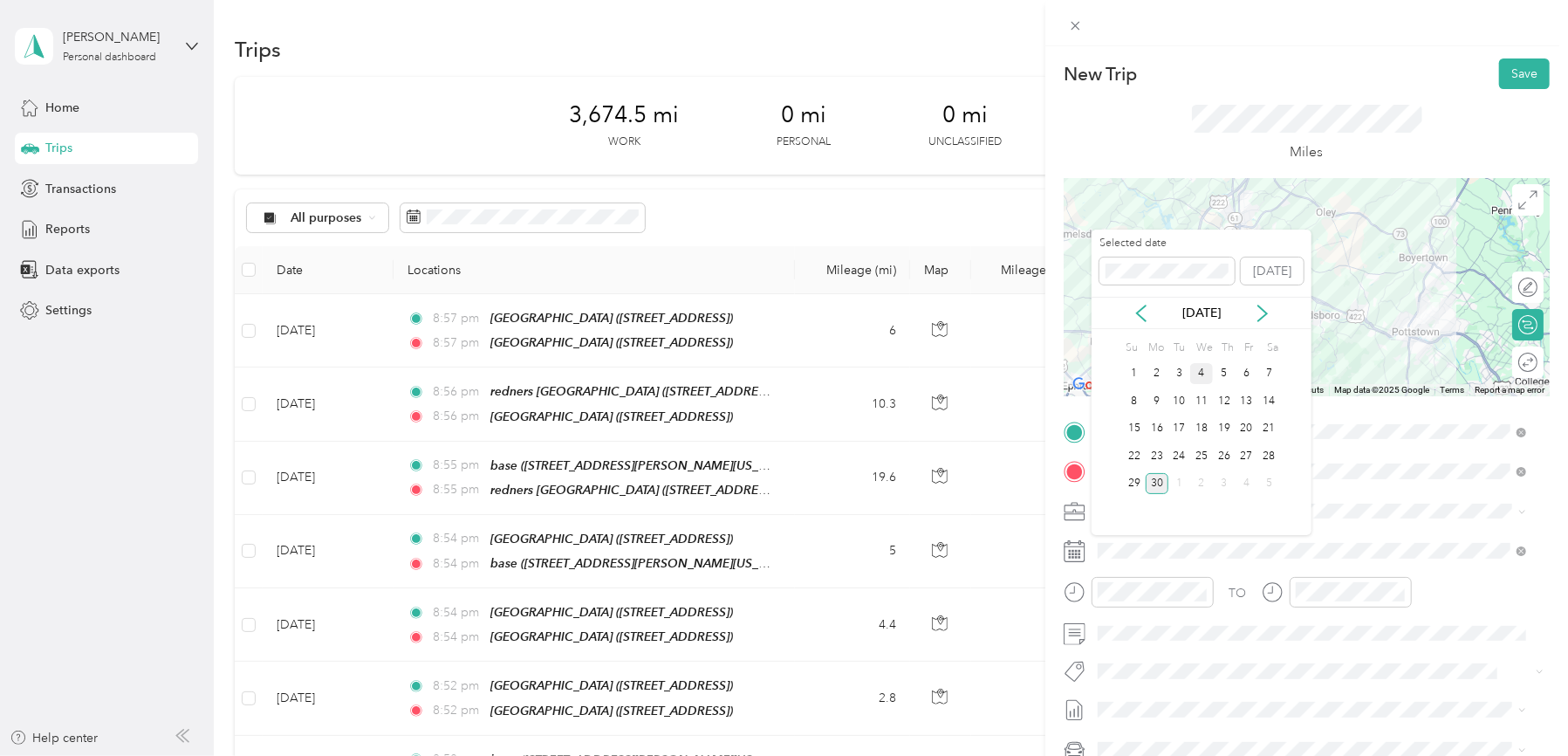 click on "4" at bounding box center (1202, 374) 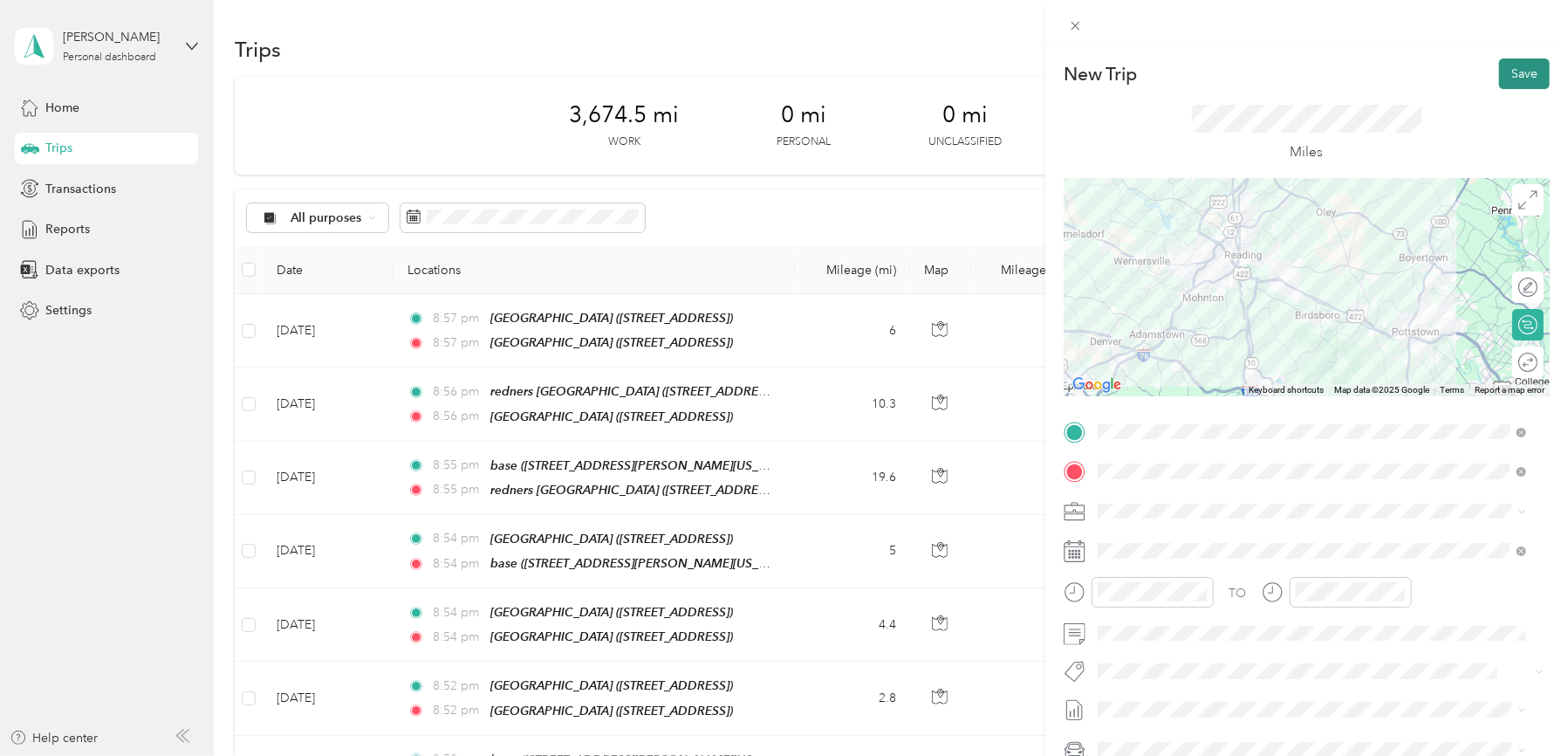 click on "Save" at bounding box center (1524, 73) 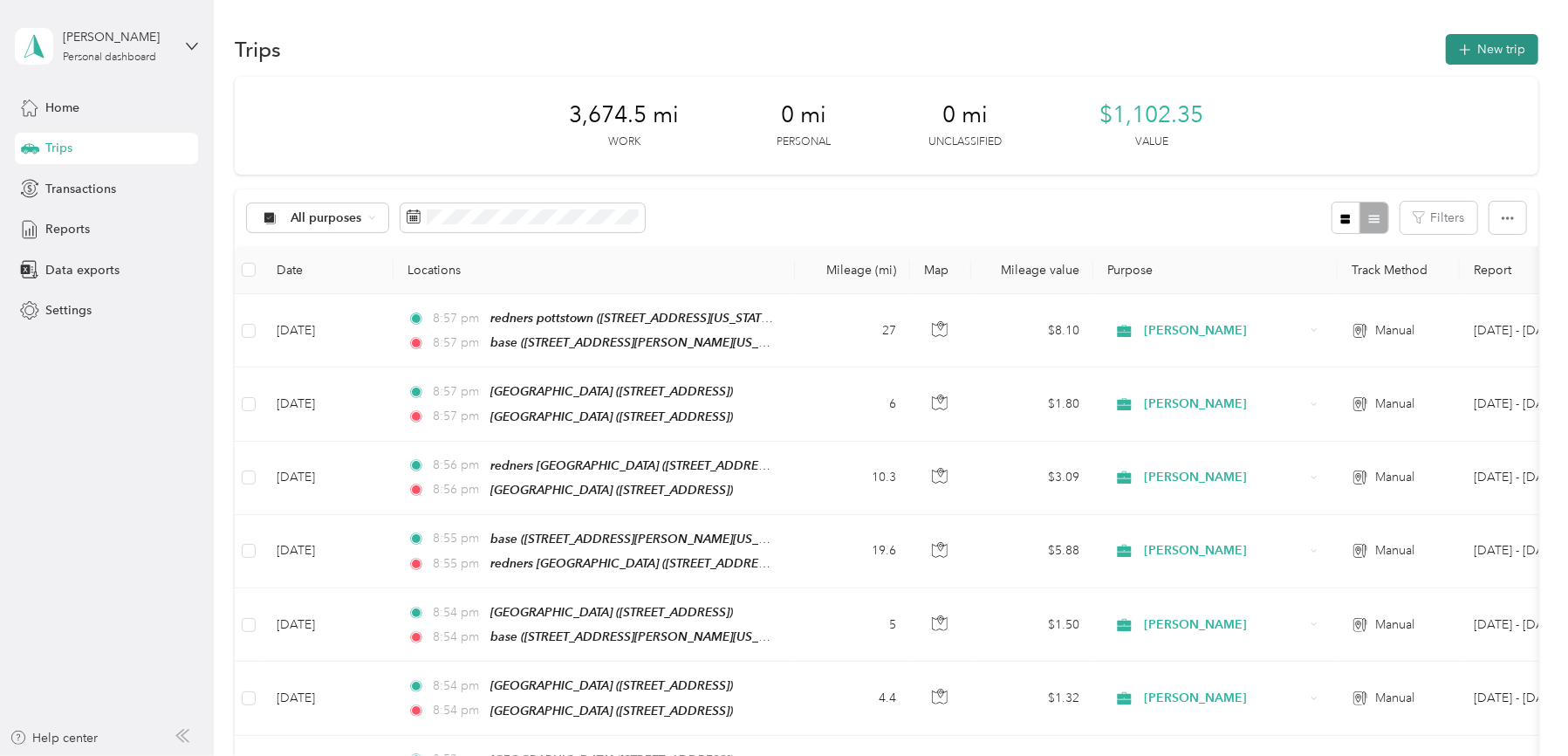 click on "New trip" at bounding box center [1492, 49] 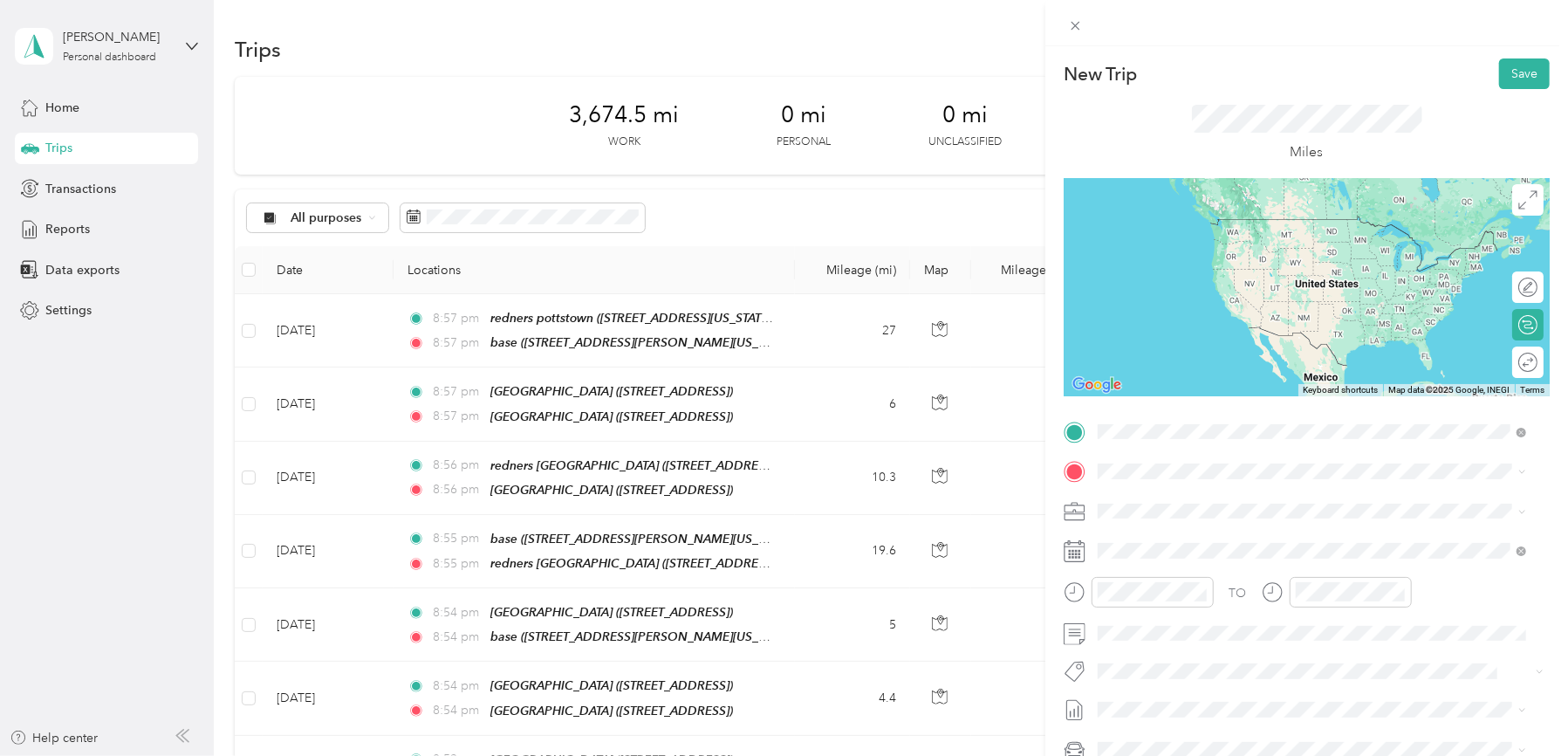 click on "[STREET_ADDRESS][PERSON_NAME][US_STATE]" at bounding box center [1266, 520] 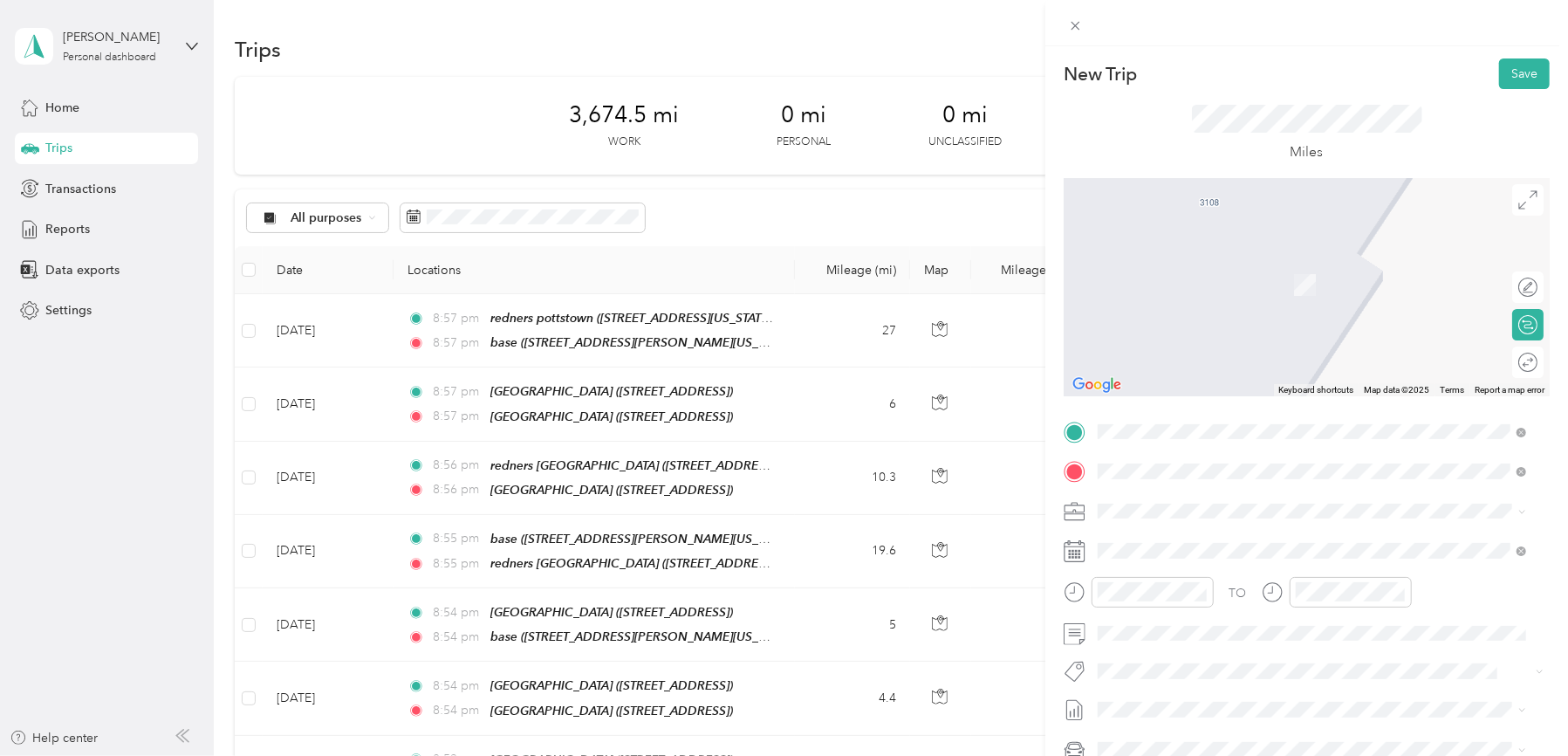 click on "TEAM Redners Warehouse Market" at bounding box center (1240, 665) 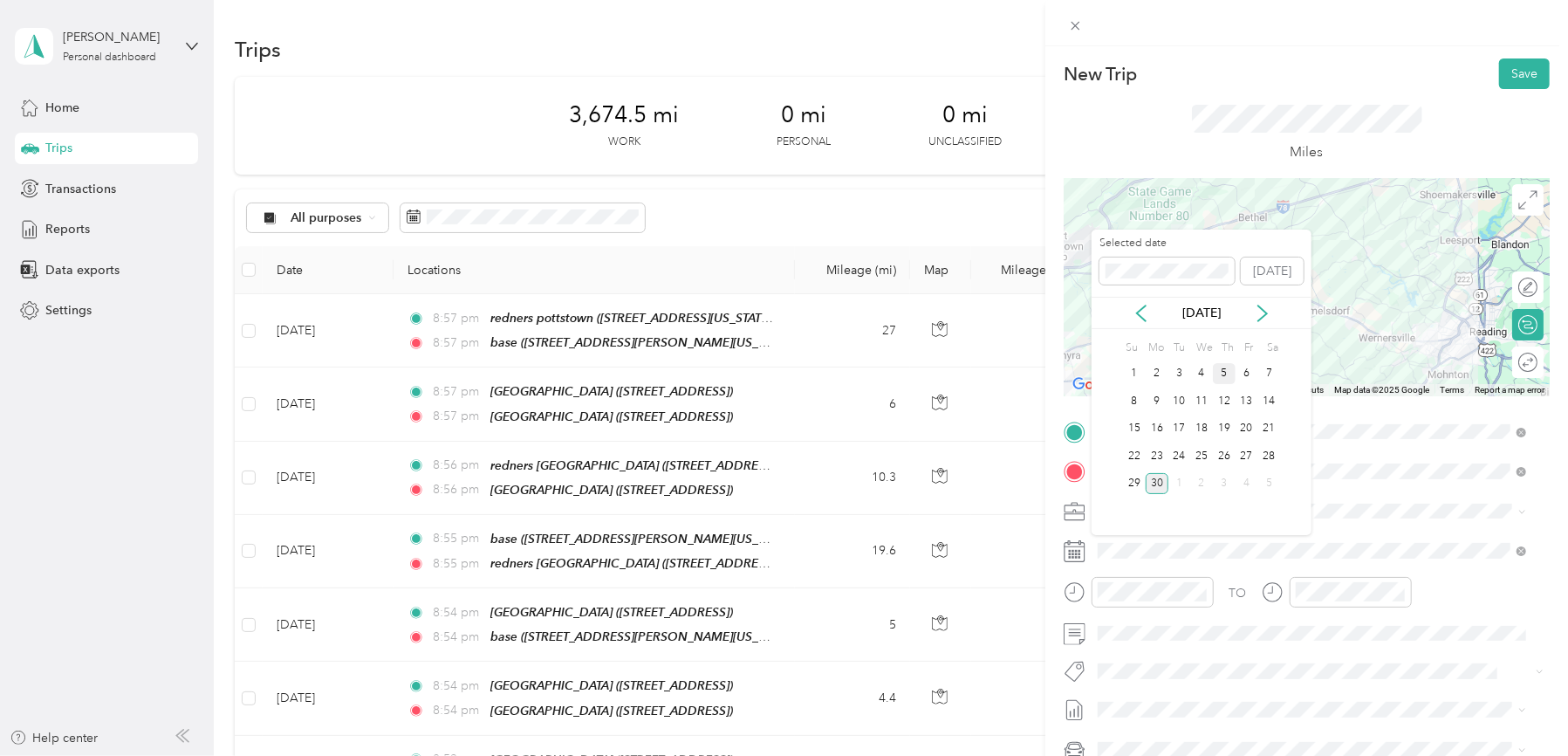 click on "5" at bounding box center [1224, 374] 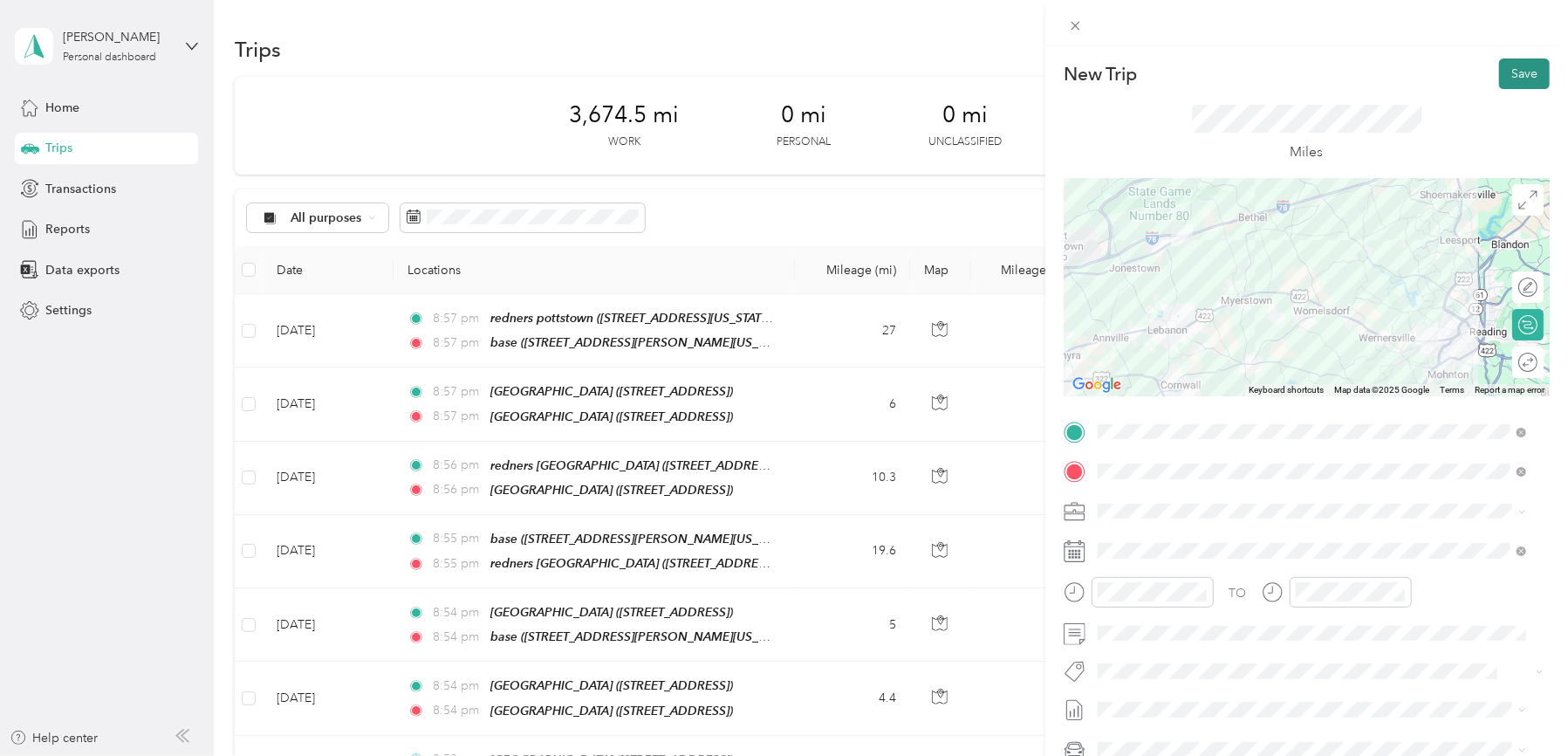 click on "Save" at bounding box center (1524, 73) 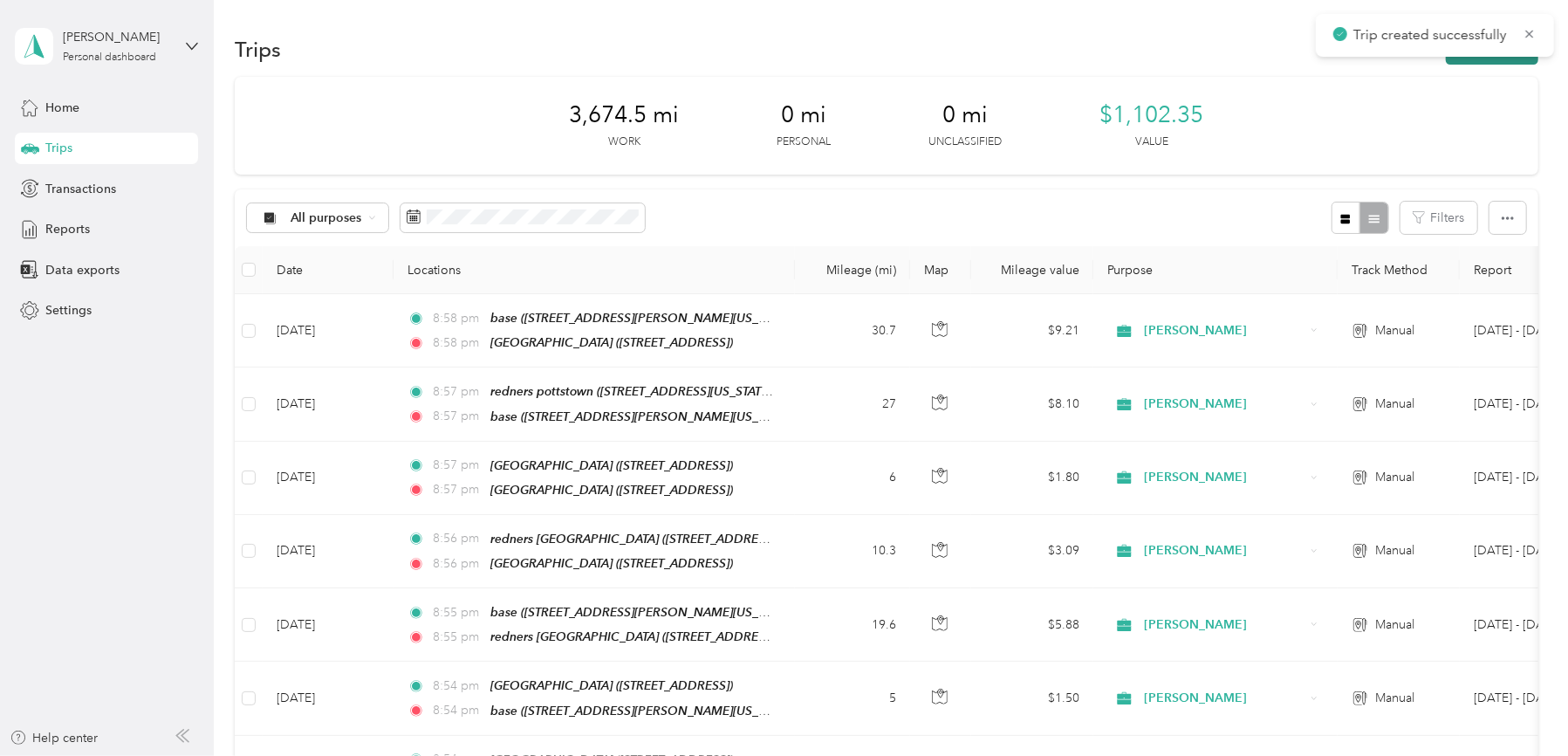 click on "New trip" at bounding box center (1492, 49) 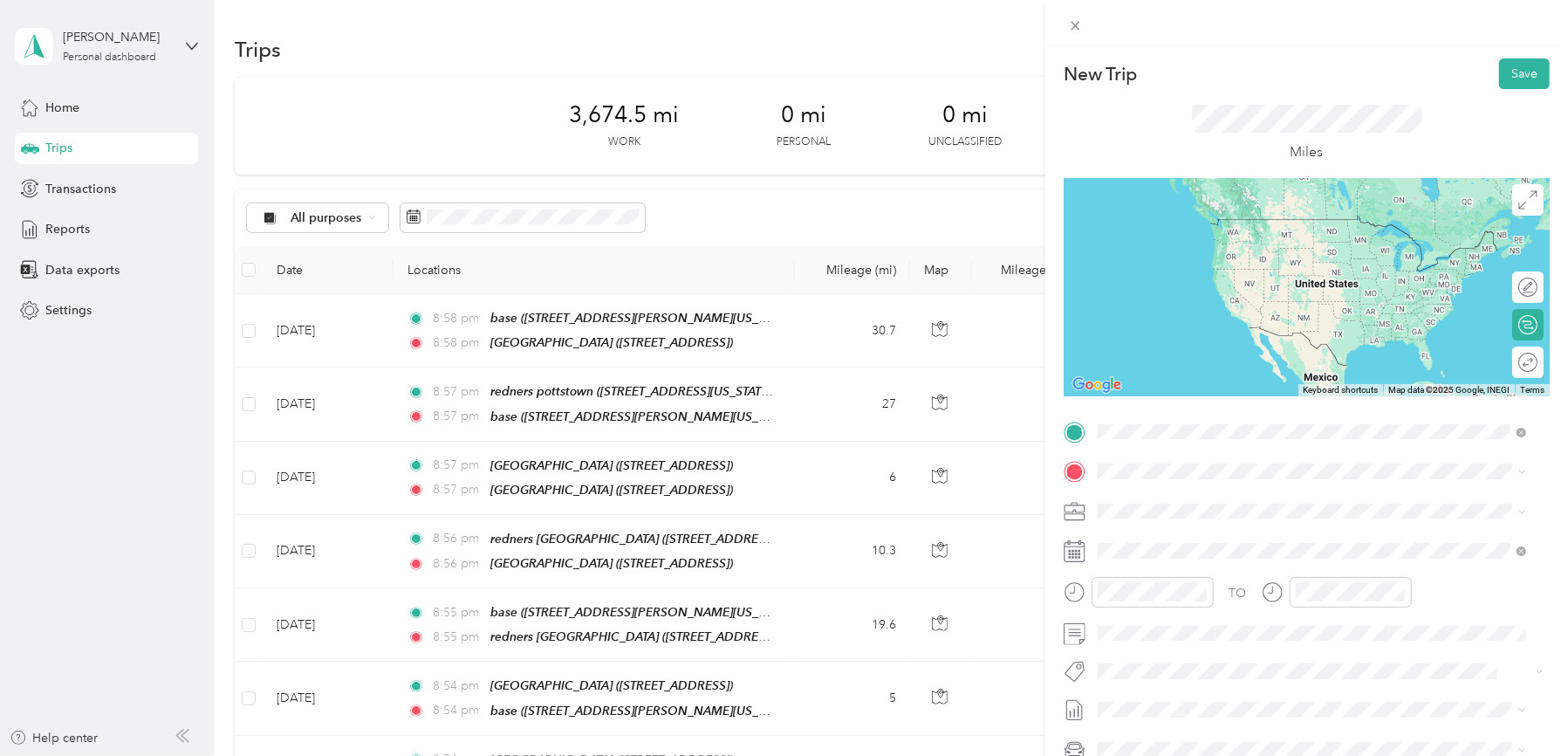 click on "Redners Warehouse Market" at bounding box center (1270, 626) 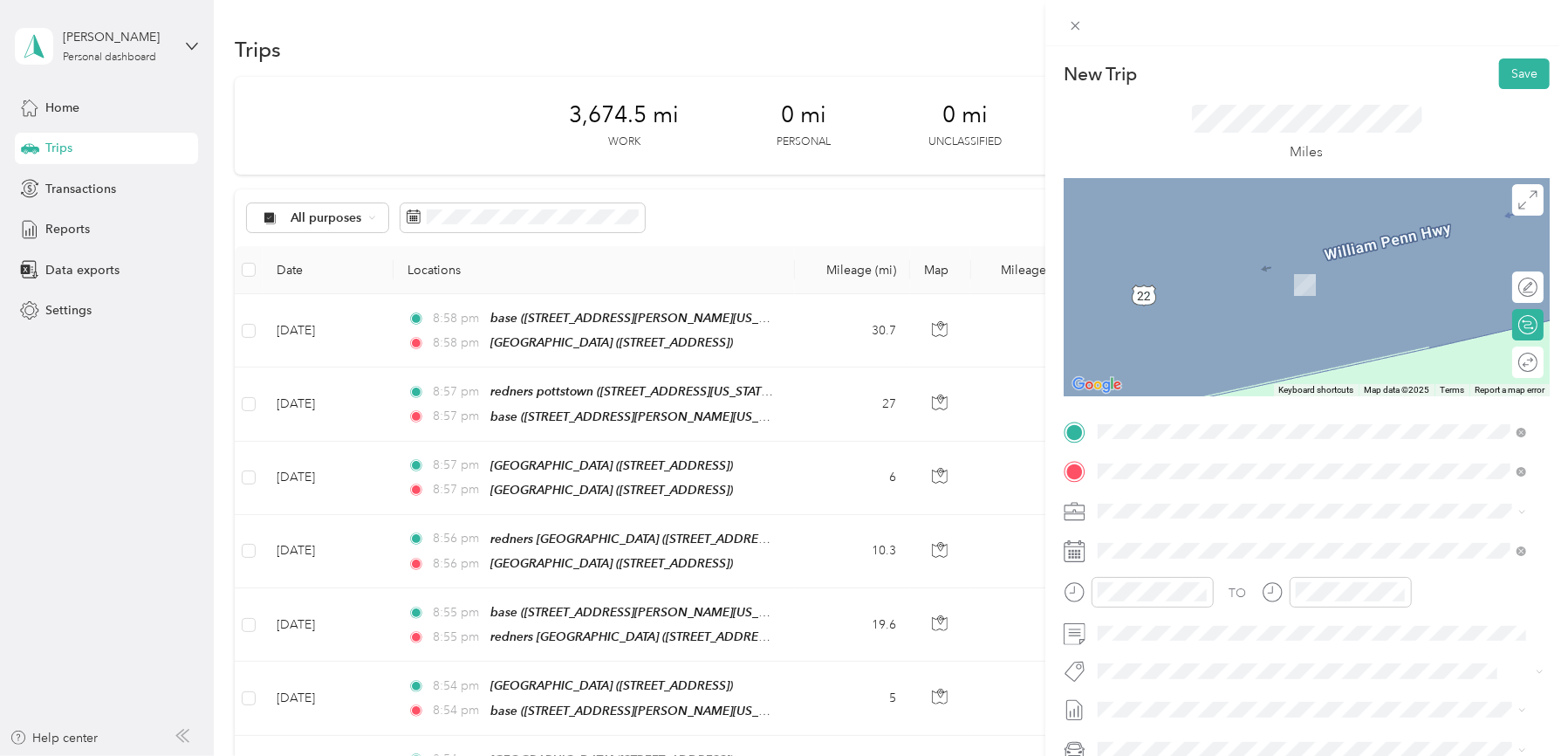 click on "[GEOGRAPHIC_DATA]" at bounding box center (1256, 660) 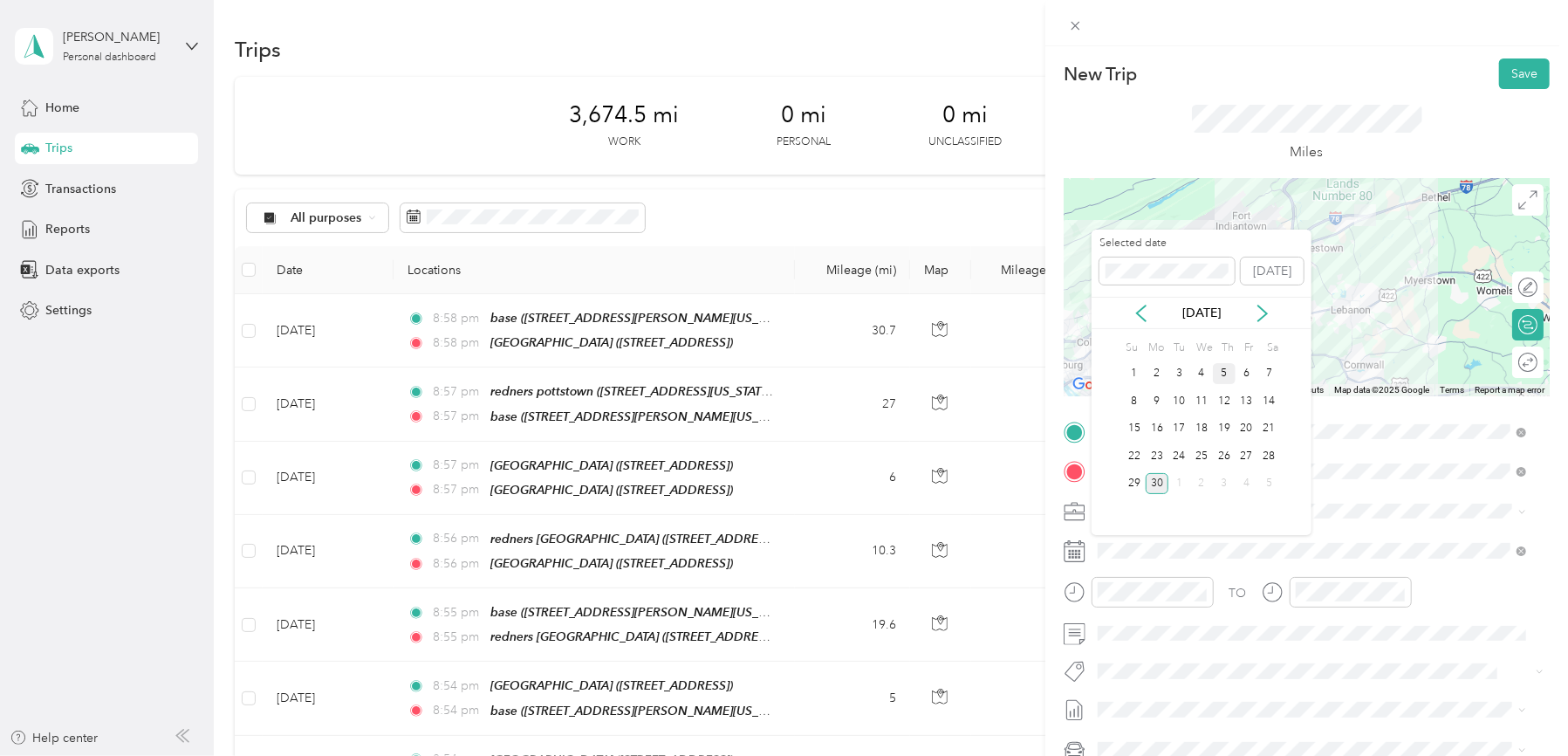 click on "5" at bounding box center [1224, 374] 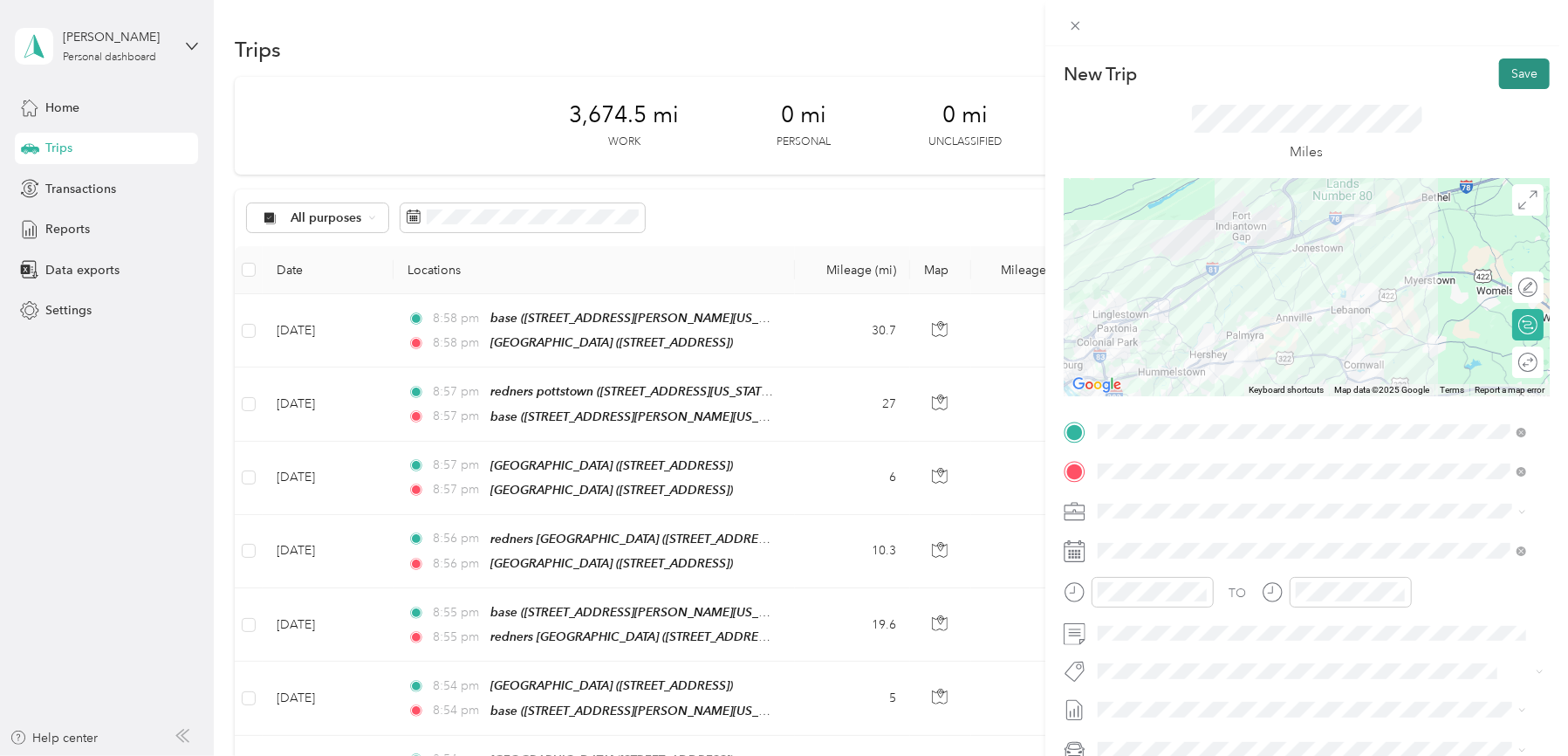 click on "Save" at bounding box center [1524, 73] 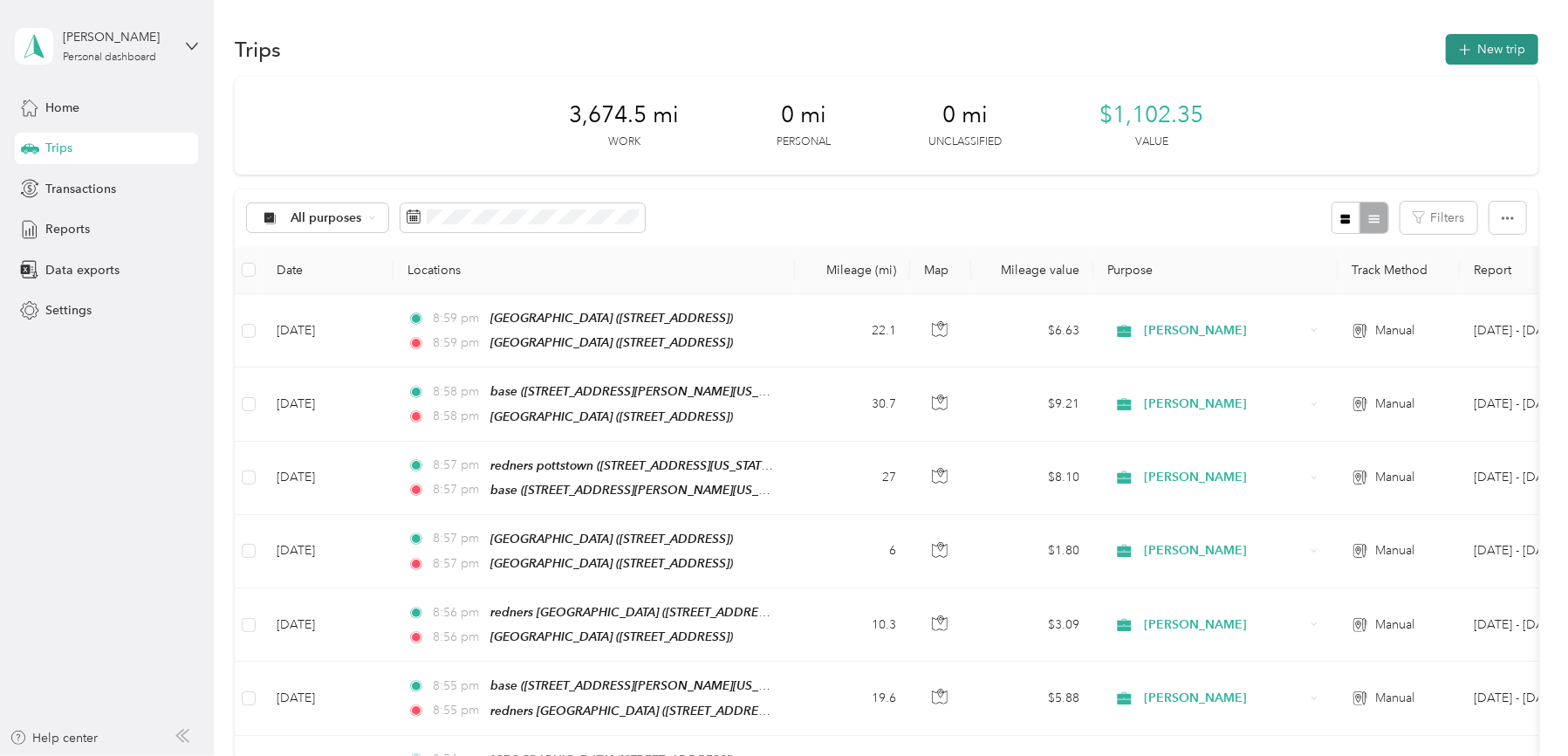 click on "New trip" at bounding box center (1492, 49) 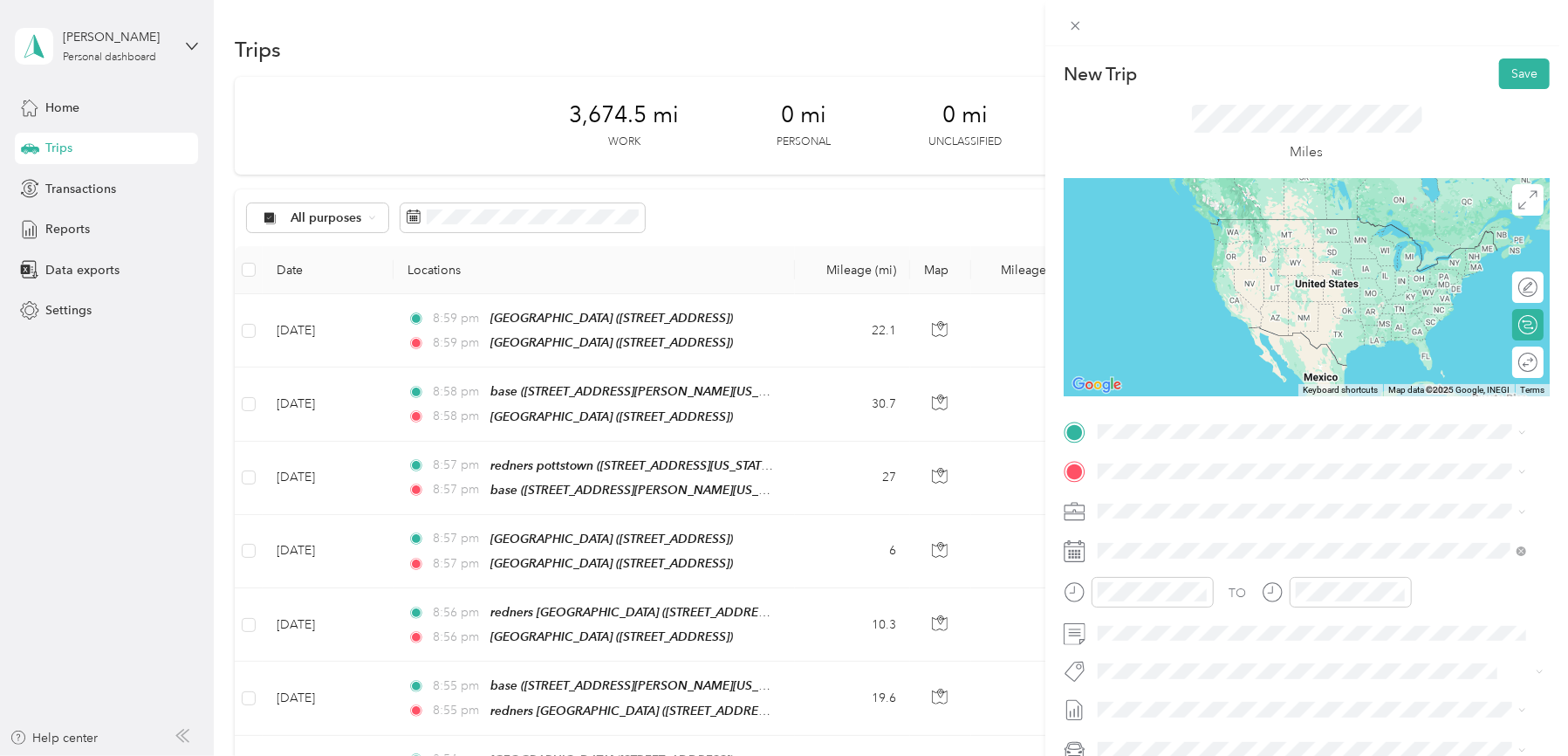 click on "[GEOGRAPHIC_DATA]" at bounding box center (1256, 618) 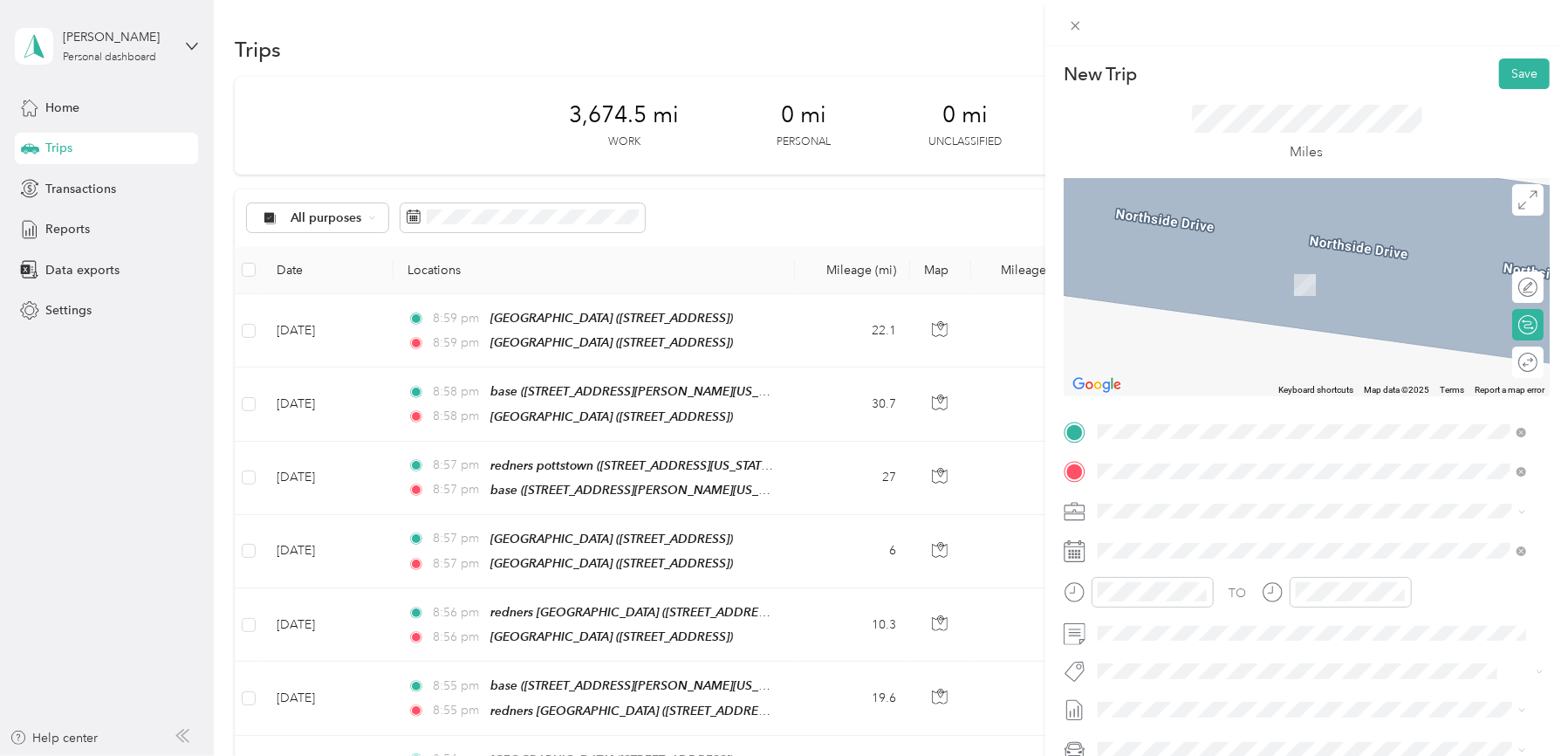 click on "Redners Warehouse Market" at bounding box center (1270, 599) 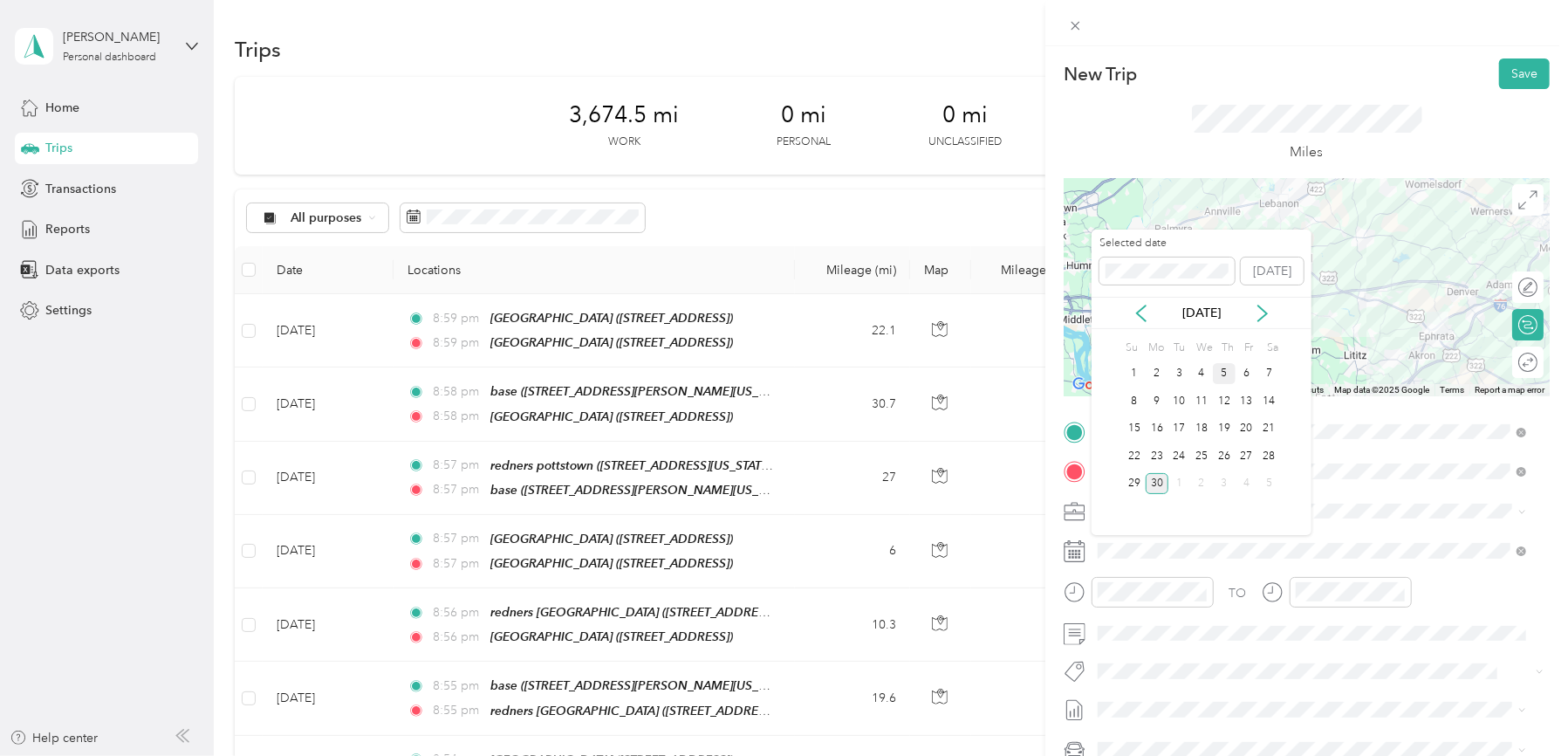 click on "5" at bounding box center [1224, 374] 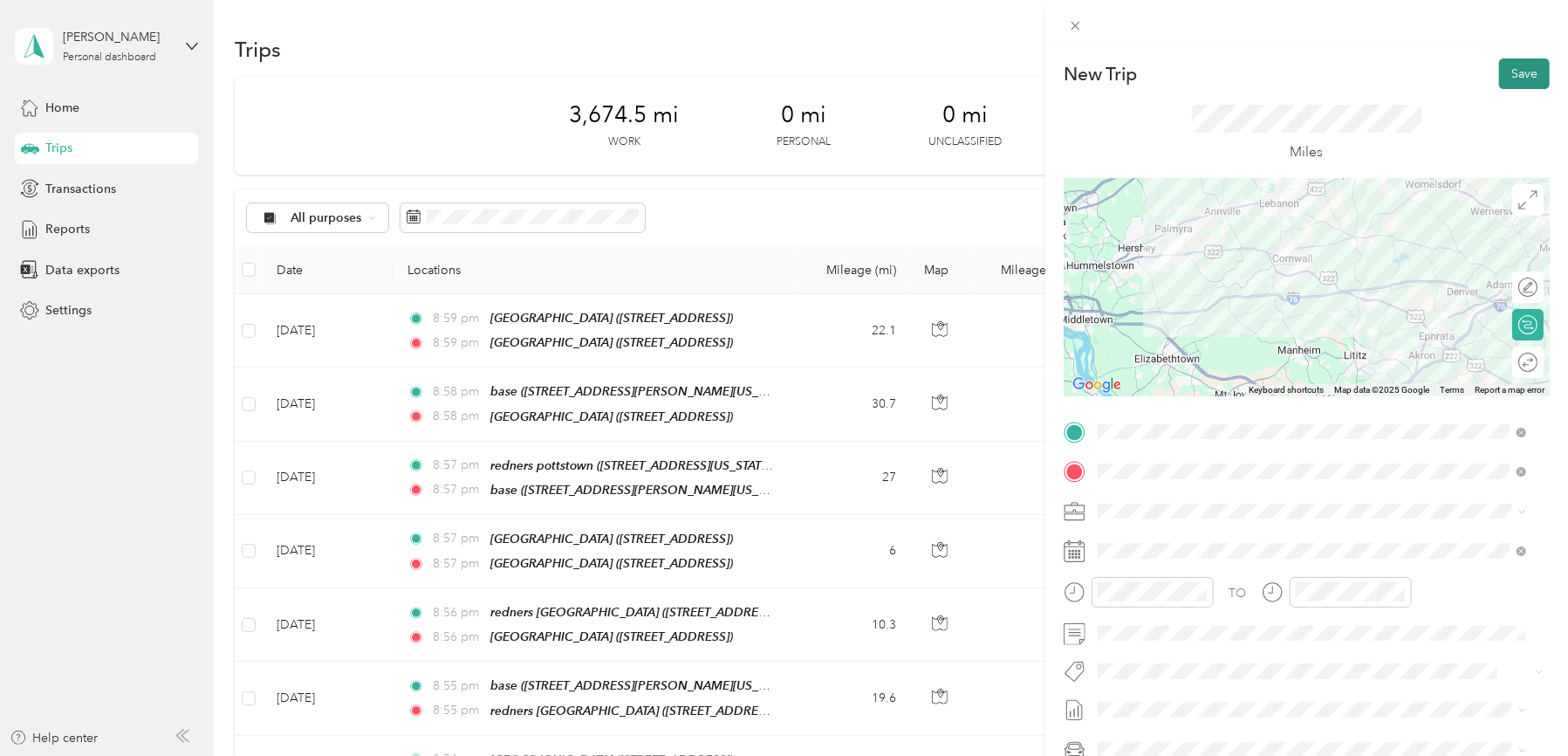 click on "Save" at bounding box center (1524, 73) 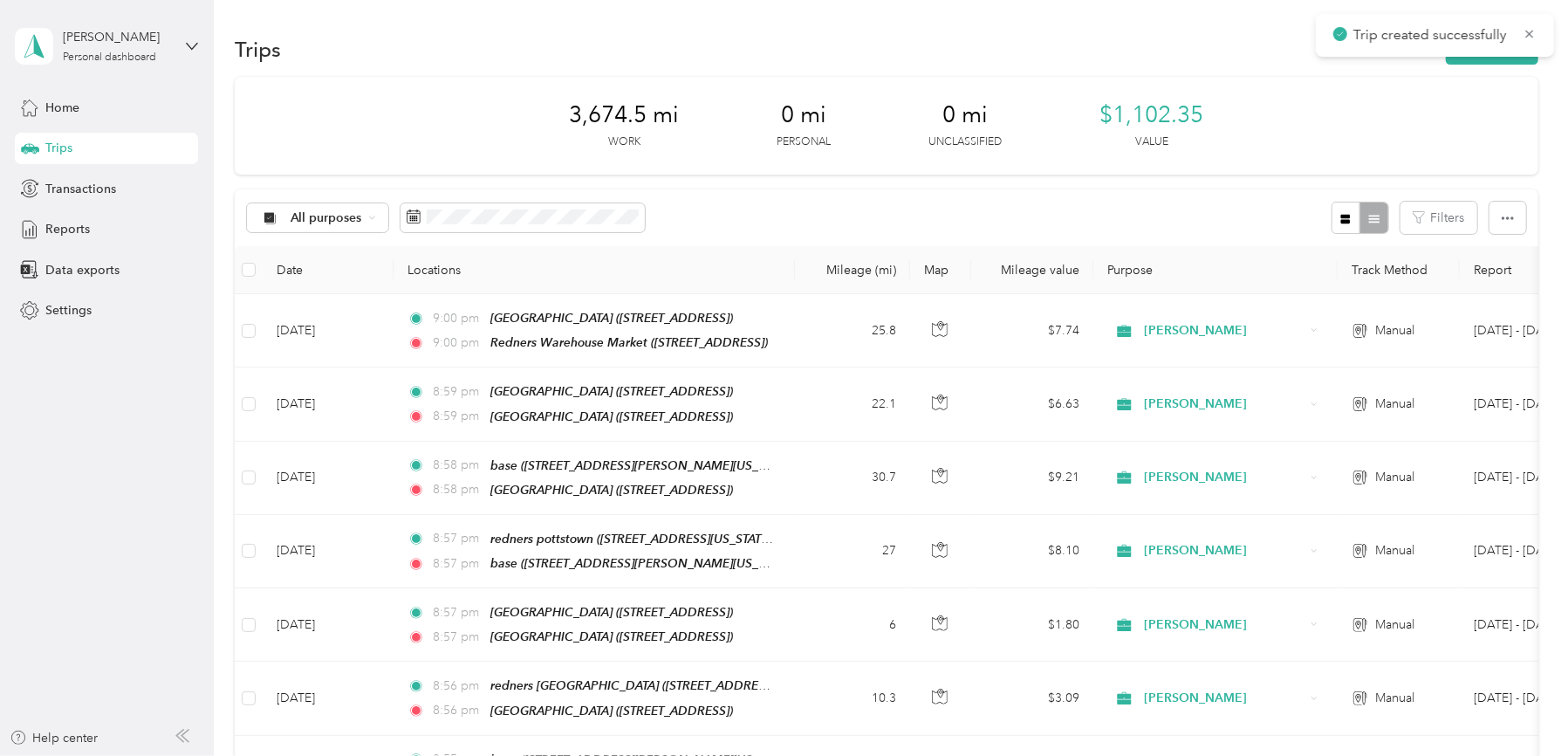 click on "Trip created successfully" at bounding box center (1434, 35) 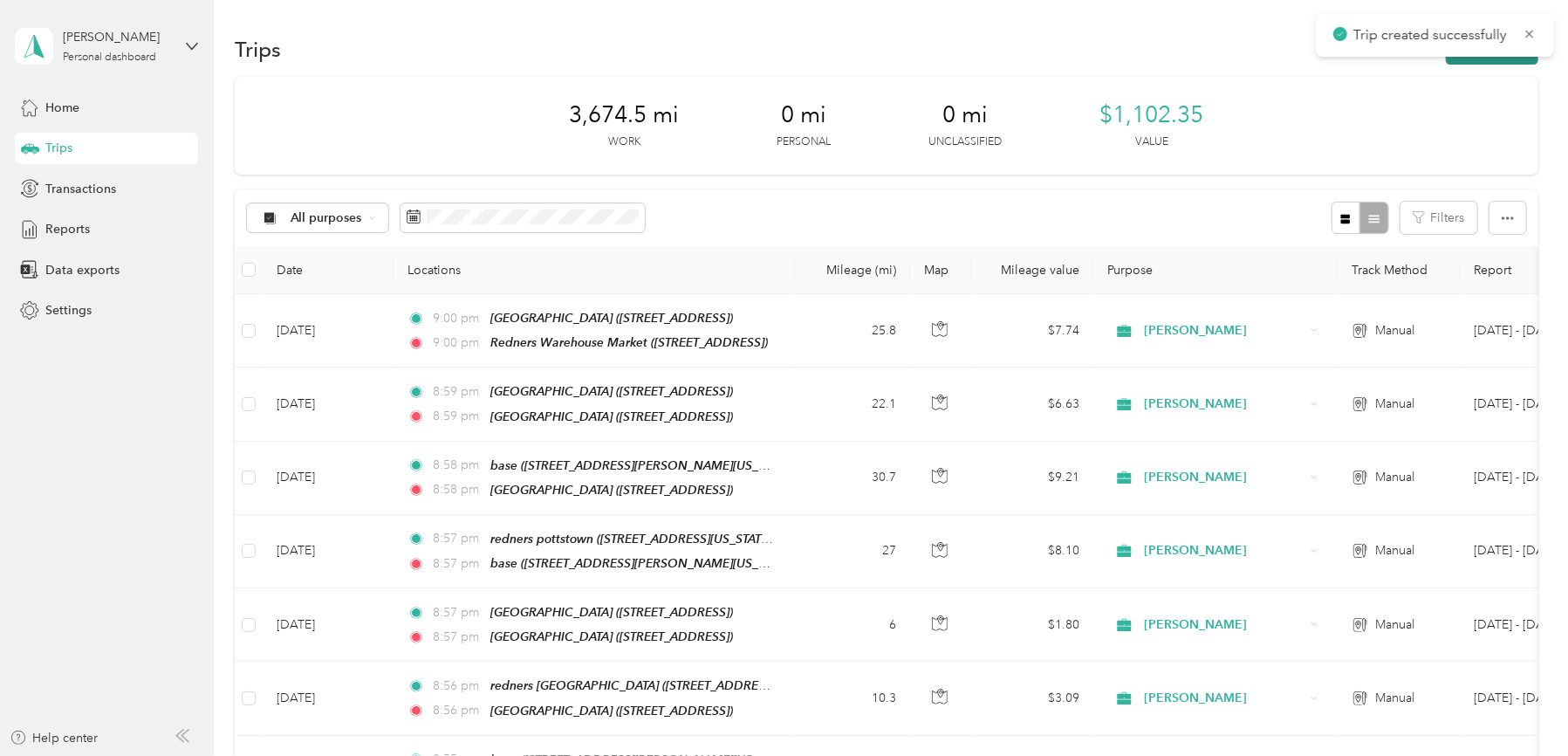 click on "New trip" at bounding box center (1492, 49) 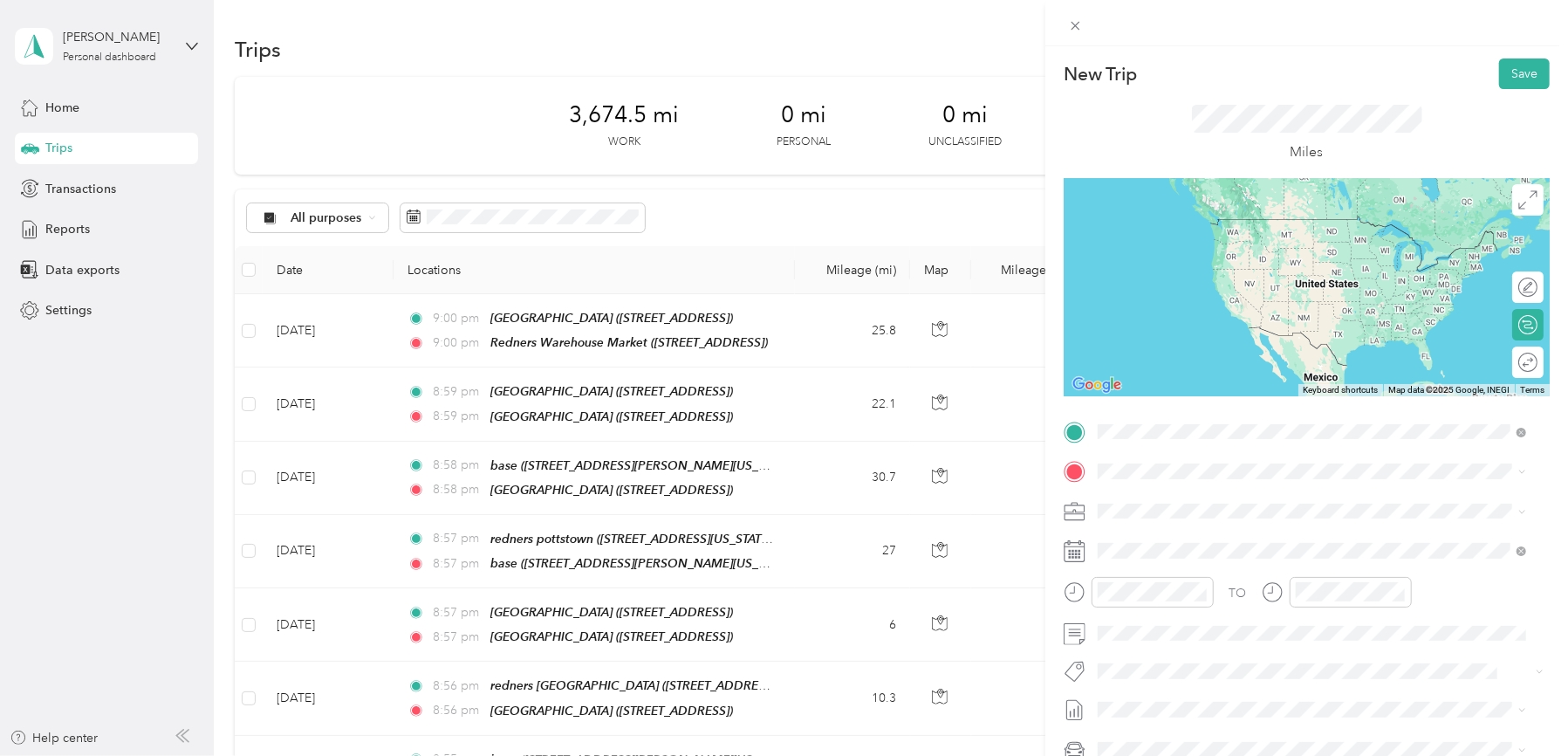 click on "Redners Warehouse Market" at bounding box center [1270, 559] 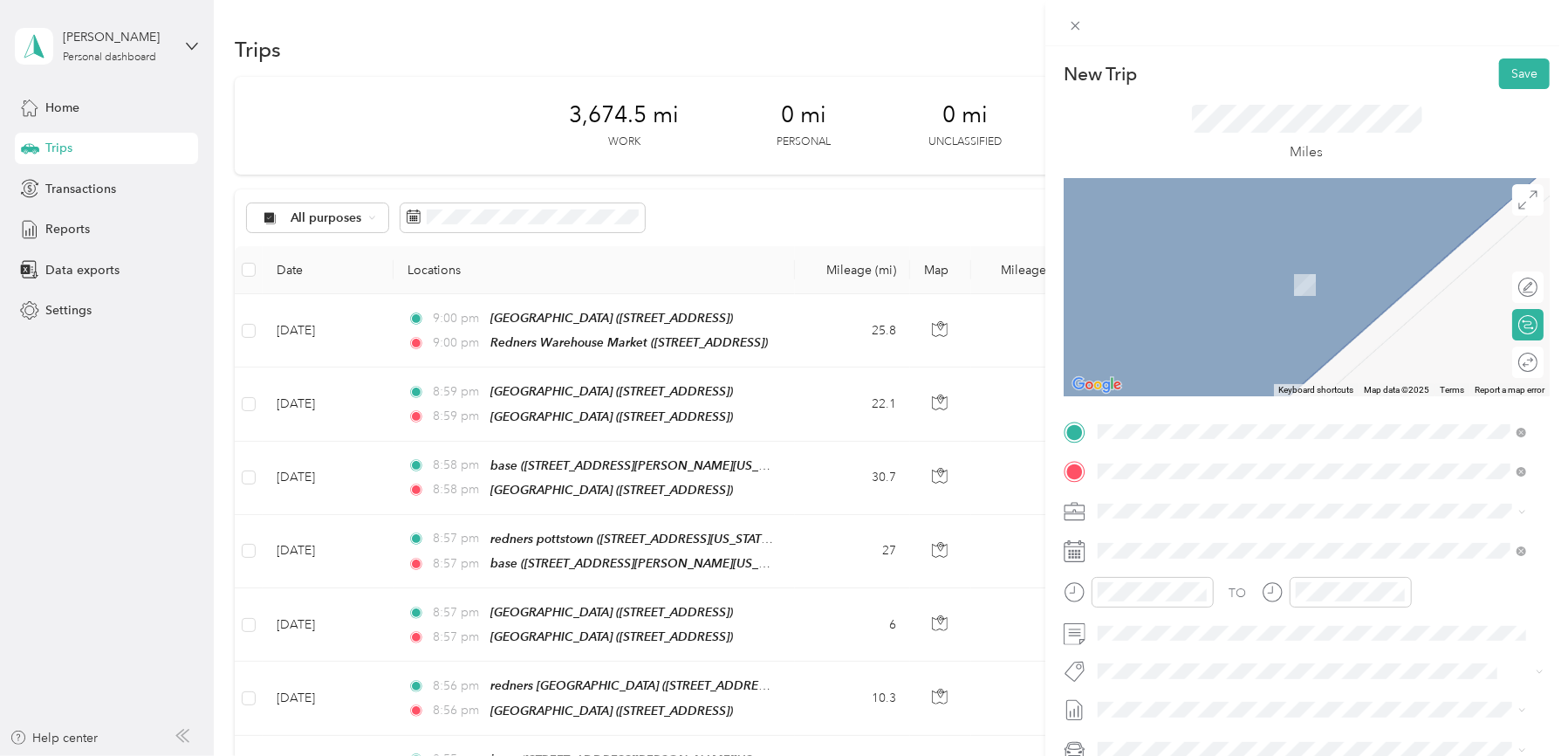 click on "base [STREET_ADDRESS][PERSON_NAME][US_STATE]" at bounding box center (1266, 551) 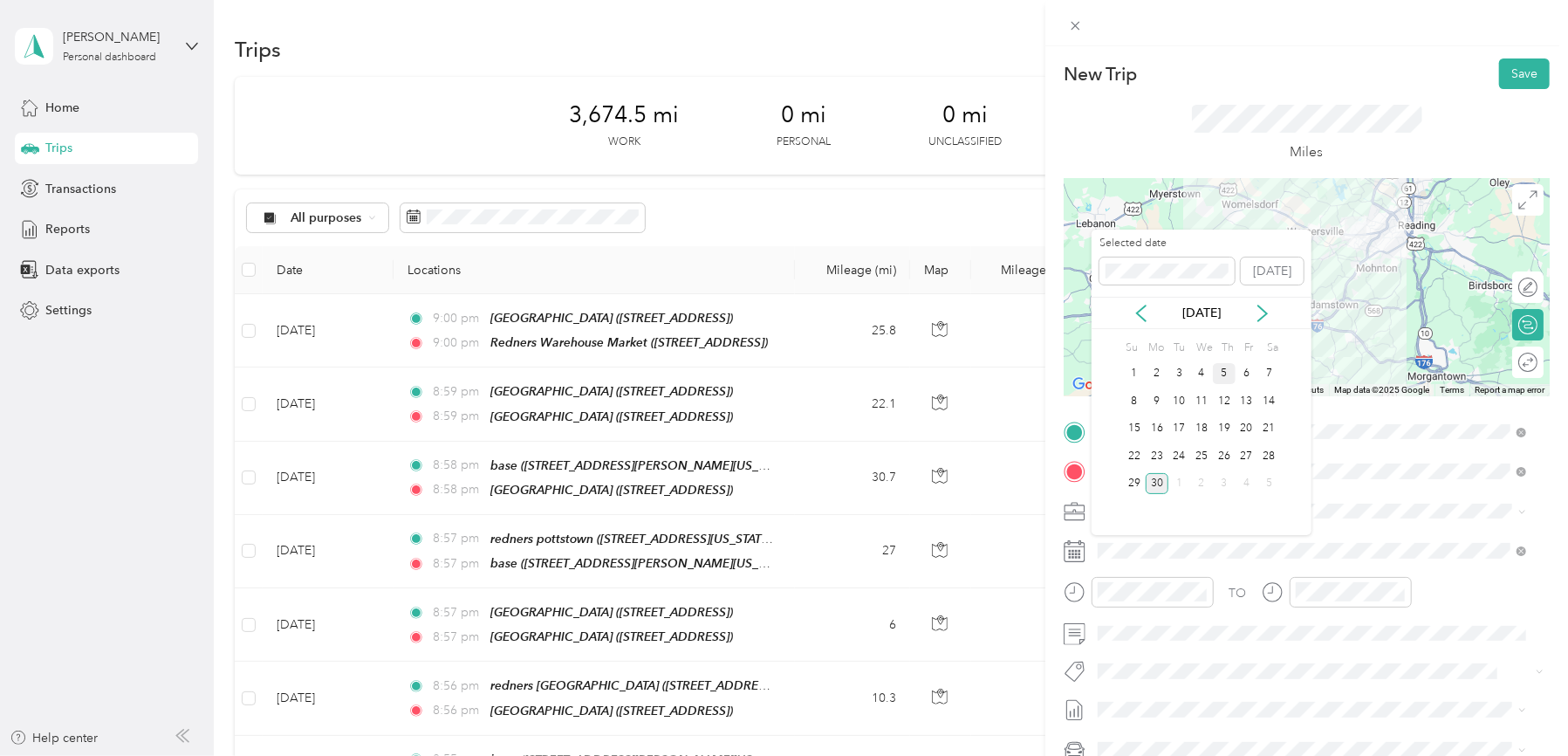 click on "5" at bounding box center [1224, 374] 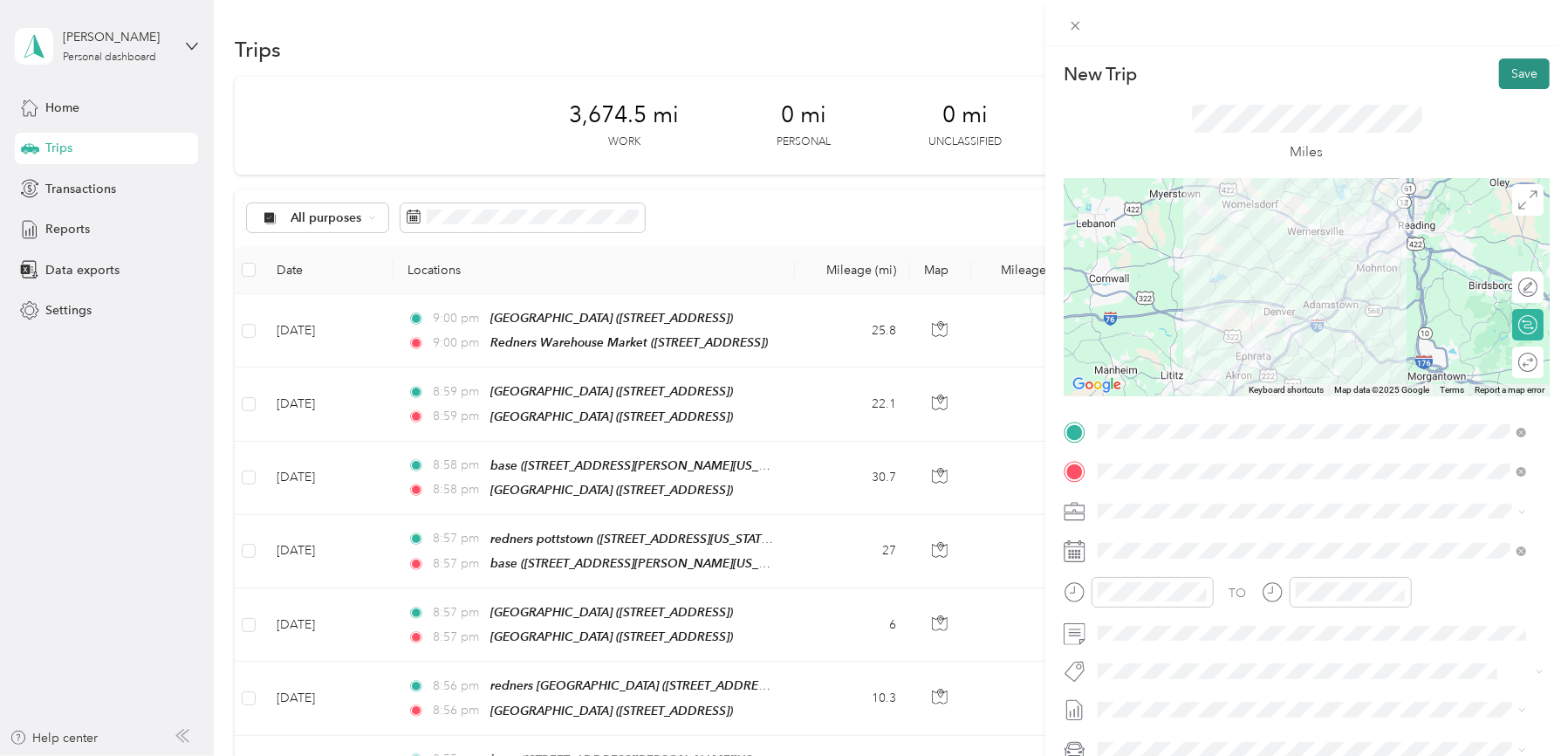 click on "Save" at bounding box center [1524, 73] 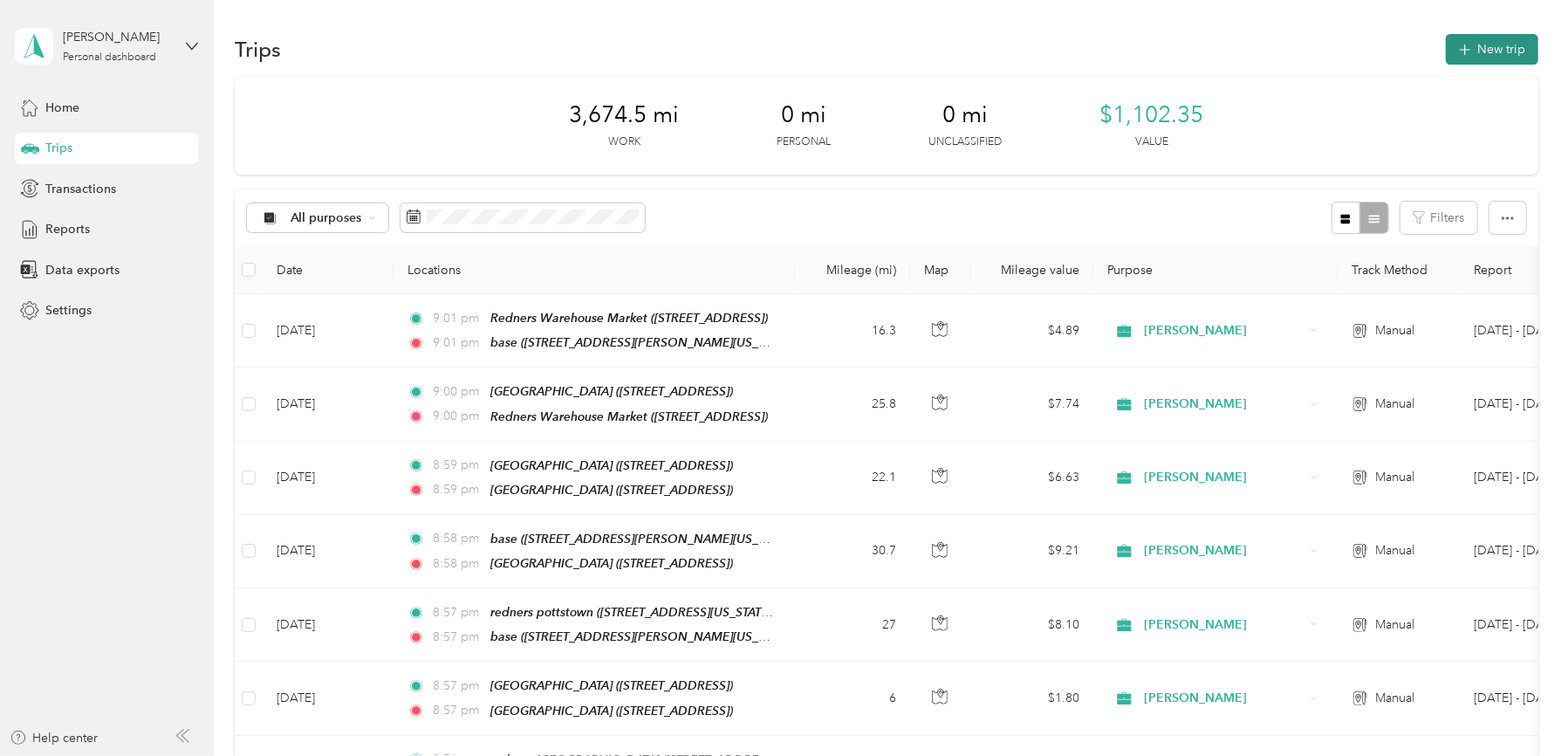 click on "New trip" at bounding box center (1492, 49) 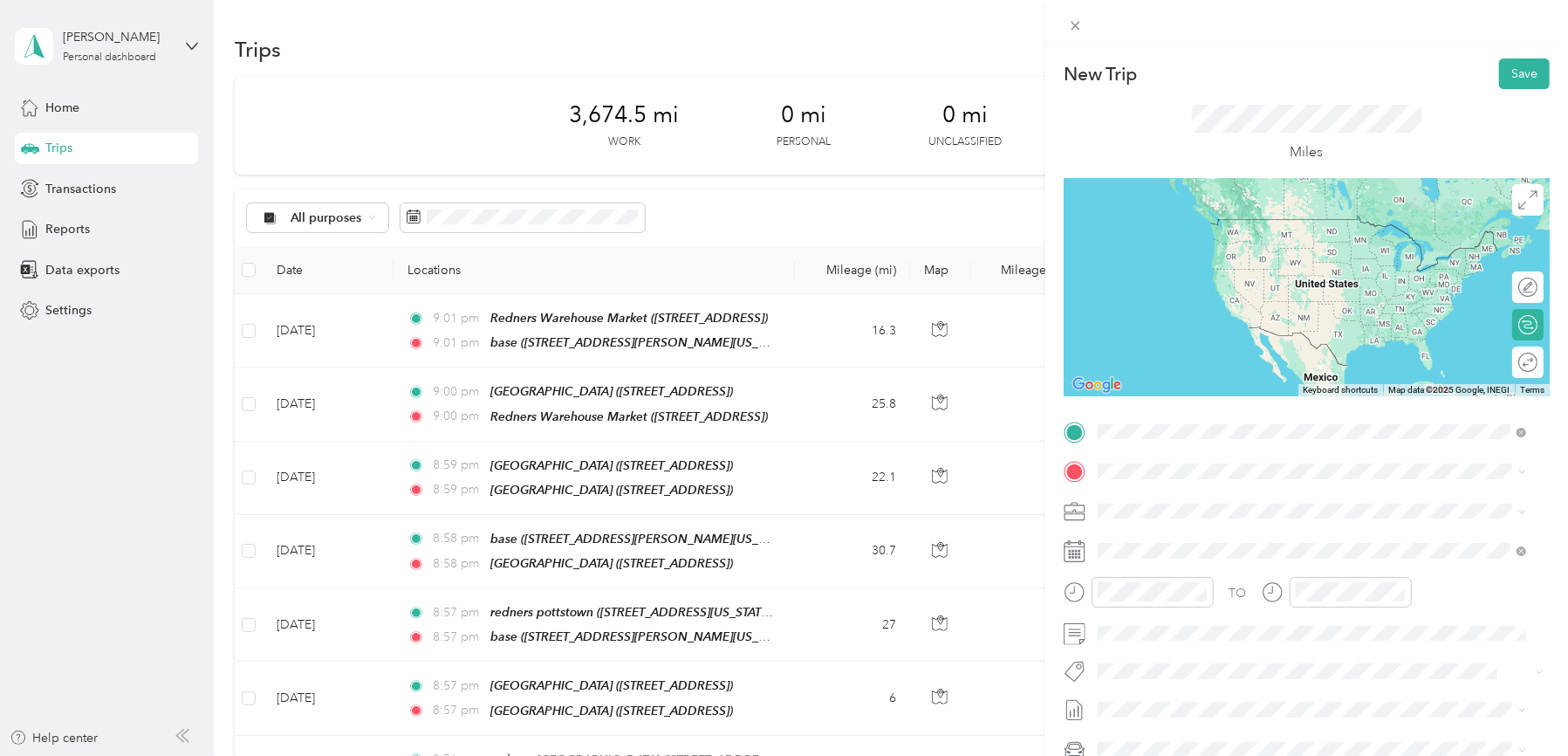 click on "[STREET_ADDRESS][PERSON_NAME][US_STATE]" at bounding box center [1266, 520] 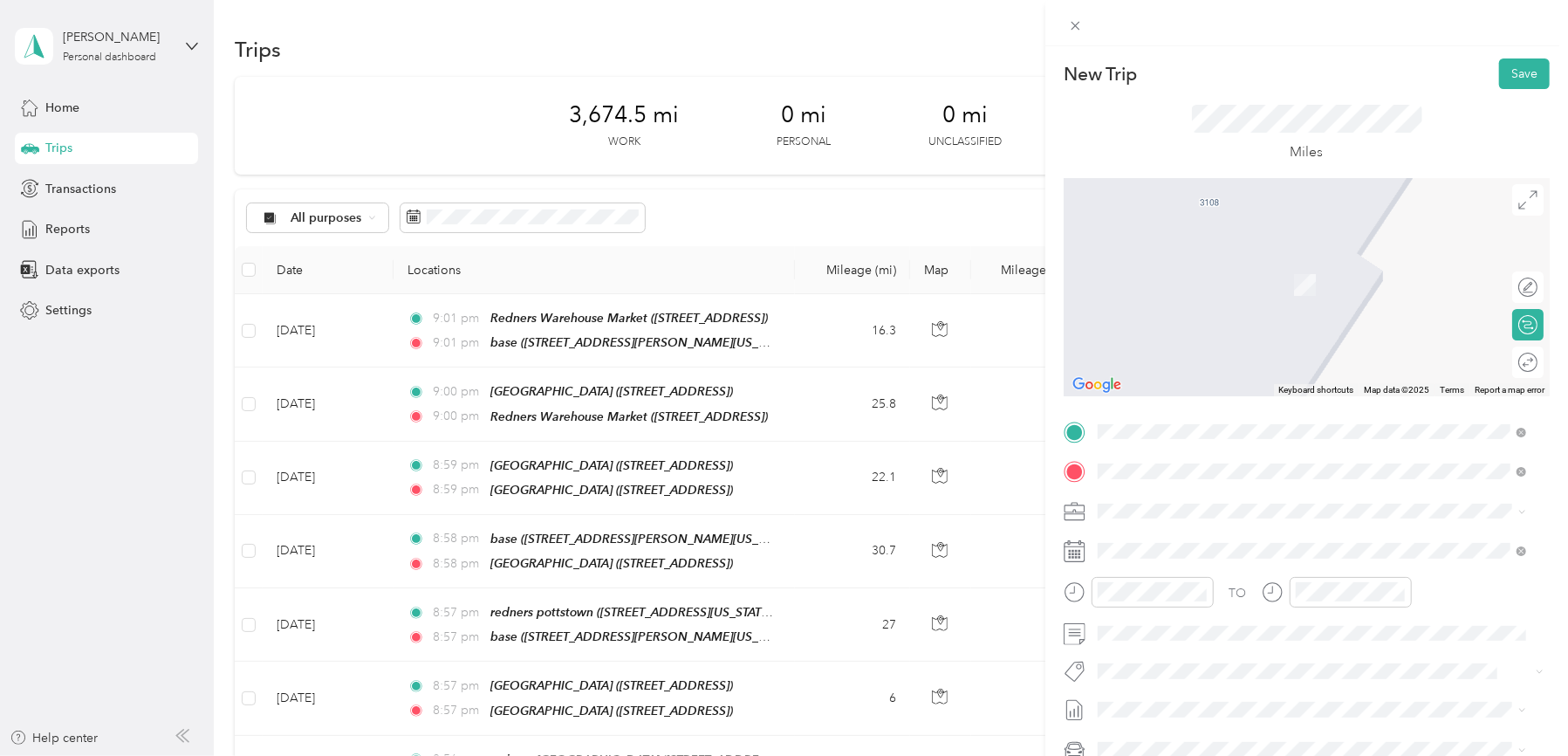 click on "[GEOGRAPHIC_DATA]" at bounding box center [1256, 605] 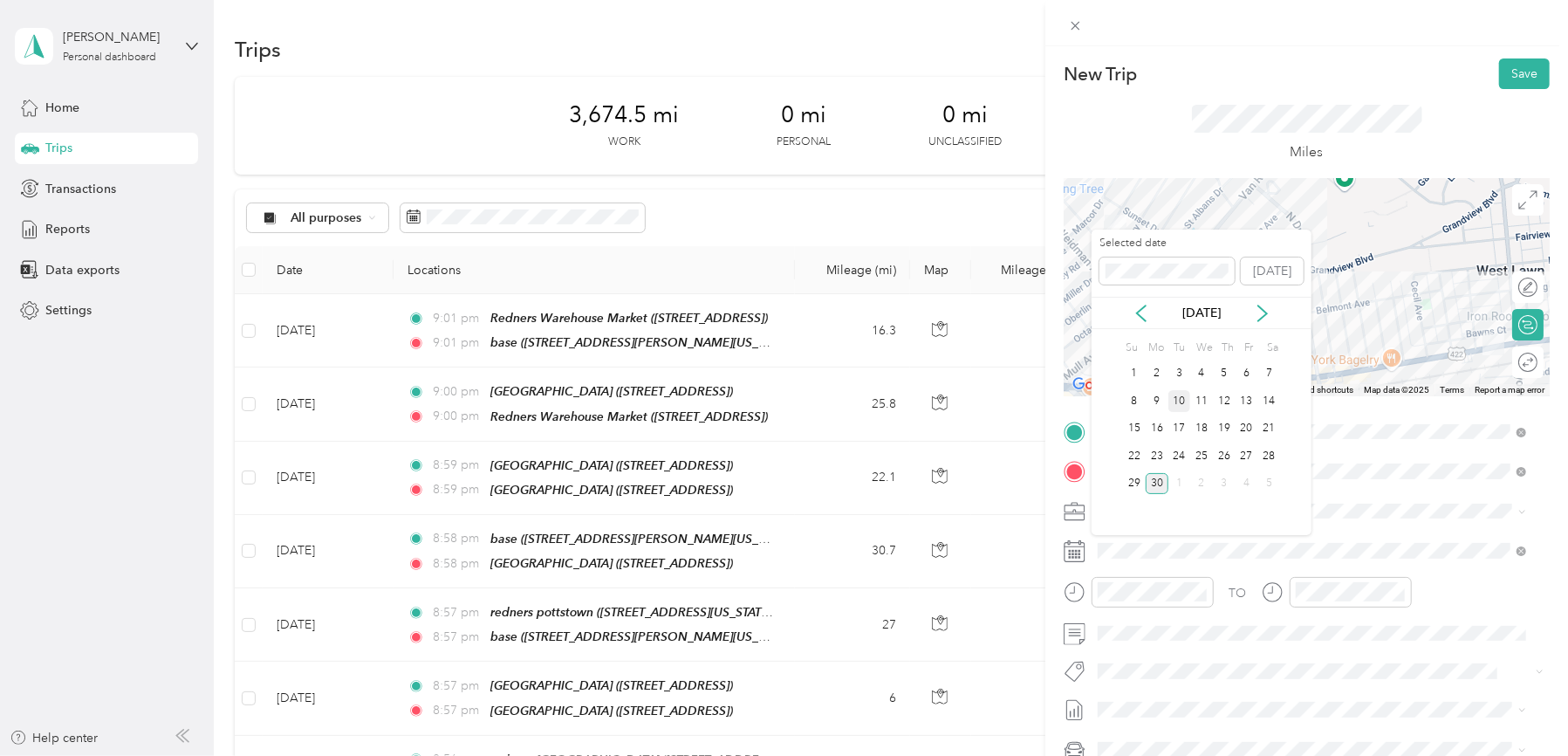 click on "10" at bounding box center (1180, 401) 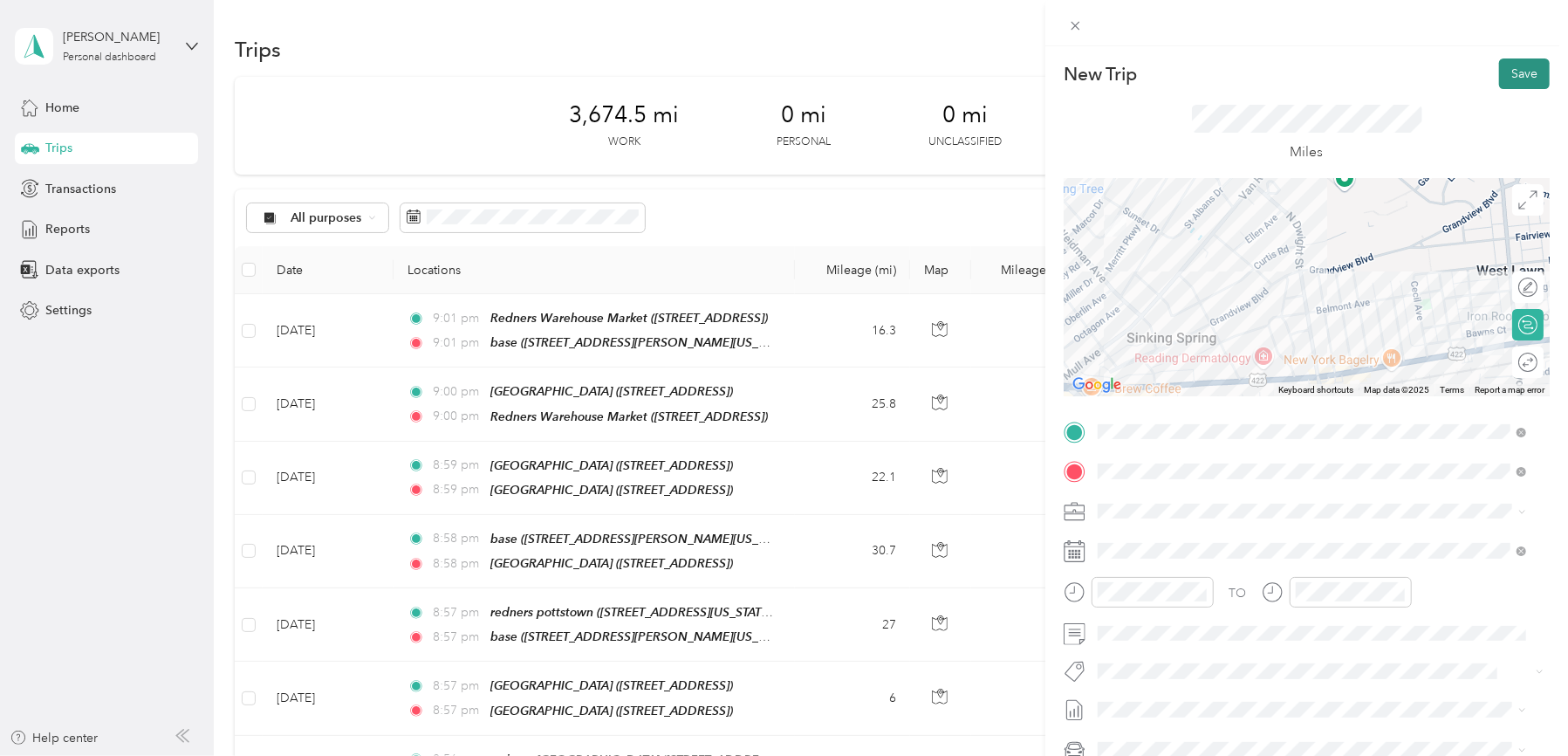 click on "Save" at bounding box center [1524, 73] 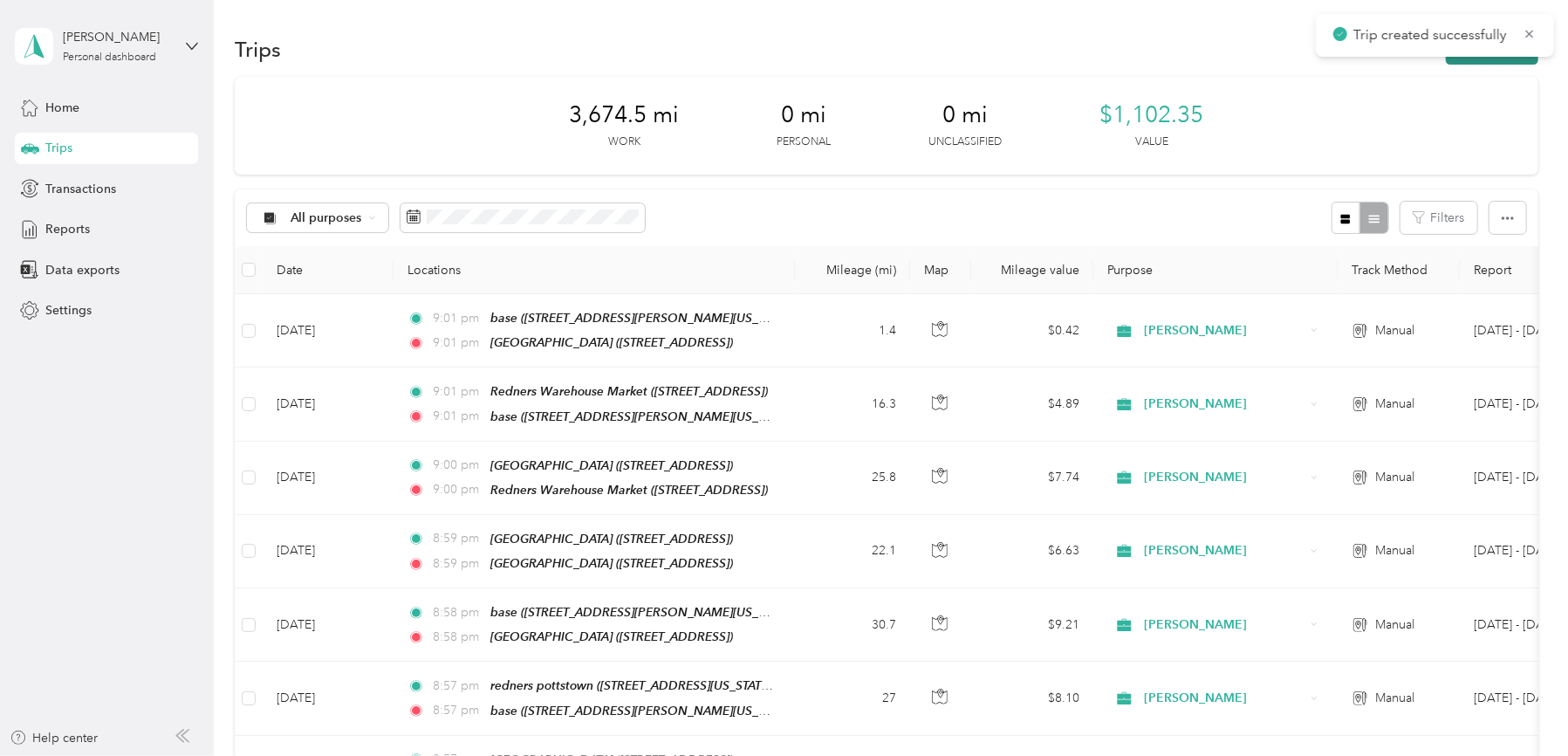 click on "New trip" at bounding box center (1492, 49) 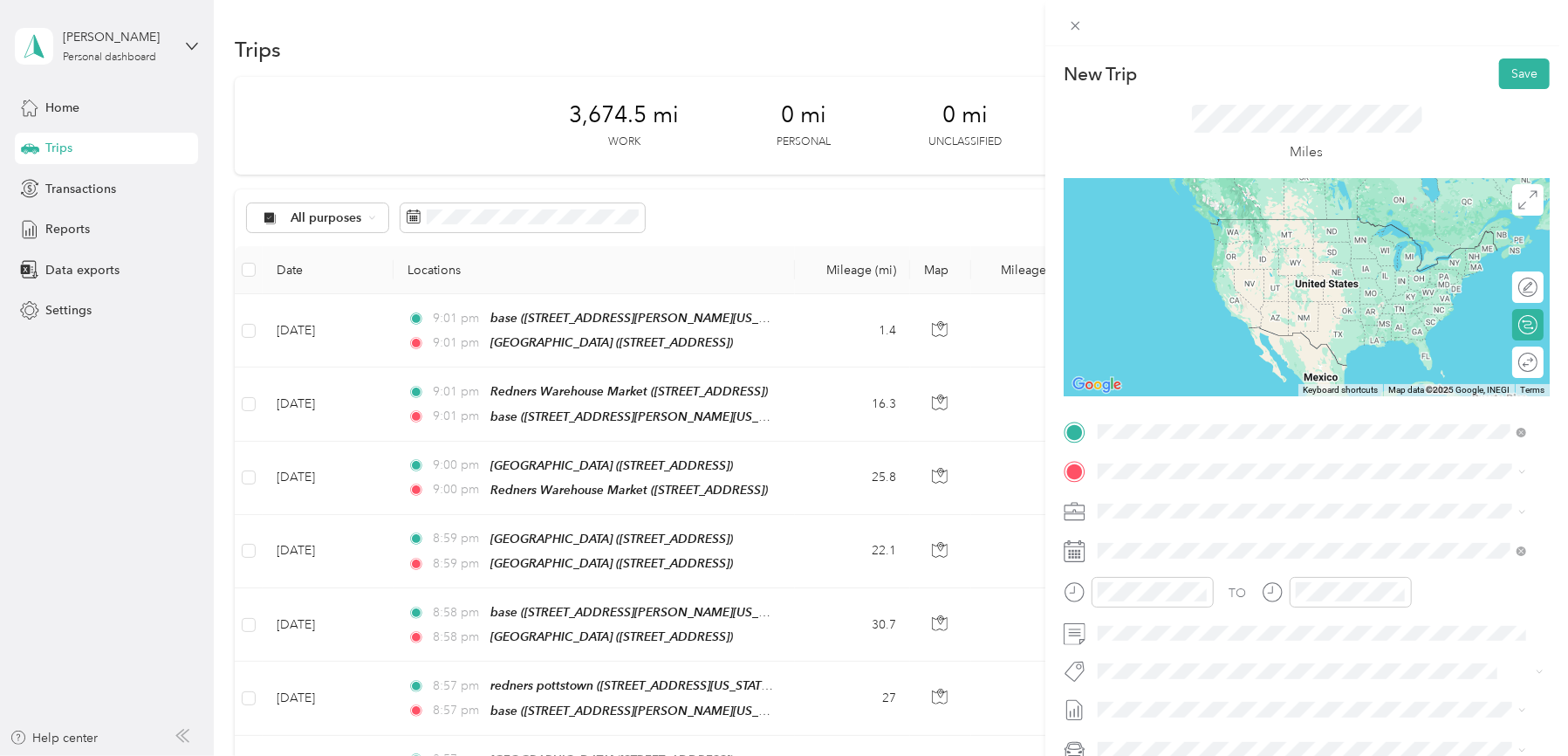 click on "[GEOGRAPHIC_DATA]" at bounding box center (1256, 565) 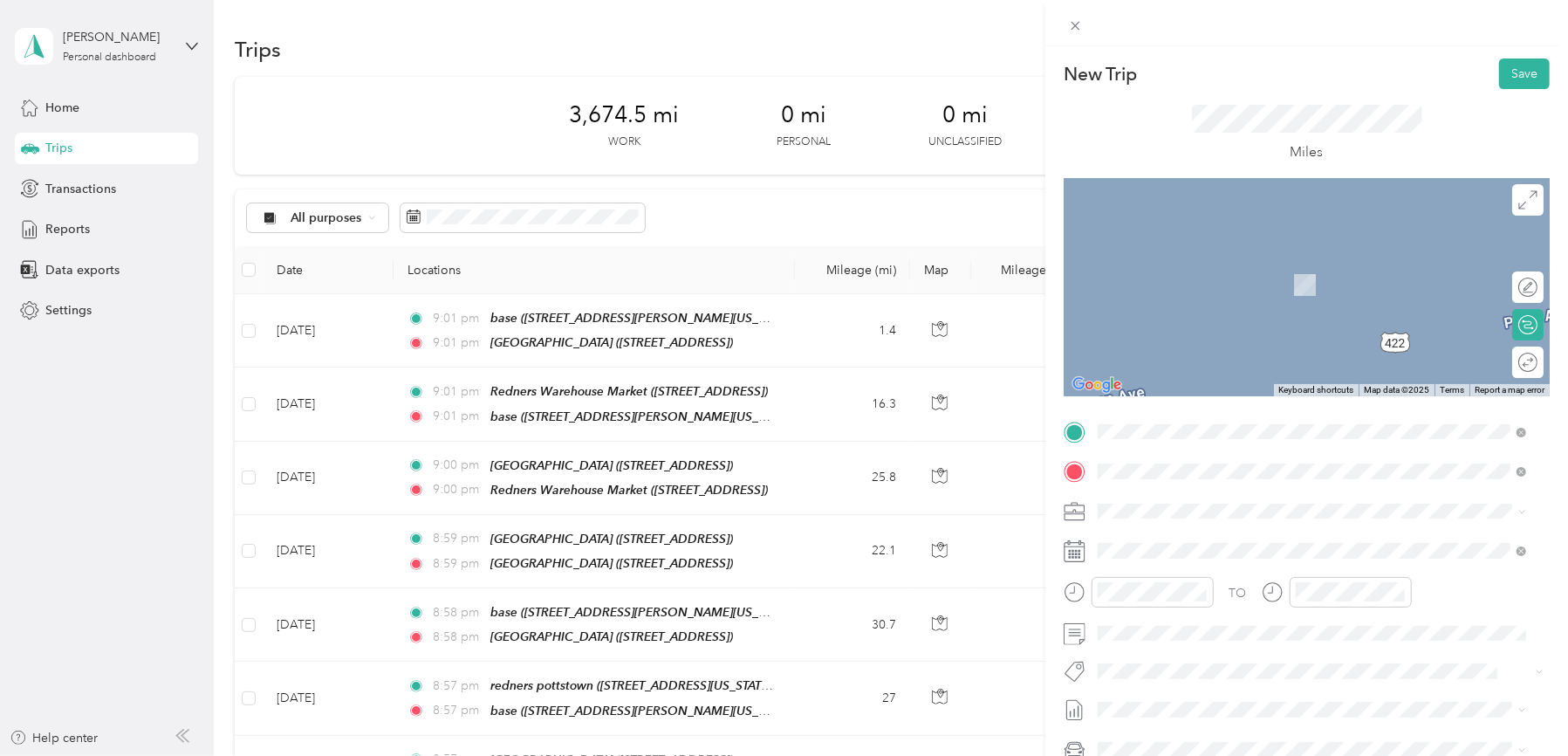 click on "[GEOGRAPHIC_DATA]" at bounding box center [1256, 544] 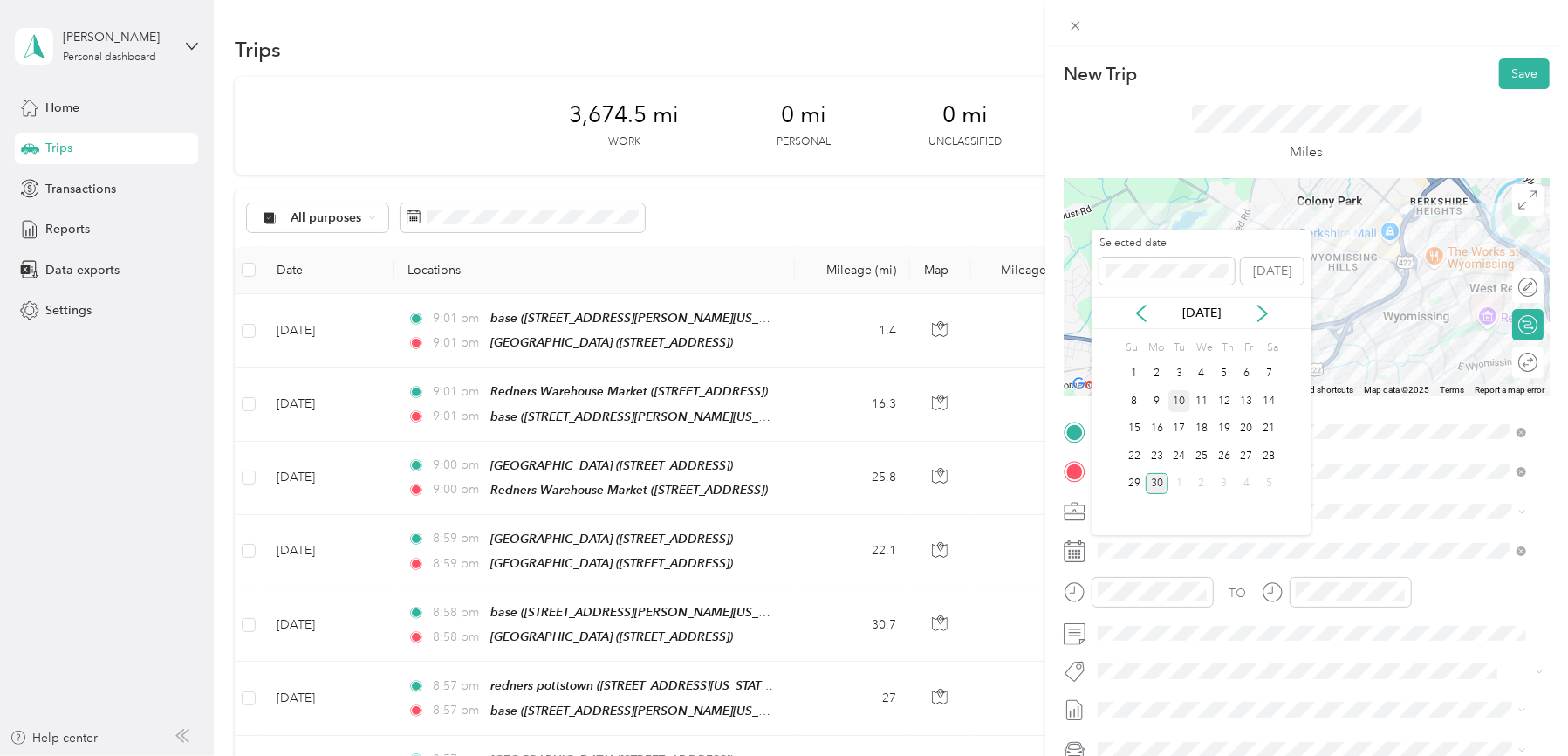 click on "10" at bounding box center [1180, 401] 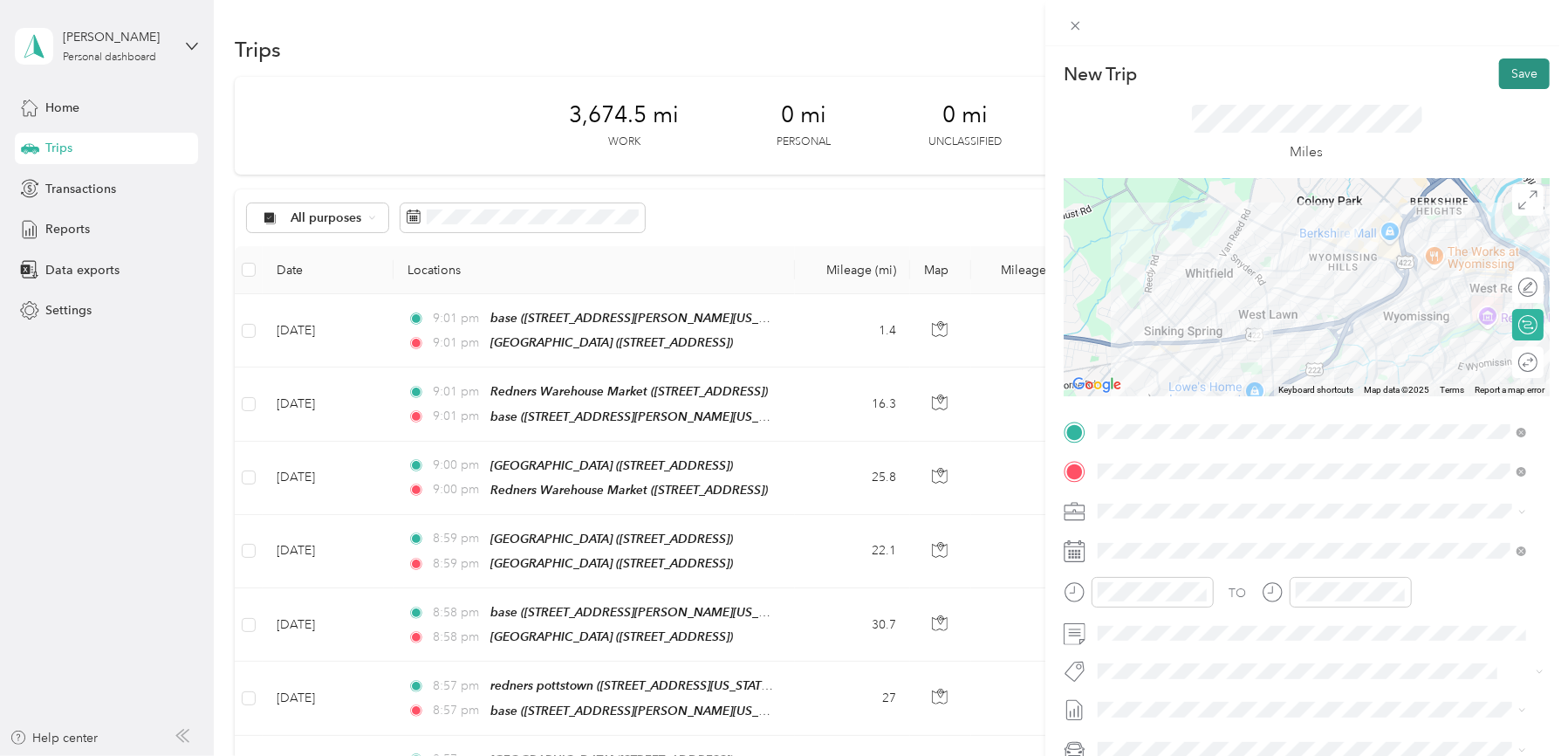 click on "Save" at bounding box center [1524, 73] 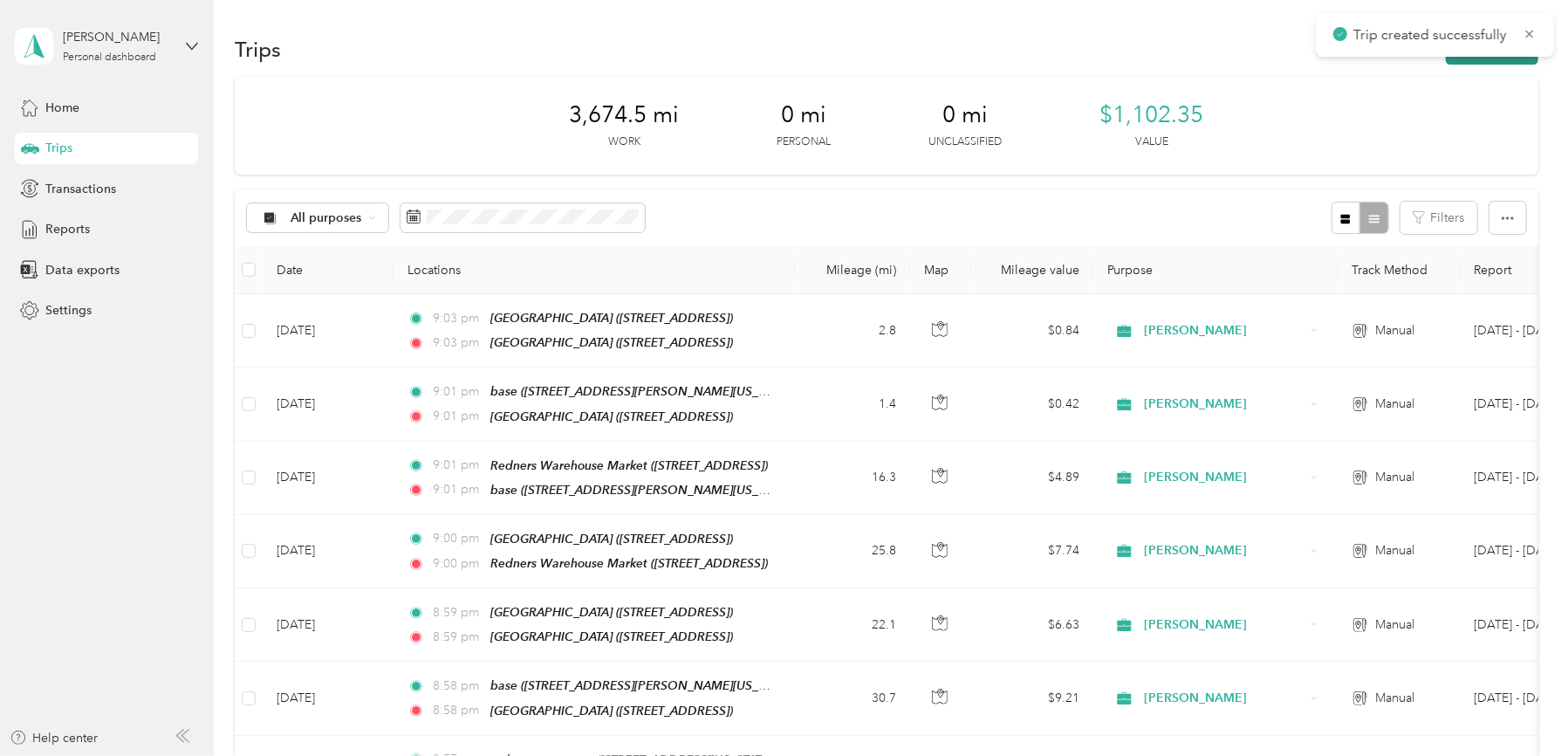 click on "New trip" at bounding box center [1492, 49] 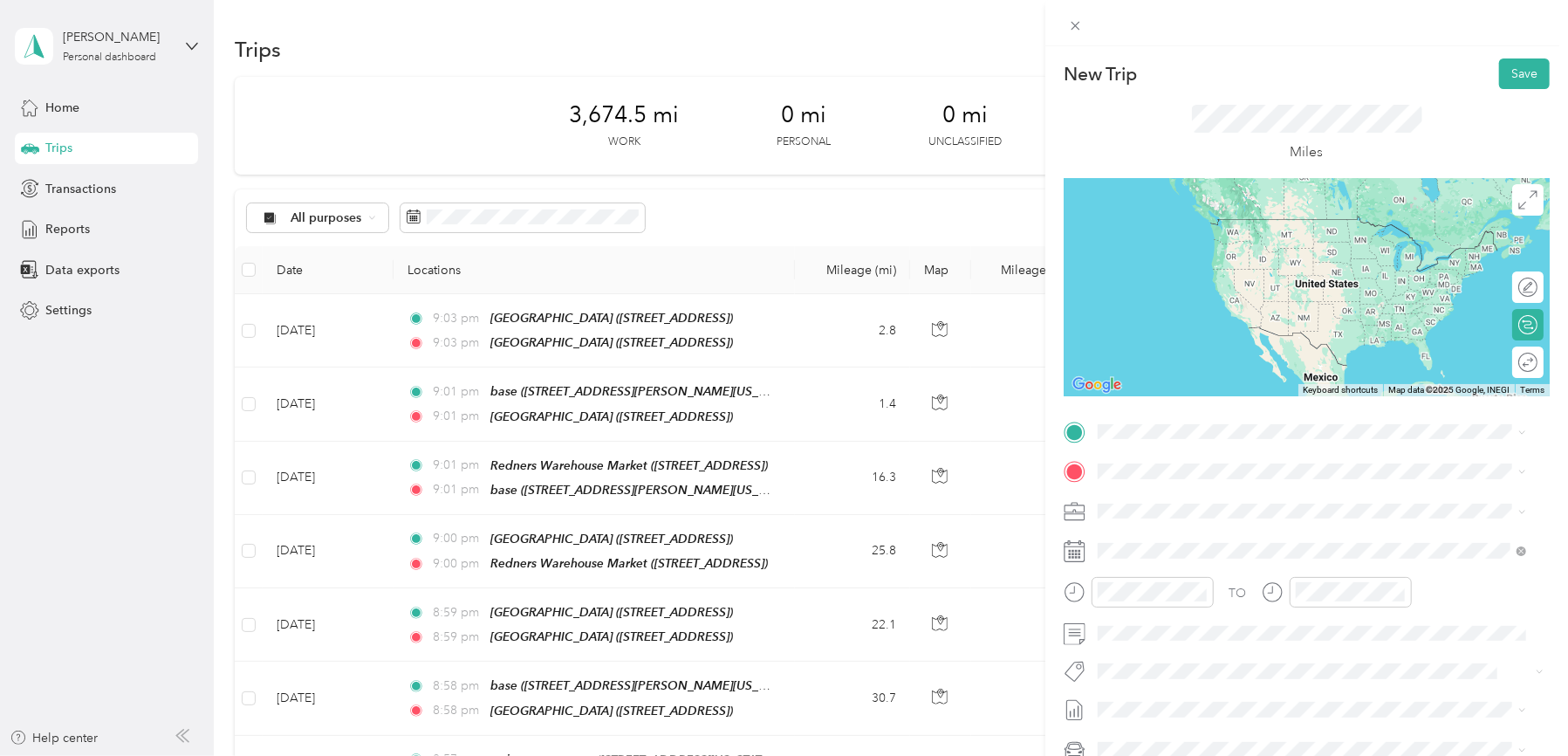 click on "TEAM [GEOGRAPHIC_DATA][STREET_ADDRESS][GEOGRAPHIC_DATA]" at bounding box center [1226, 513] 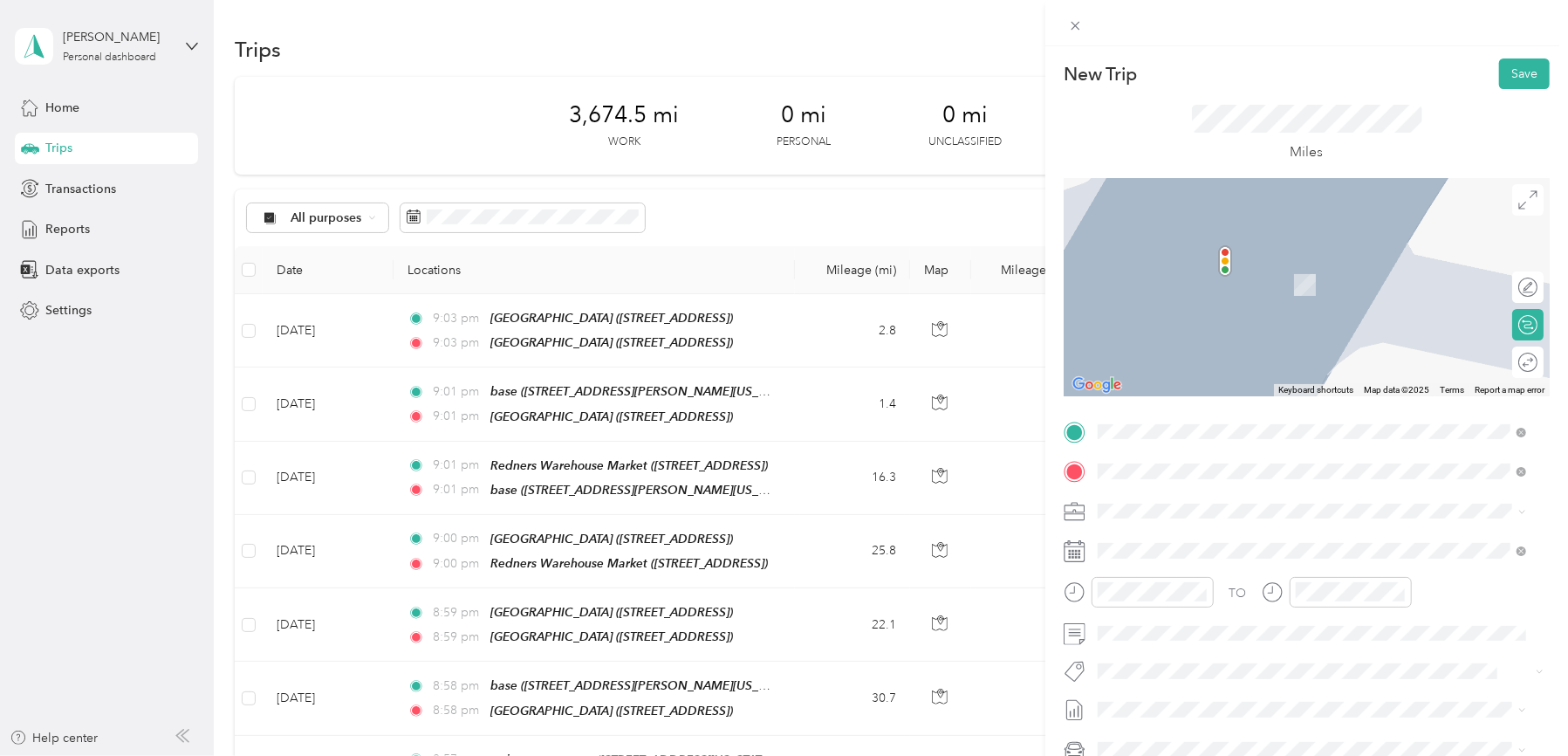 click on "[GEOGRAPHIC_DATA]" at bounding box center [1256, 544] 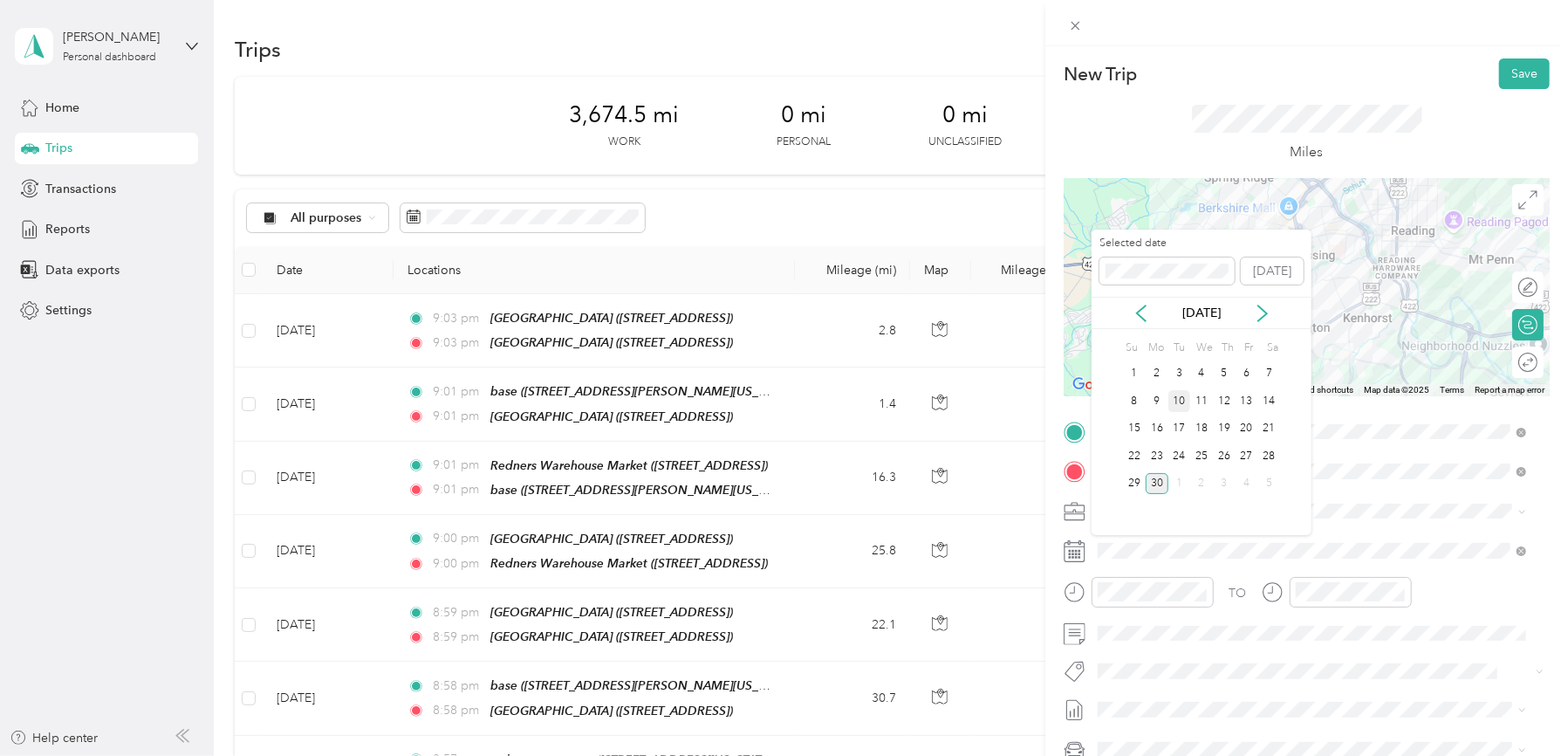 click on "10" at bounding box center [1180, 401] 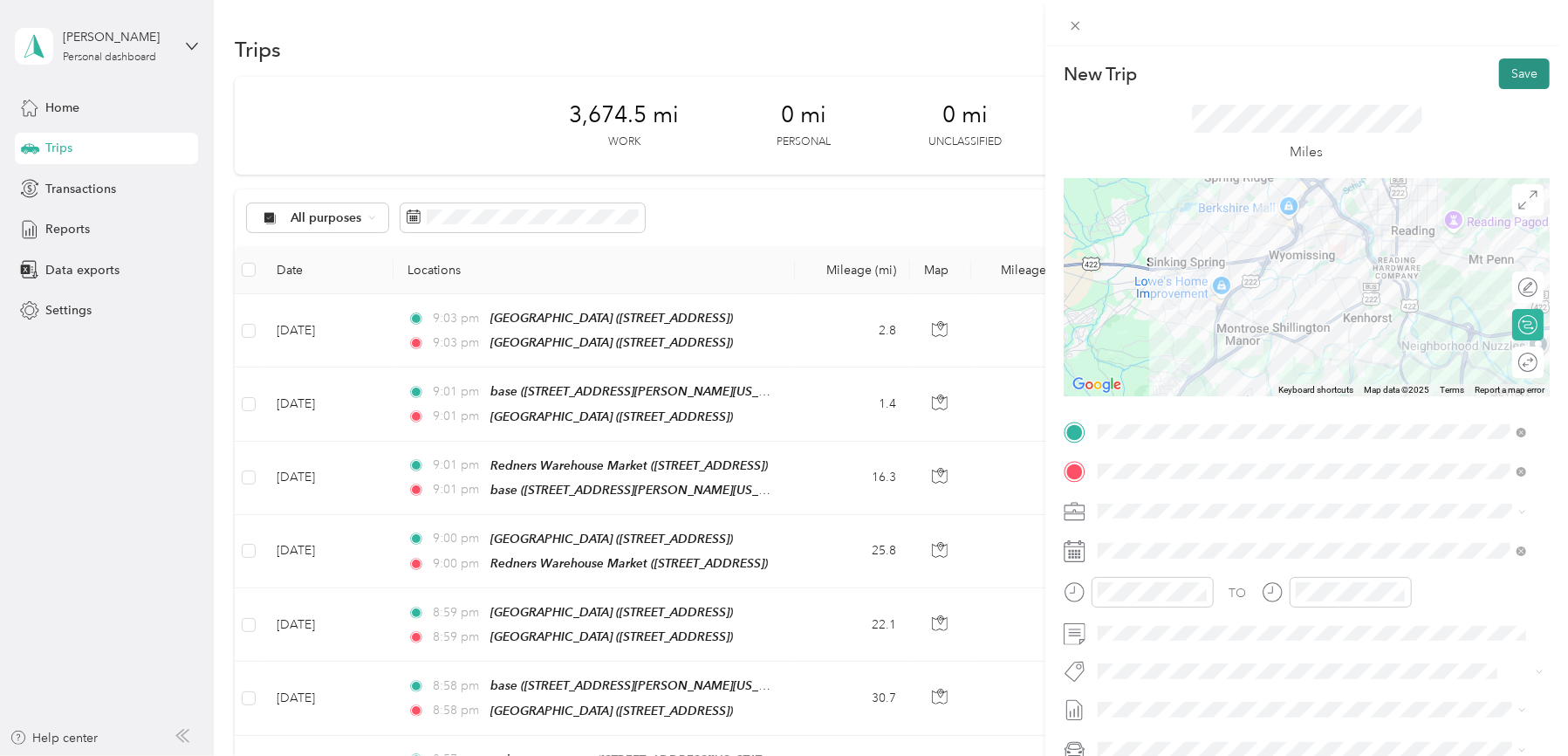 click on "Save" at bounding box center (1524, 73) 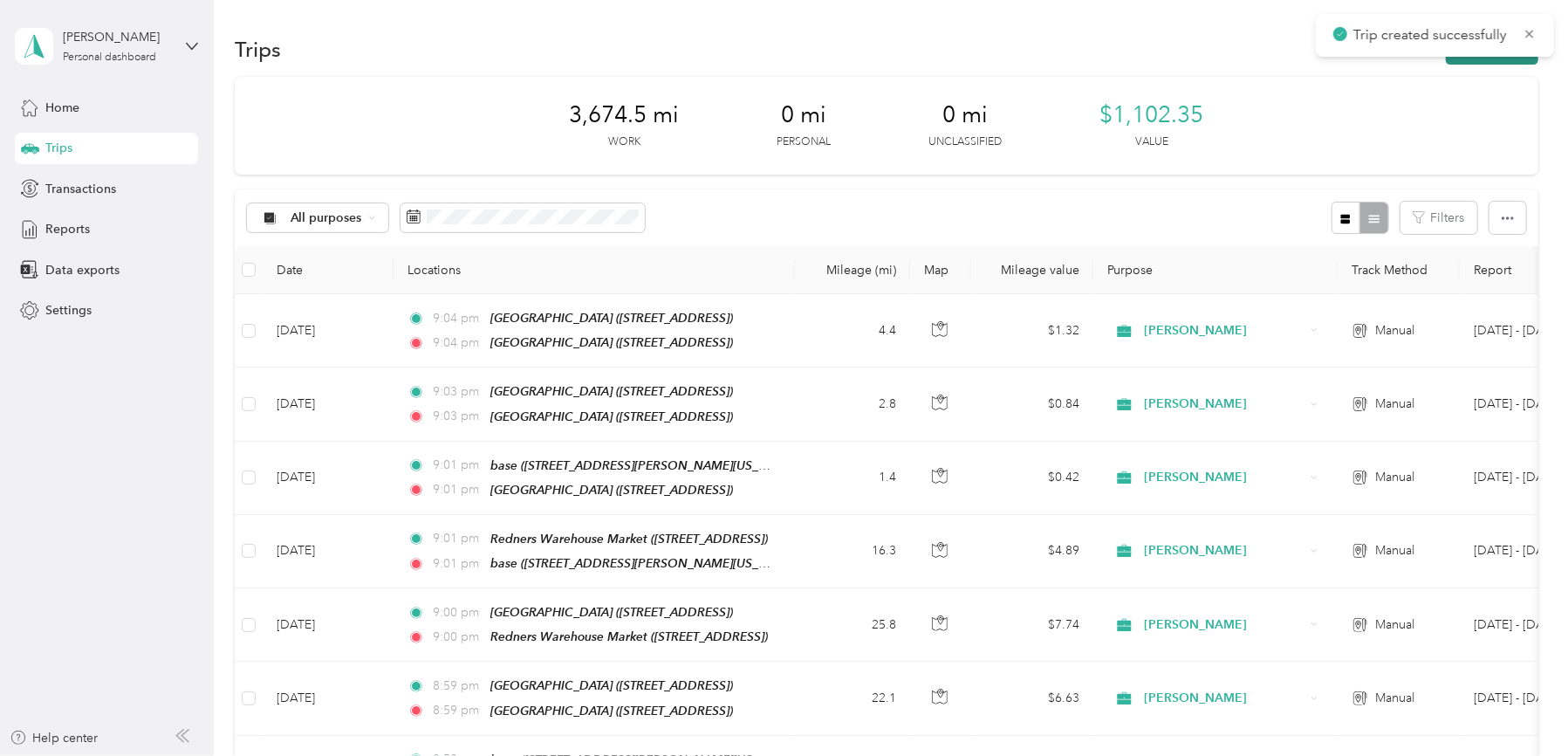 click on "New trip" at bounding box center (1492, 49) 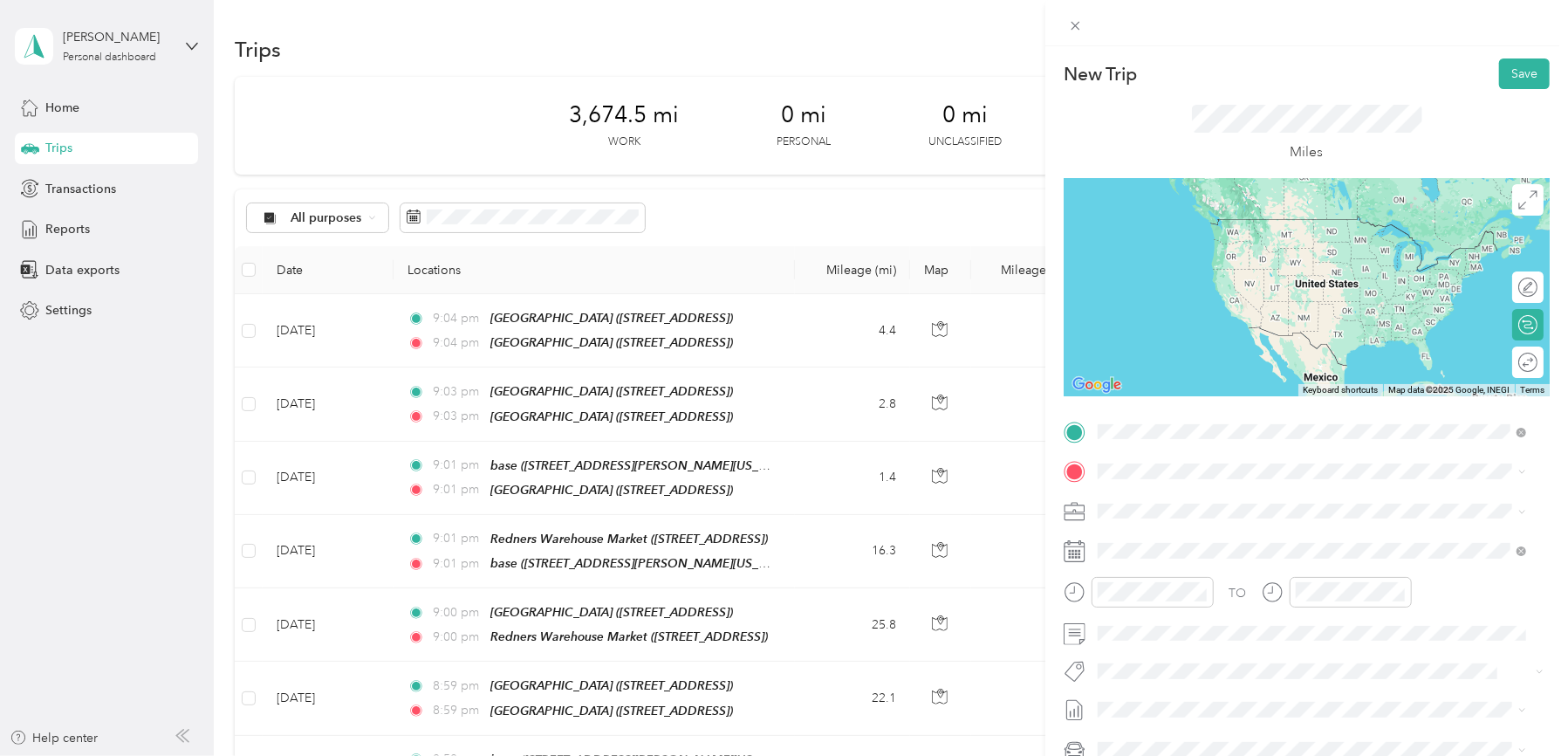 click on "[GEOGRAPHIC_DATA]" at bounding box center [1256, 504] 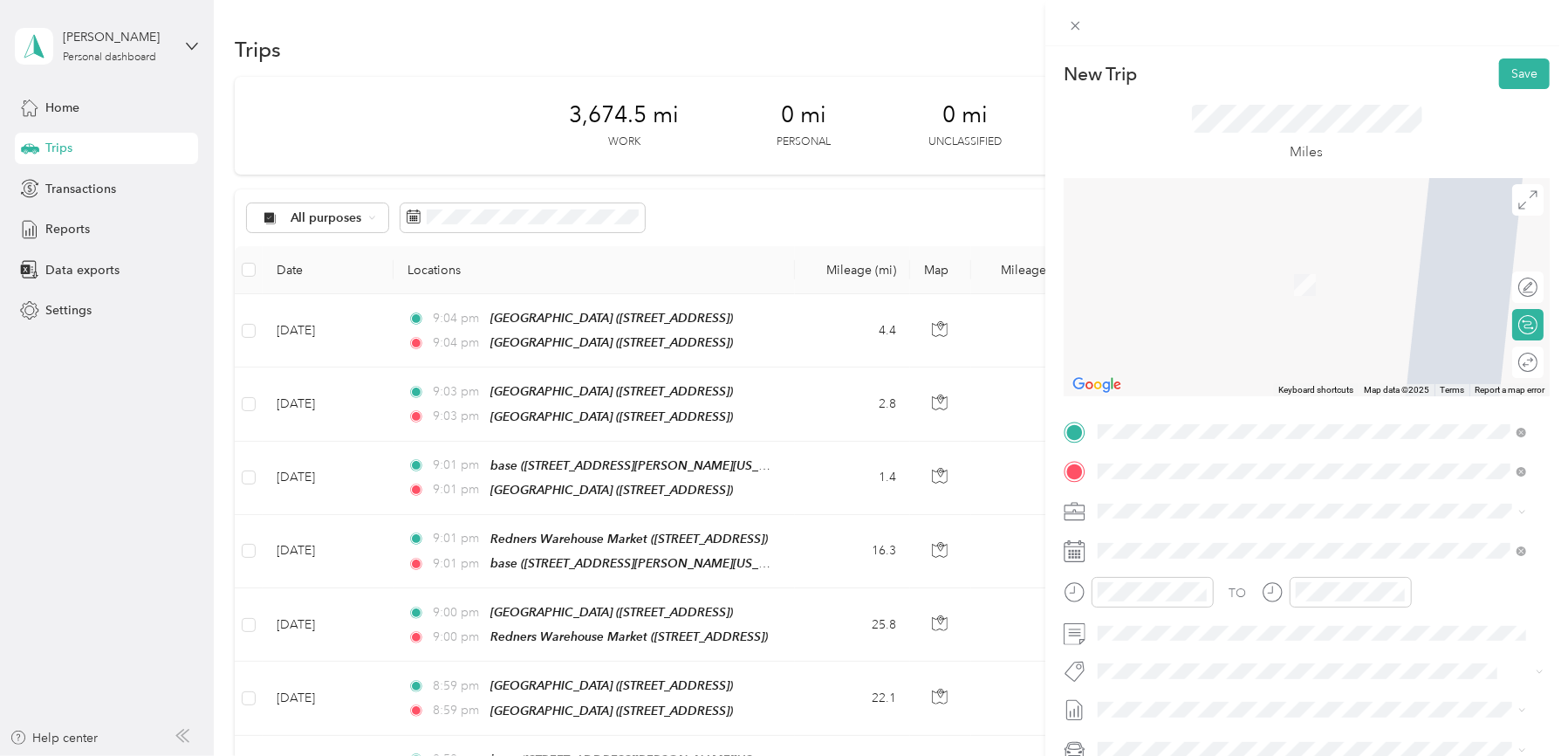 click on "[STREET_ADDRESS][PERSON_NAME][US_STATE]" at bounding box center (1266, 560) 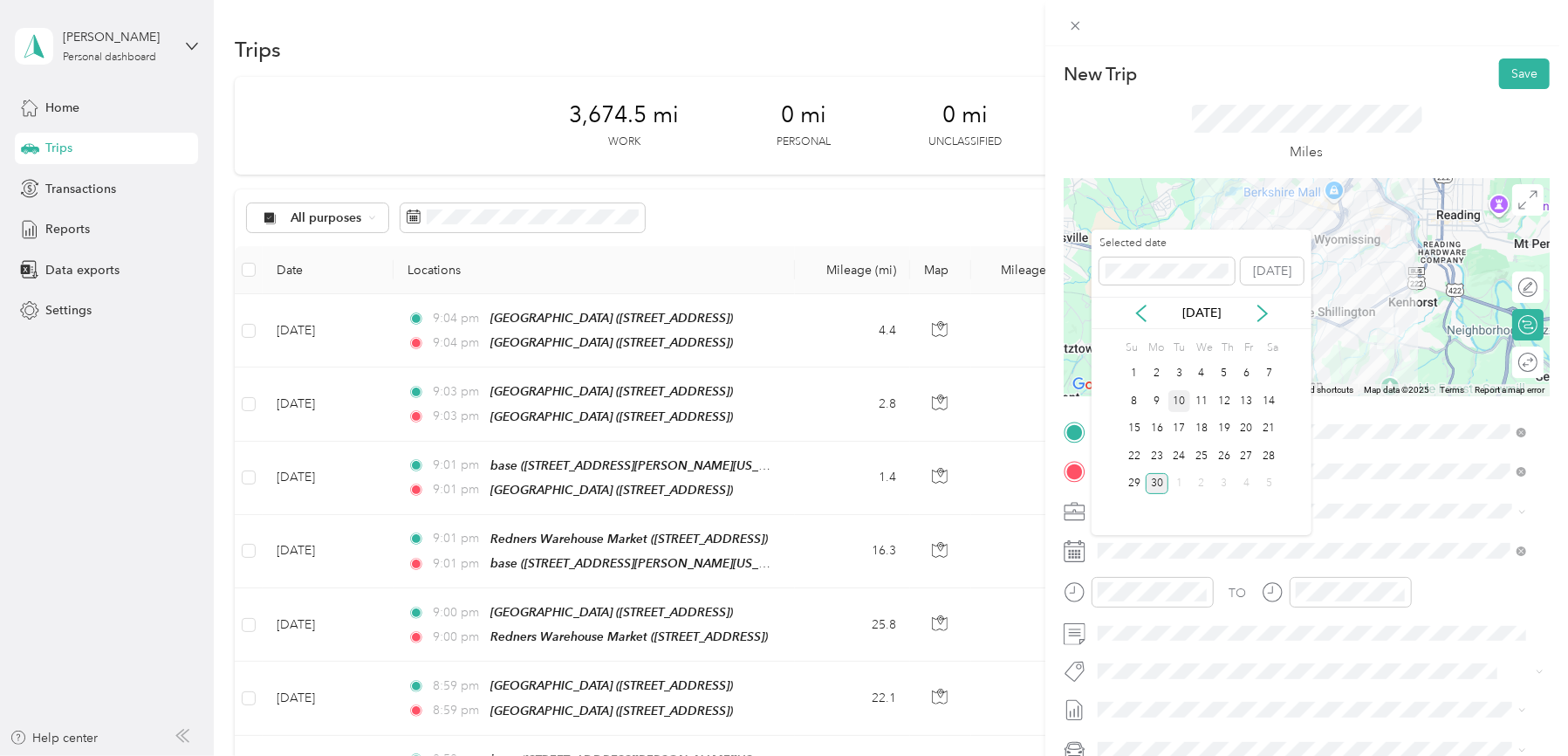 click on "10" at bounding box center [1180, 401] 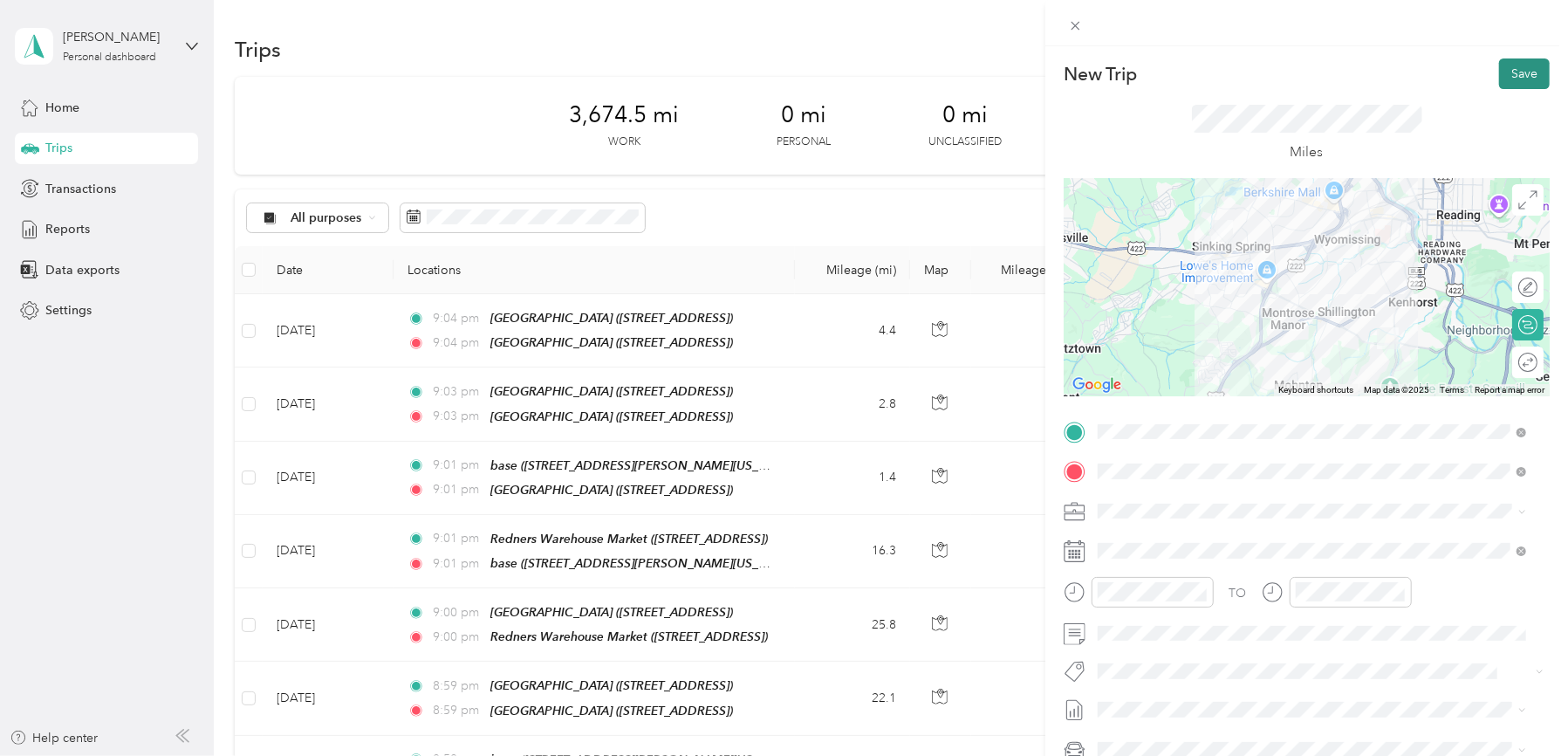 click on "Save" at bounding box center (1524, 73) 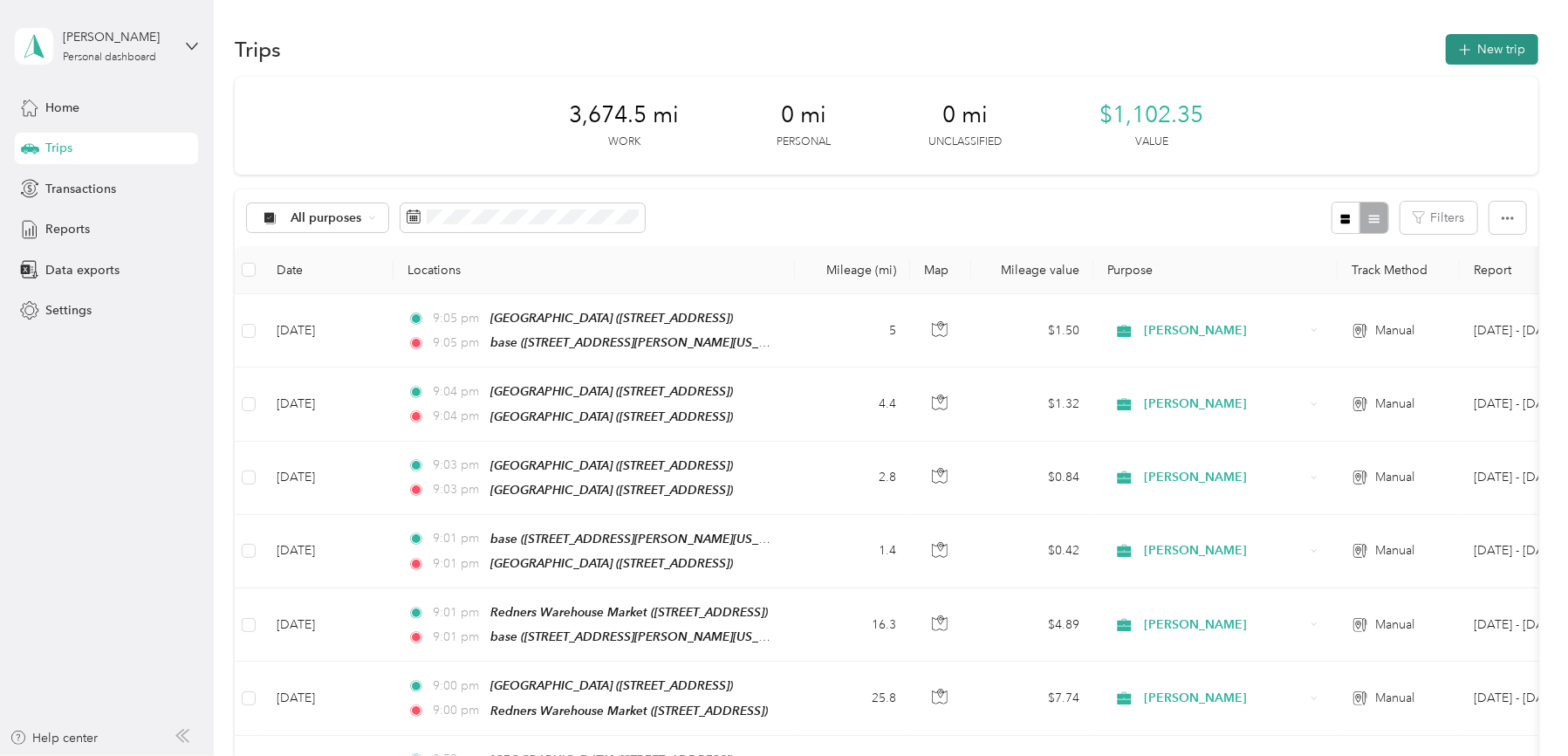 click on "New trip" at bounding box center (1492, 49) 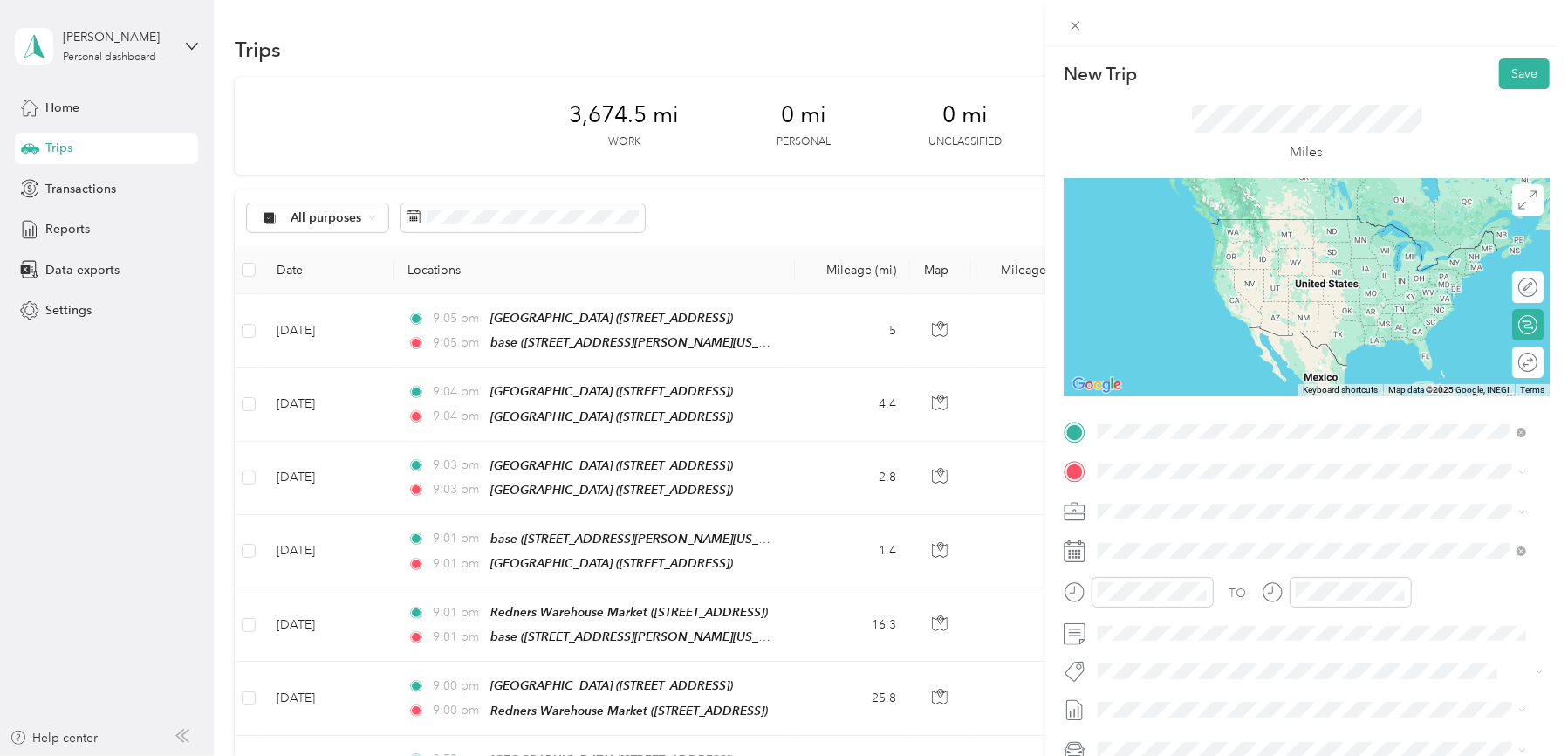 click on "base" at bounding box center (1144, 501) 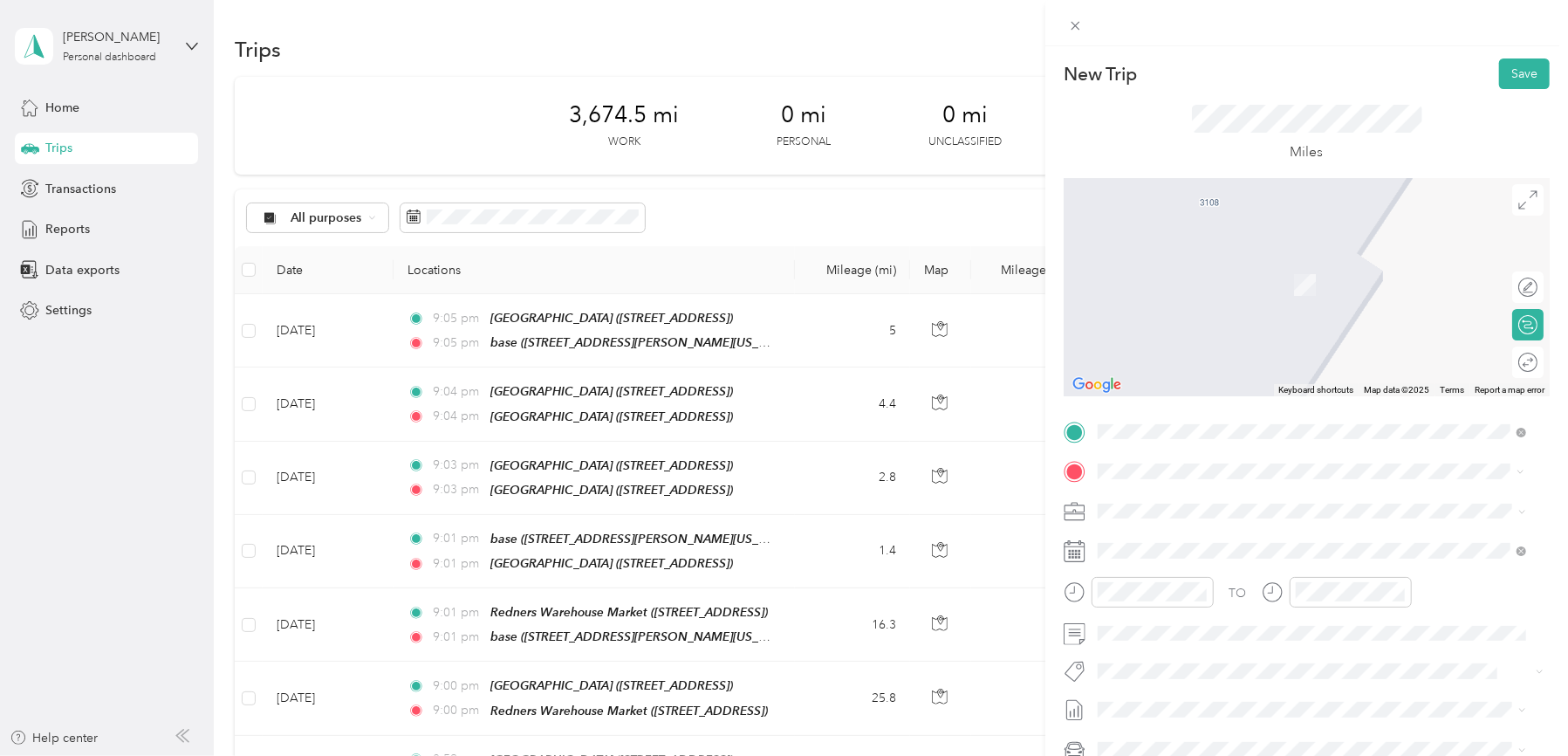 click on "TEAM Redners Warehouse Market" at bounding box center (1283, 598) 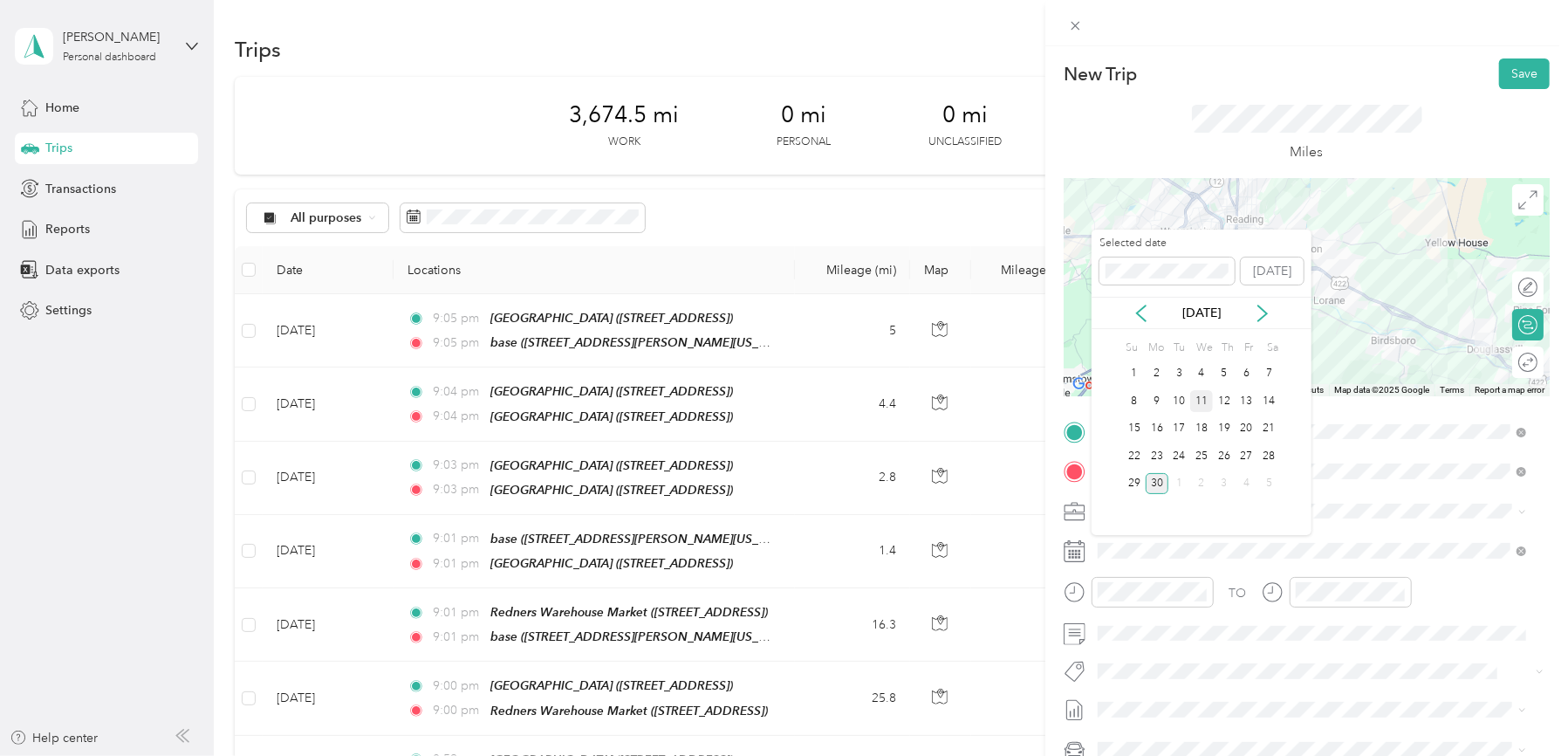 click on "11" at bounding box center [1202, 401] 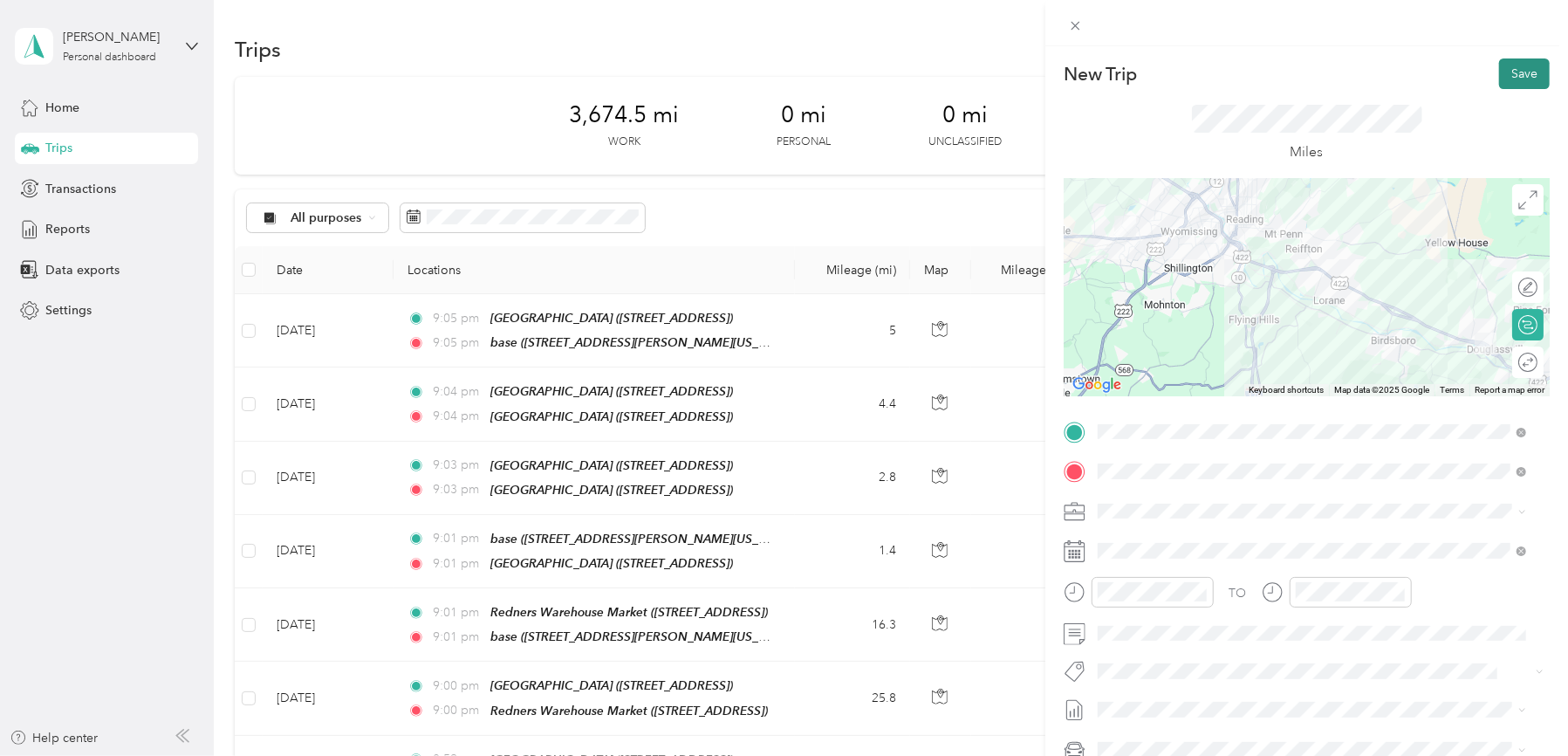 click on "Save" at bounding box center [1524, 73] 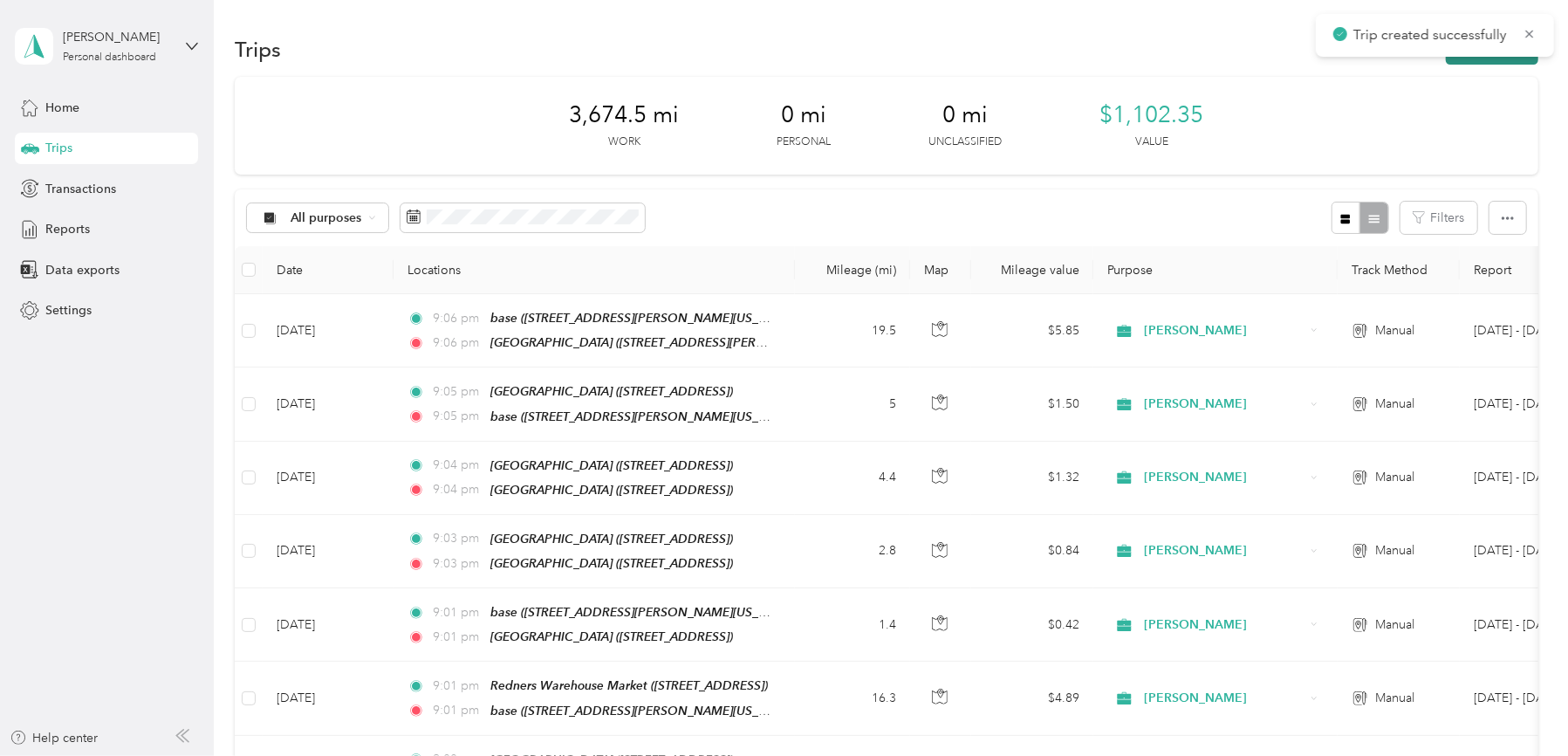 click on "New trip" at bounding box center [1492, 49] 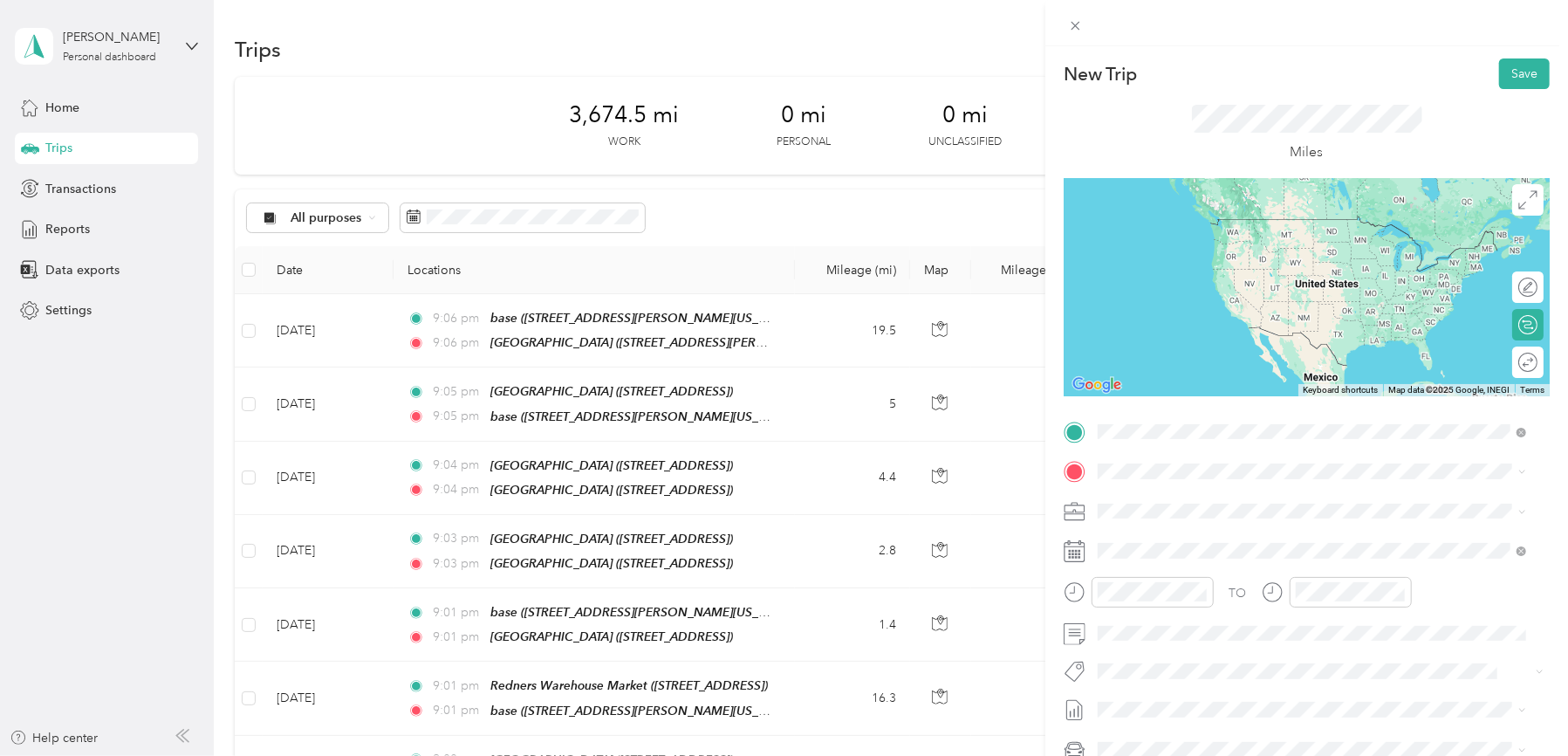 click on "Redners Warehouse Market" at bounding box center (1270, 559) 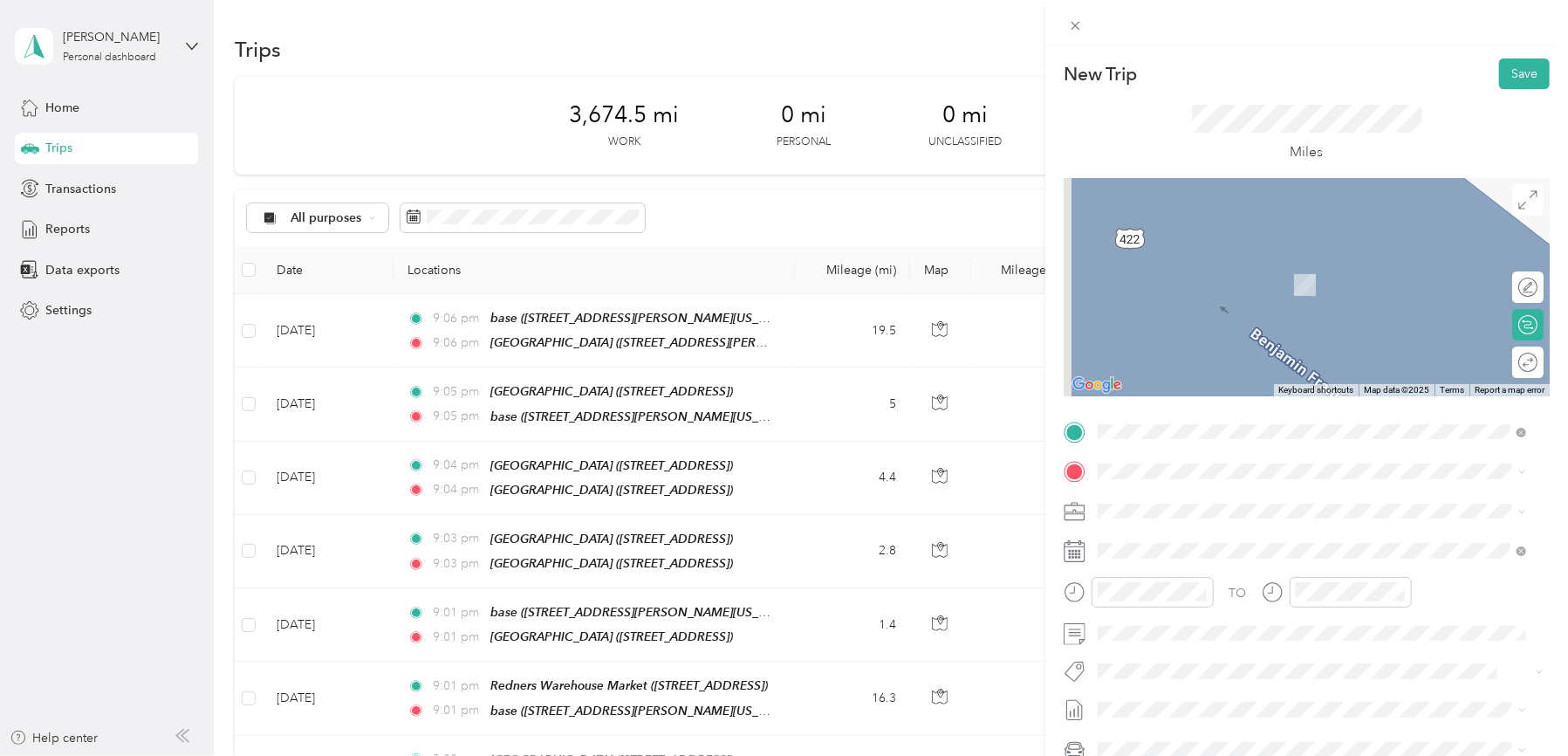 click on "[STREET_ADDRESS]" at bounding box center [1186, 564] 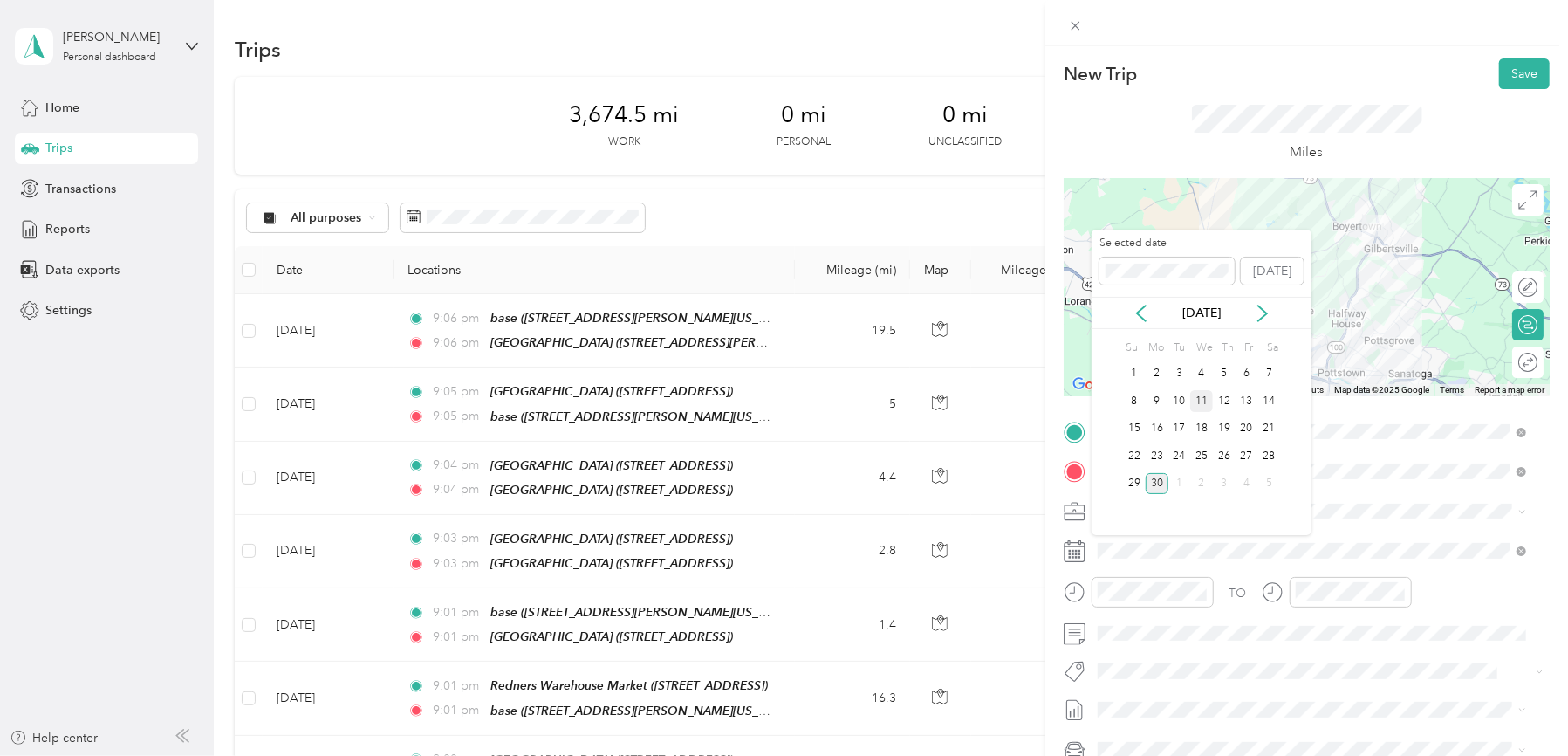 click on "11" at bounding box center (1202, 401) 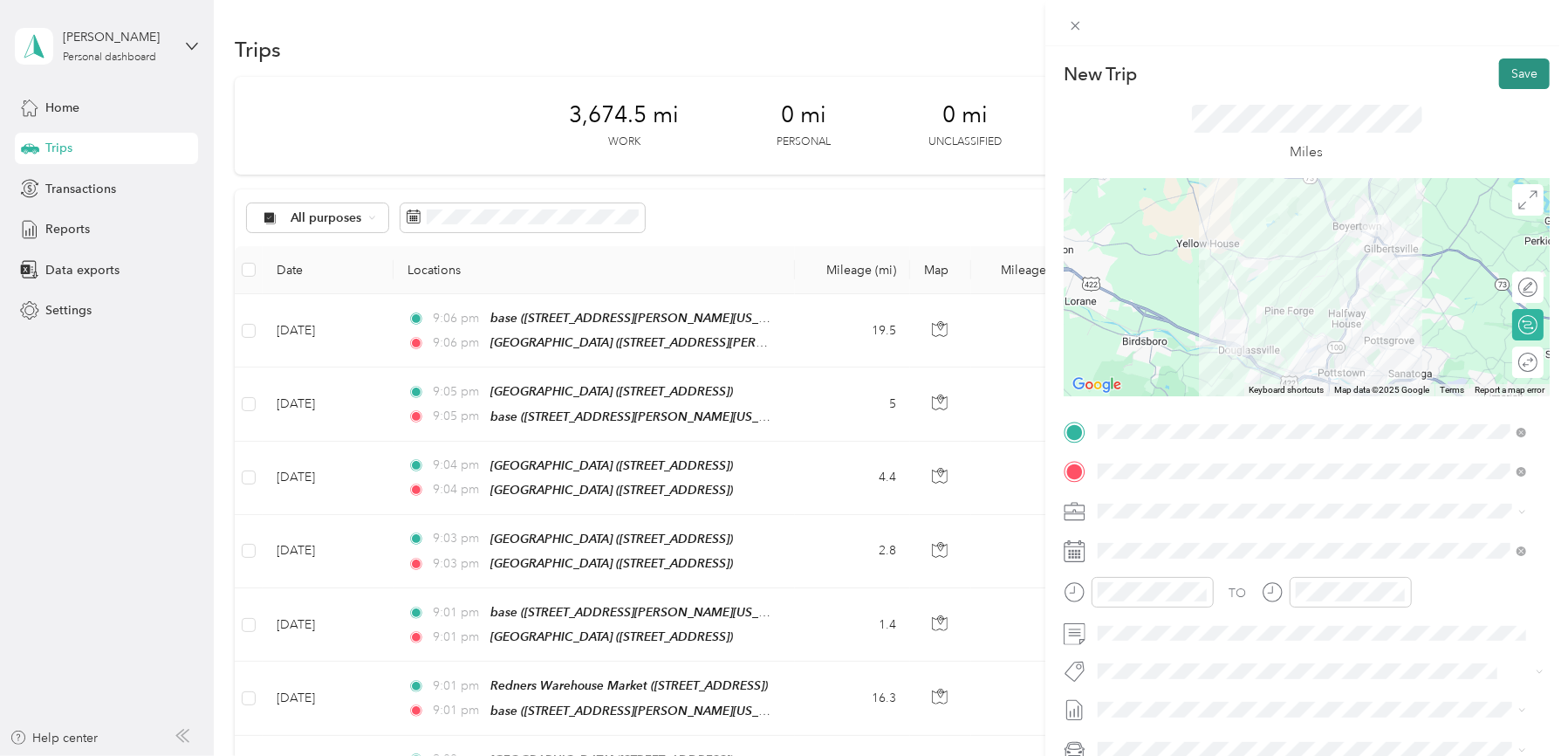 click on "Save" at bounding box center [1524, 73] 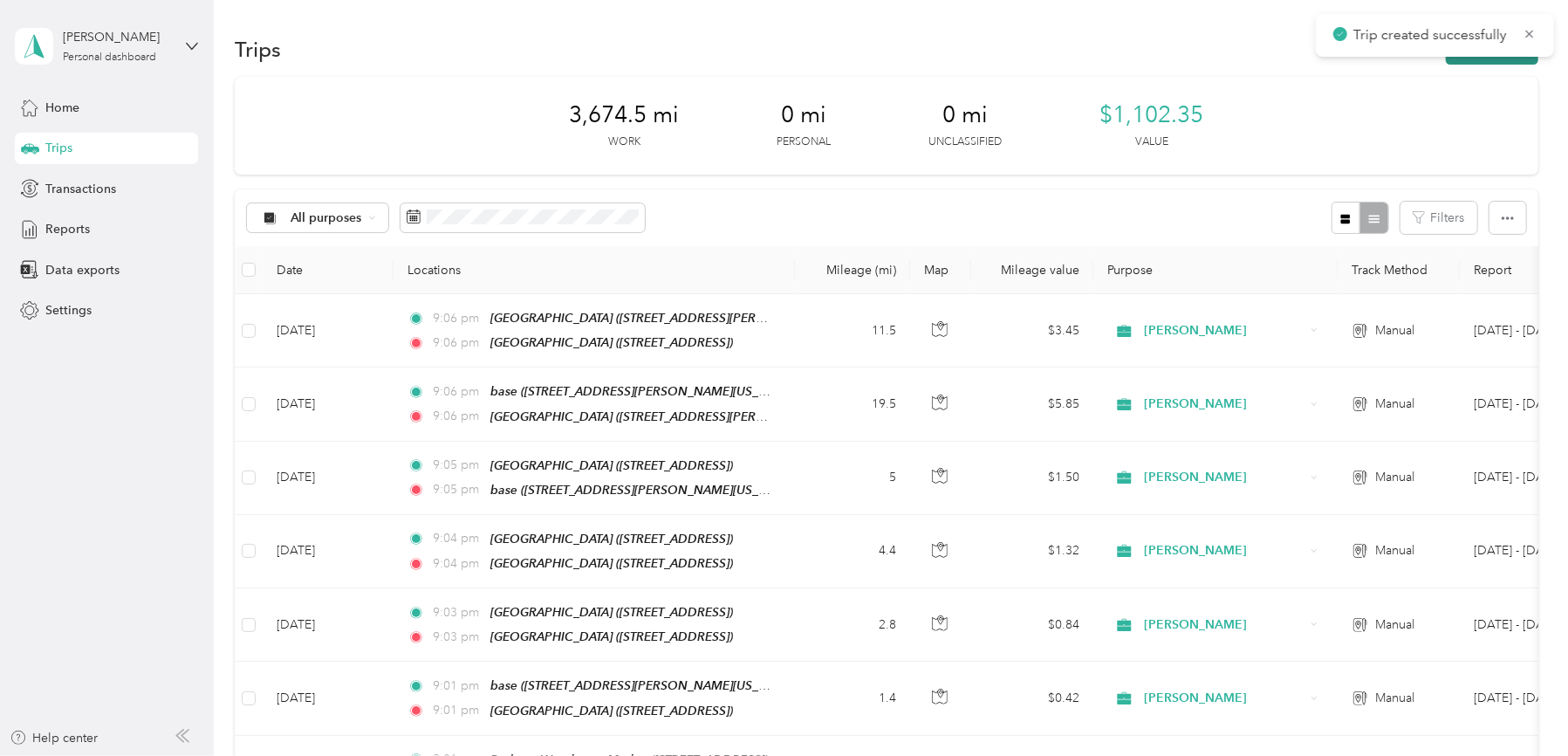 click on "New trip" at bounding box center (1492, 49) 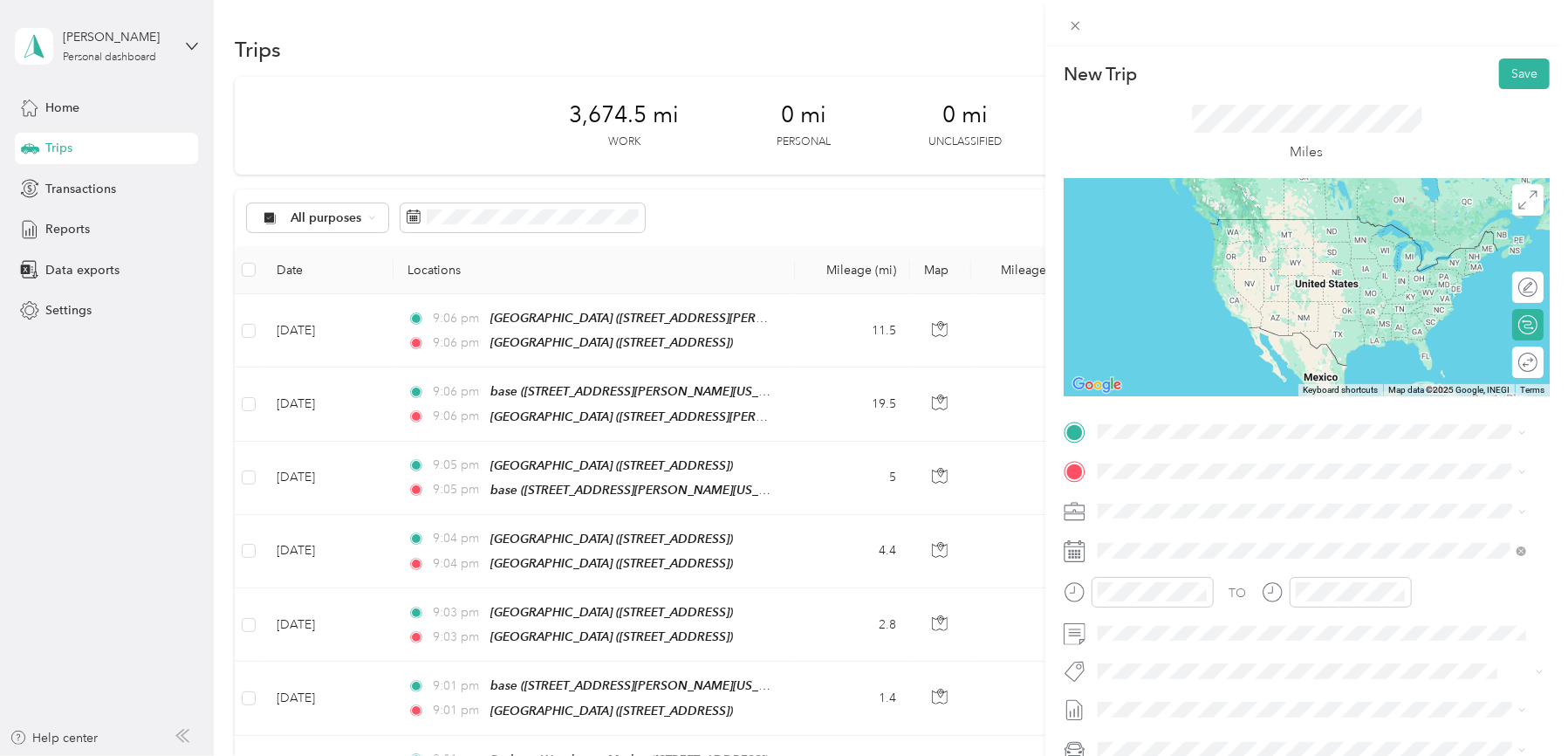 click on "TEAM [GEOGRAPHIC_DATA][STREET_ADDRESS][GEOGRAPHIC_DATA][GEOGRAPHIC_DATA]" at bounding box center [1240, 513] 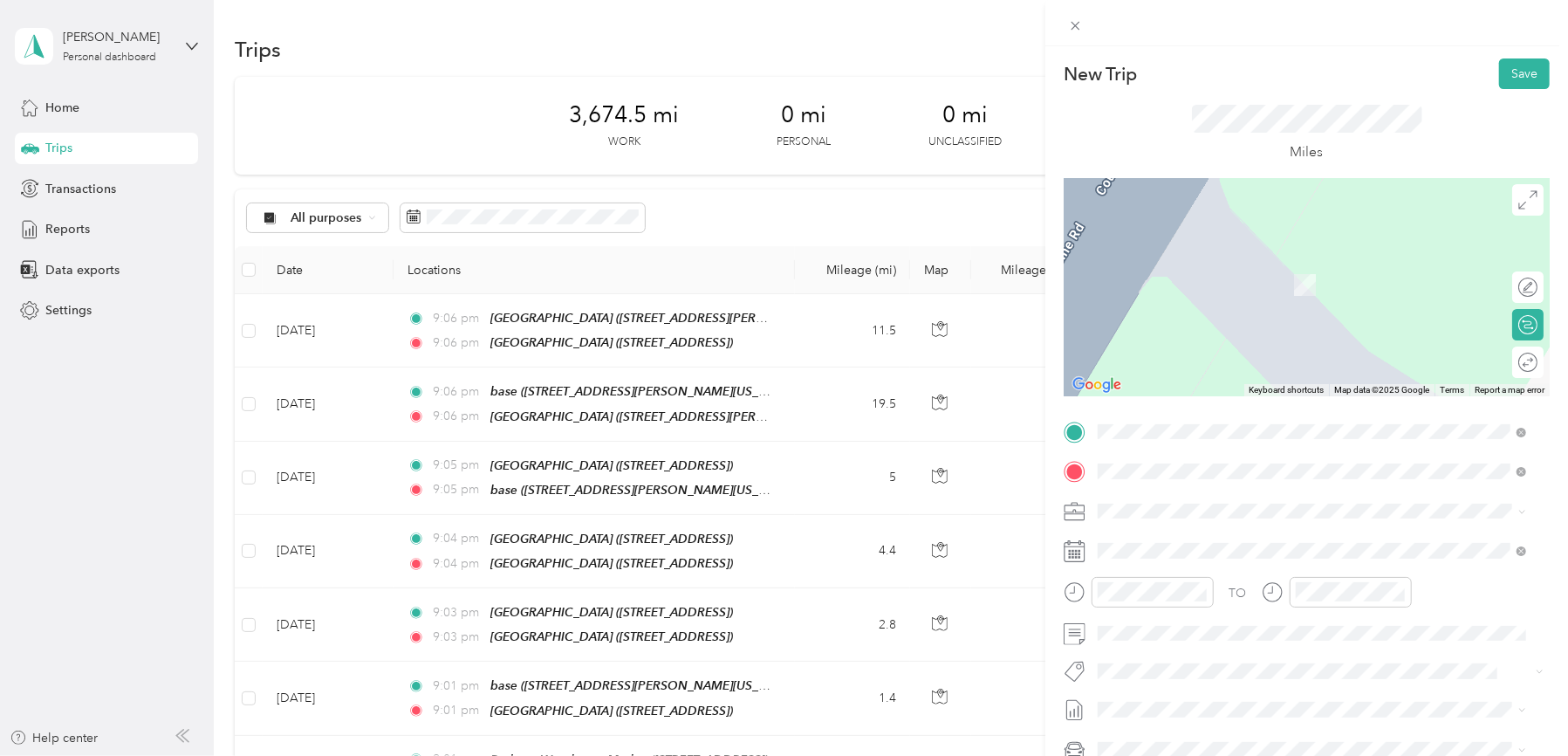 click on "[GEOGRAPHIC_DATA]" at bounding box center [1256, 599] 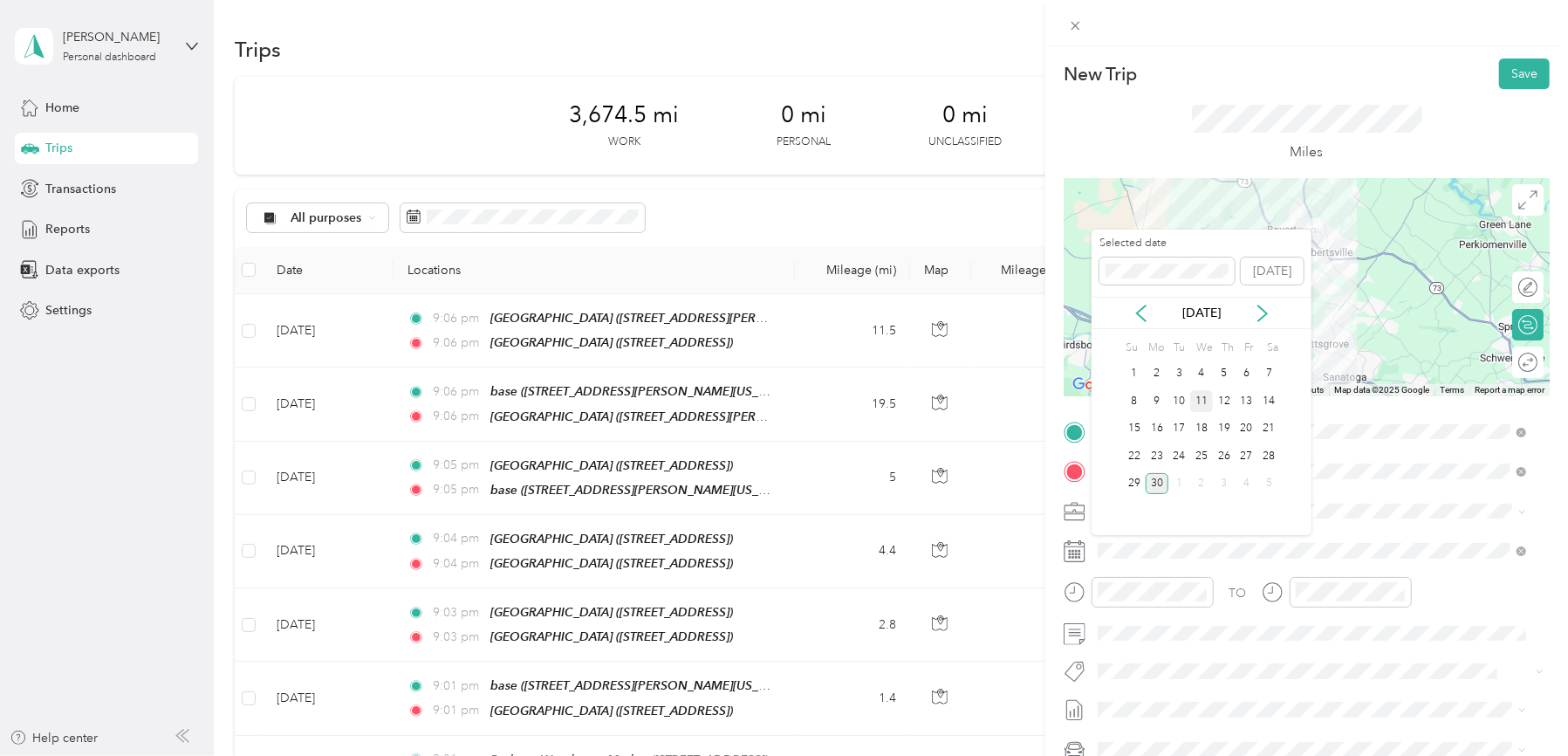 click on "11" at bounding box center [1202, 401] 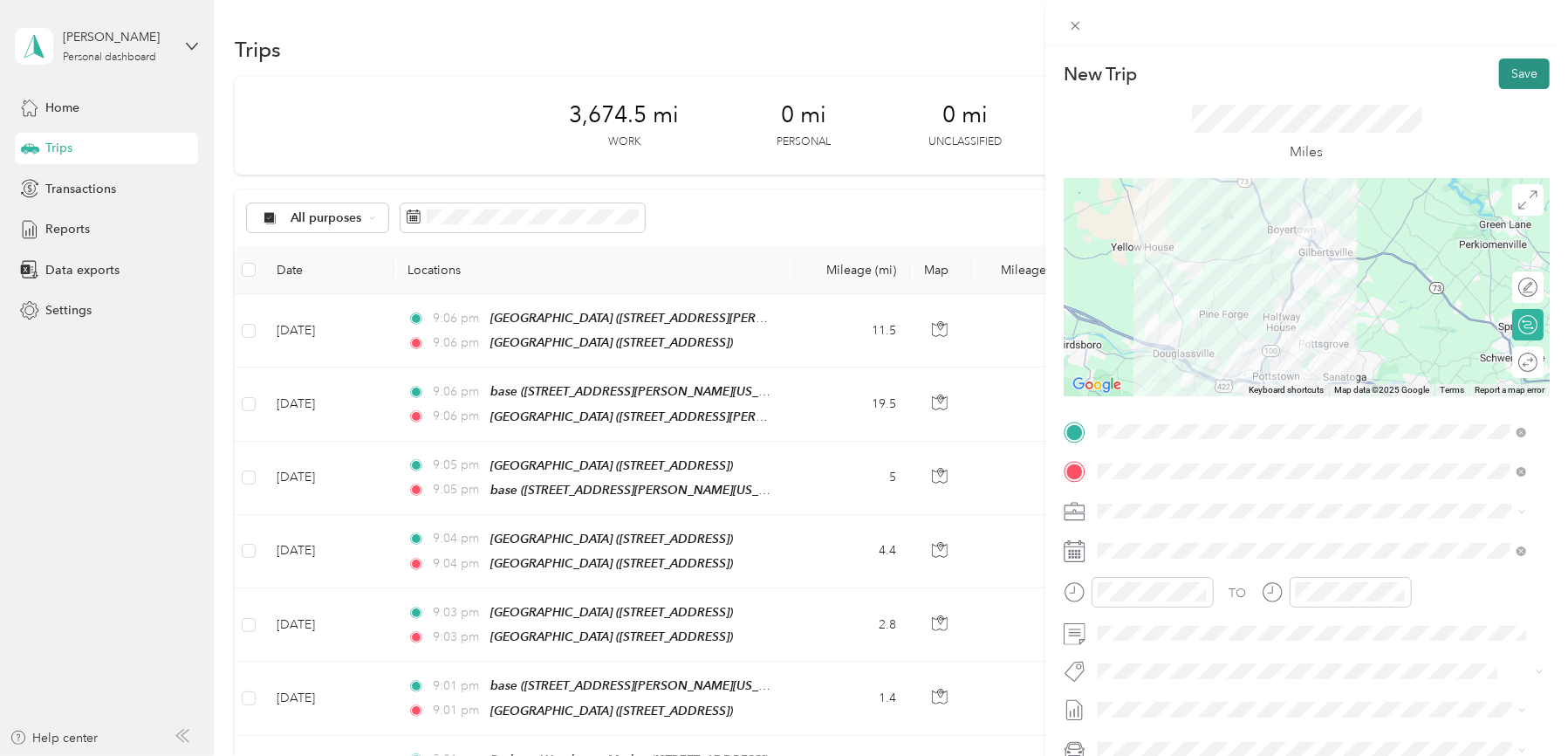 click on "Save" at bounding box center [1524, 73] 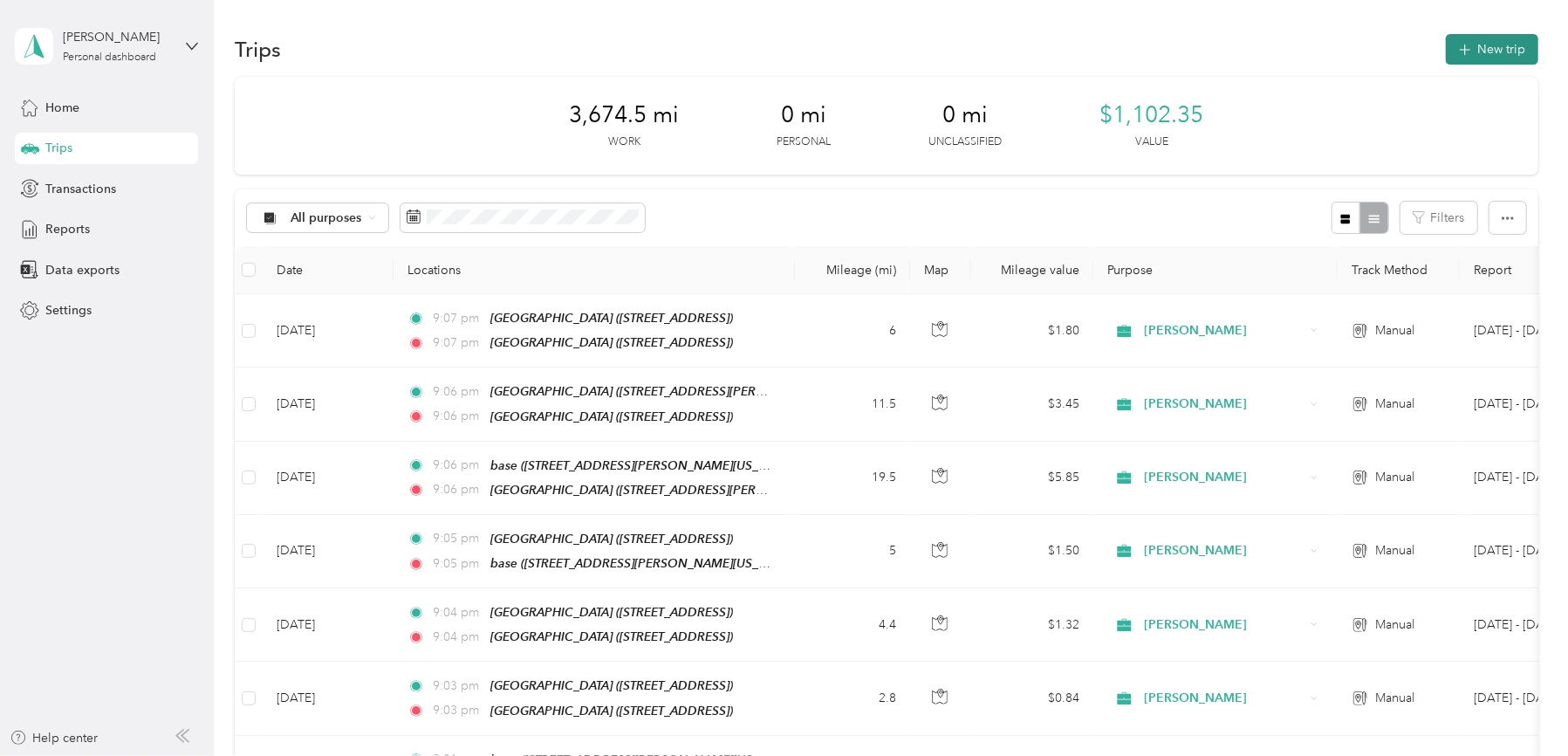 click on "New trip" at bounding box center [1492, 49] 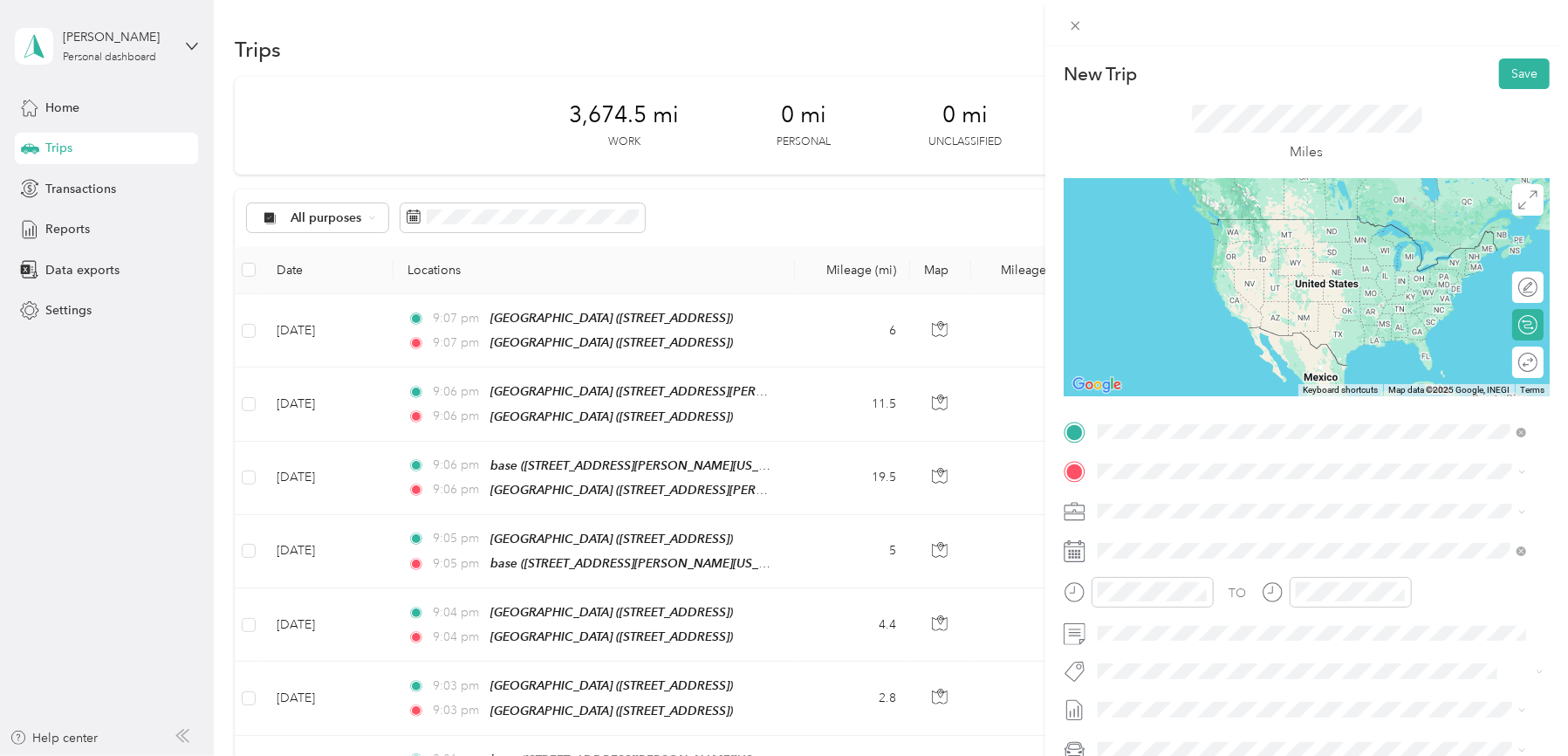 click on "[GEOGRAPHIC_DATA]" at bounding box center [1256, 559] 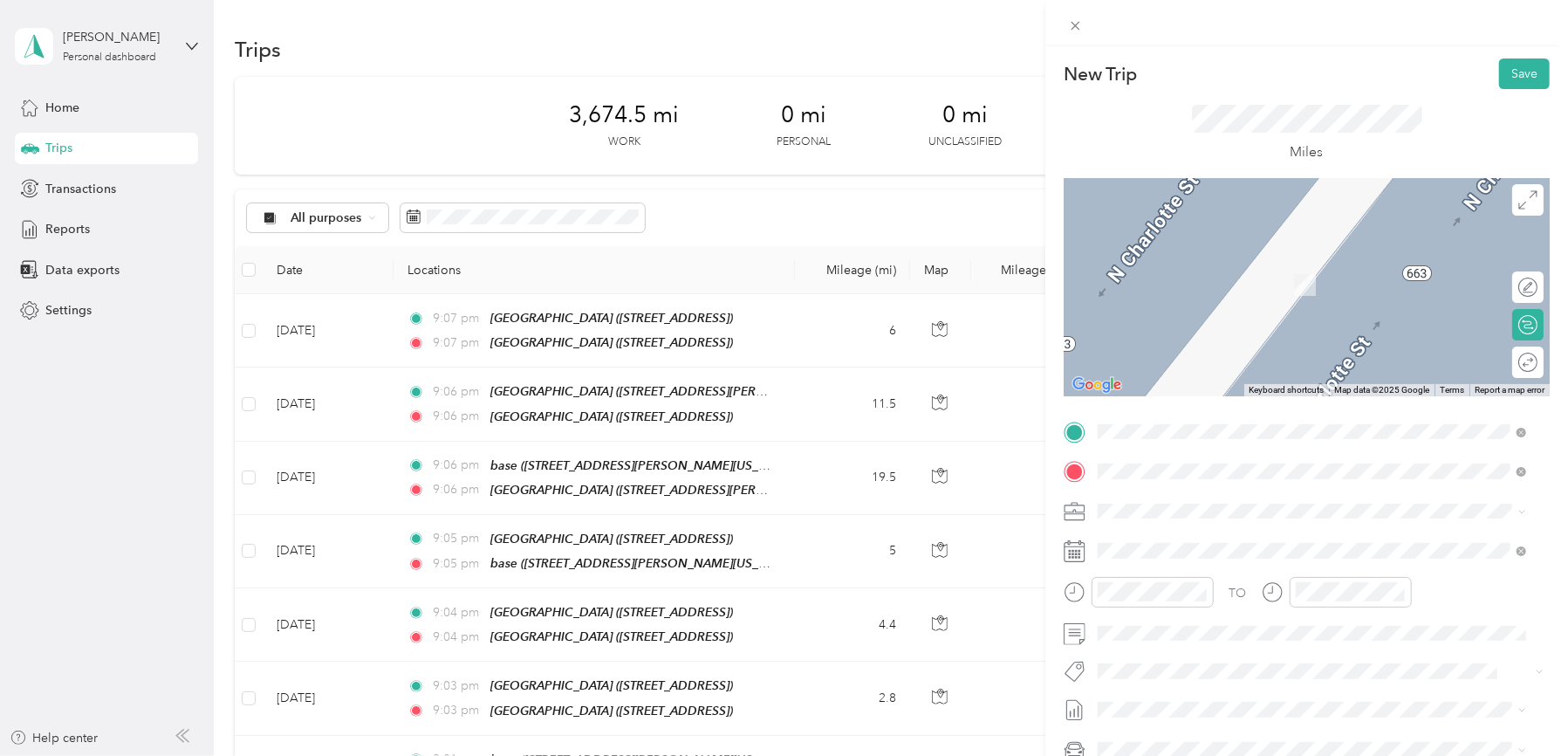 click on "base [STREET_ADDRESS][PERSON_NAME][US_STATE]" at bounding box center [1266, 551] 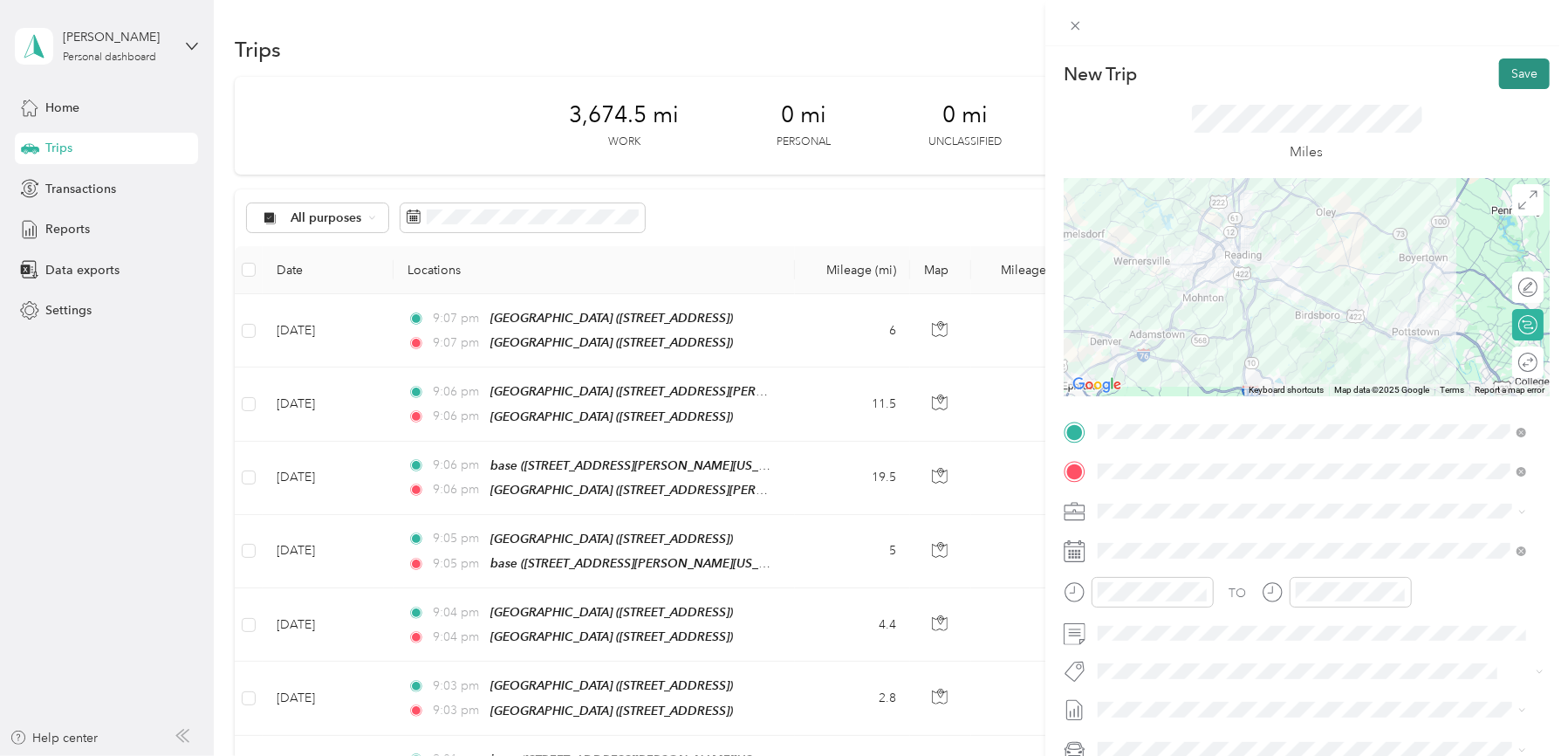 click on "Save" at bounding box center [1524, 73] 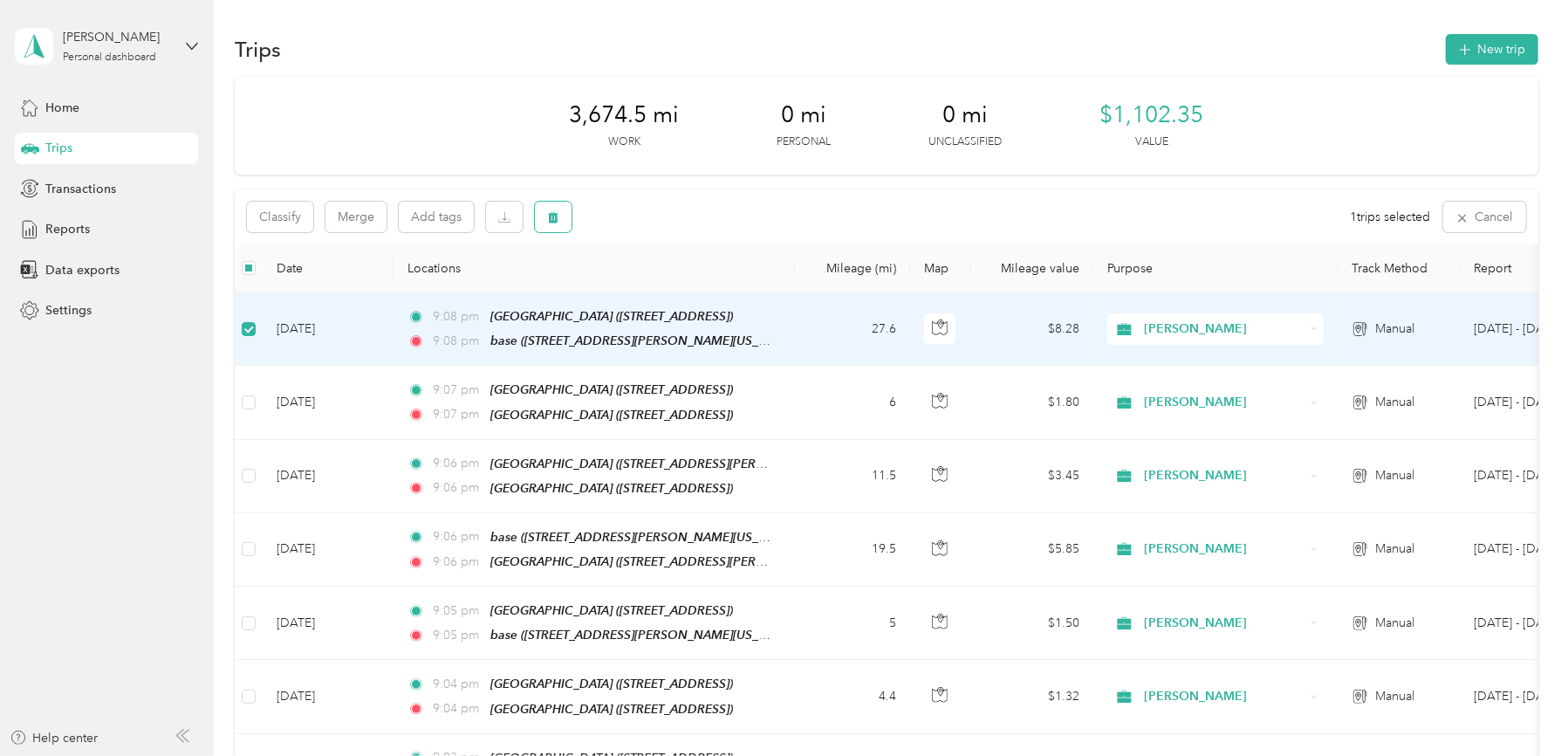click 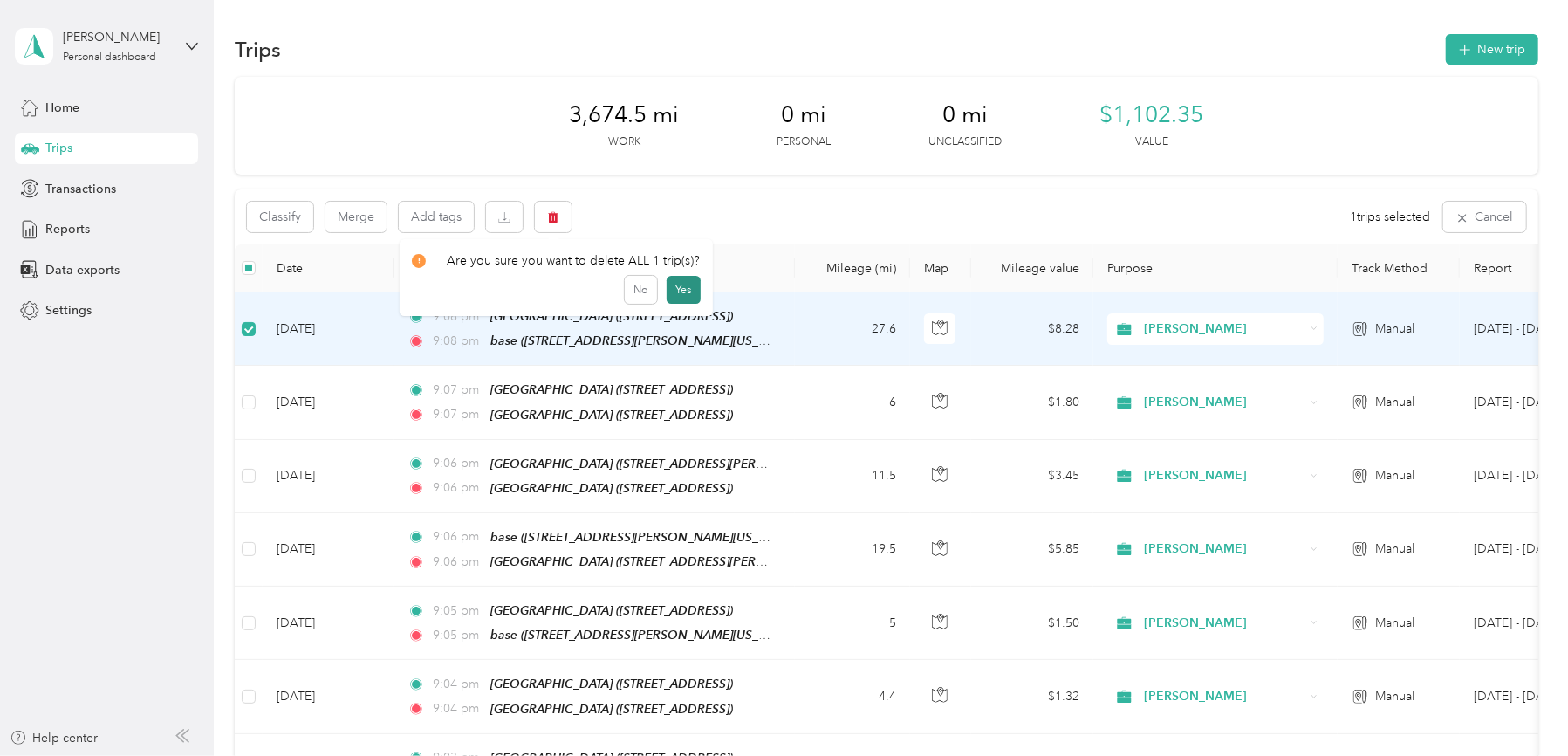 click on "Yes" at bounding box center [683, 290] 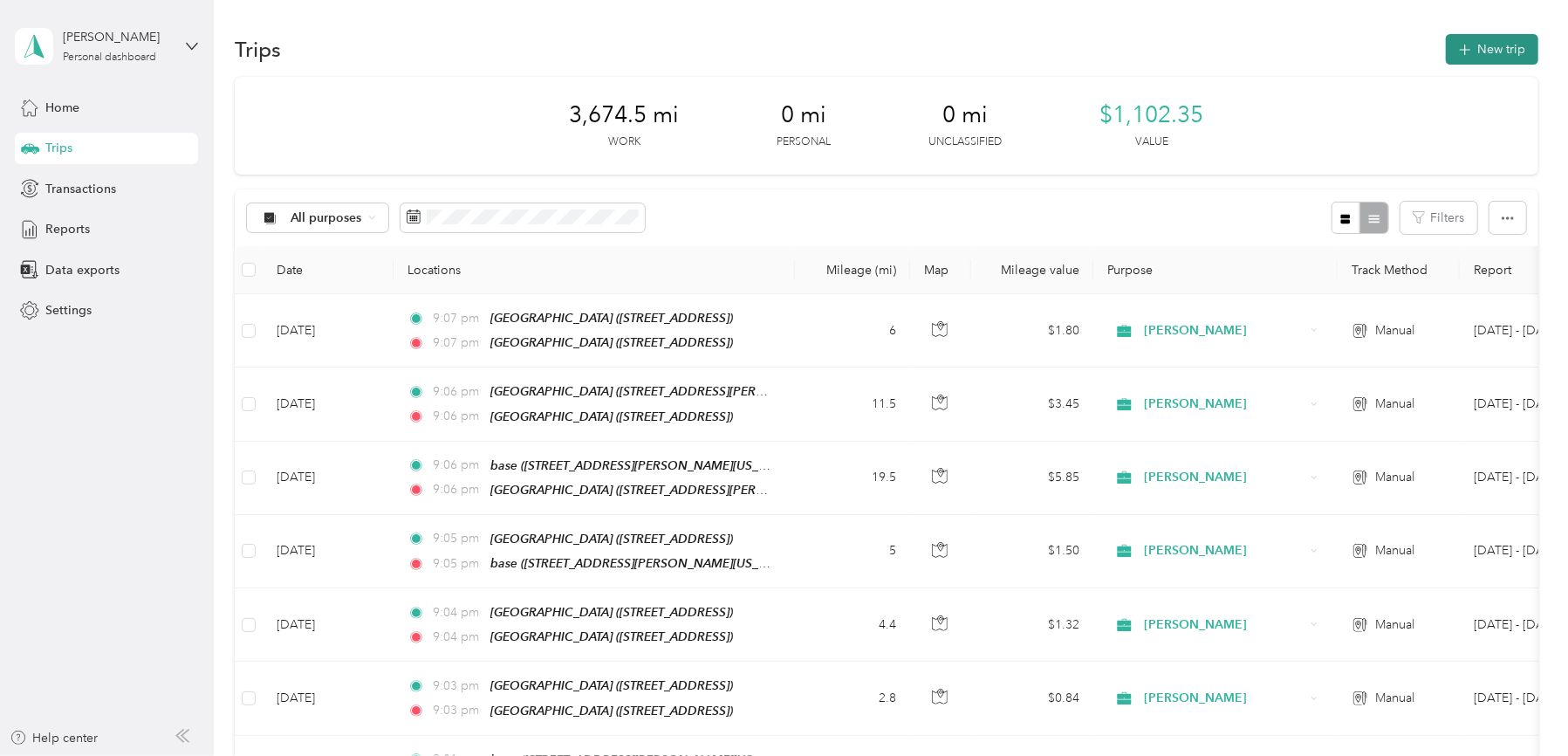 click on "New trip" at bounding box center [1492, 49] 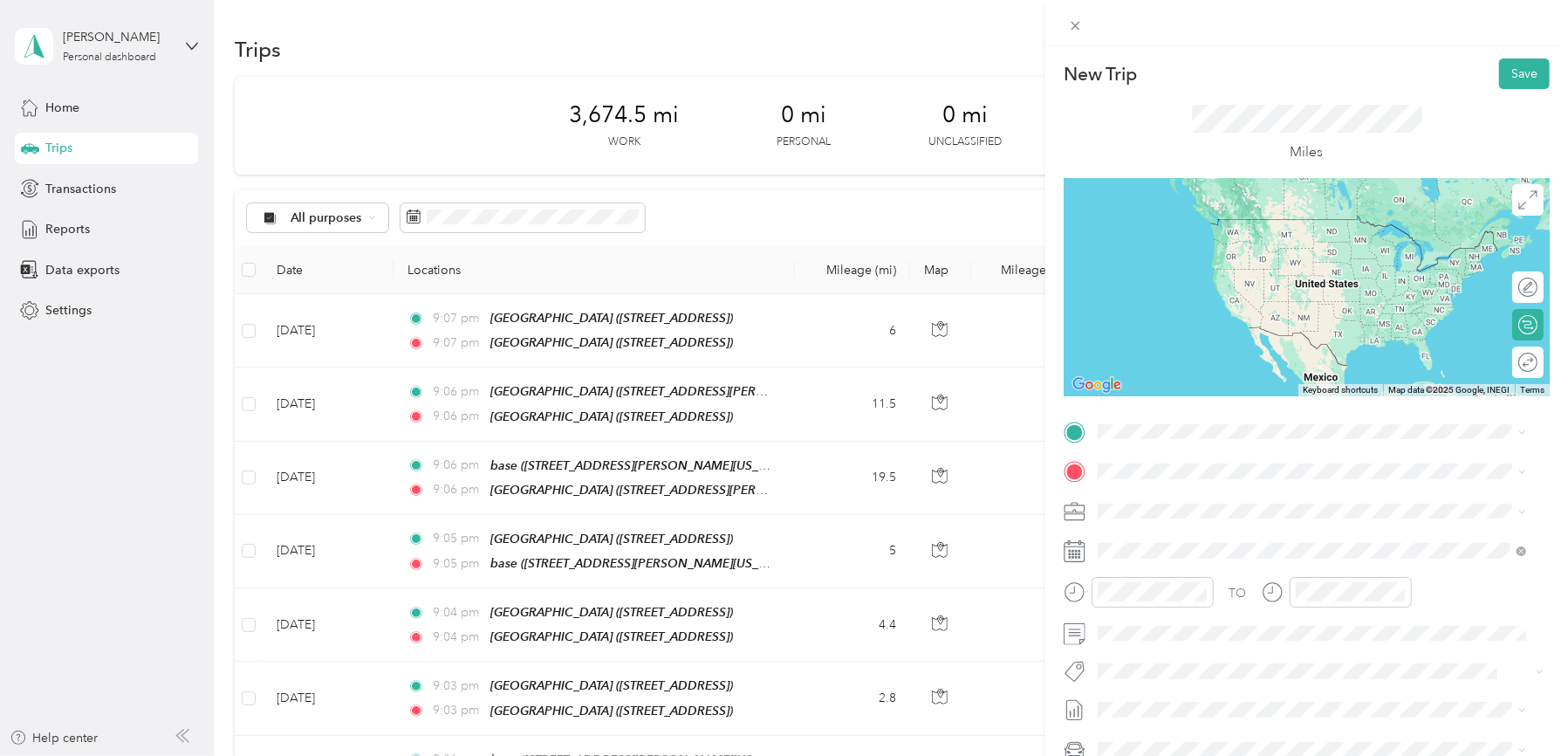 click on "[STREET_ADDRESS][US_STATE]" at bounding box center (1218, 641) 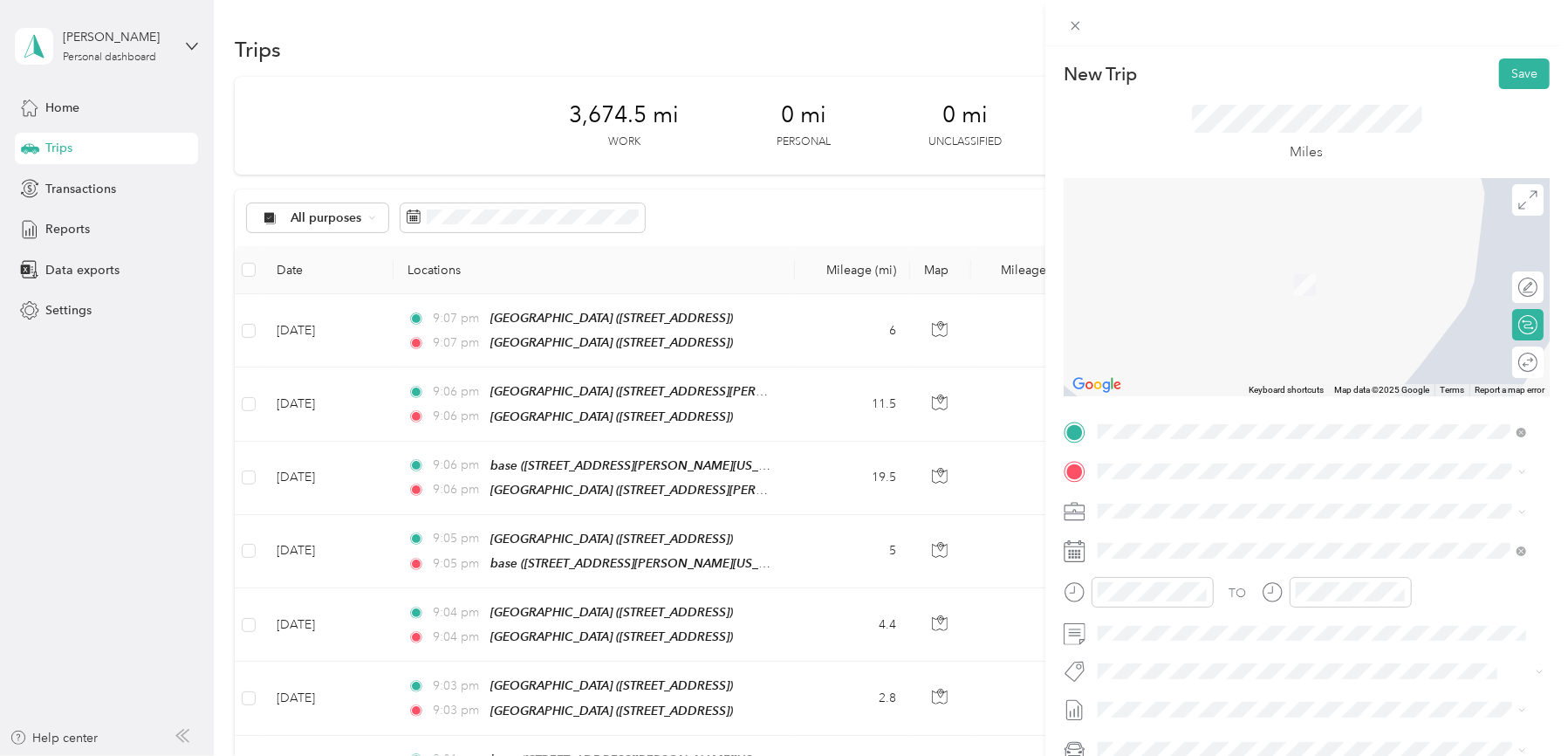 click on "base [STREET_ADDRESS][PERSON_NAME][US_STATE]" at bounding box center [1266, 546] 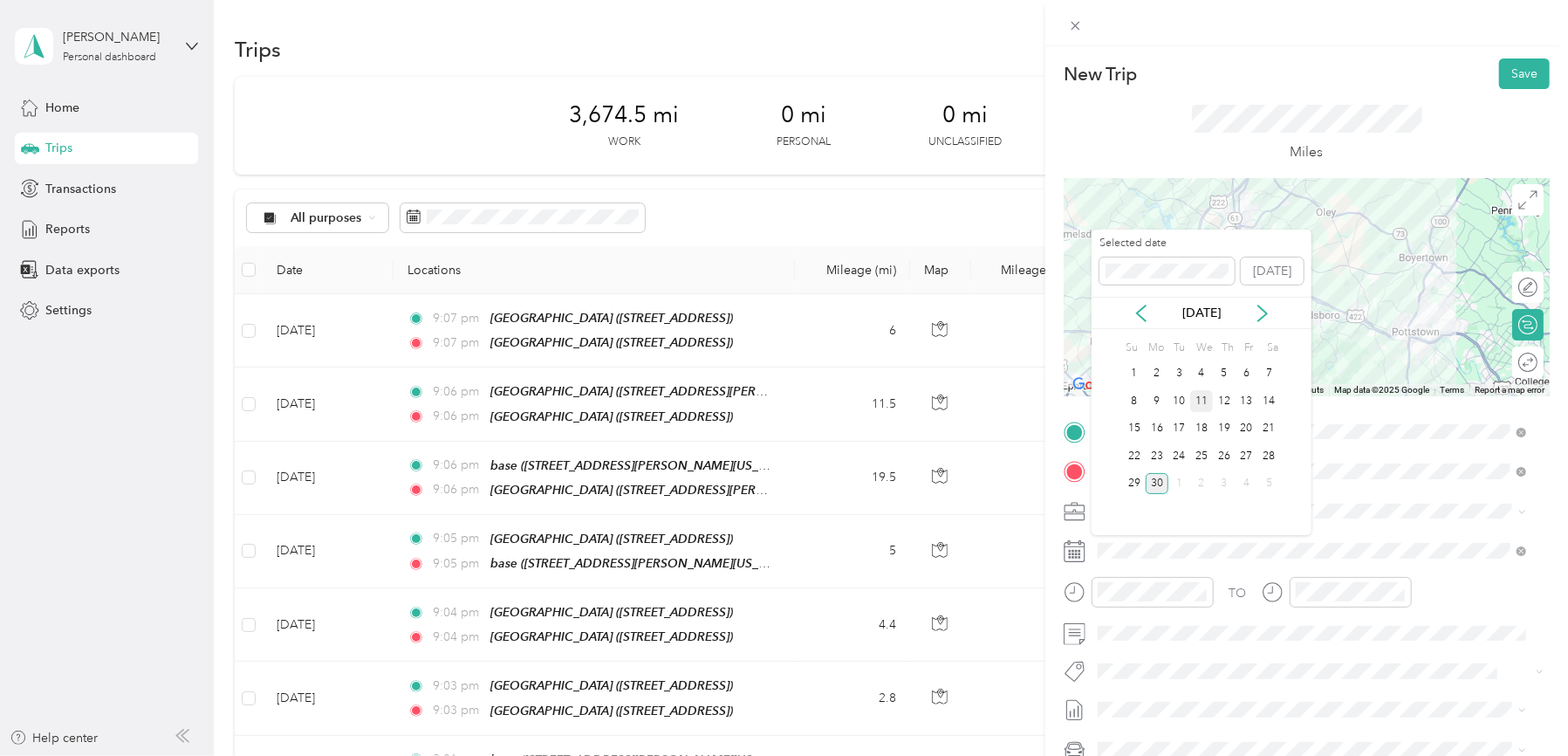 click on "11" at bounding box center (1202, 401) 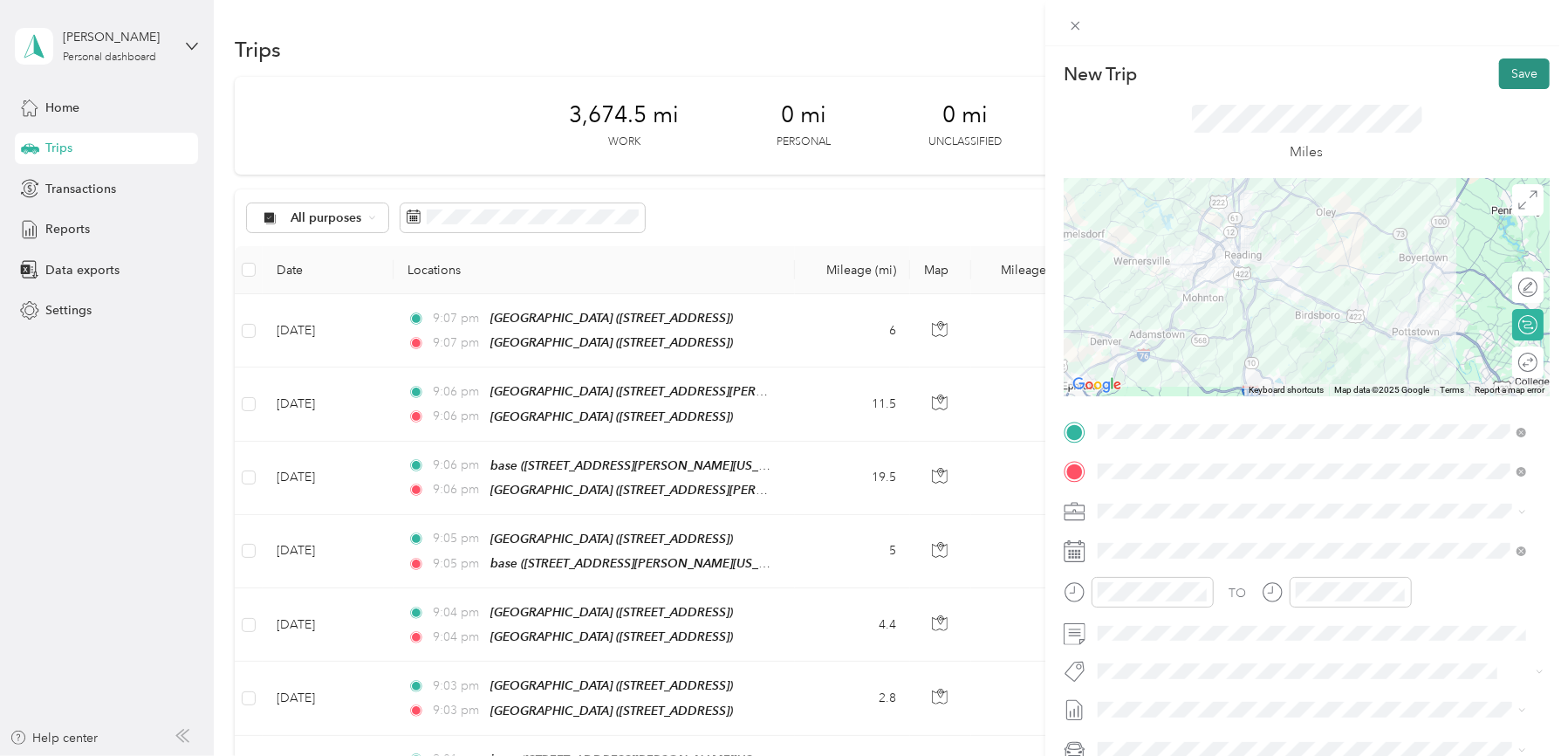 click on "Save" at bounding box center [1524, 73] 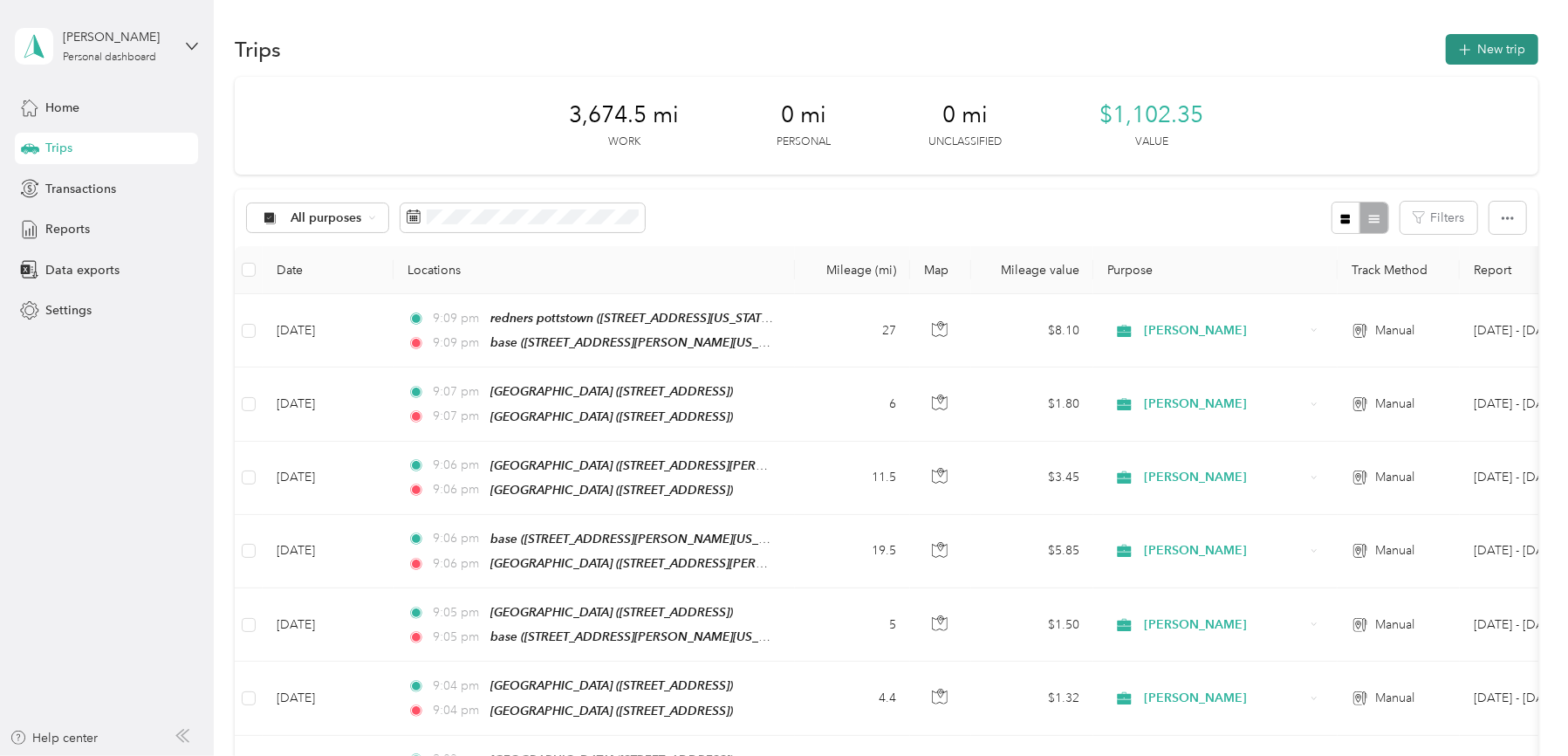 click on "New trip" at bounding box center (1492, 49) 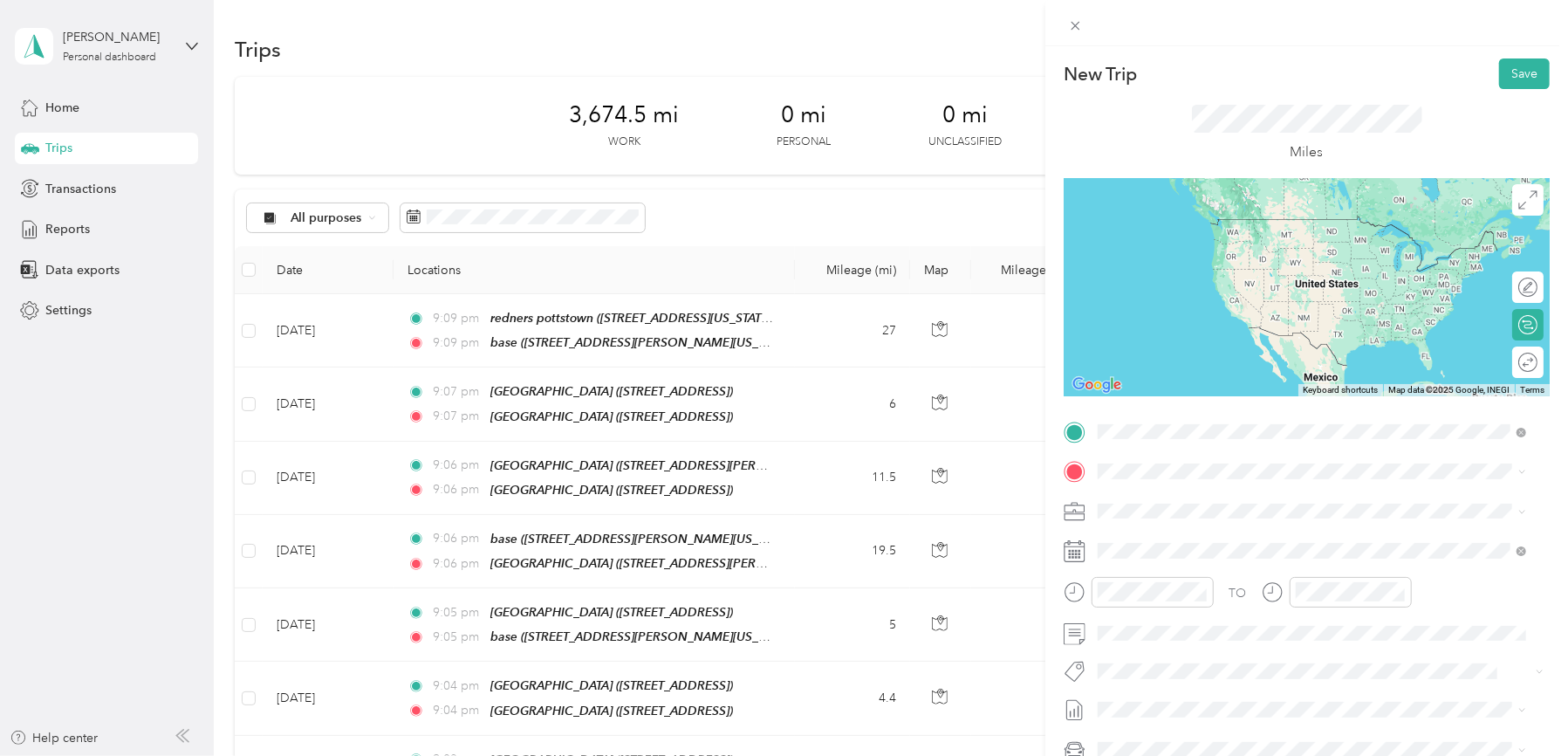 click on "[STREET_ADDRESS][PERSON_NAME][US_STATE]" at bounding box center [1266, 520] 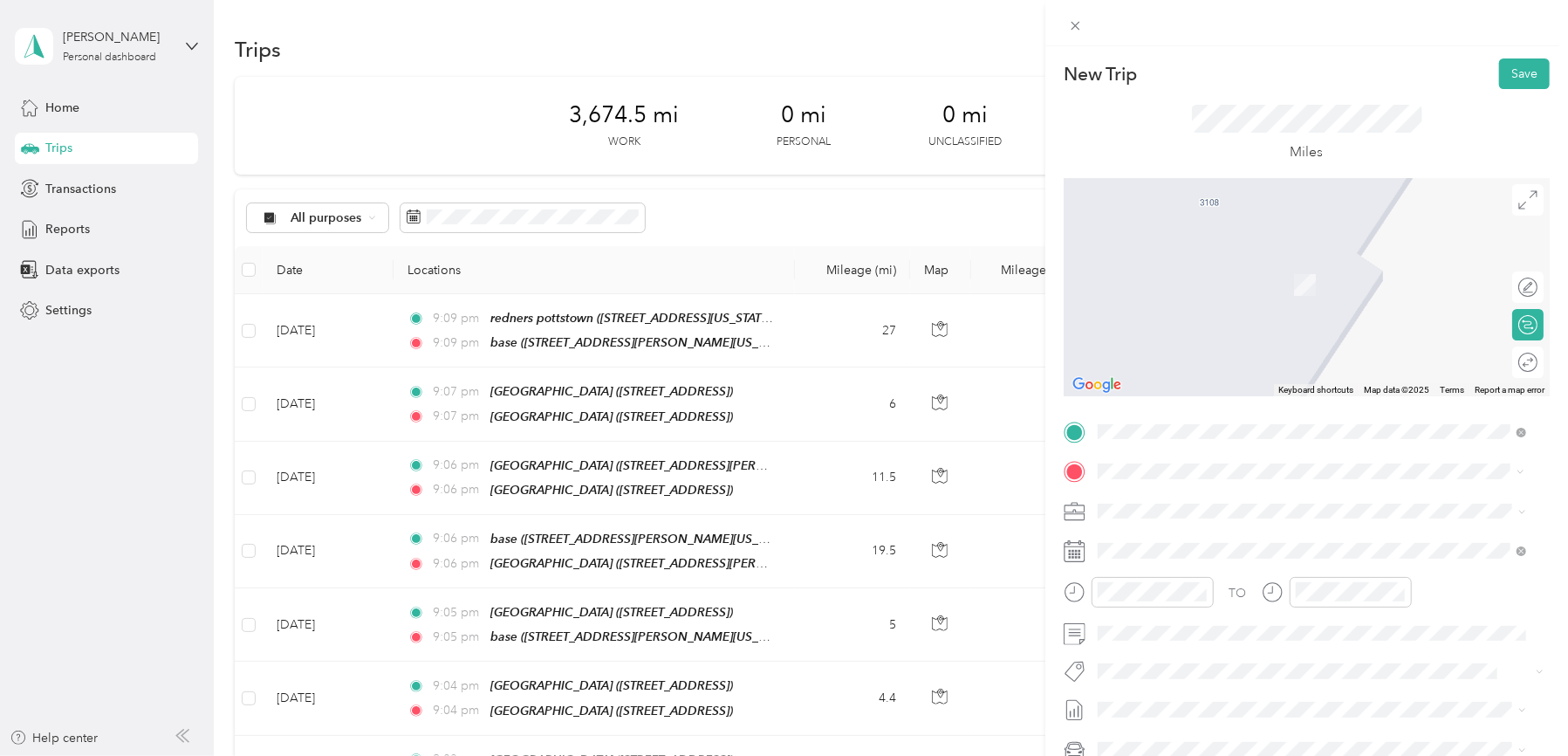 click on "Redners Warehouse Market" at bounding box center (1270, 666) 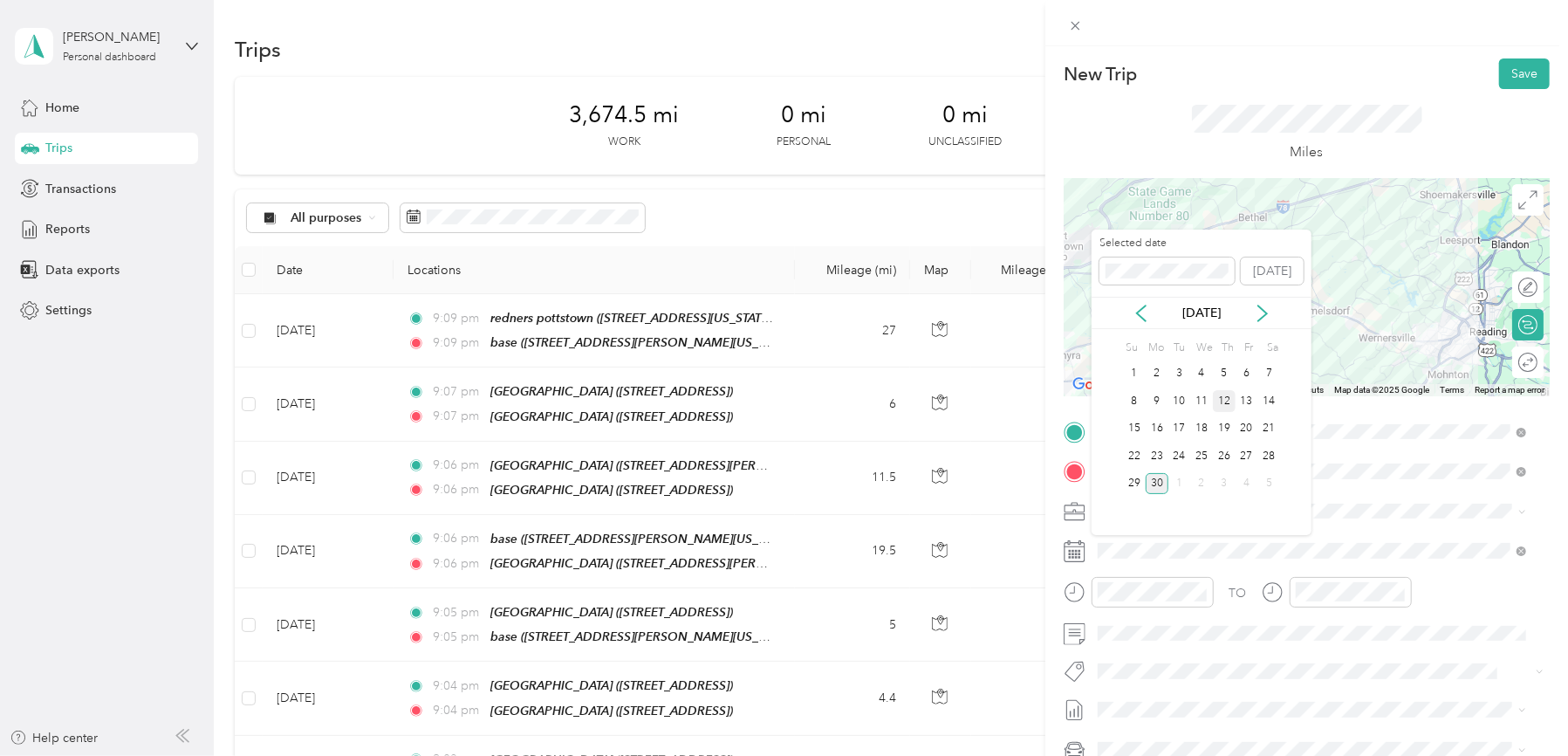 click on "12" at bounding box center [1224, 401] 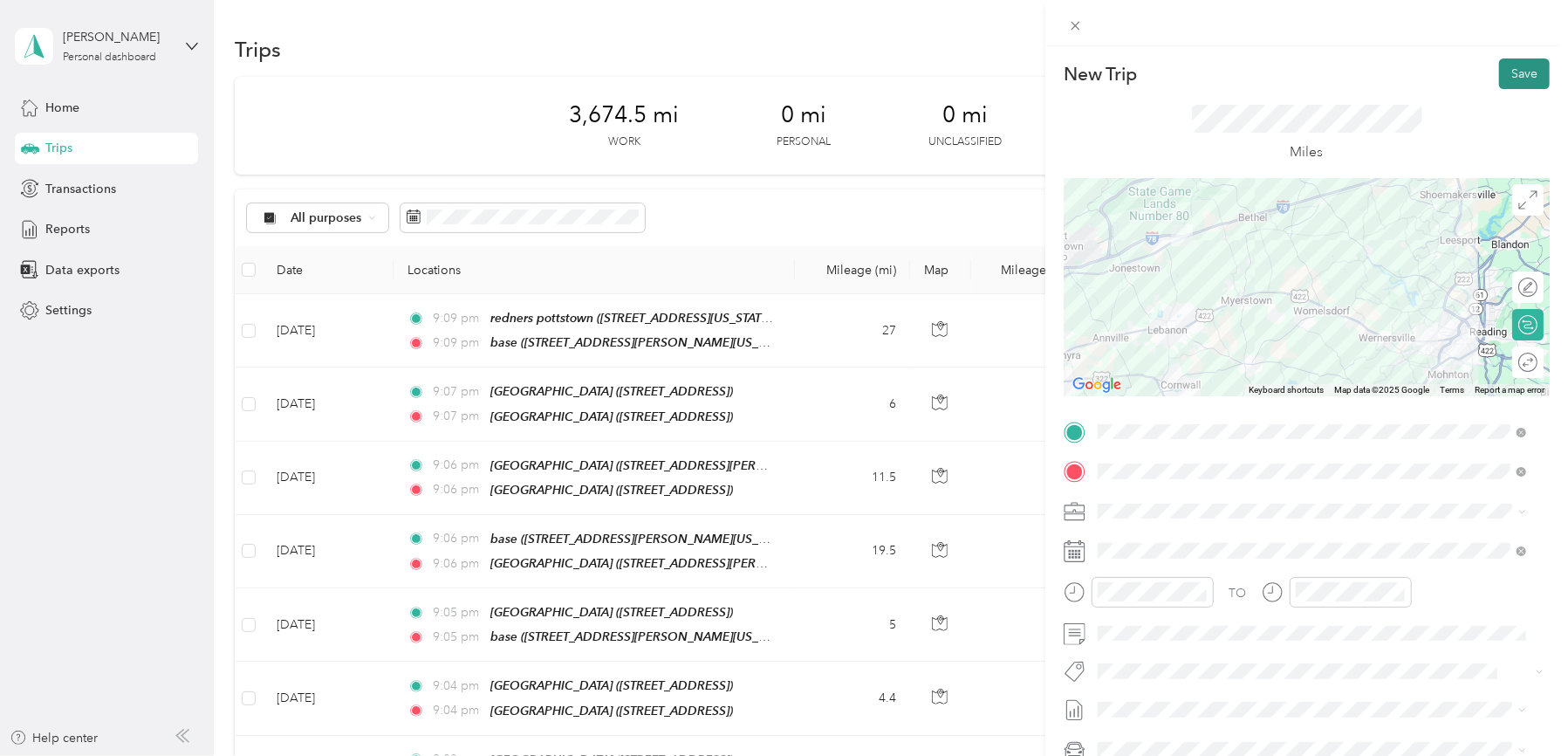click on "Save" at bounding box center [1524, 73] 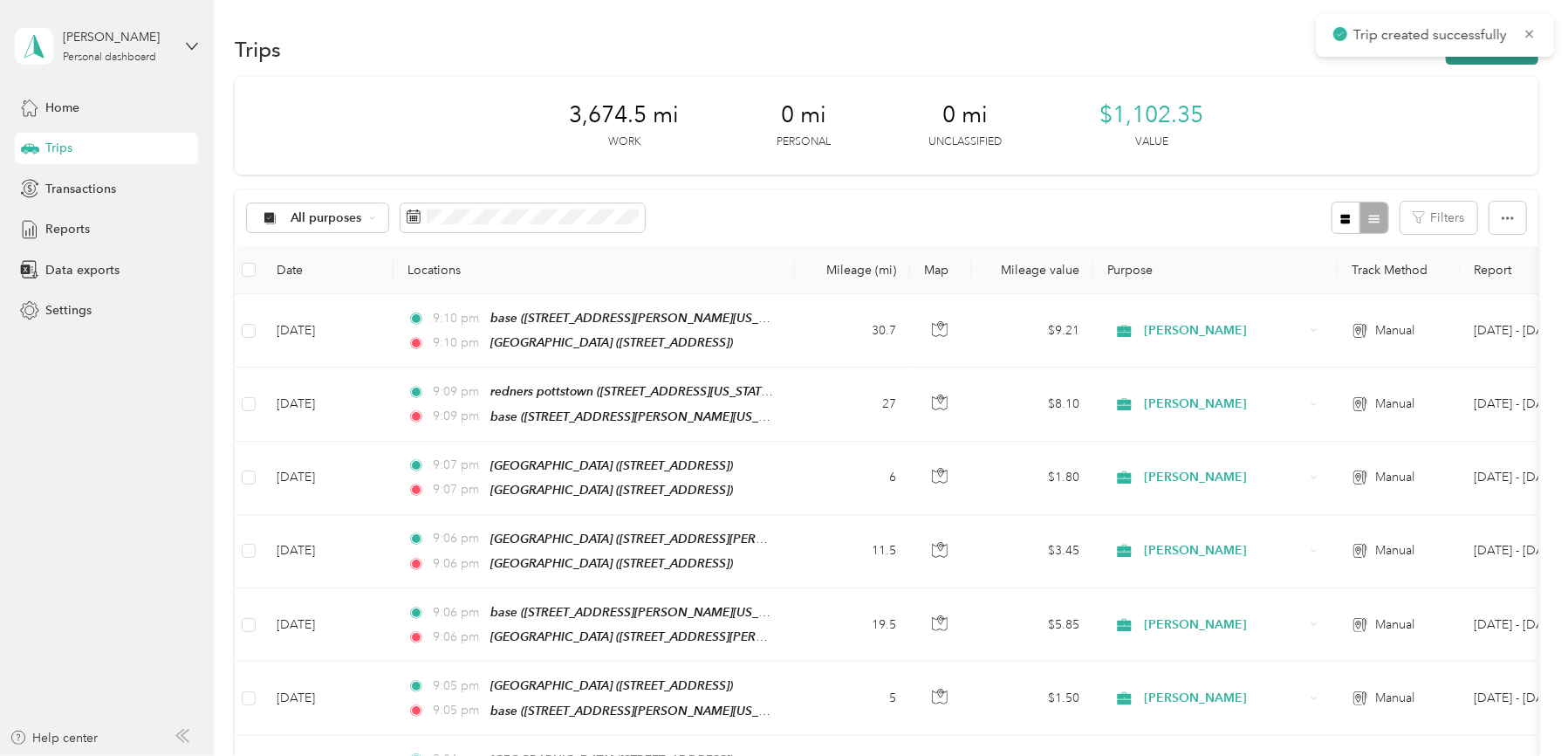 click on "New trip" at bounding box center [1492, 49] 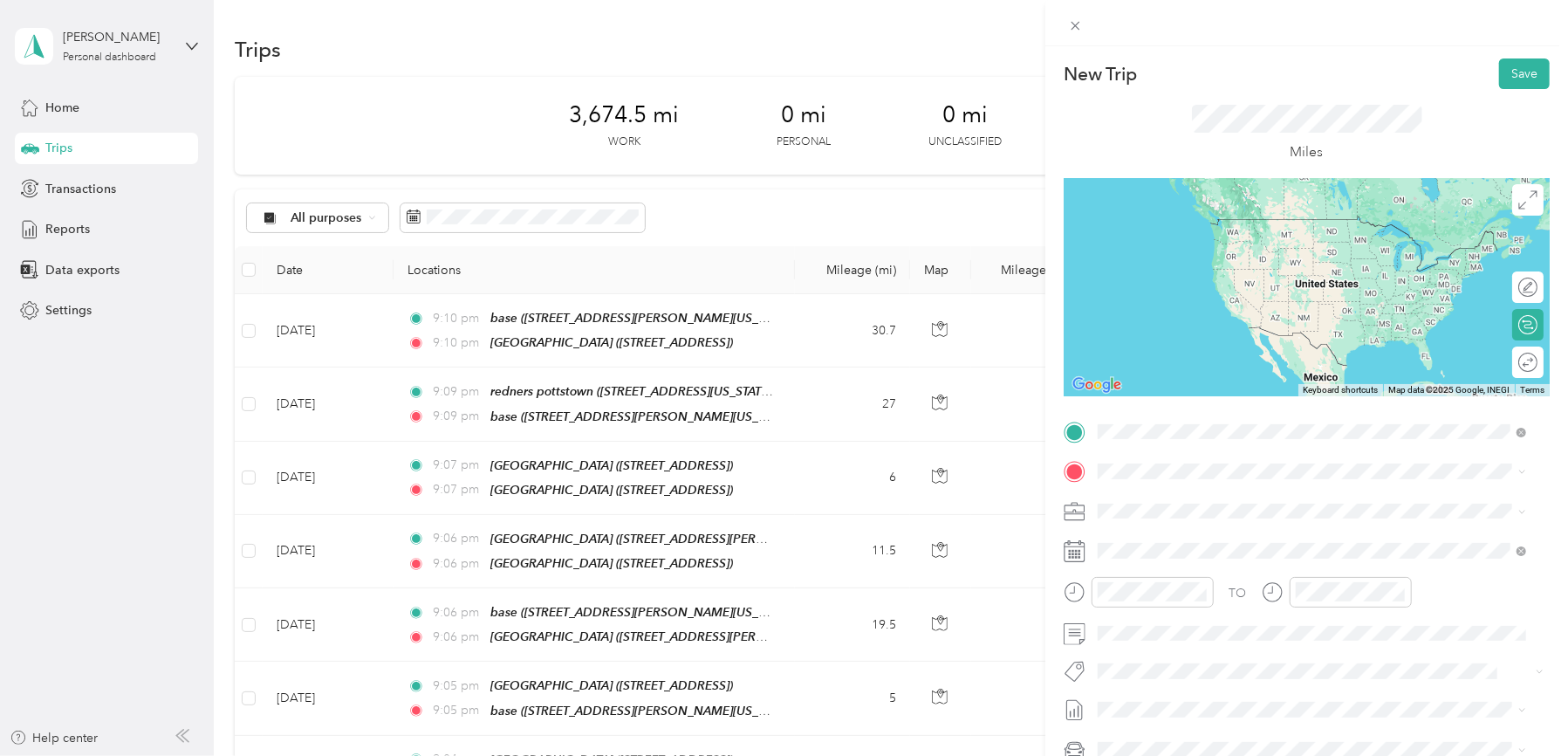click on "Redners Warehouse Market" at bounding box center [1270, 626] 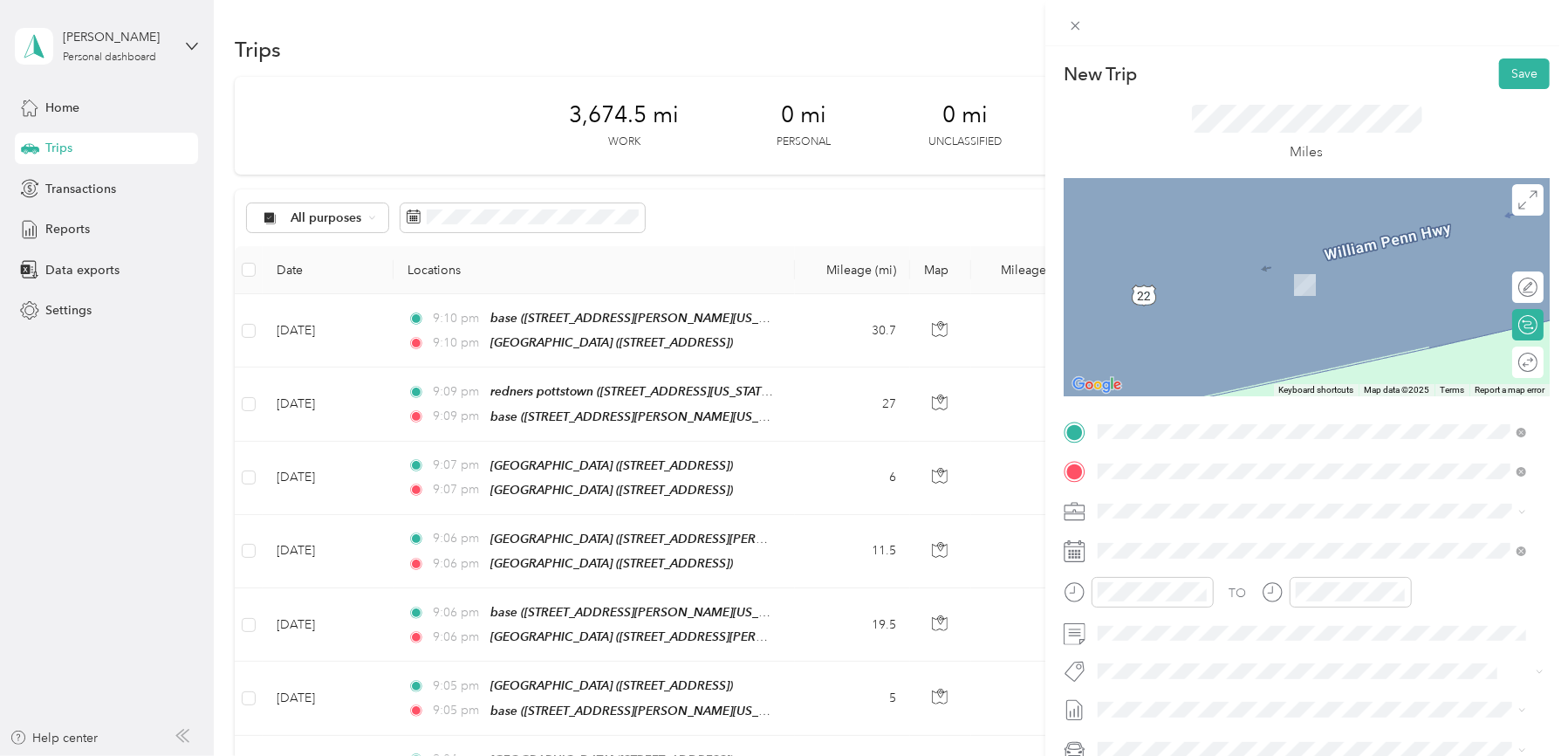 click on "[GEOGRAPHIC_DATA]" at bounding box center [1256, 660] 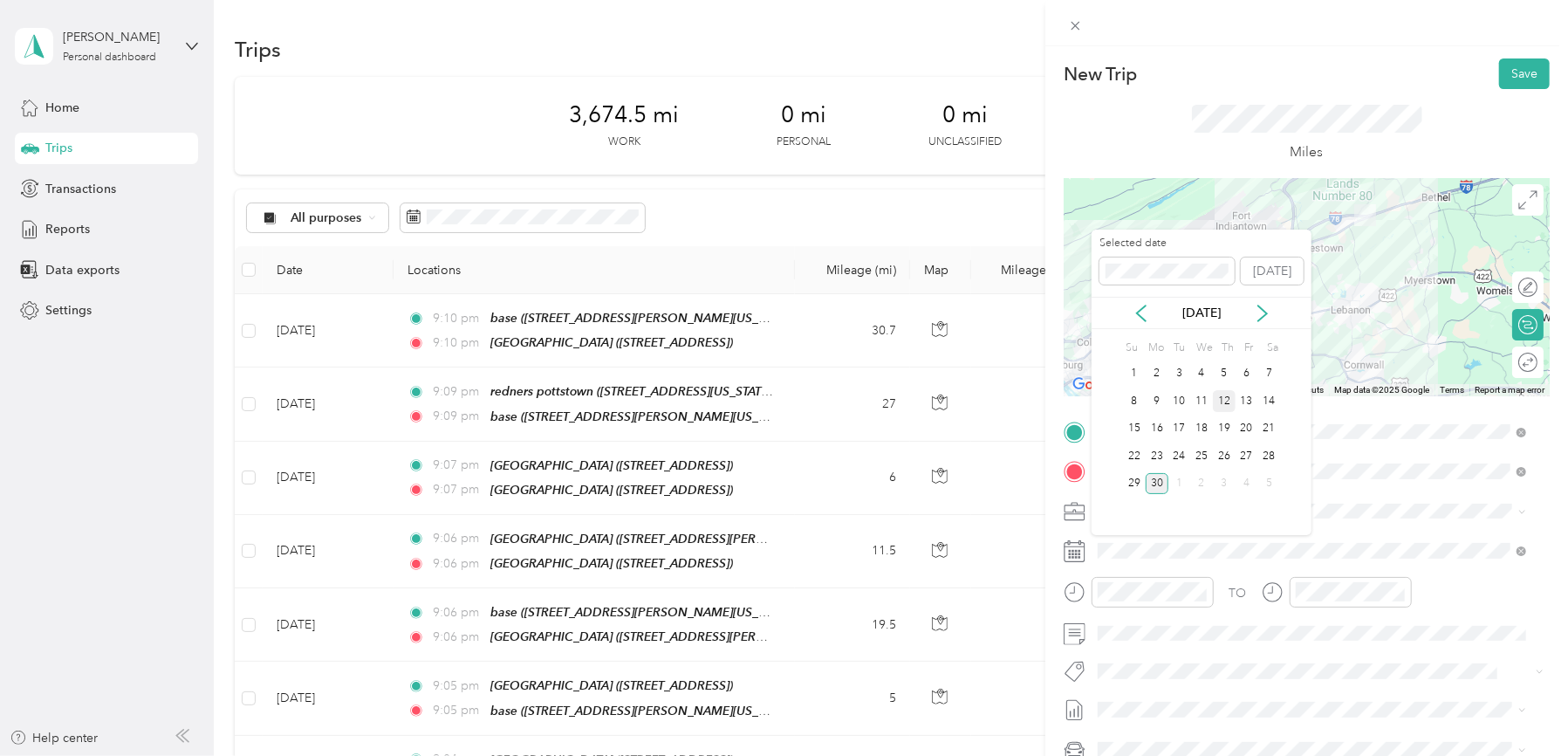 click on "12" at bounding box center (1224, 401) 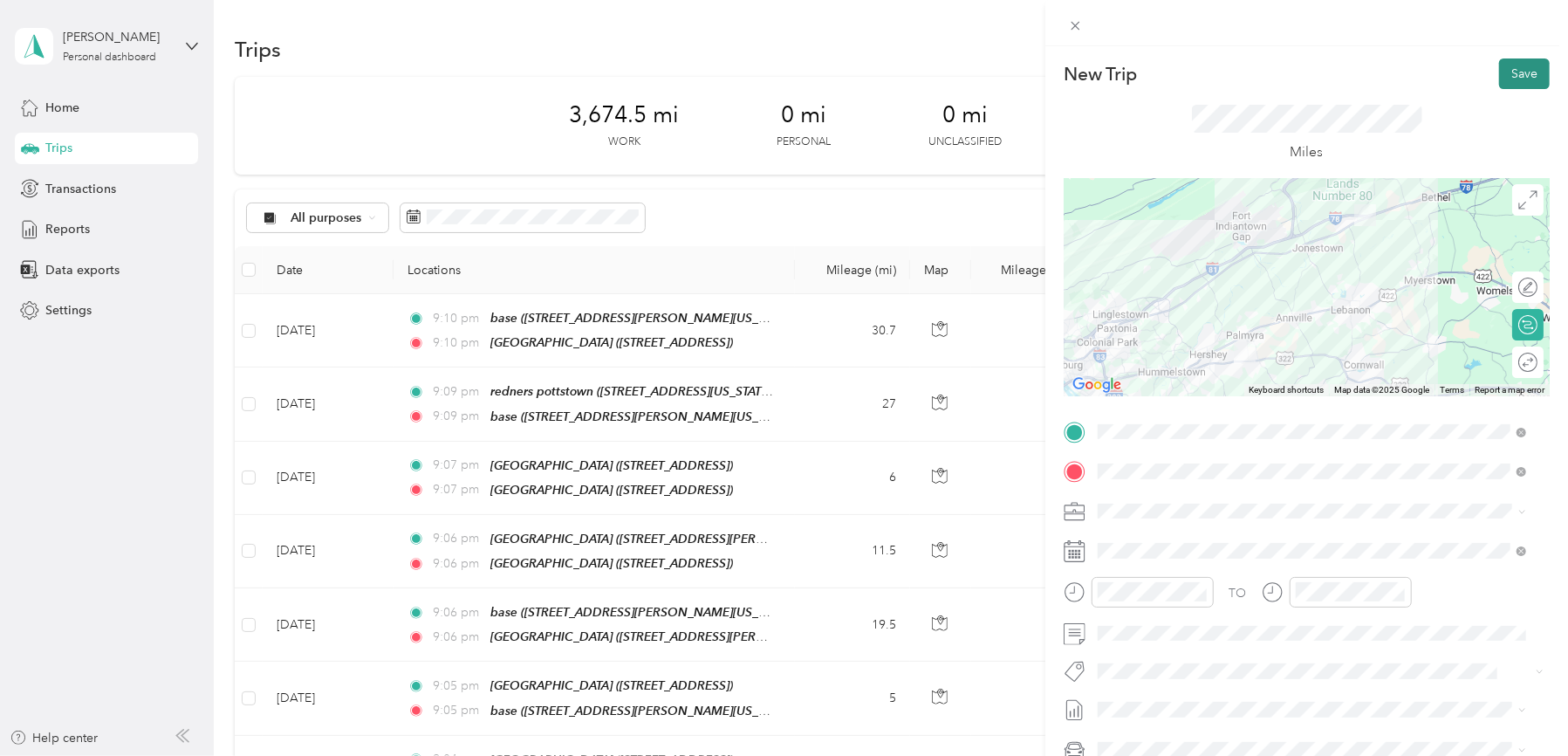 click on "Save" at bounding box center (1524, 73) 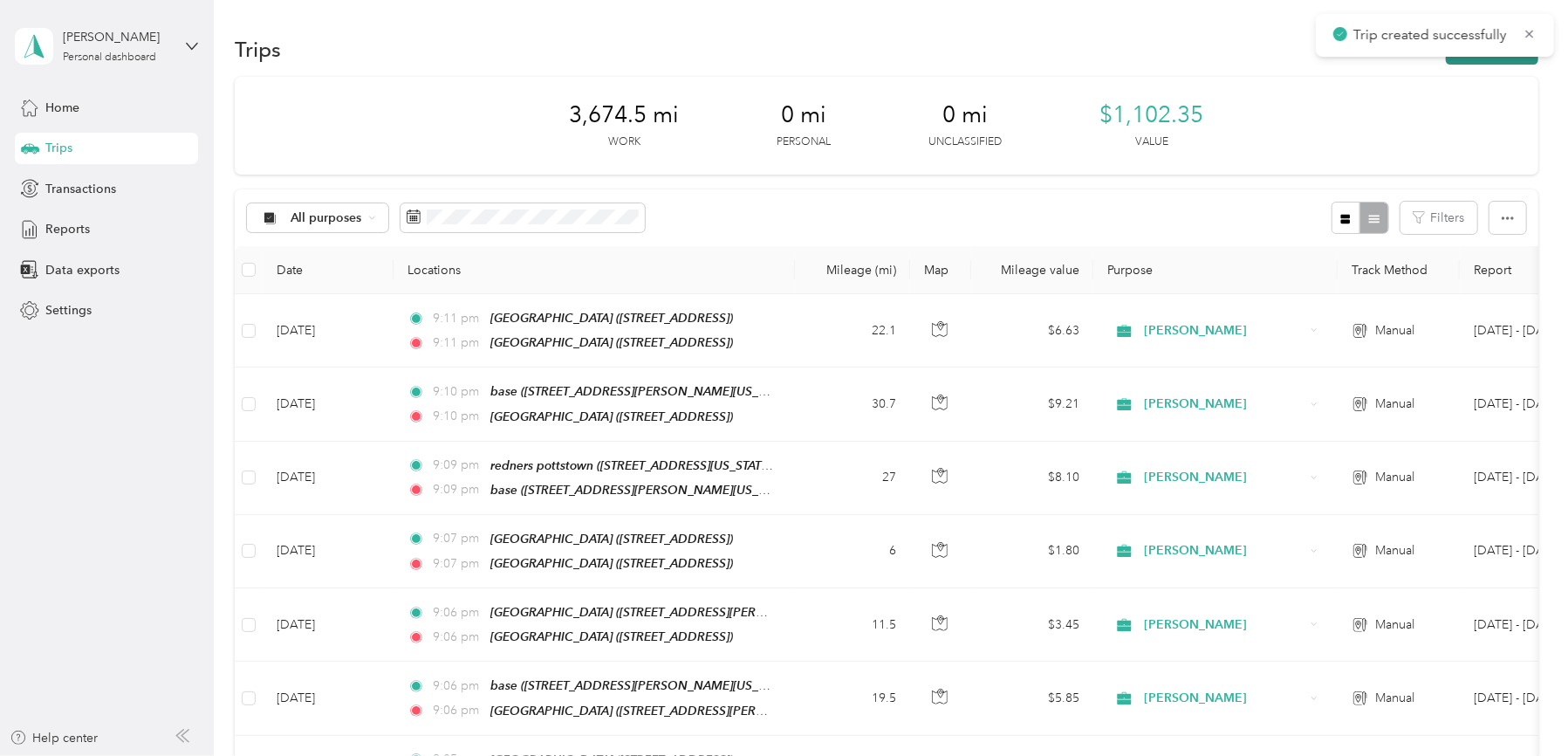 click on "New trip" at bounding box center (1492, 49) 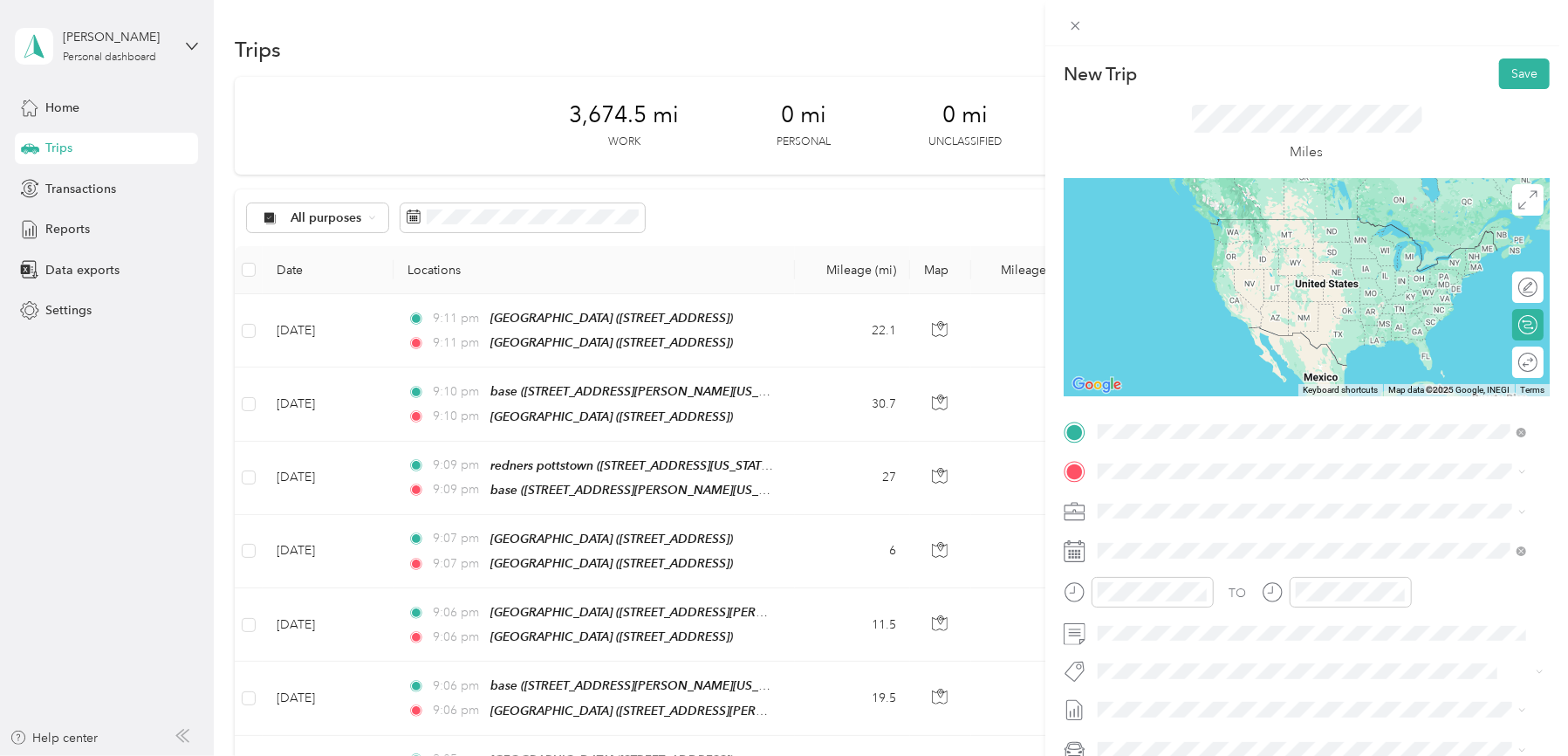 click on "[GEOGRAPHIC_DATA]" at bounding box center (1256, 620) 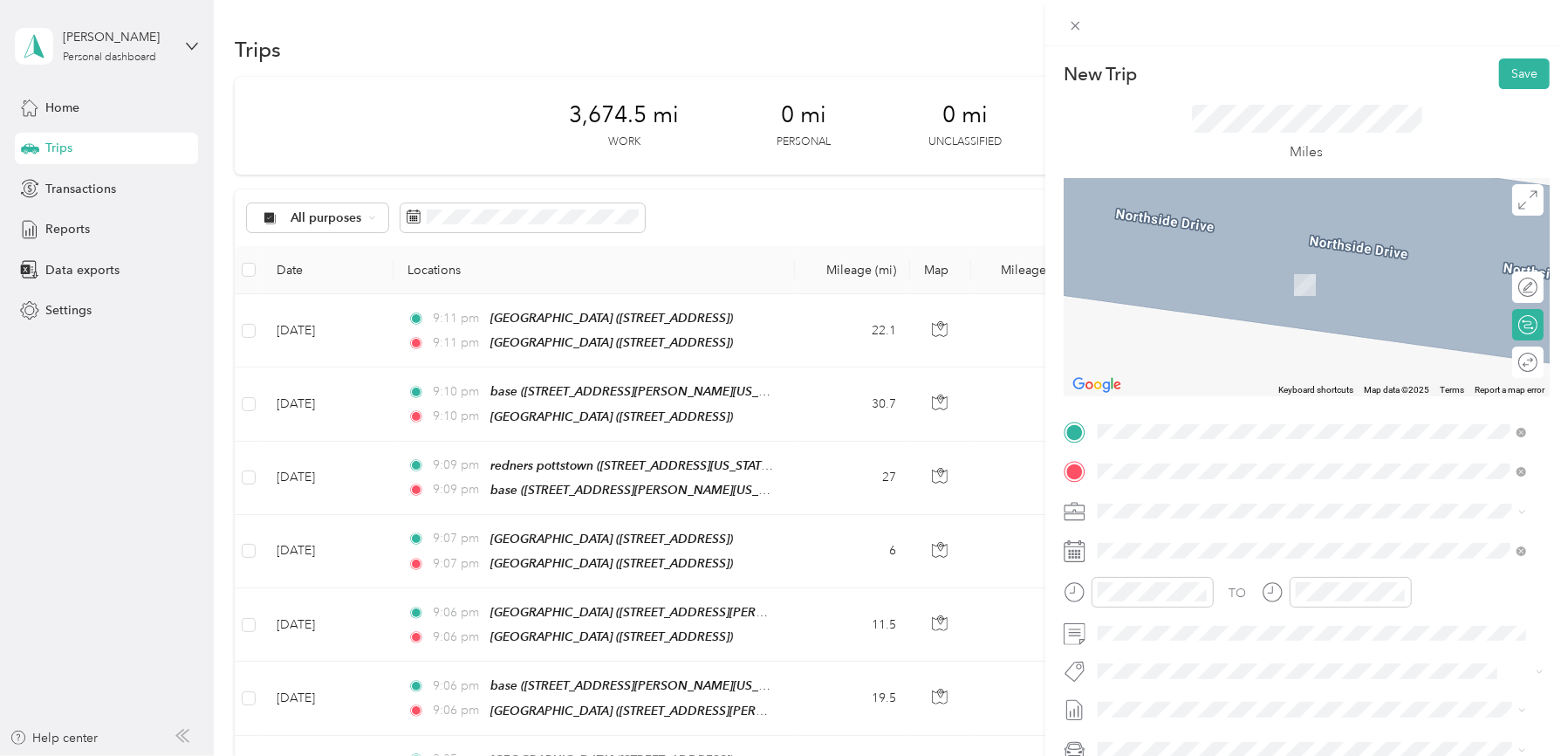 click on "Redners Warehouse Market" at bounding box center [1270, 599] 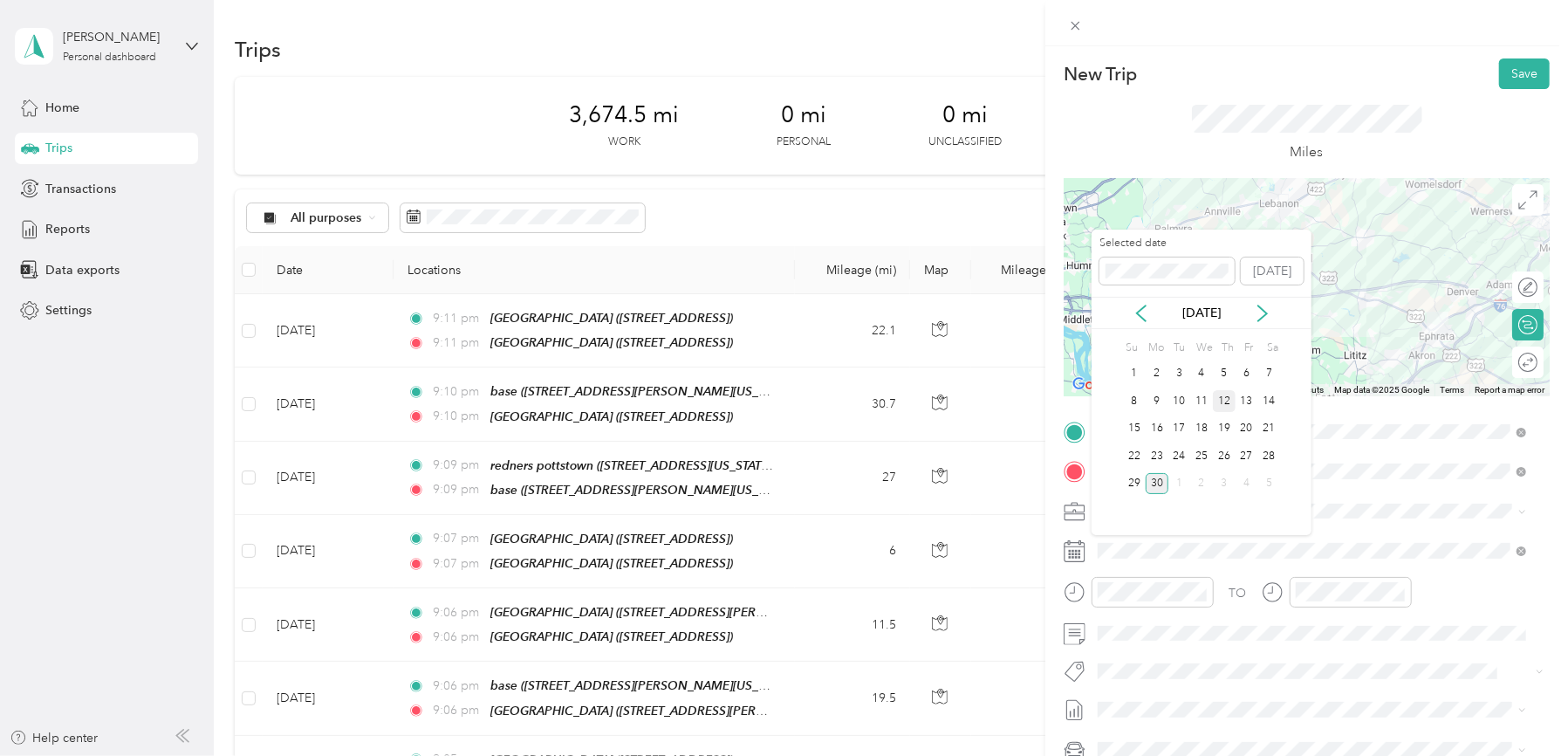 click on "12" at bounding box center [1224, 401] 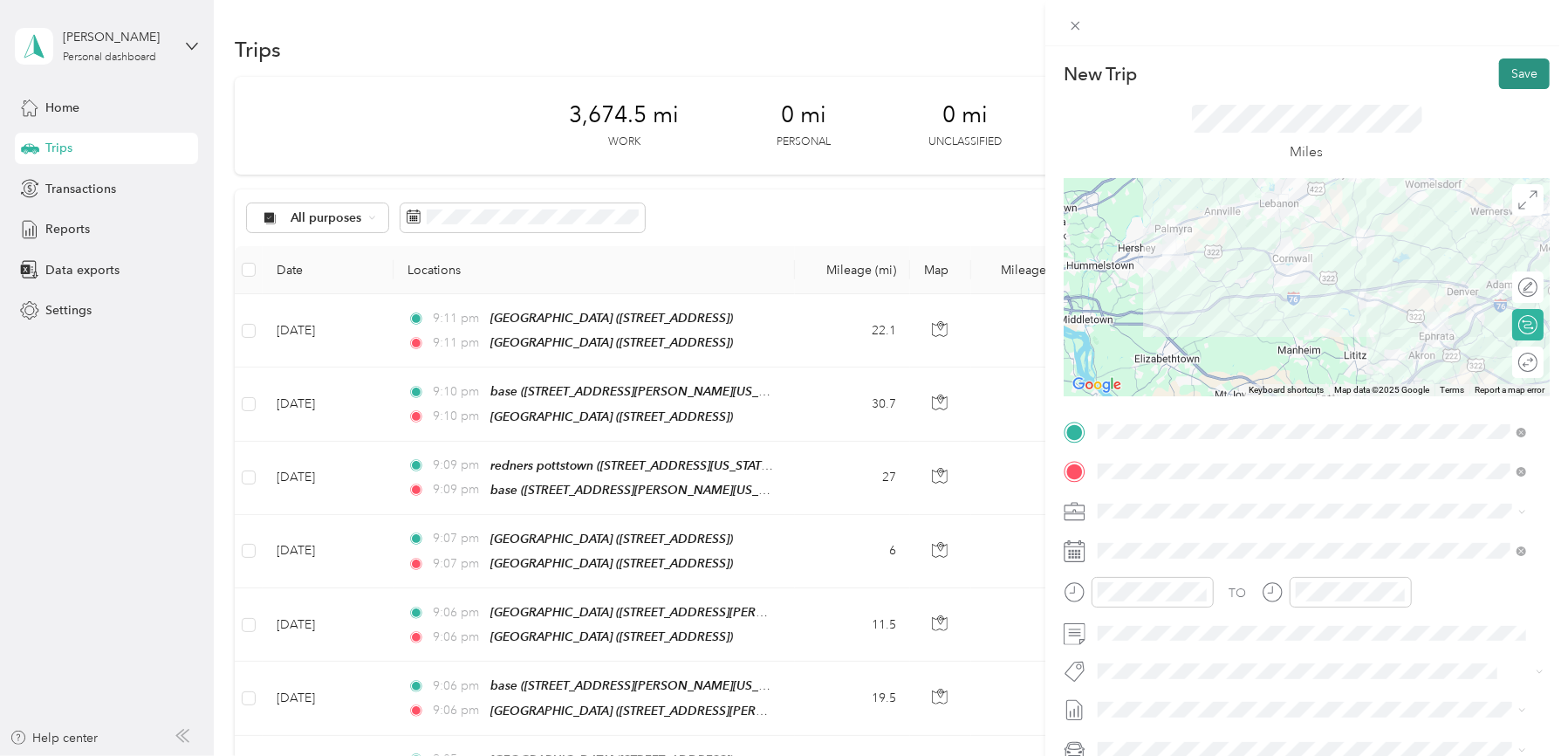 click on "Save" at bounding box center (1524, 73) 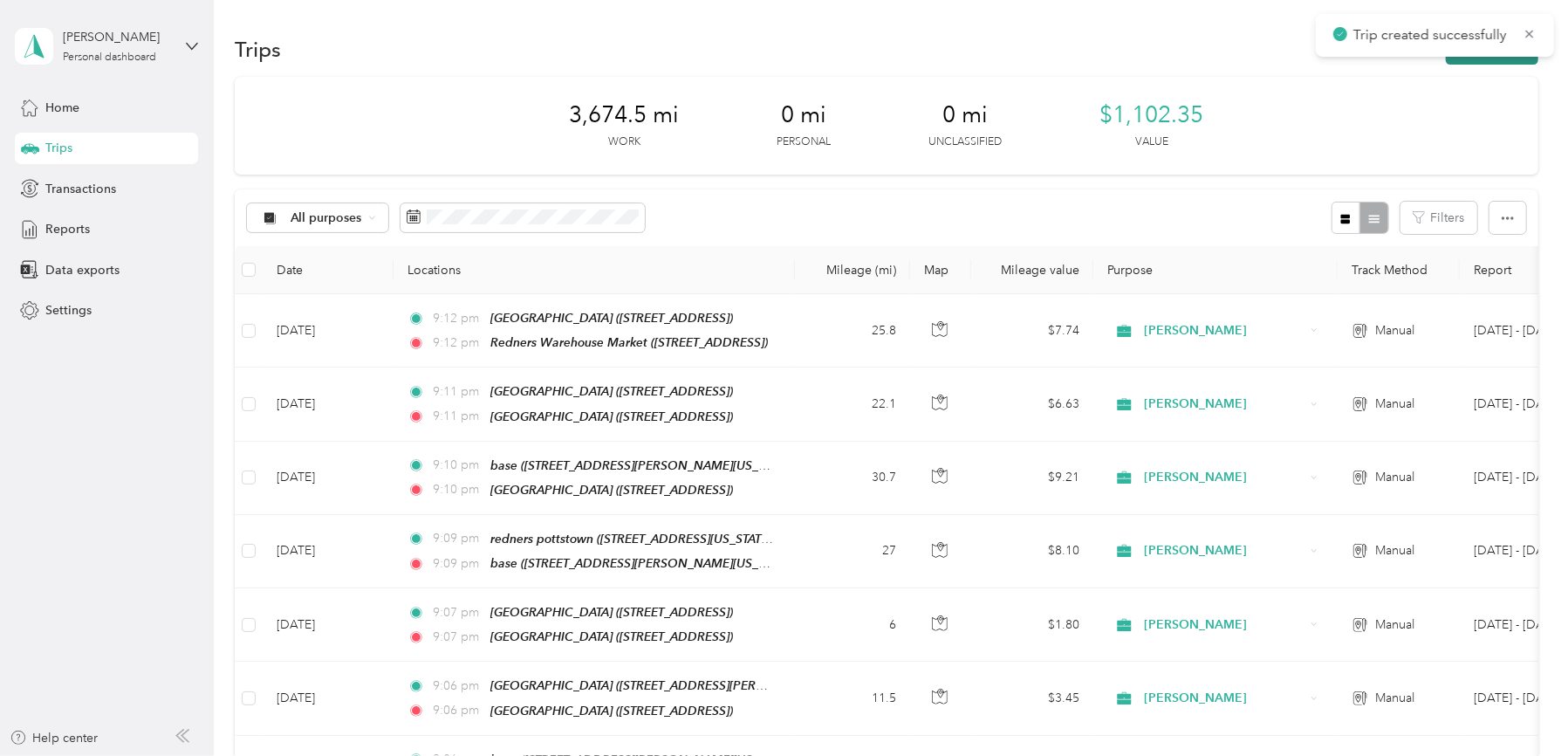 click on "New trip" at bounding box center (1492, 49) 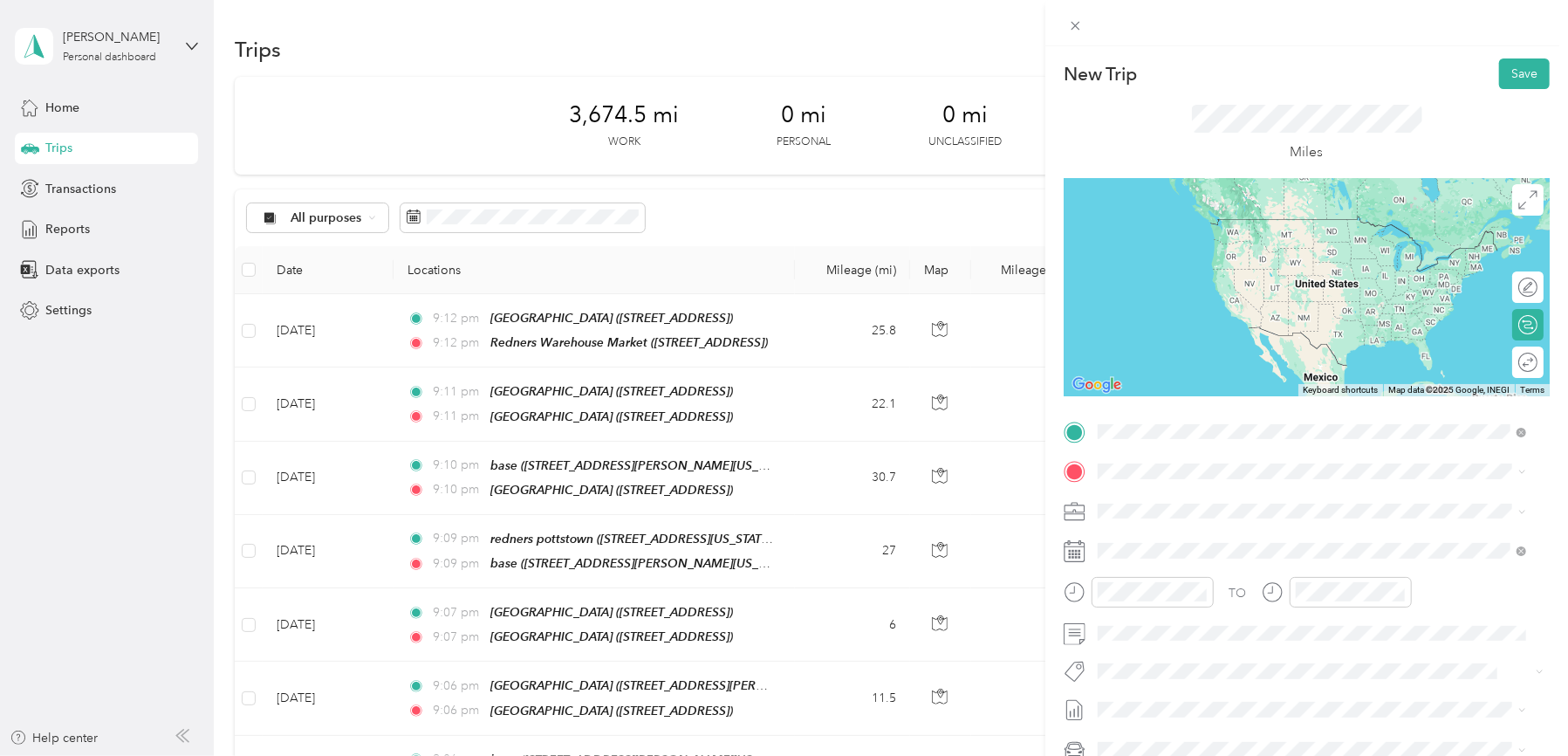 click on "[STREET_ADDRESS]" at bounding box center [1186, 581] 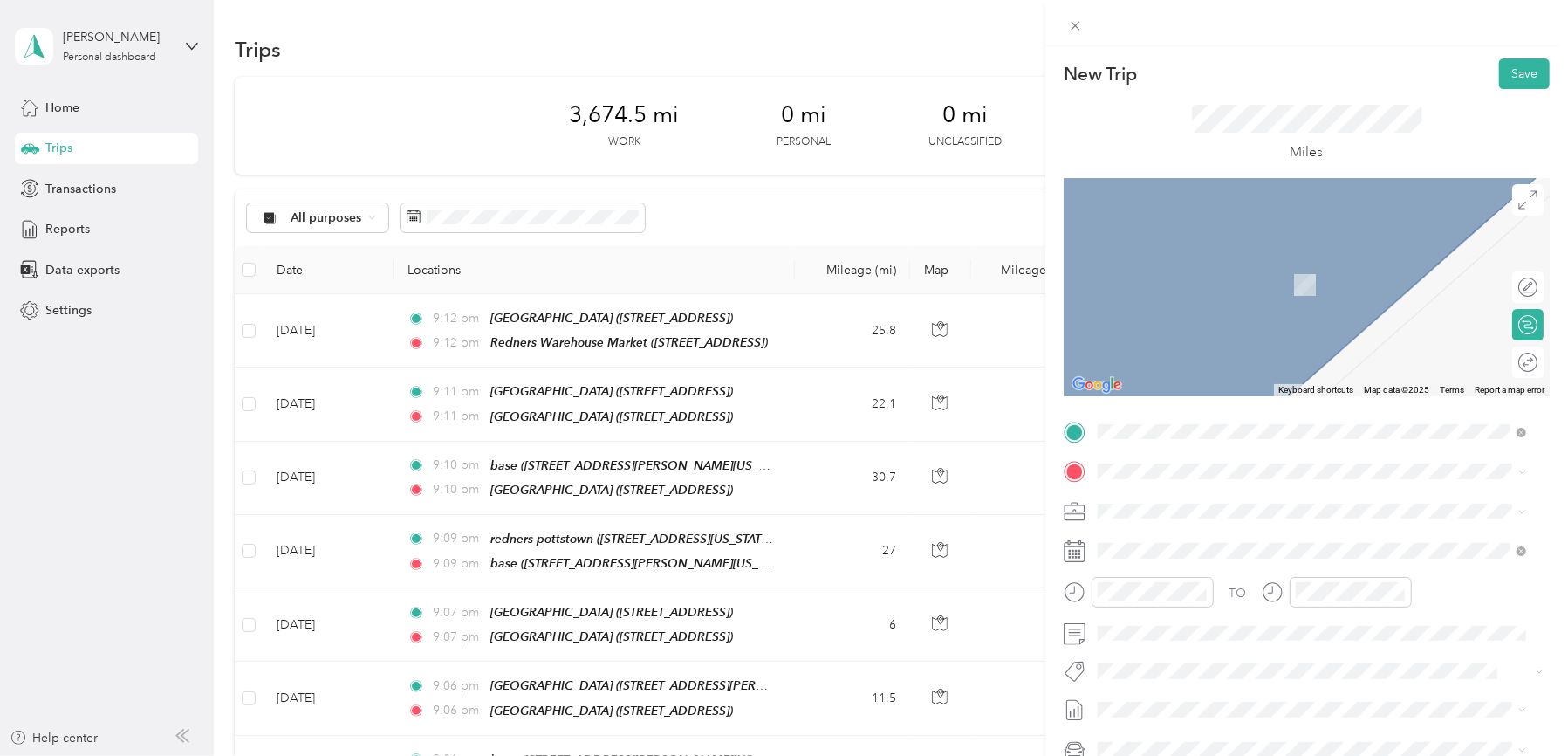 click on "[STREET_ADDRESS][PERSON_NAME][US_STATE]" at bounding box center (1266, 560) 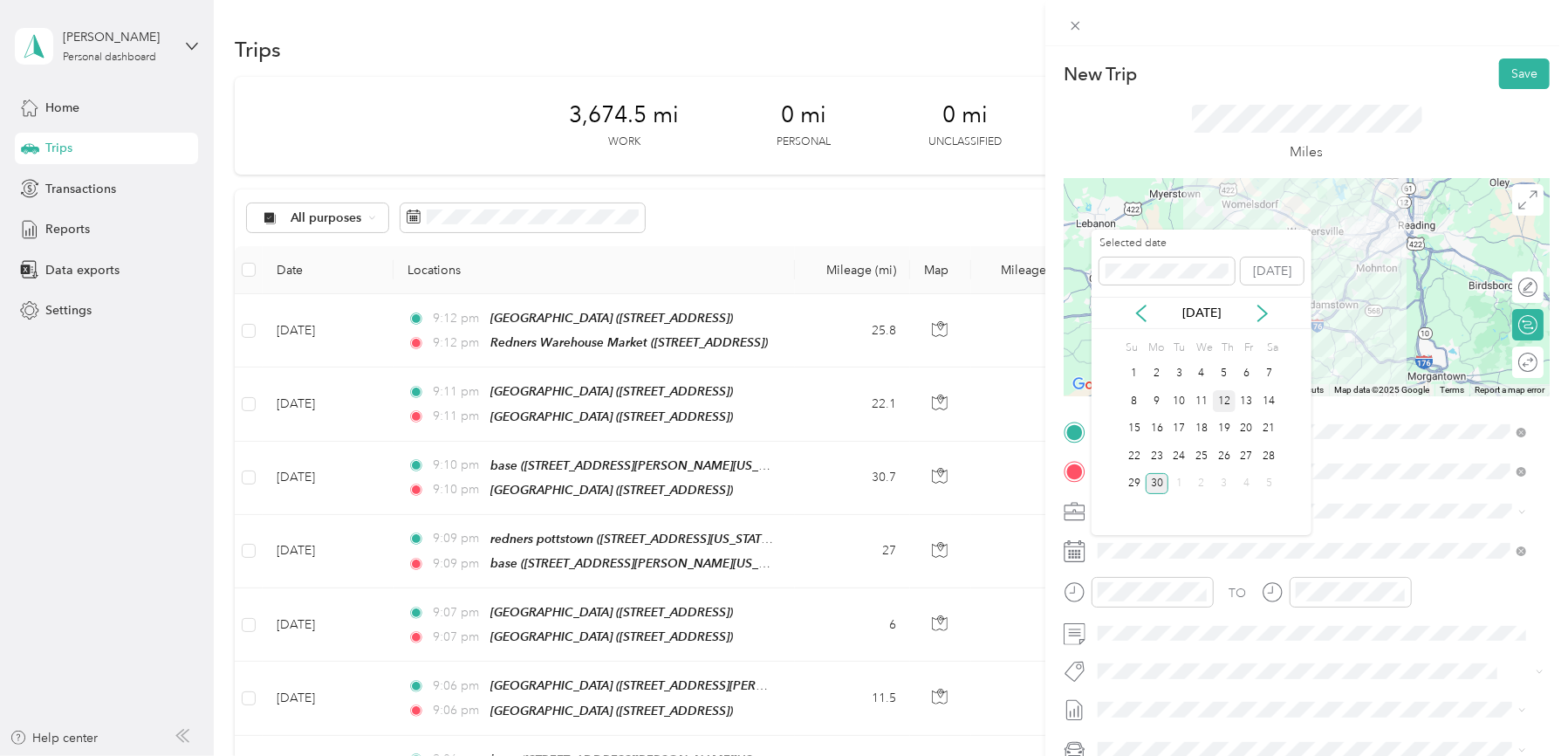 click on "12" at bounding box center [1224, 401] 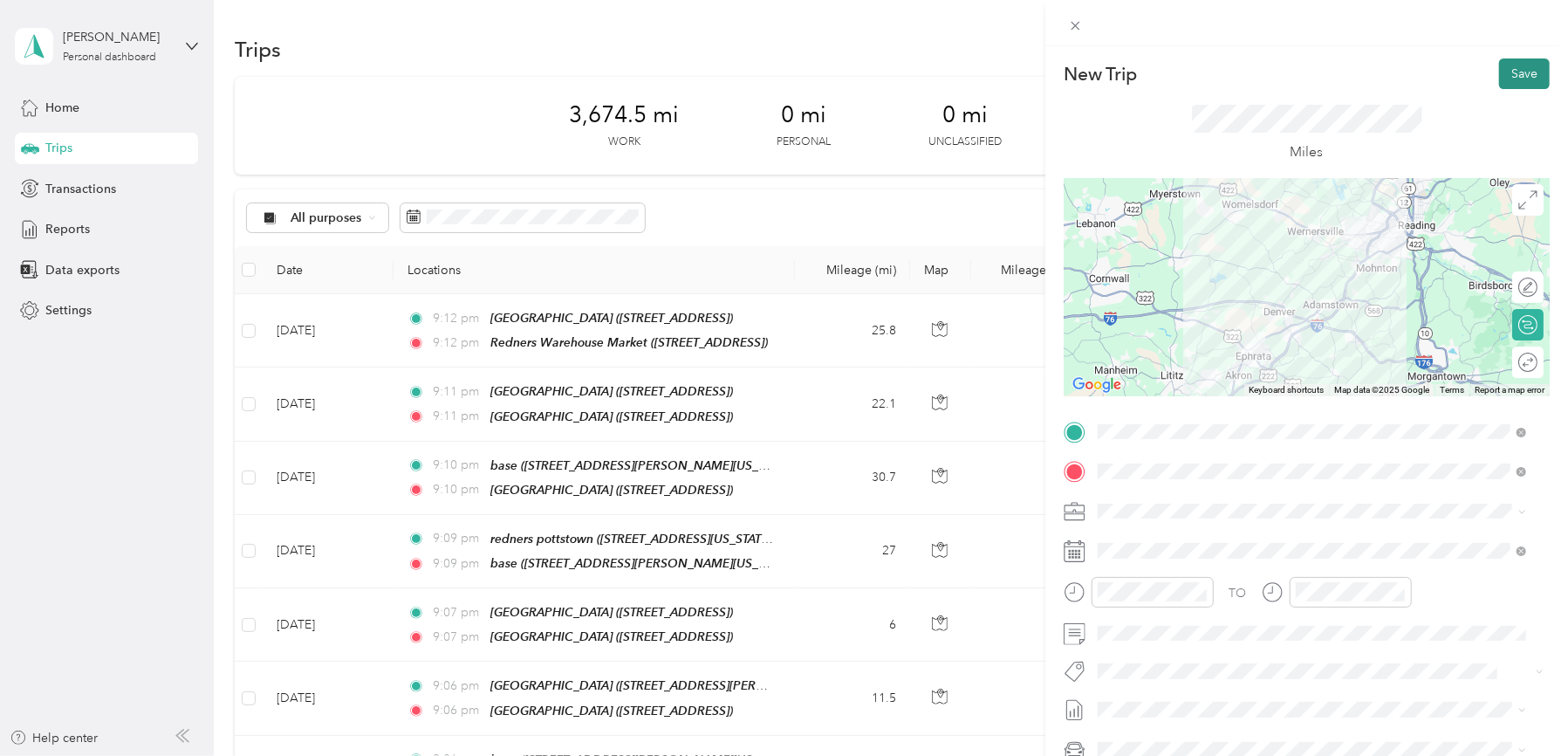 click on "Save" at bounding box center [1524, 73] 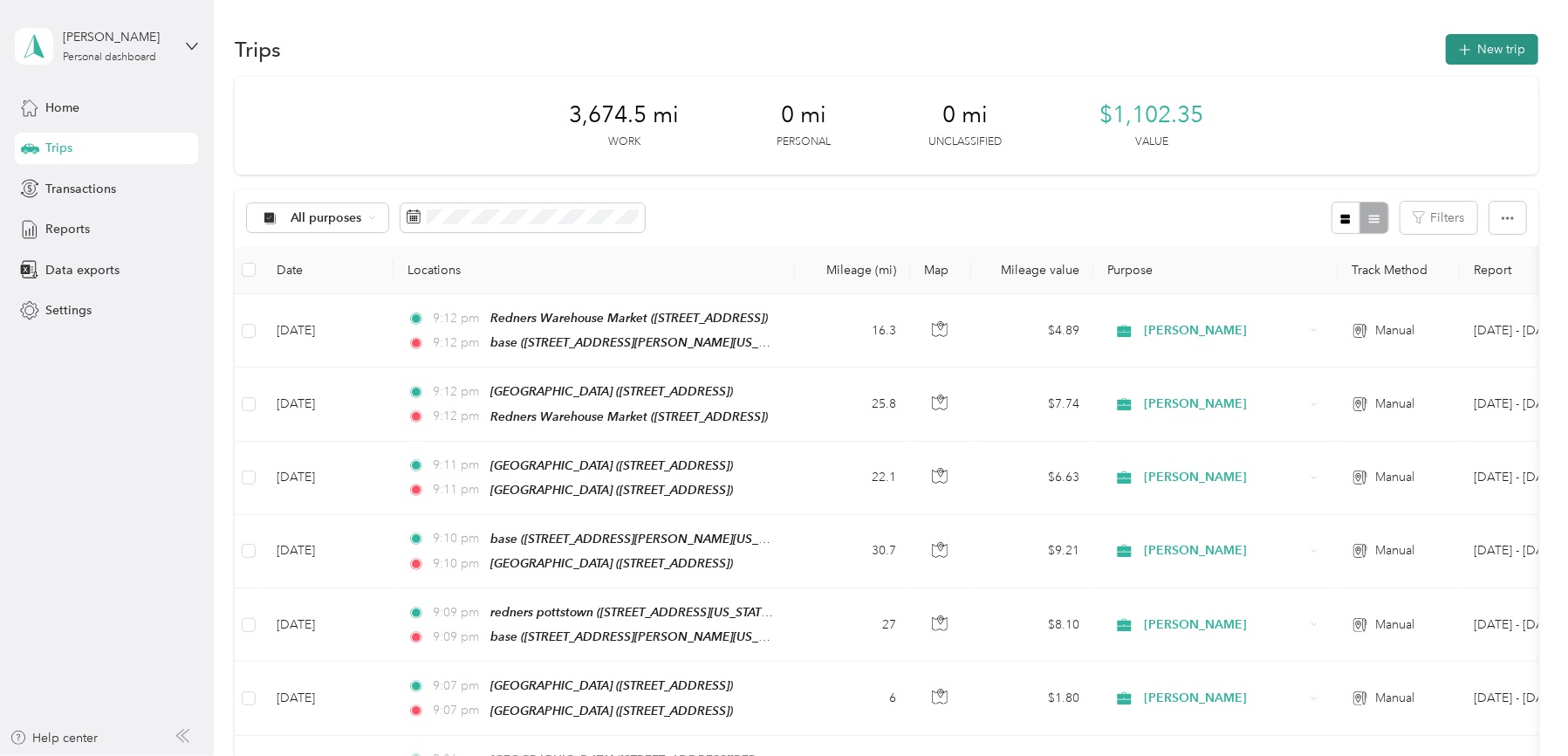 click on "New trip" at bounding box center (1492, 49) 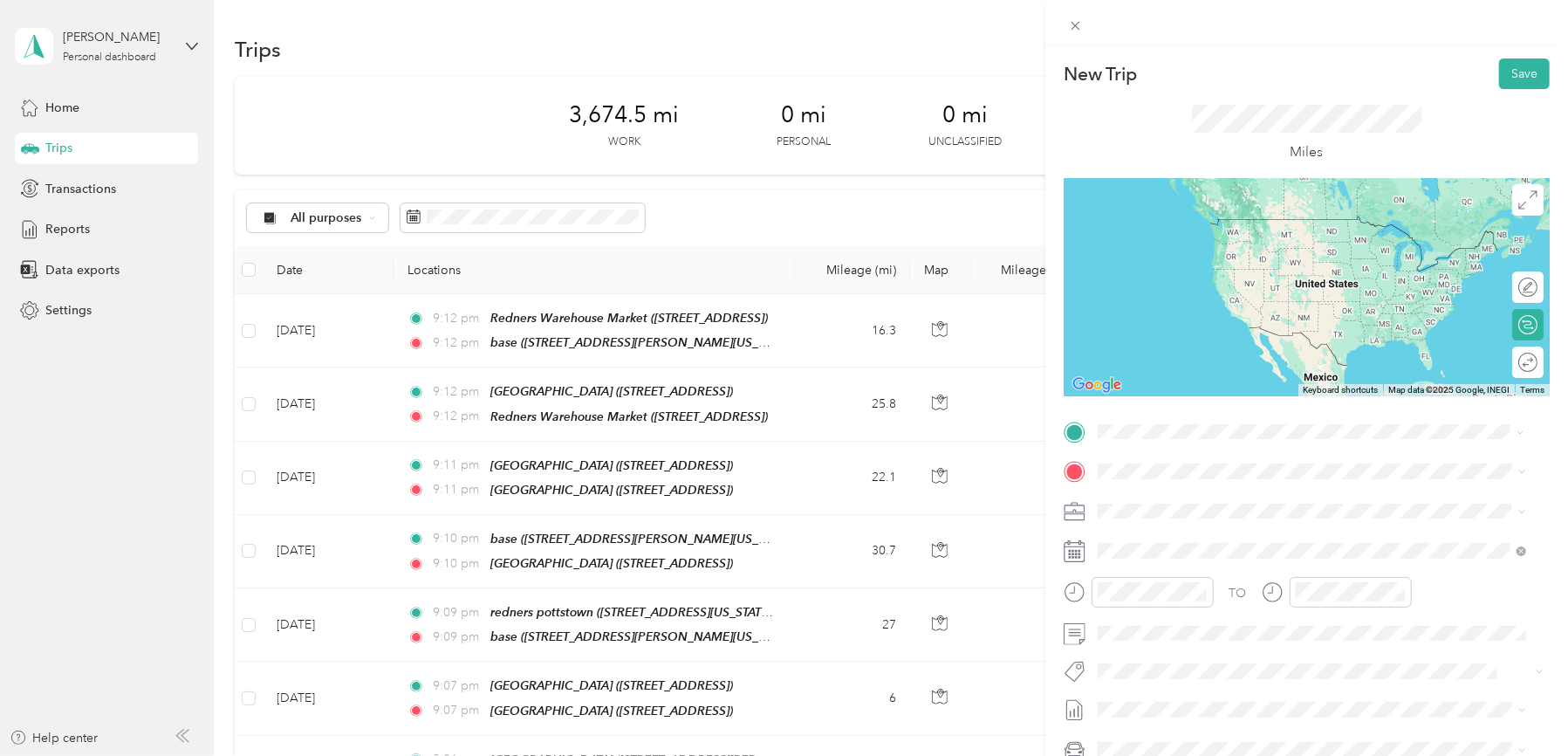 click on "[STREET_ADDRESS][PERSON_NAME][US_STATE]" at bounding box center [1266, 520] 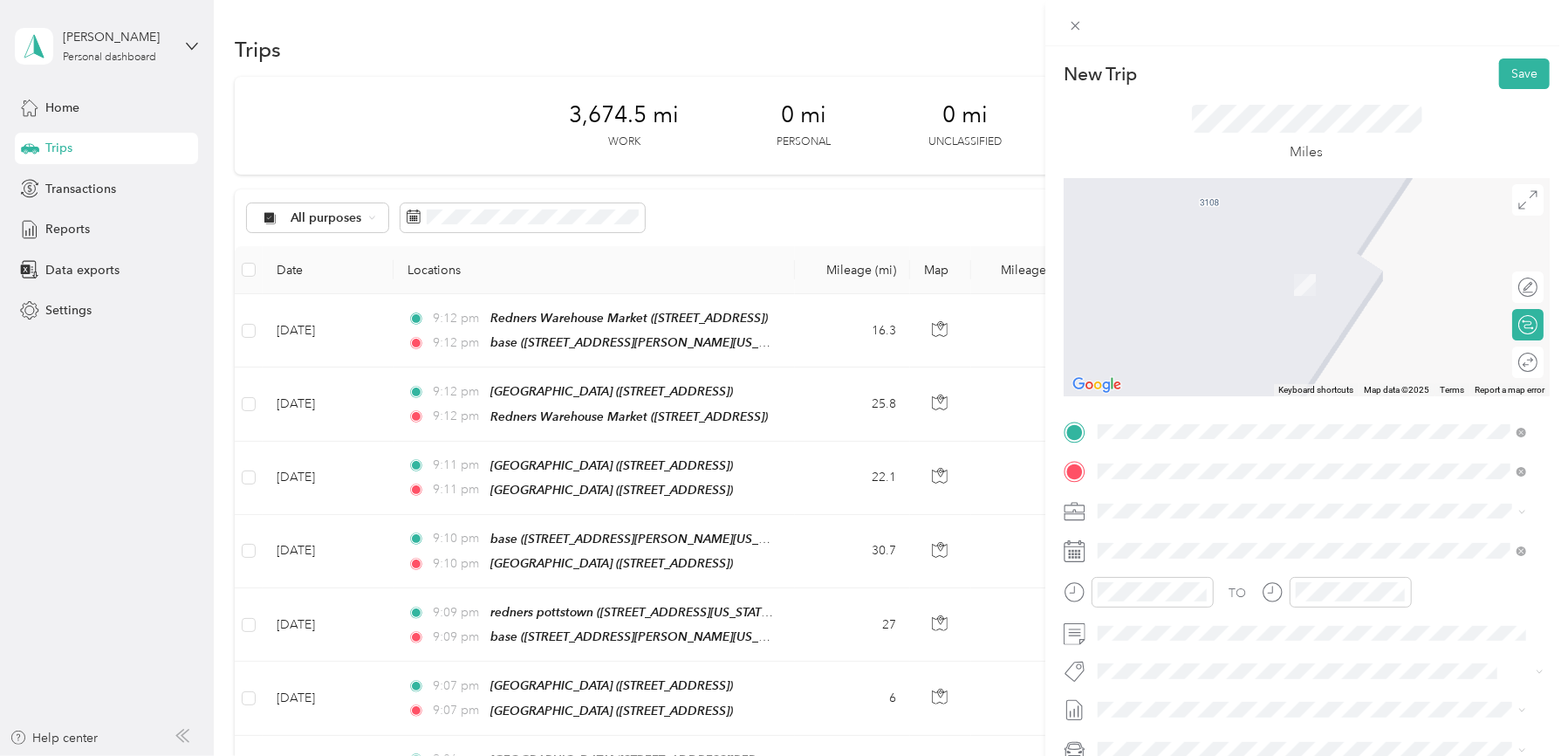 click on "TEAM [GEOGRAPHIC_DATA] [STREET_ADDRESS]" at bounding box center (1226, 615) 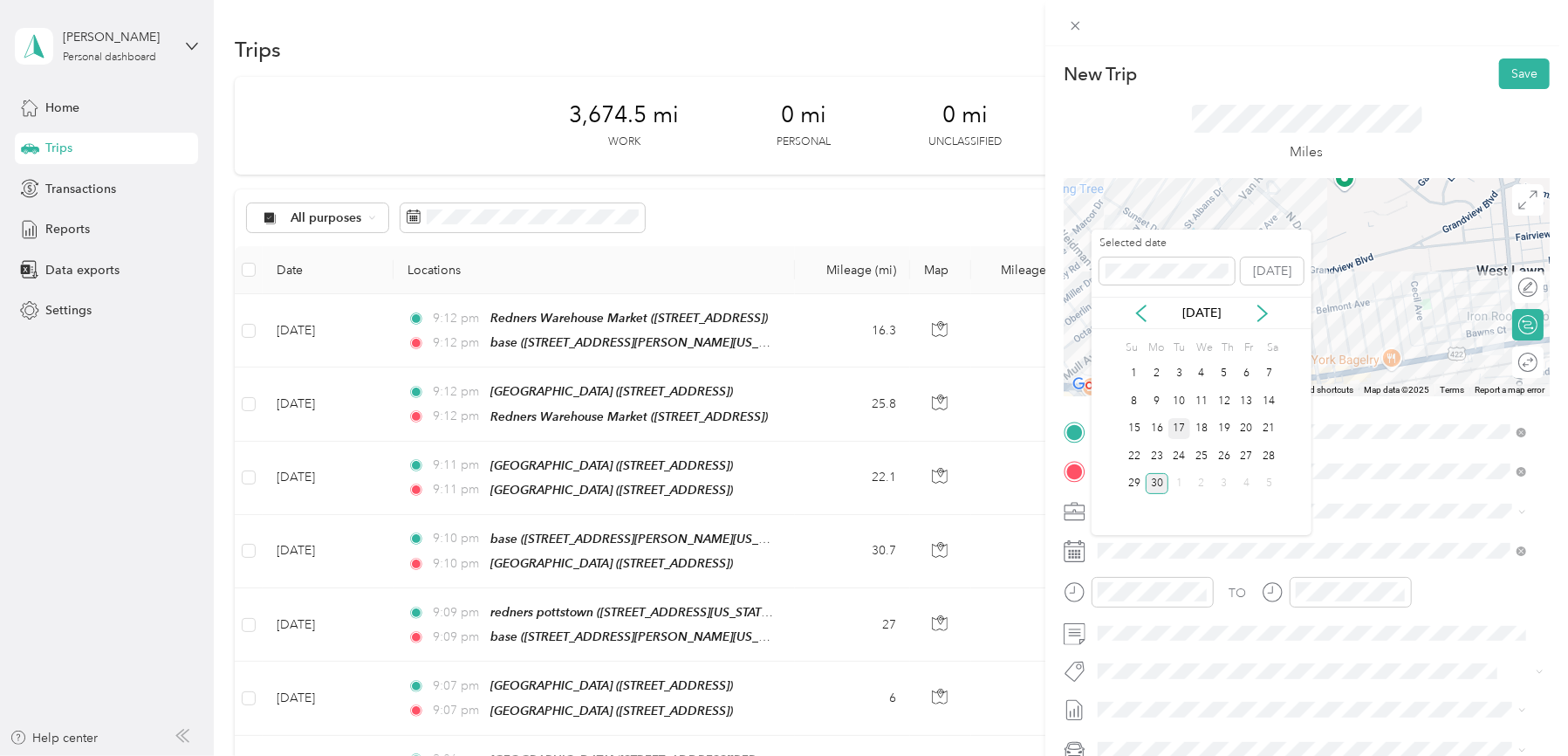 click on "17" at bounding box center [1180, 429] 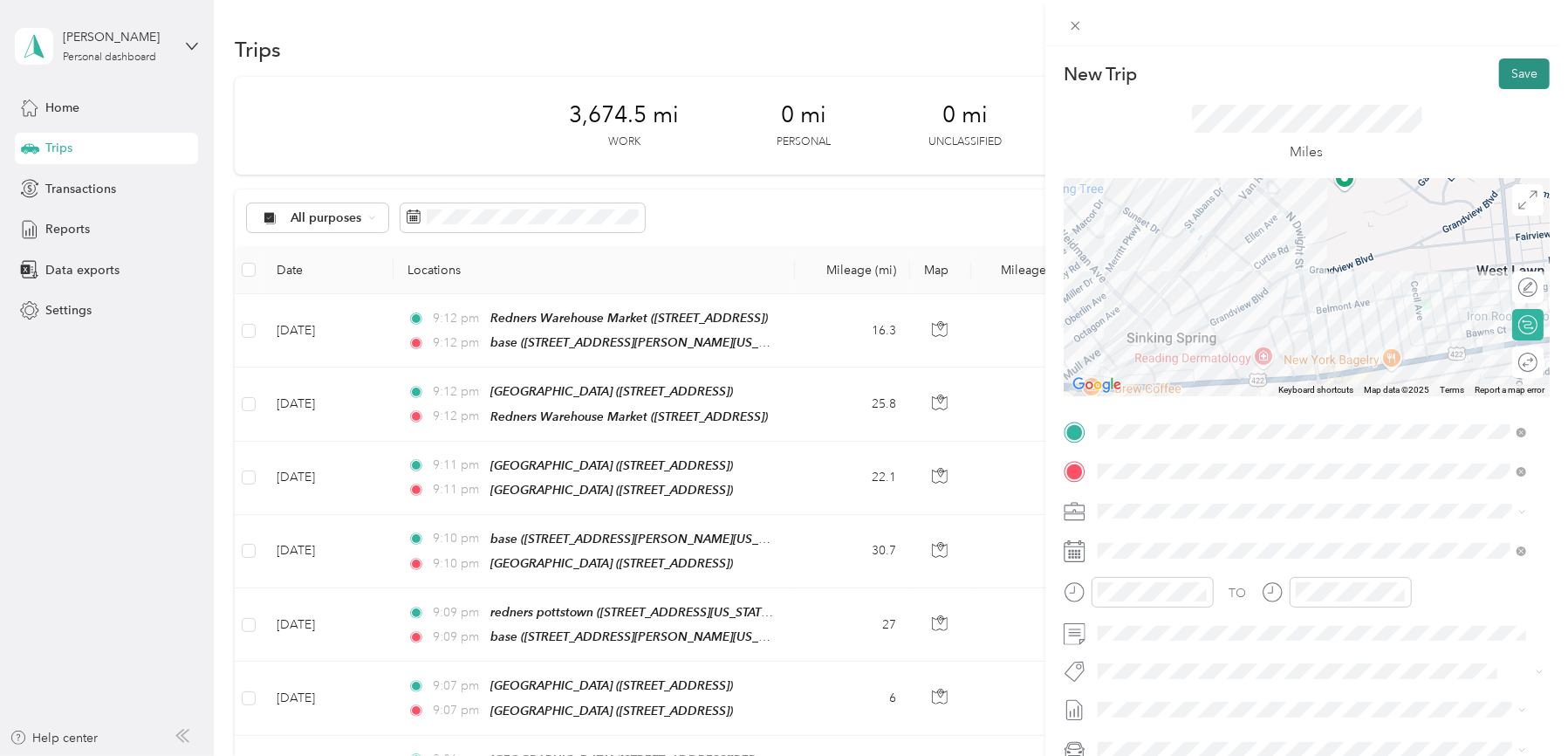 click on "Save" at bounding box center (1524, 73) 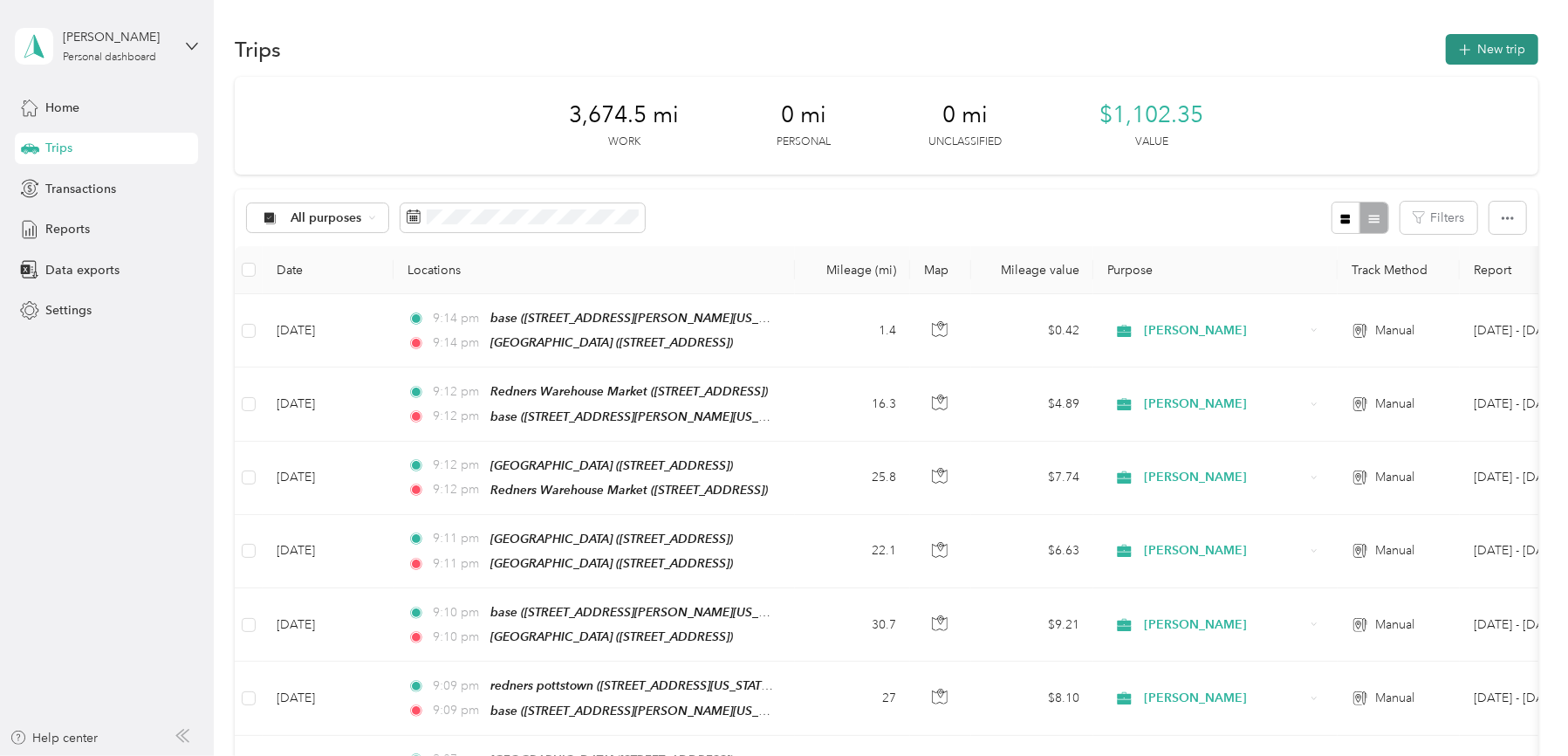 click on "New trip" at bounding box center (1492, 49) 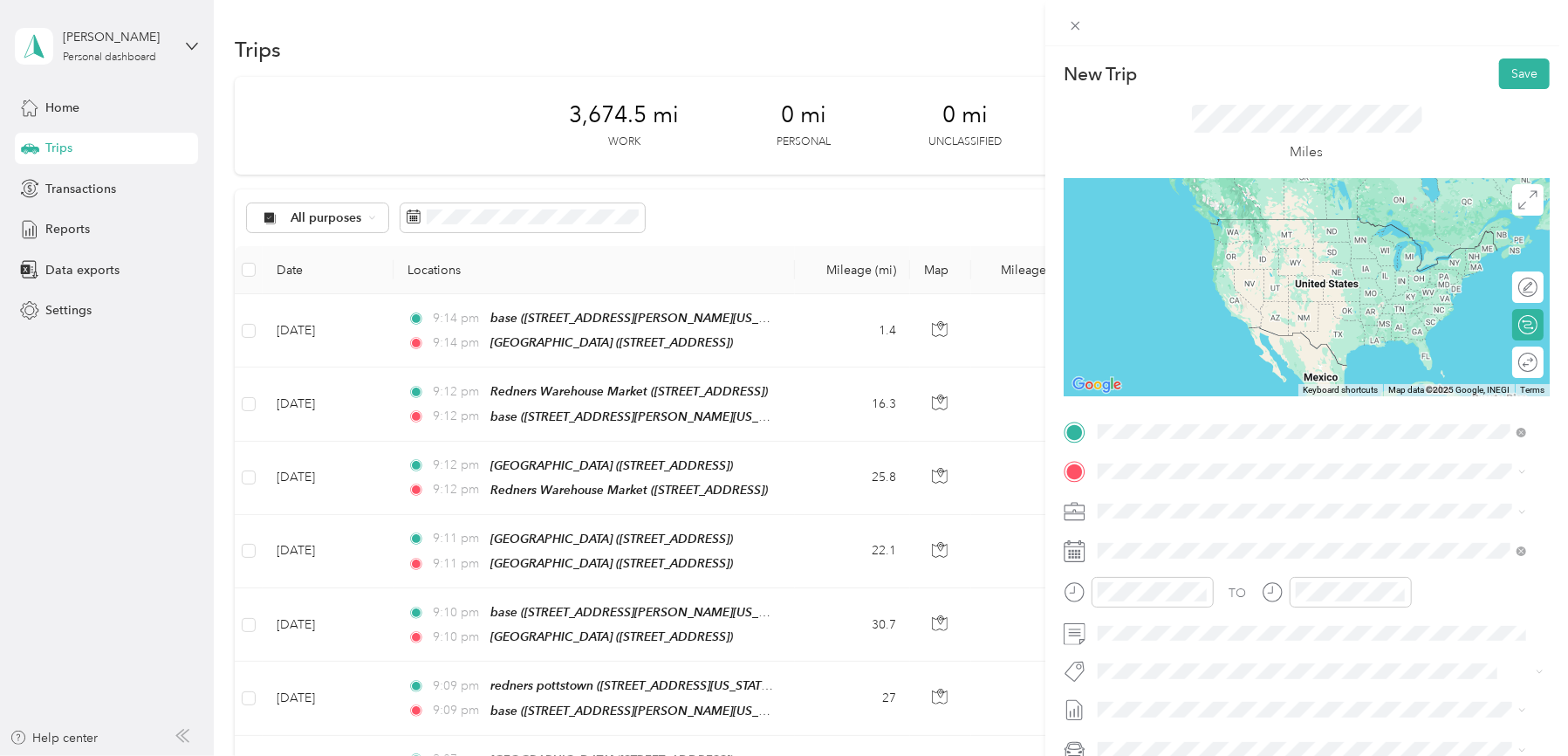click on "[GEOGRAPHIC_DATA]" at bounding box center (1256, 565) 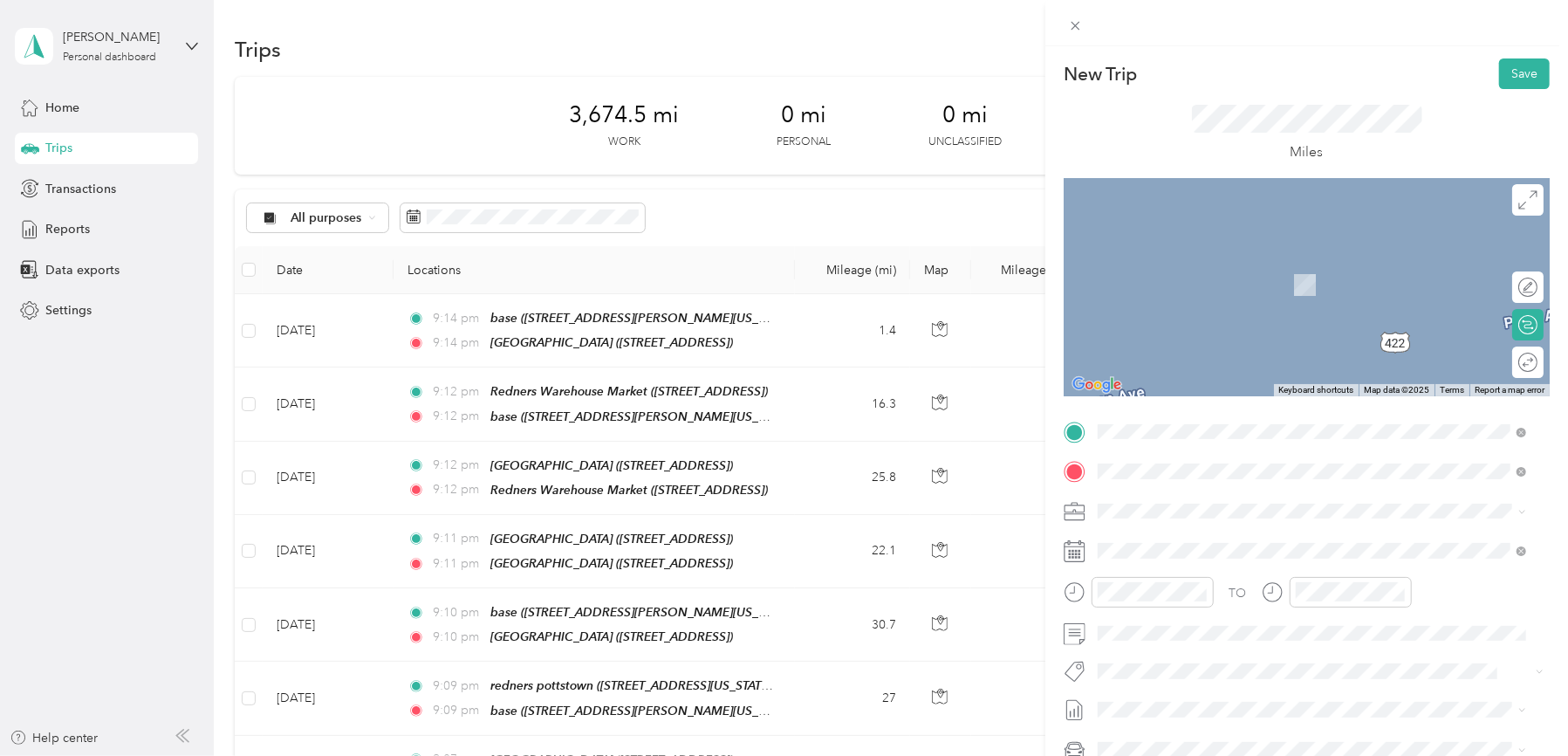 click on "TEAM [GEOGRAPHIC_DATA][STREET_ADDRESS][GEOGRAPHIC_DATA]" at bounding box center (1226, 553) 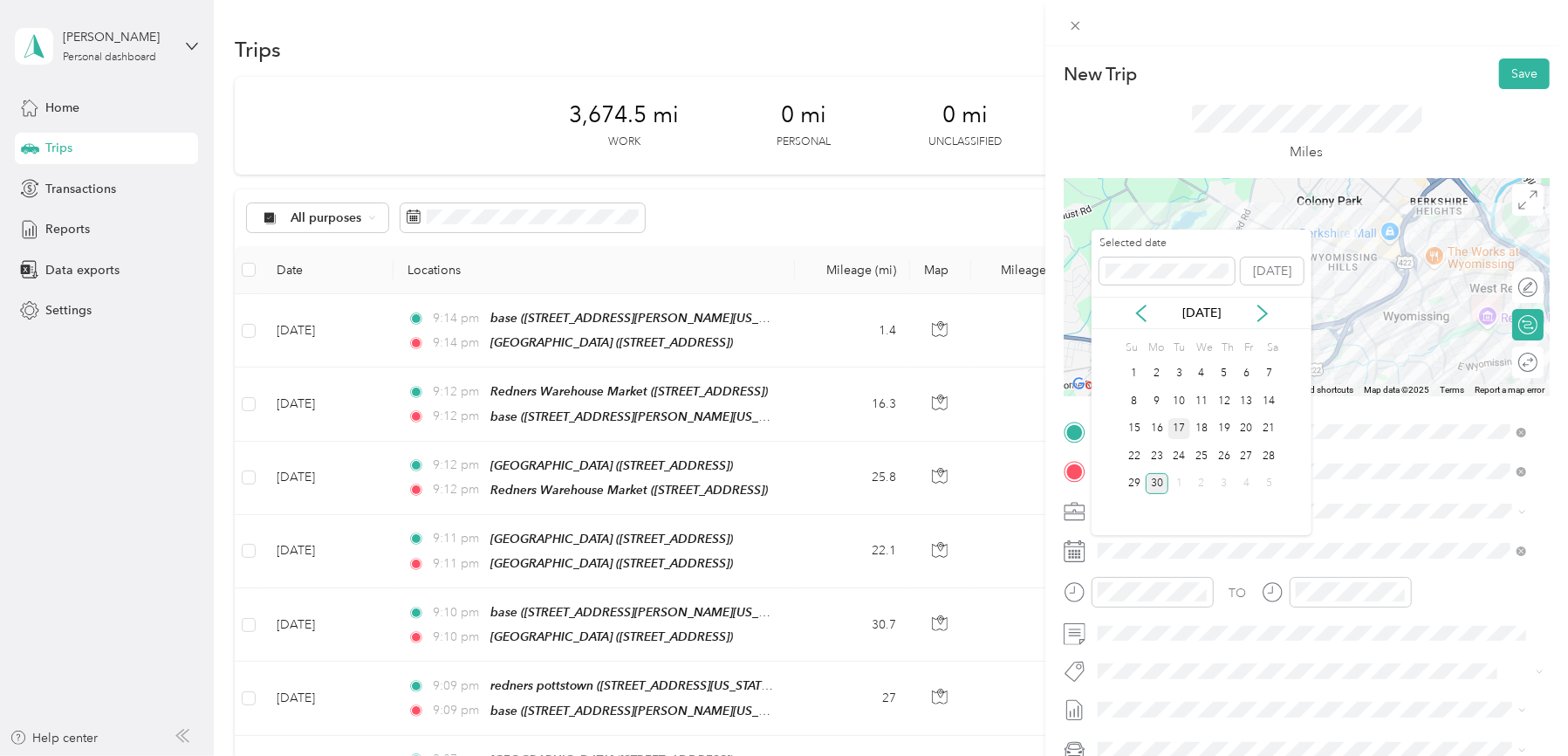 click on "17" at bounding box center (1180, 429) 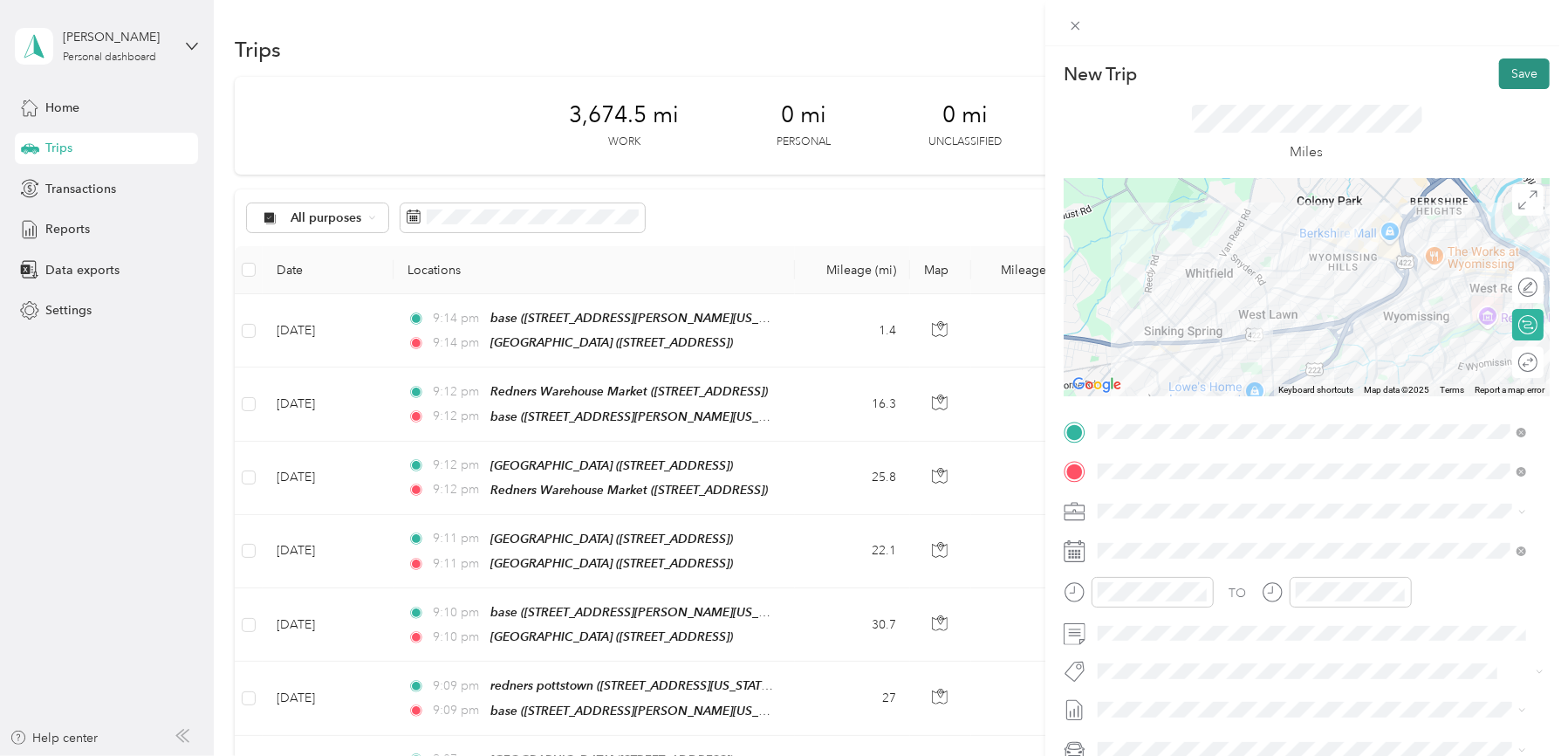 click on "Save" at bounding box center [1524, 73] 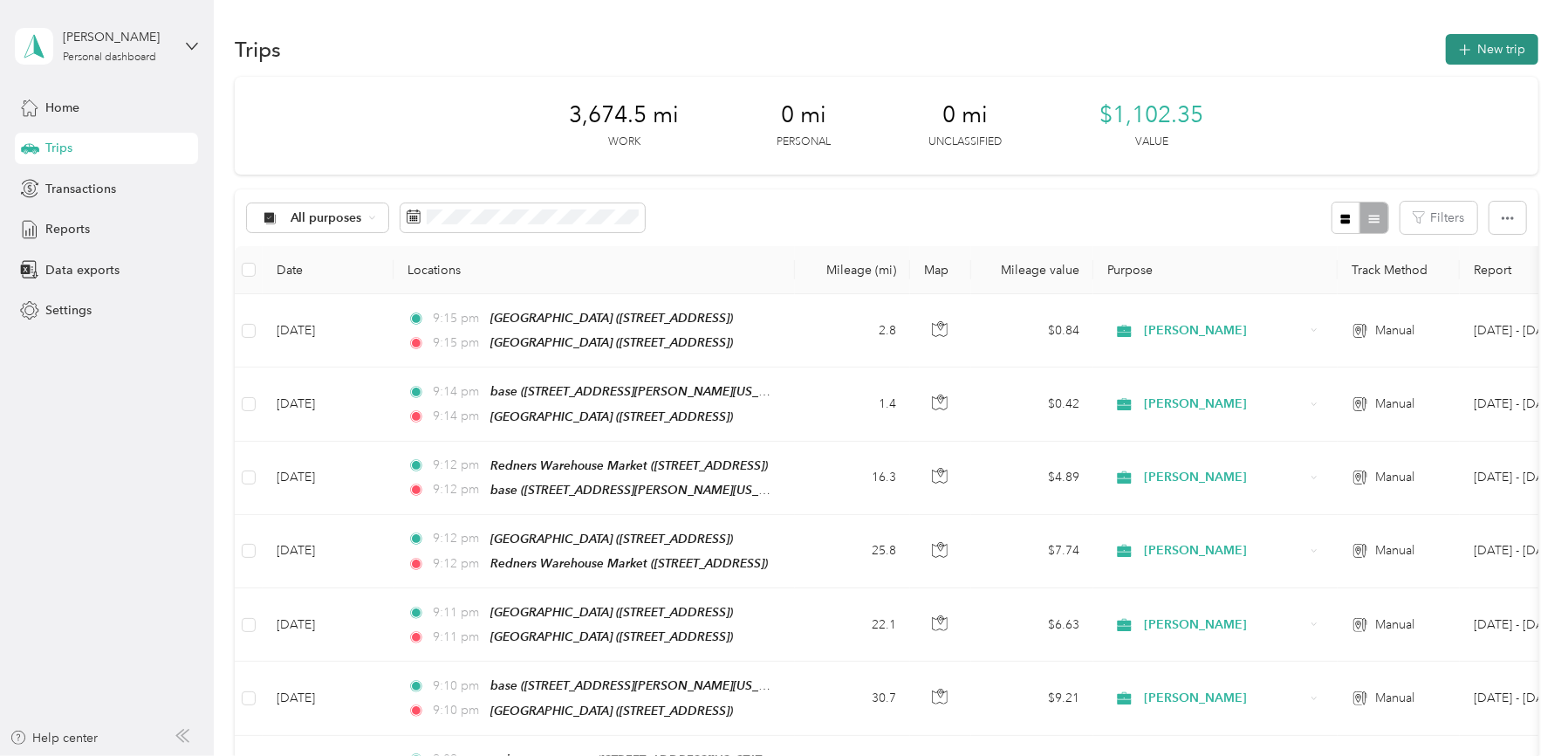 click on "New trip" at bounding box center (1492, 49) 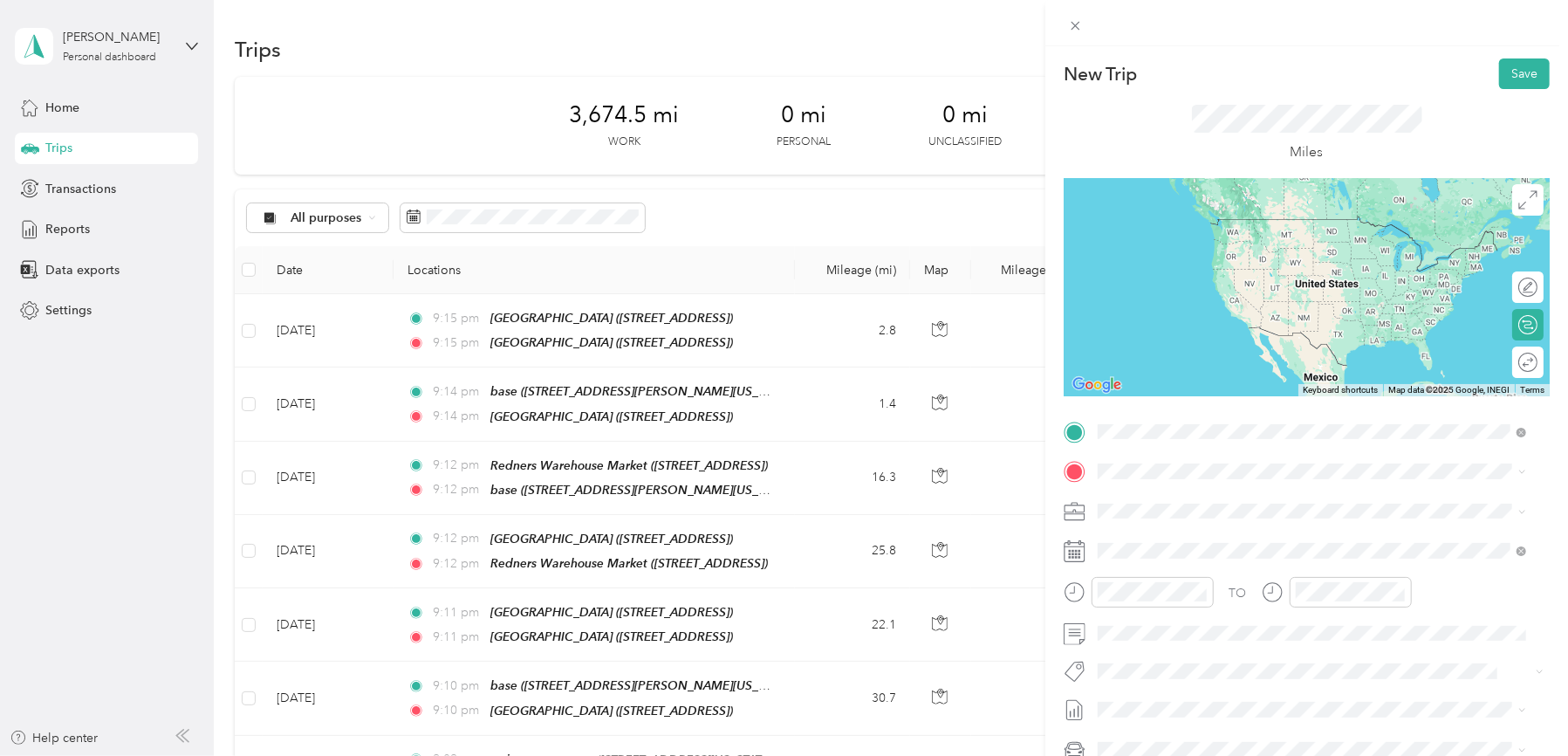 click on "TEAM [GEOGRAPHIC_DATA]" at bounding box center [1226, 504] 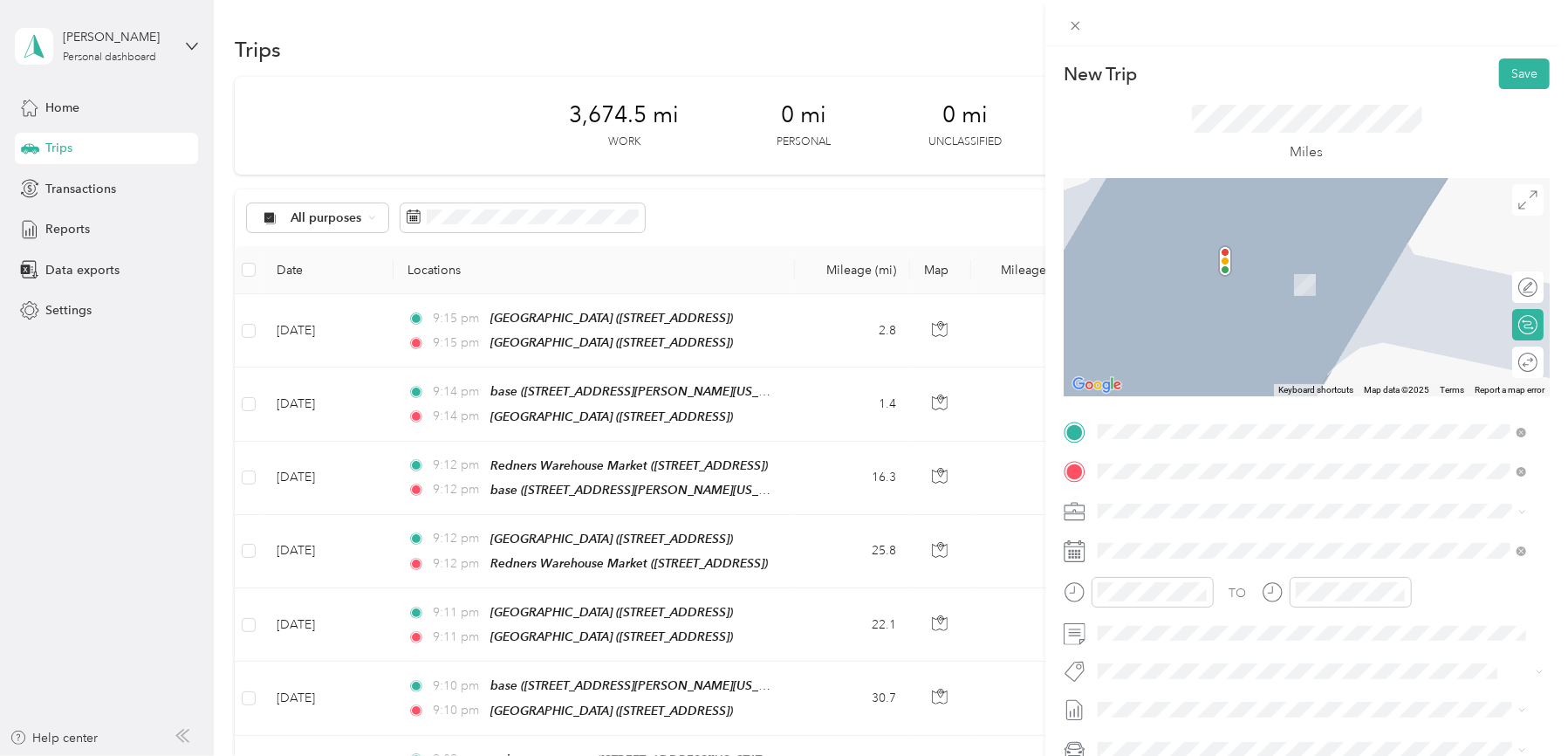 click on "[STREET_ADDRESS]" at bounding box center (1186, 566) 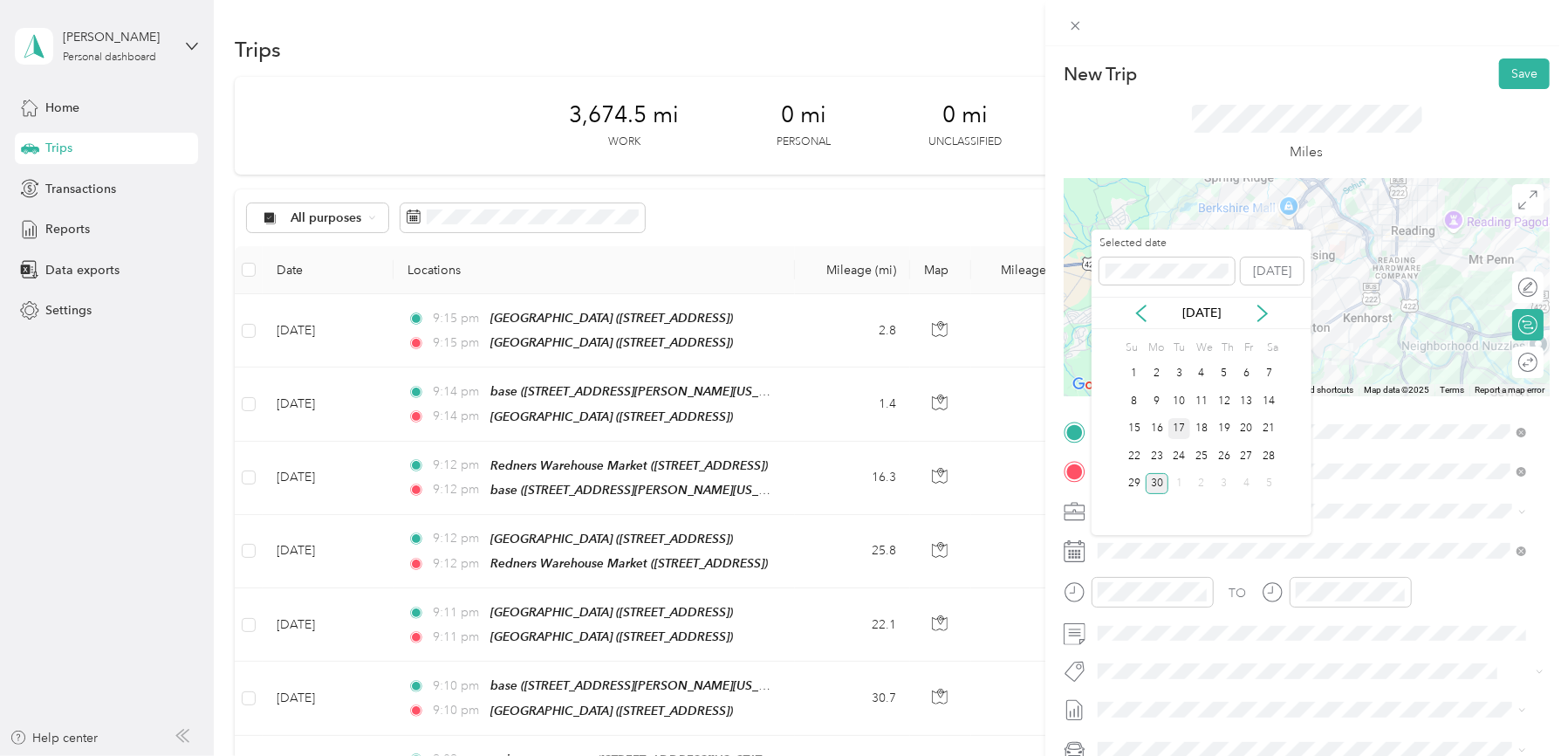 click on "17" at bounding box center (1180, 429) 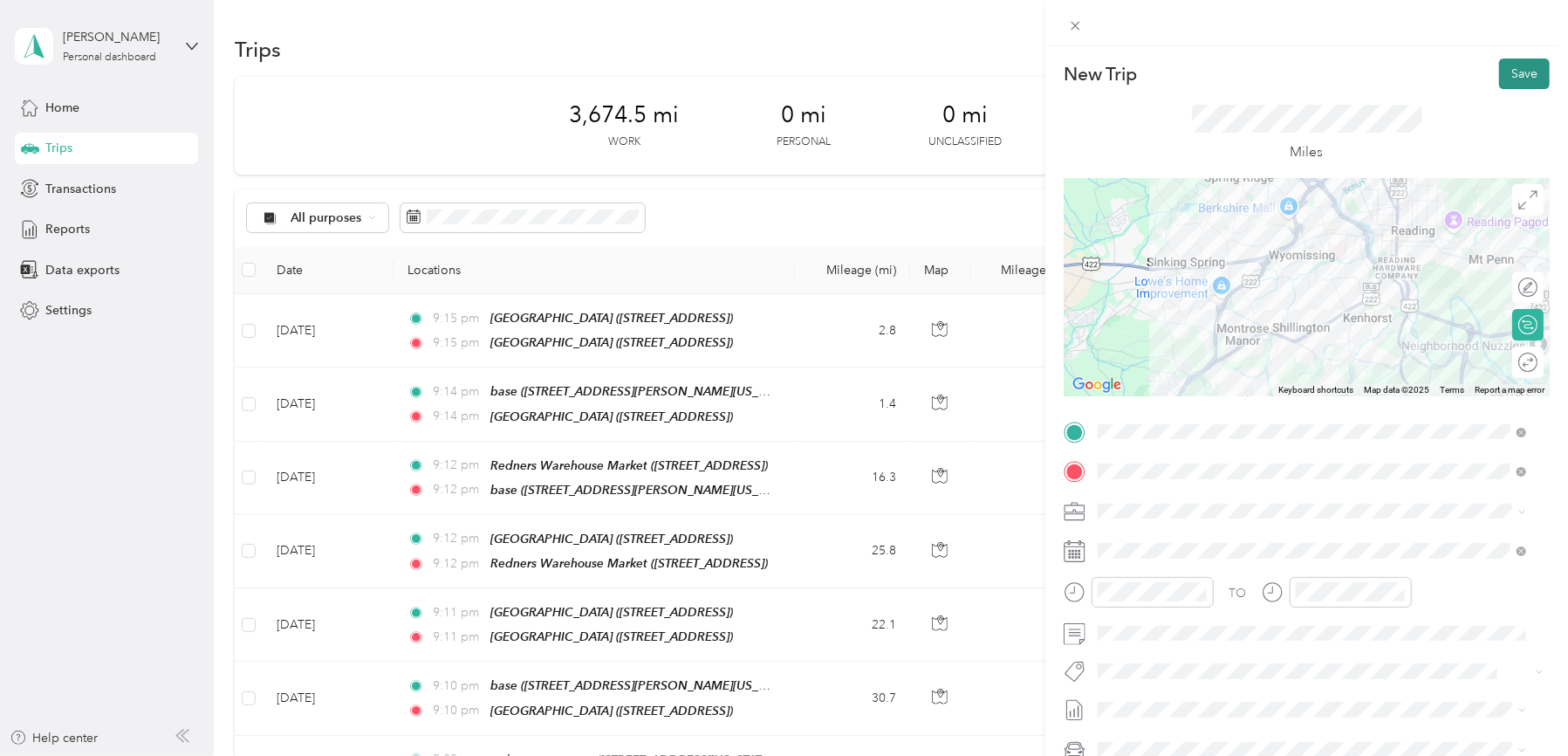 click on "Save" at bounding box center [1524, 73] 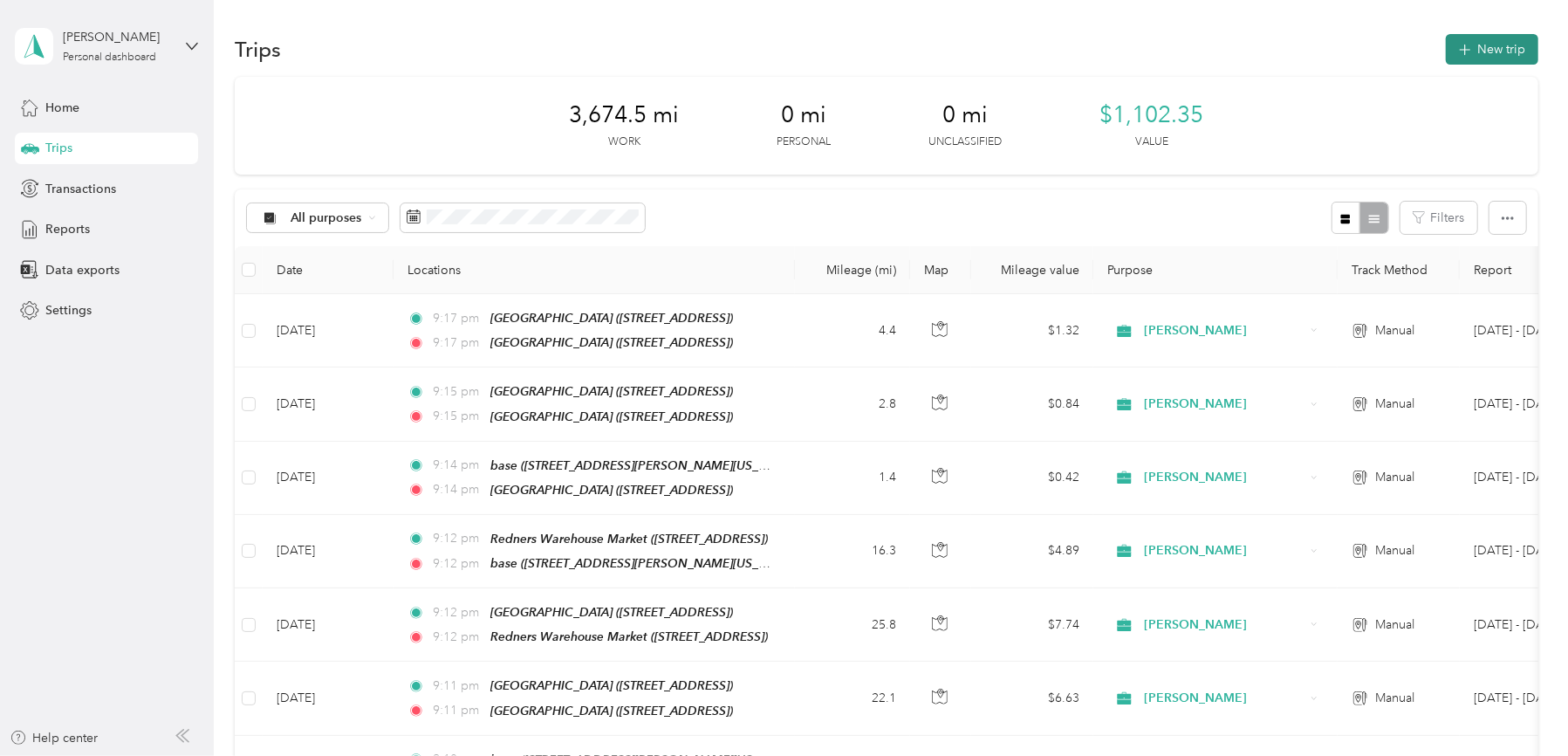 click on "New trip" at bounding box center (1492, 49) 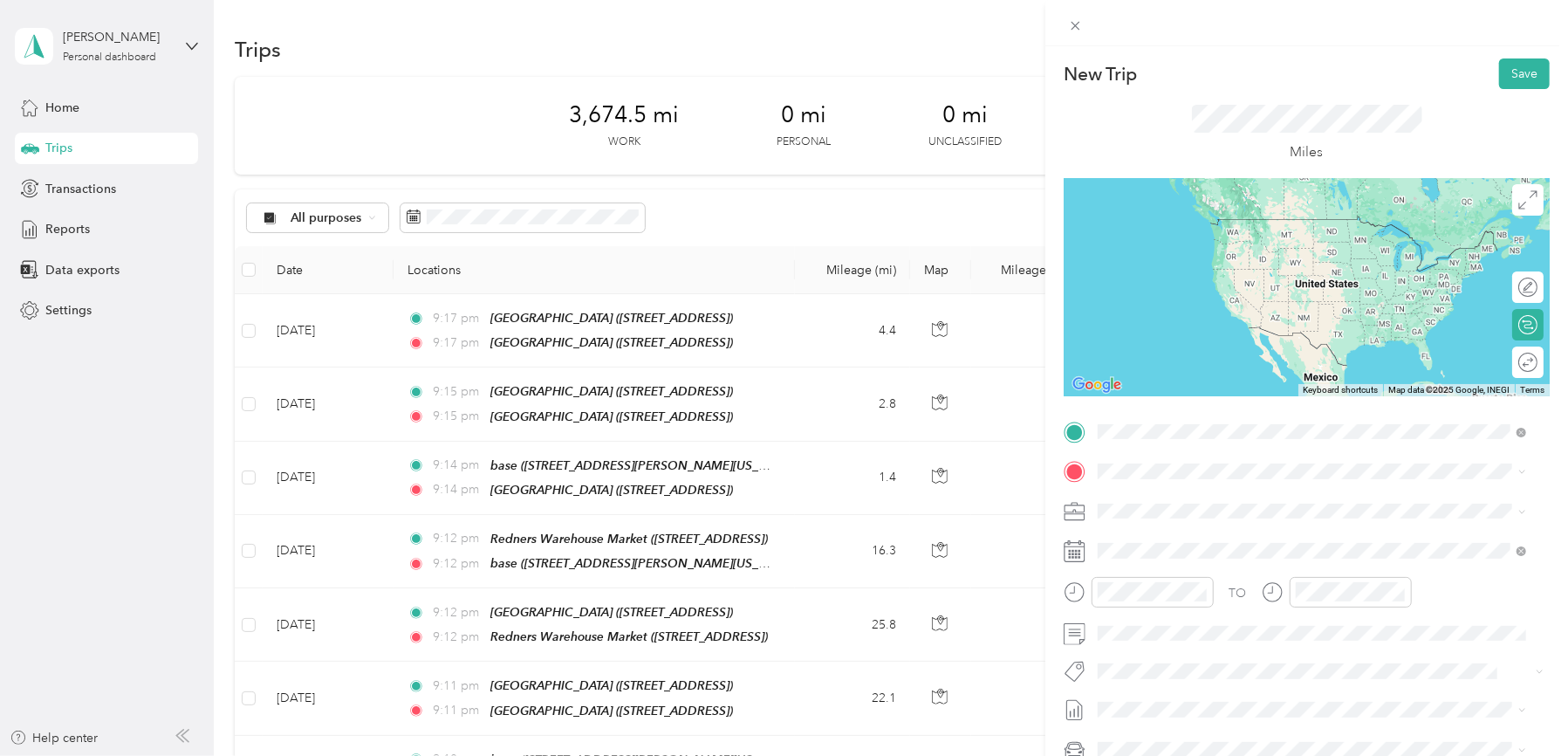 click on "[GEOGRAPHIC_DATA]" at bounding box center [1256, 504] 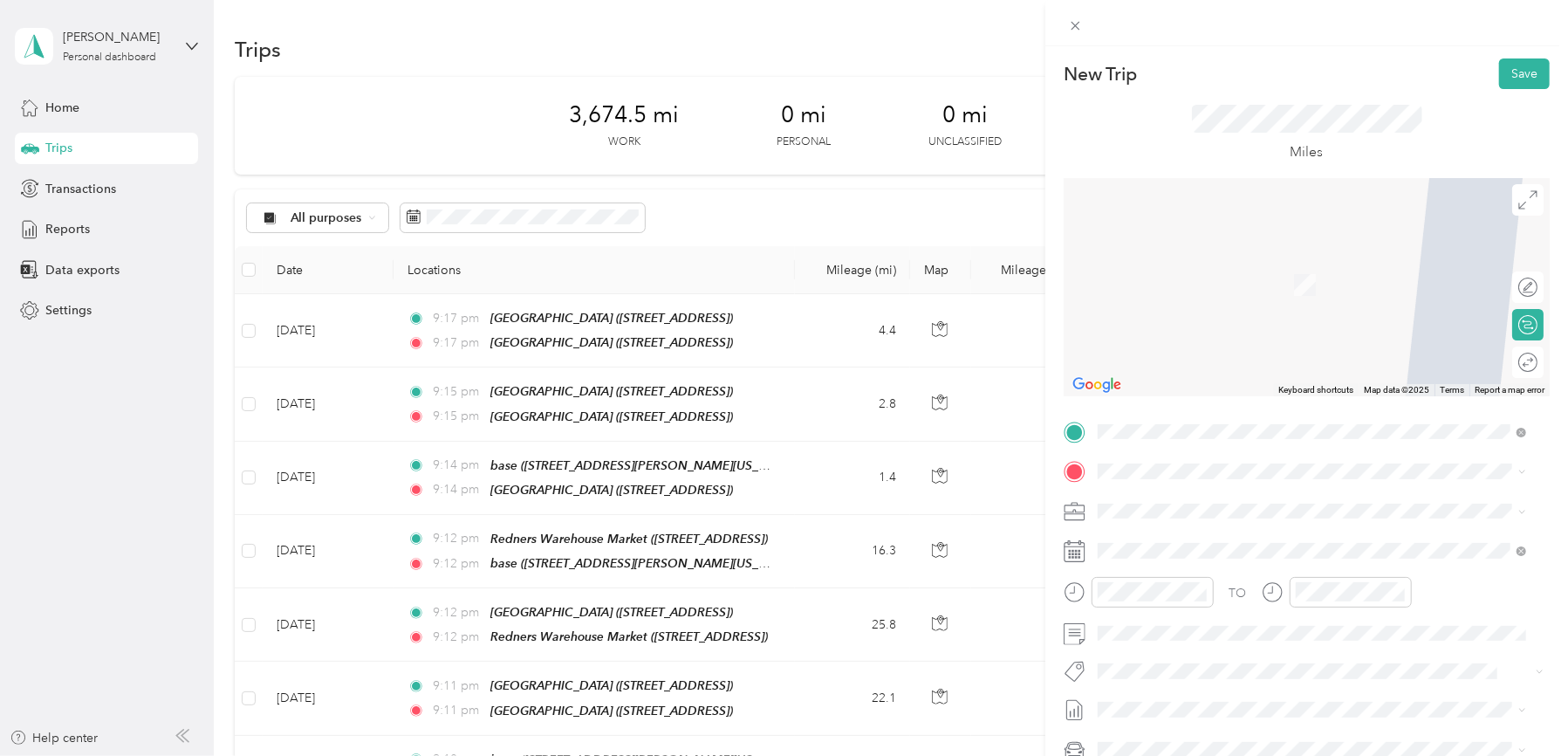 click on "[STREET_ADDRESS][PERSON_NAME][US_STATE]" at bounding box center (1266, 560) 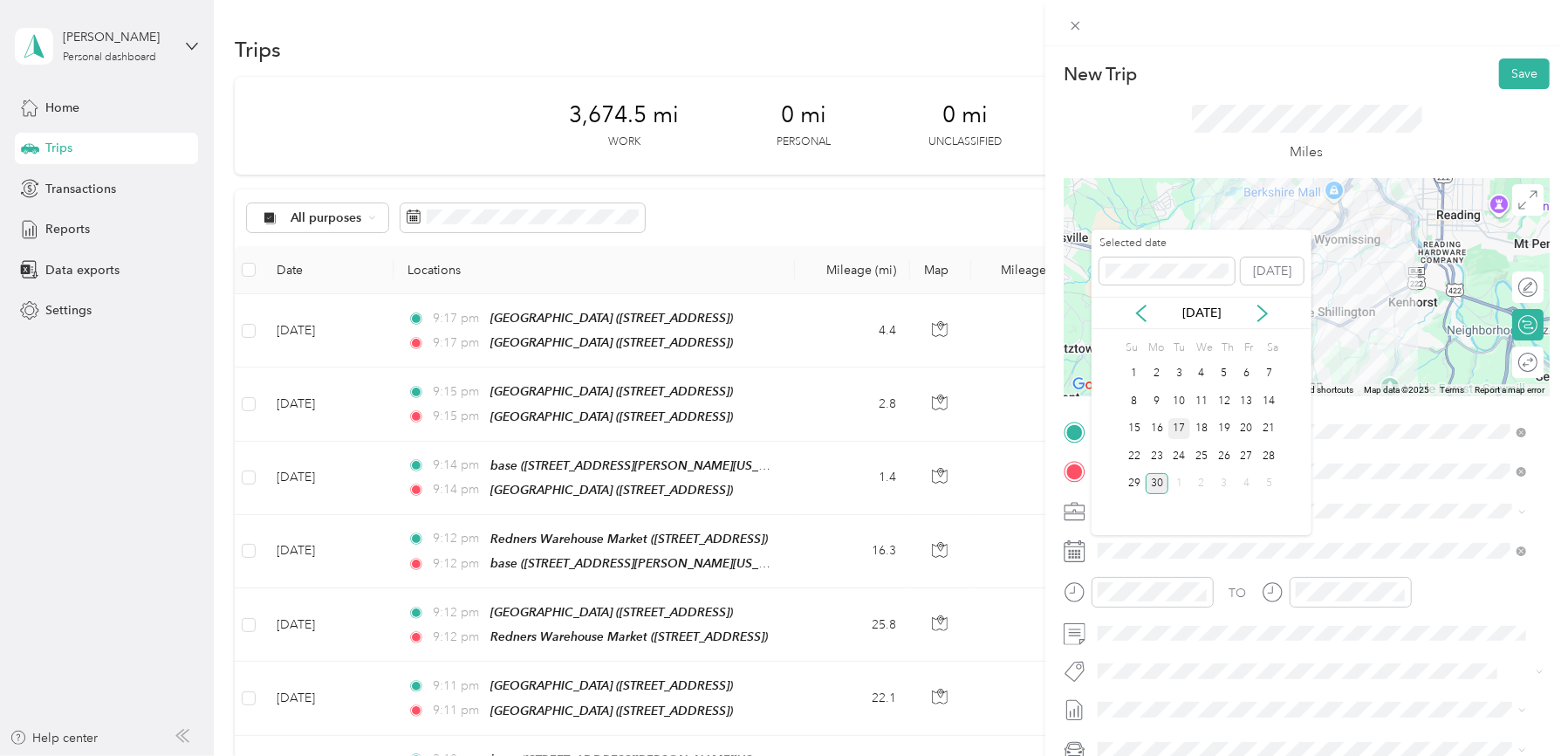 click on "17" at bounding box center (1180, 429) 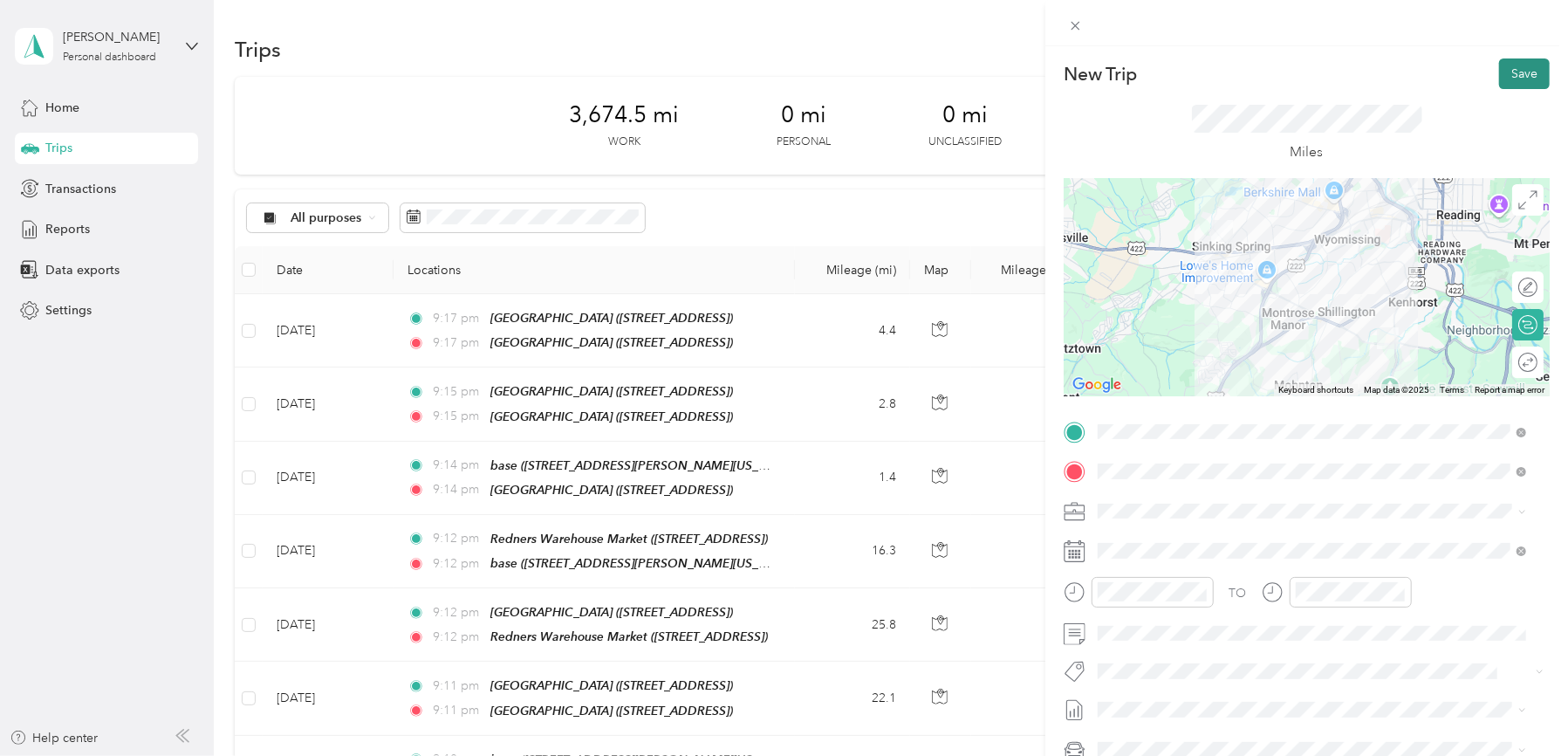 click on "Save" at bounding box center (1524, 73) 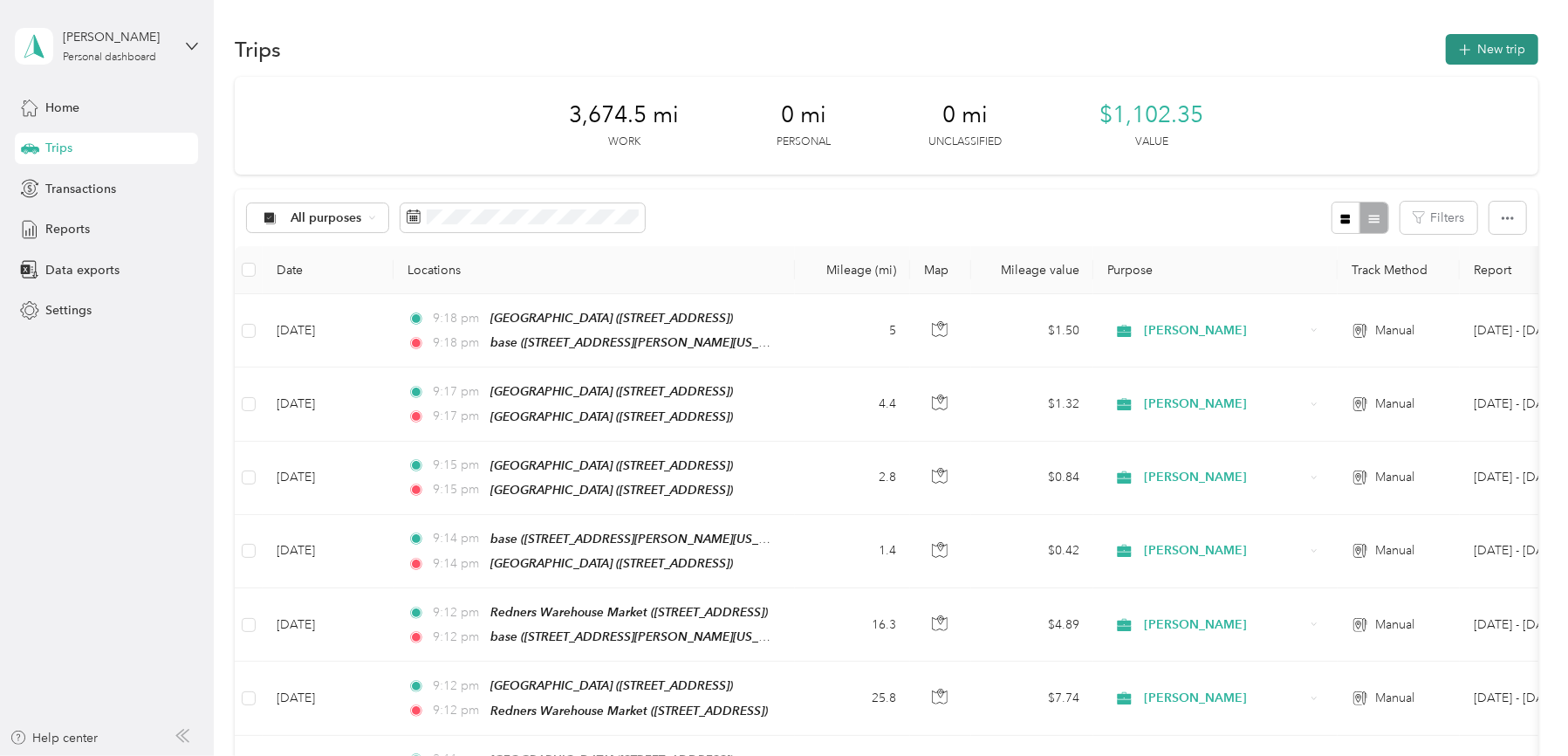 click on "New trip" at bounding box center [1492, 49] 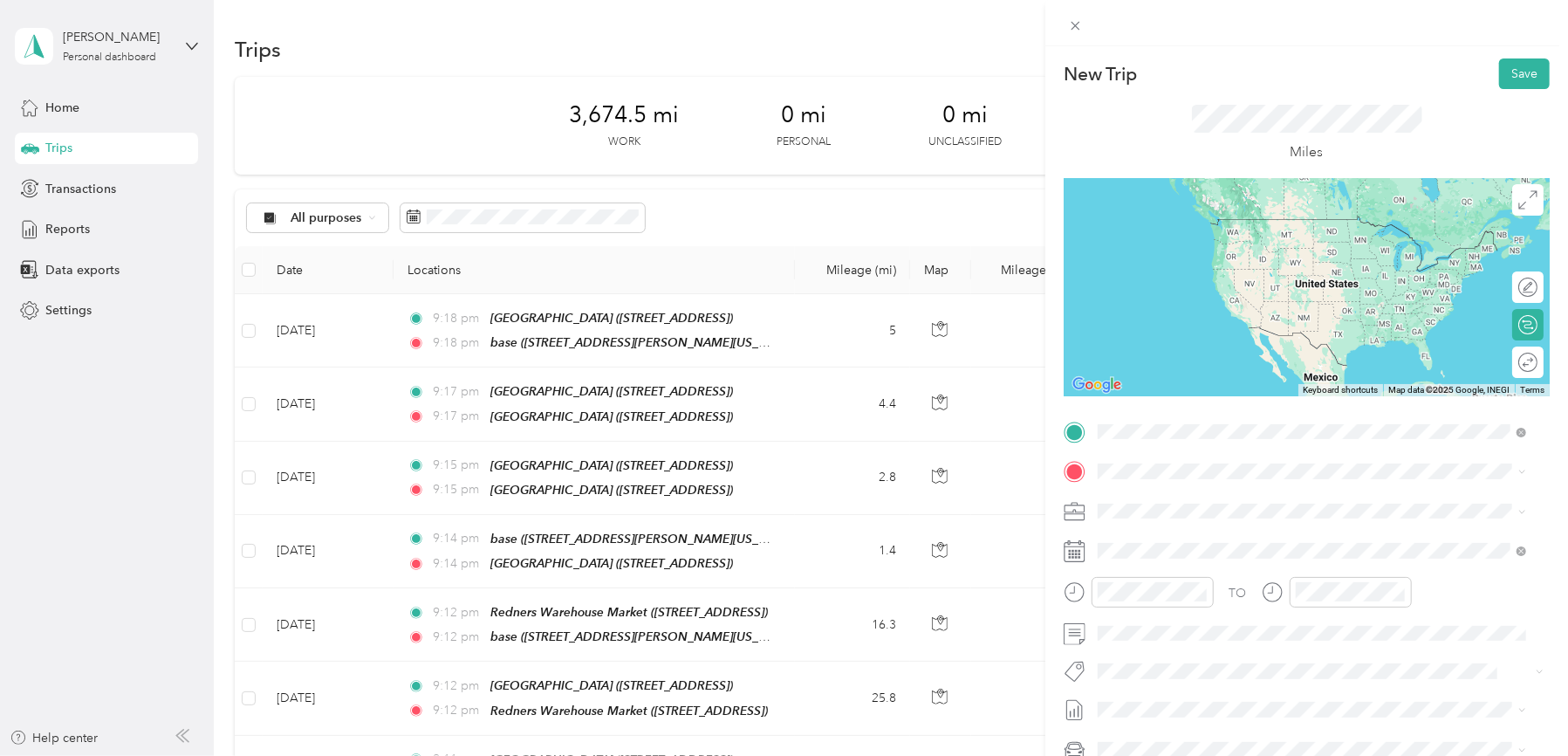 click on "[STREET_ADDRESS][PERSON_NAME][US_STATE]" at bounding box center (1266, 520) 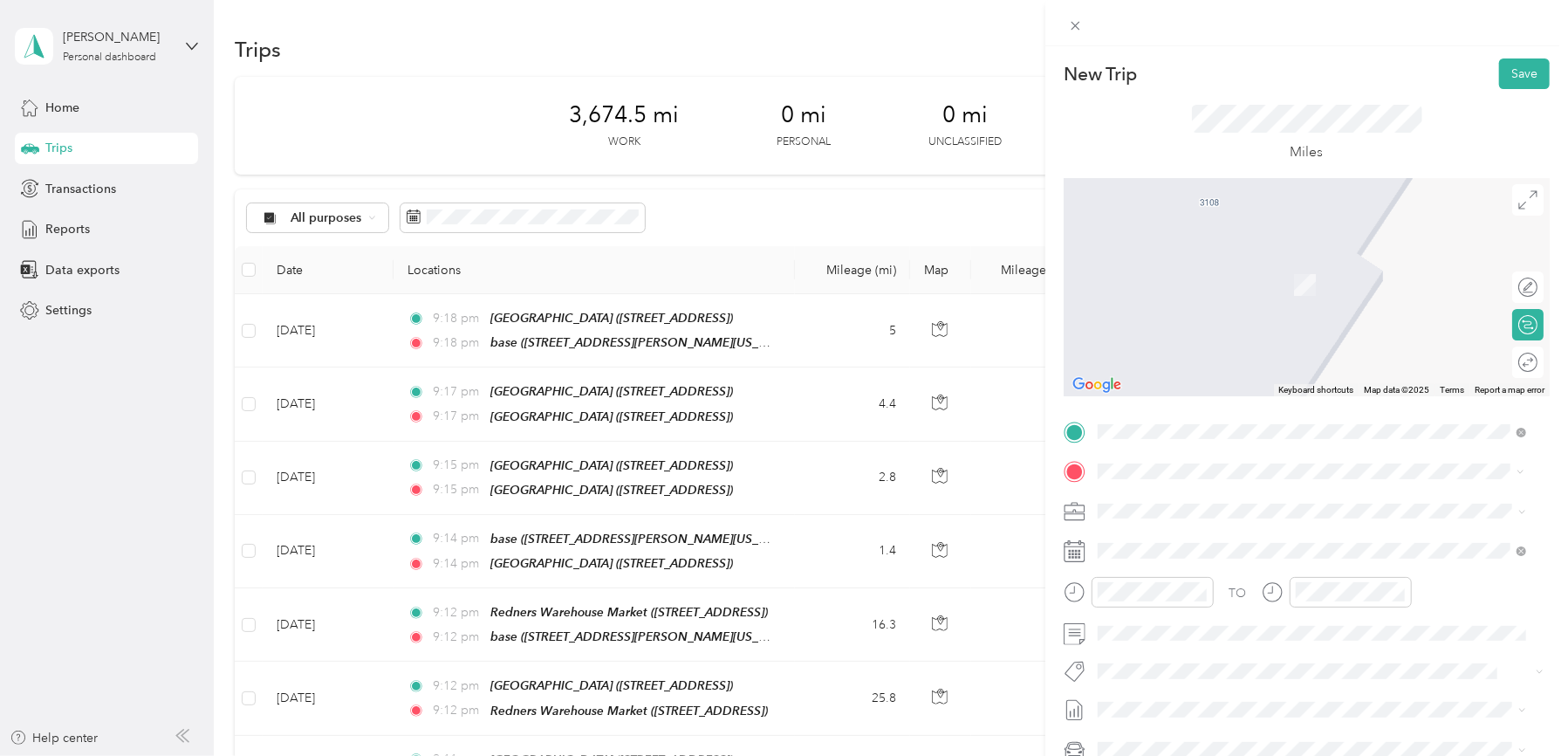click on "Redners Warehouse Market" at bounding box center (1270, 599) 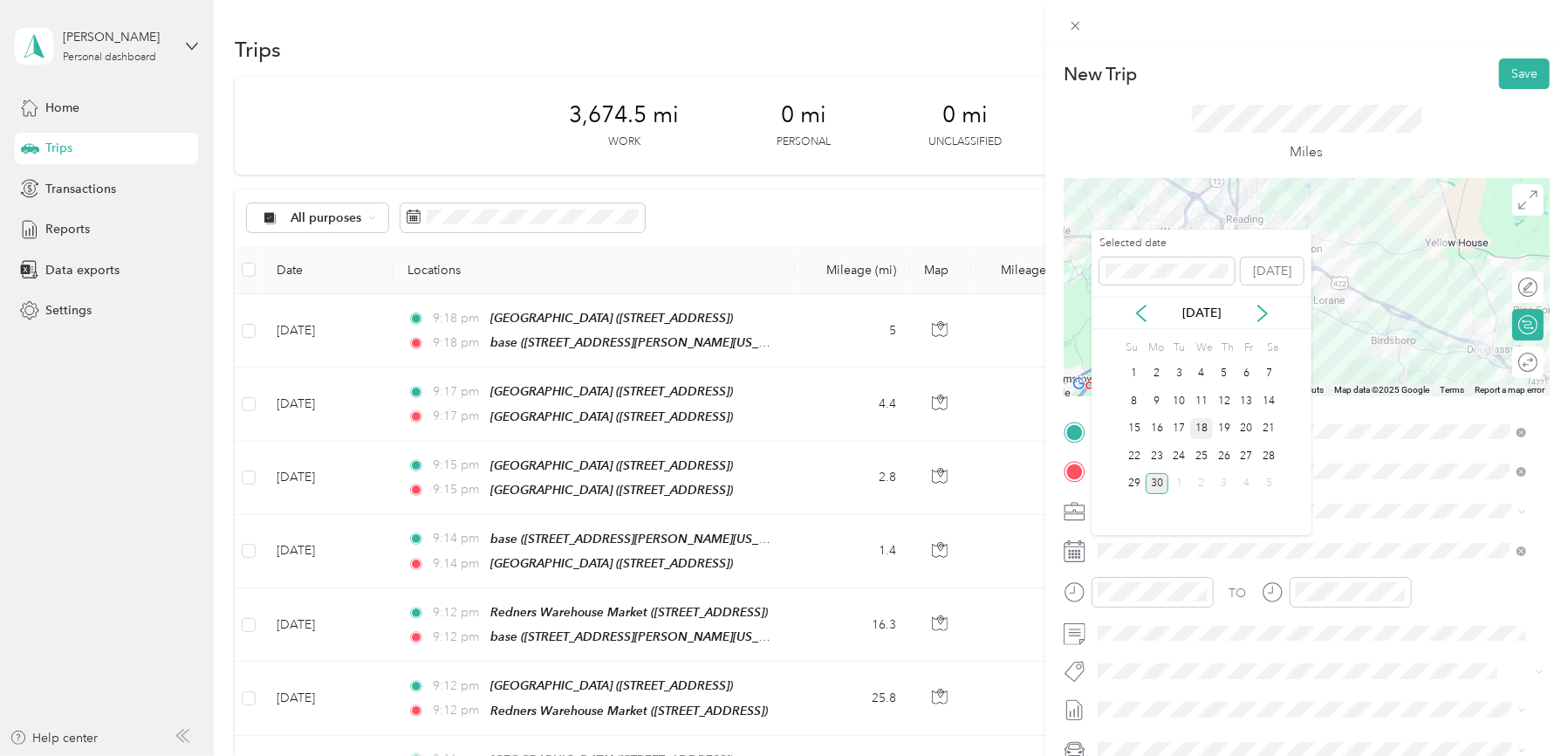 click on "18" at bounding box center (1202, 429) 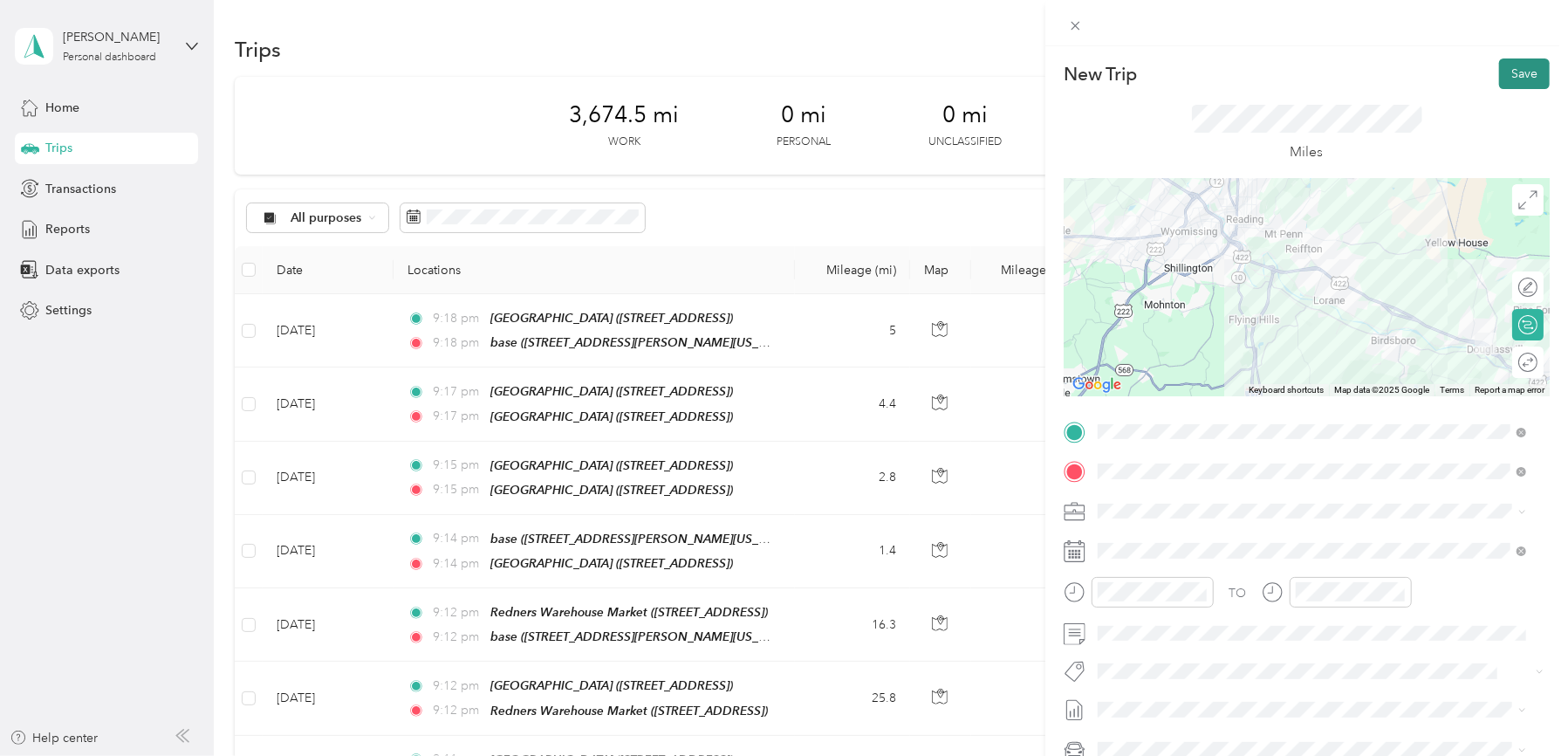 click on "Save" at bounding box center [1524, 73] 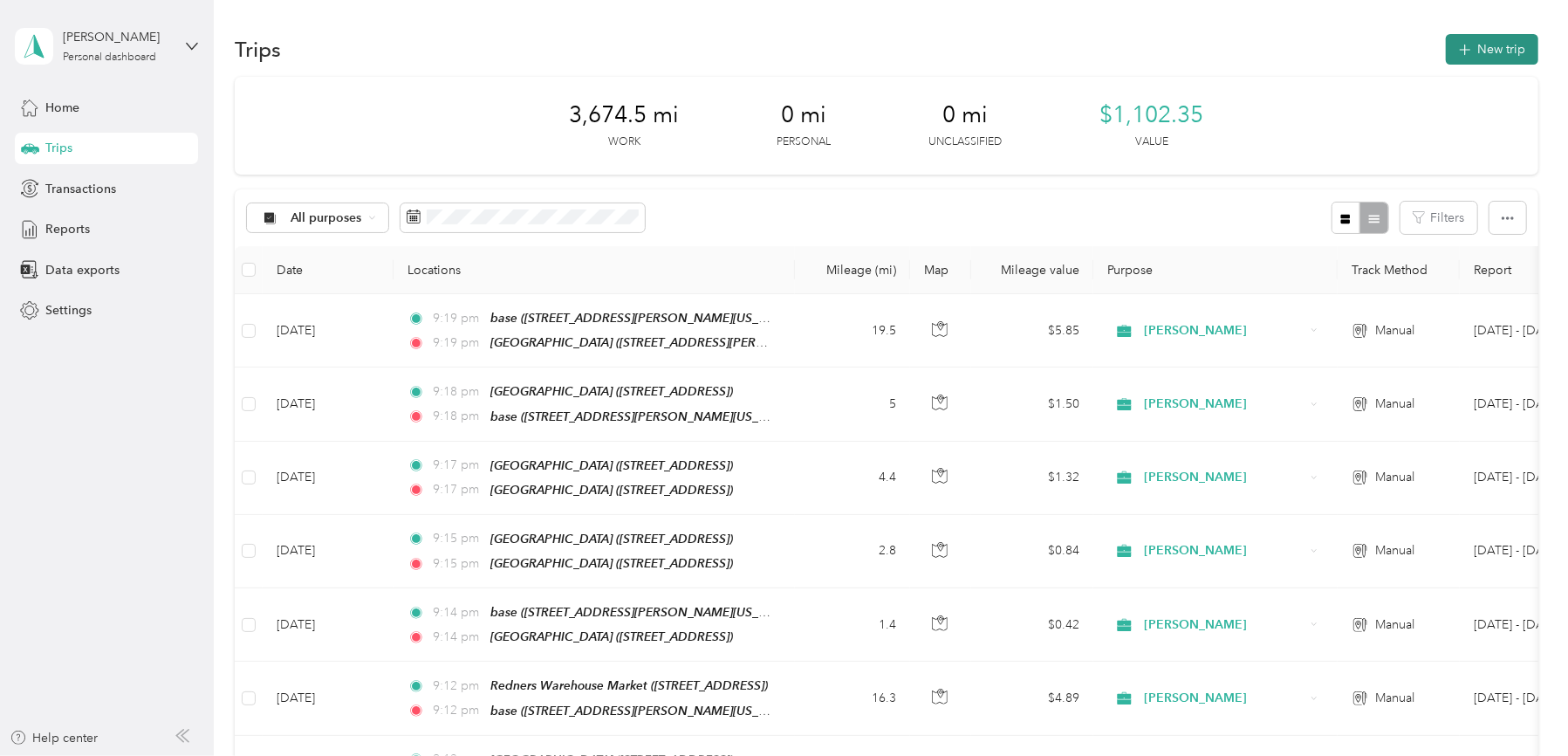 click on "New trip" at bounding box center [1492, 49] 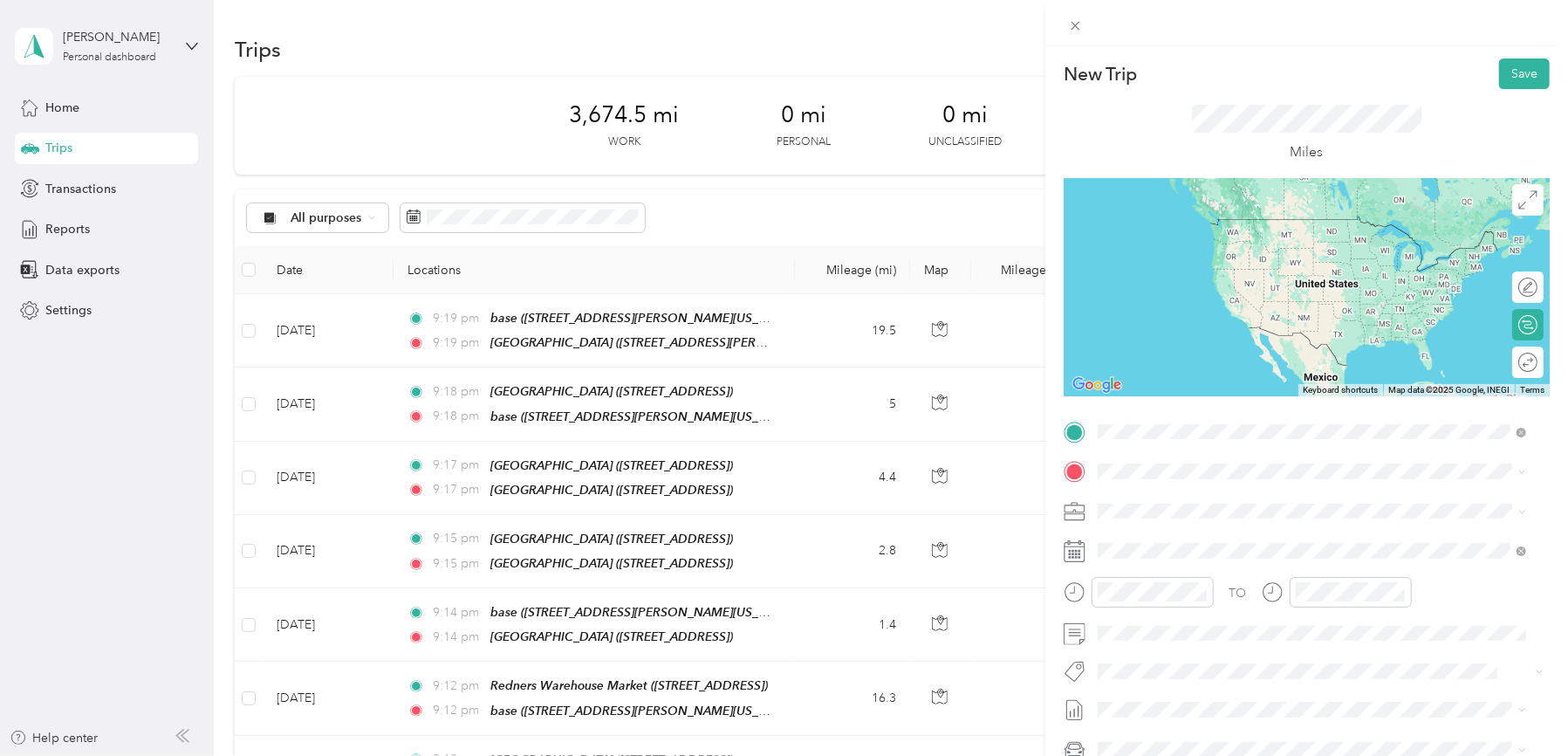 click on "Redners Warehouse Market" at bounding box center (1270, 559) 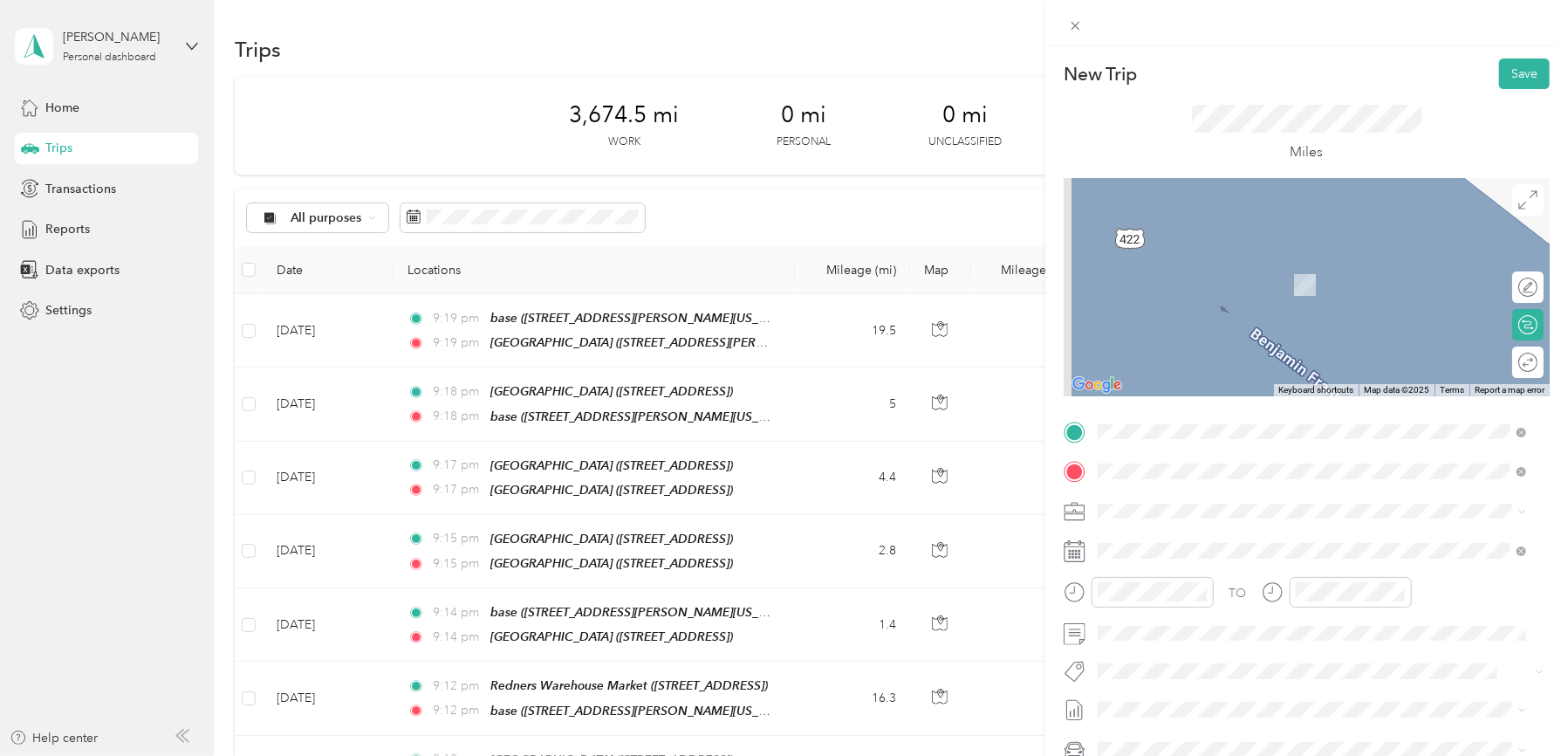 click on "Redners Warehouse Market" at bounding box center (1270, 544) 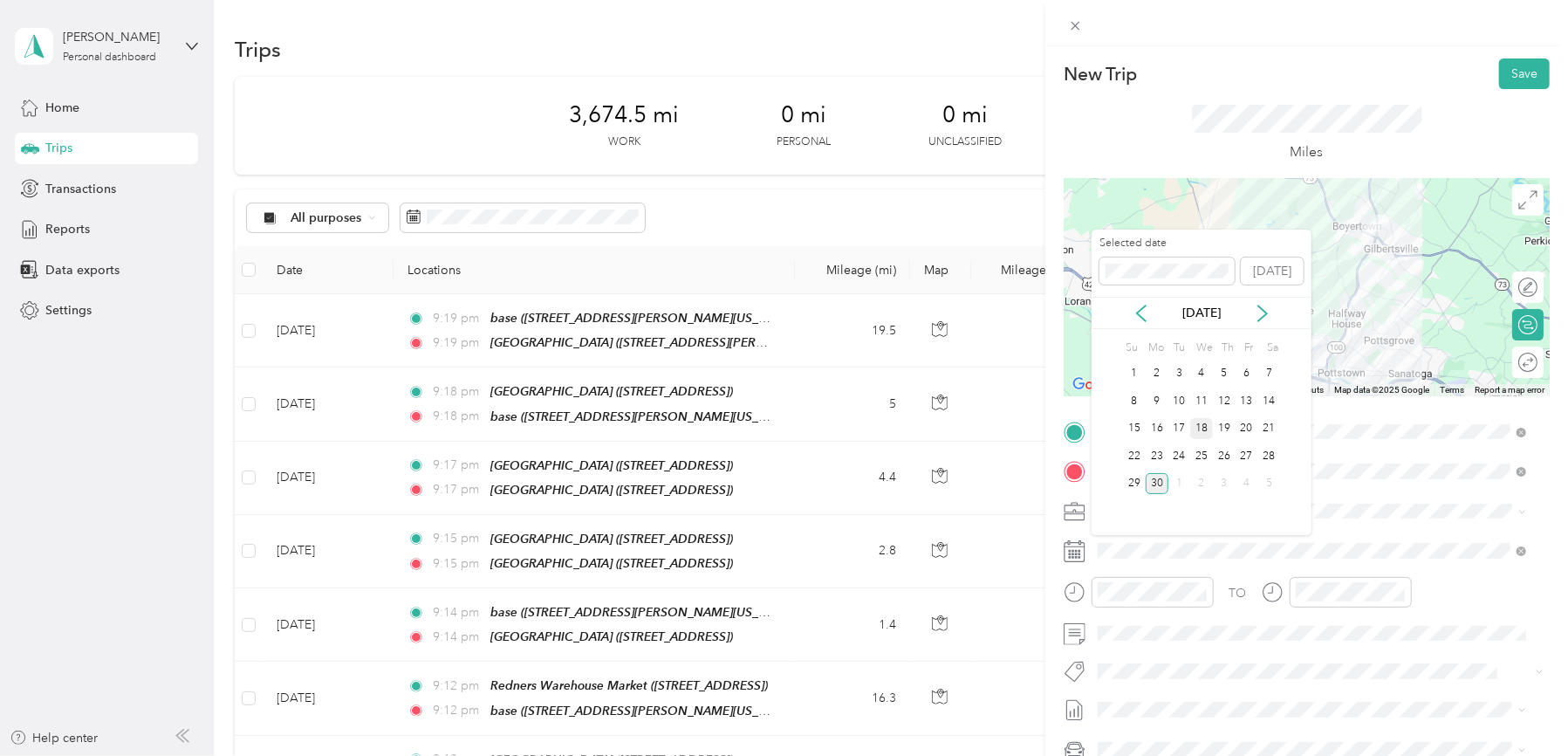 click on "18" at bounding box center (1202, 429) 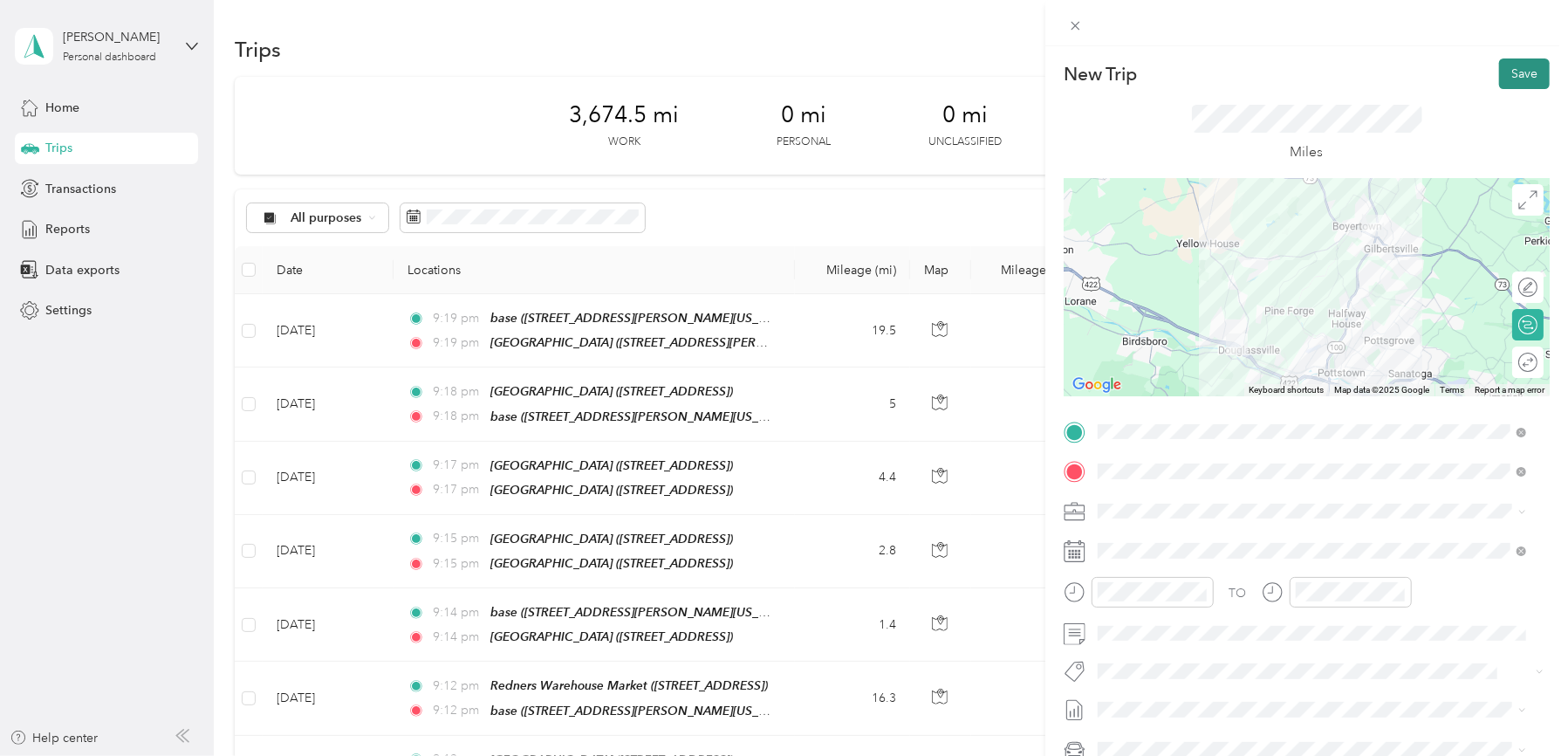 click on "Save" at bounding box center (1524, 73) 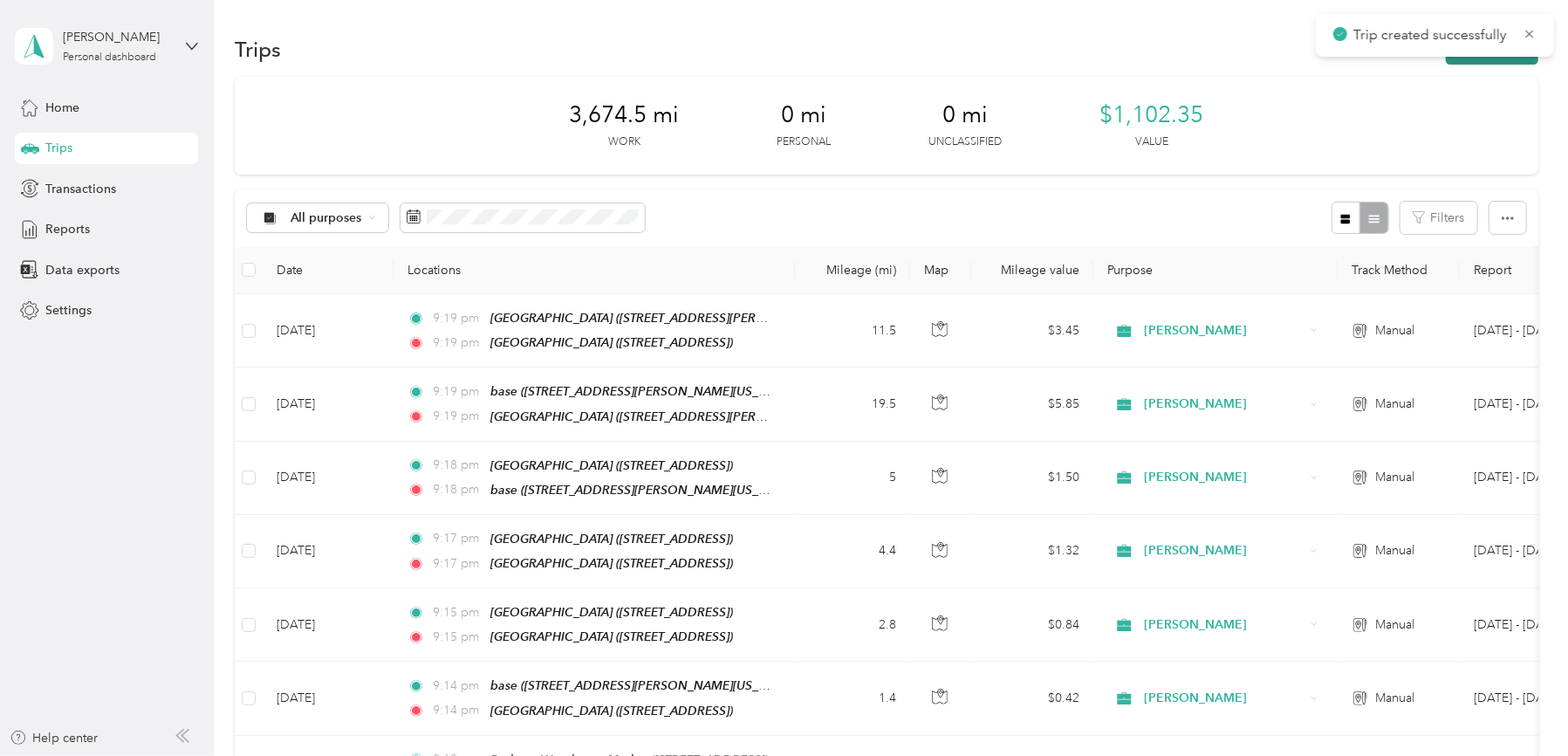 click on "New trip" at bounding box center (1492, 49) 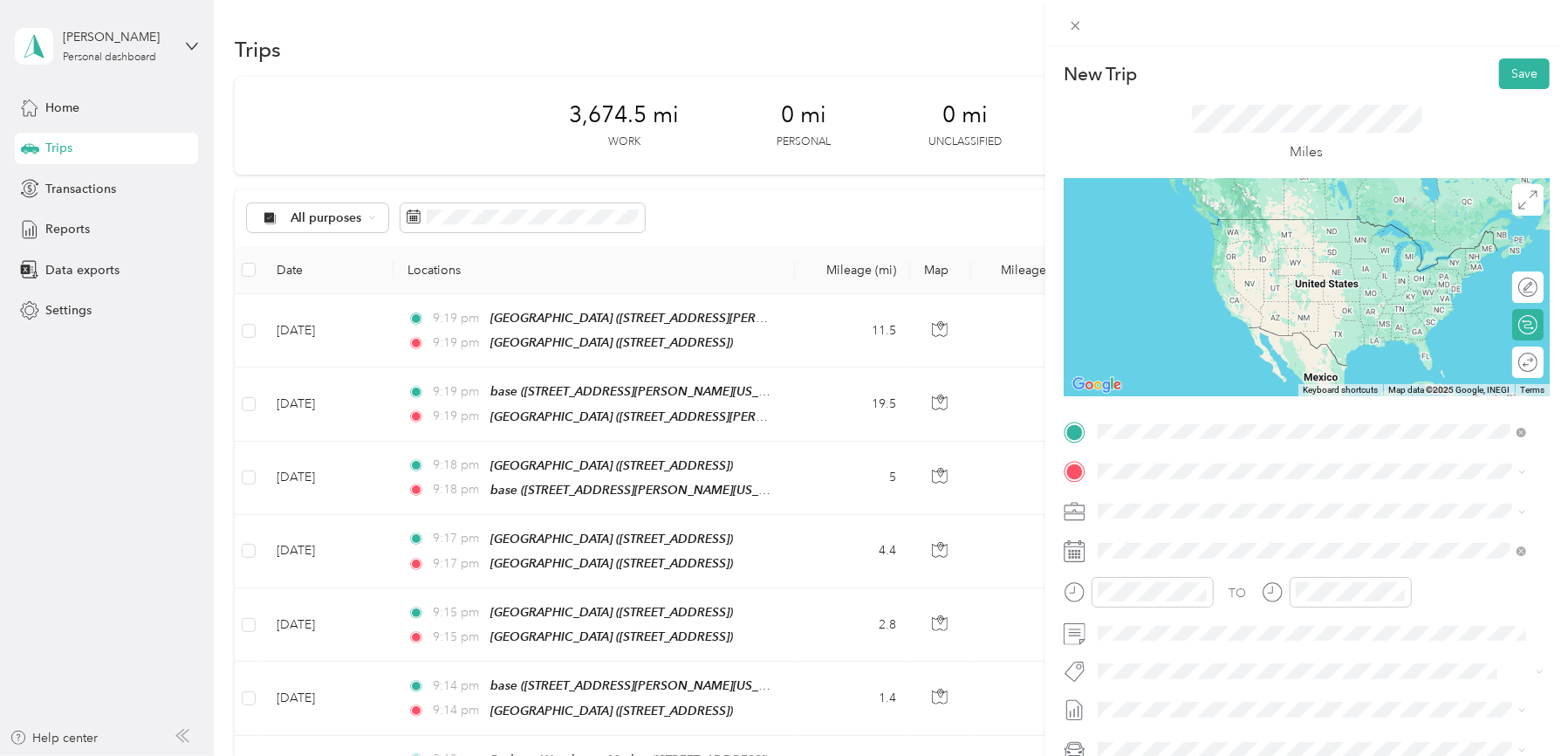 click on "[STREET_ADDRESS]" at bounding box center (1186, 526) 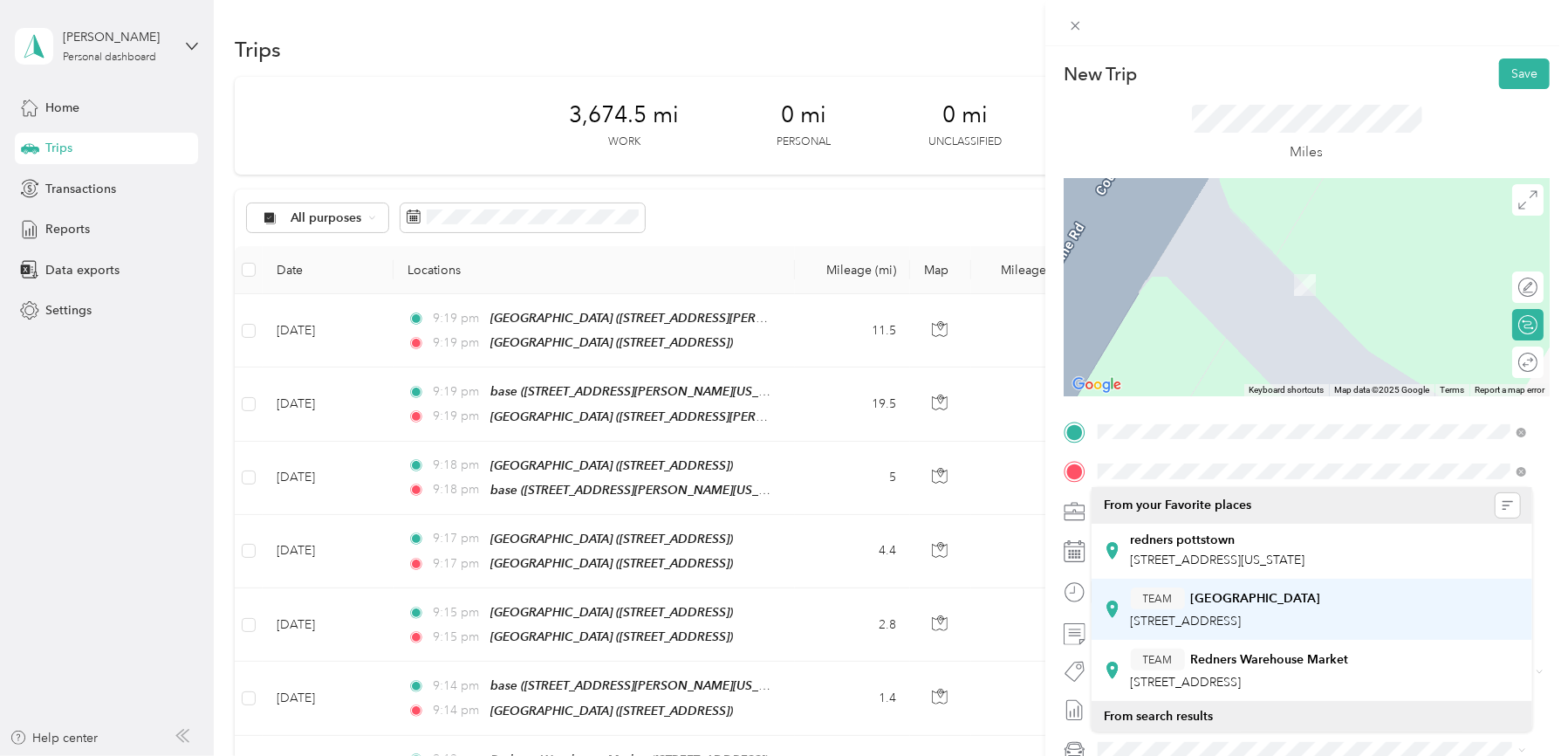 click on "[GEOGRAPHIC_DATA]" at bounding box center [1256, 599] 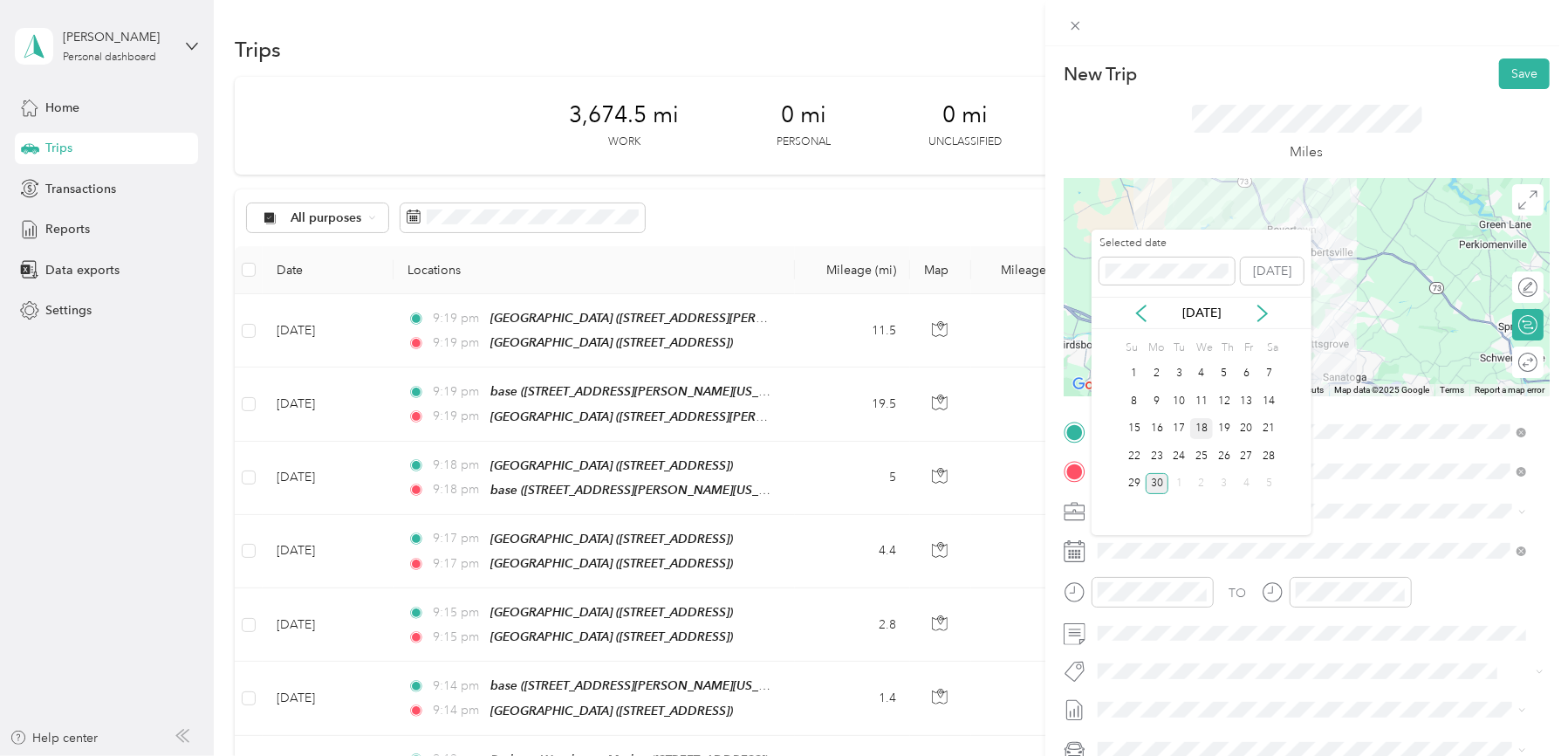 click on "18" at bounding box center [1202, 429] 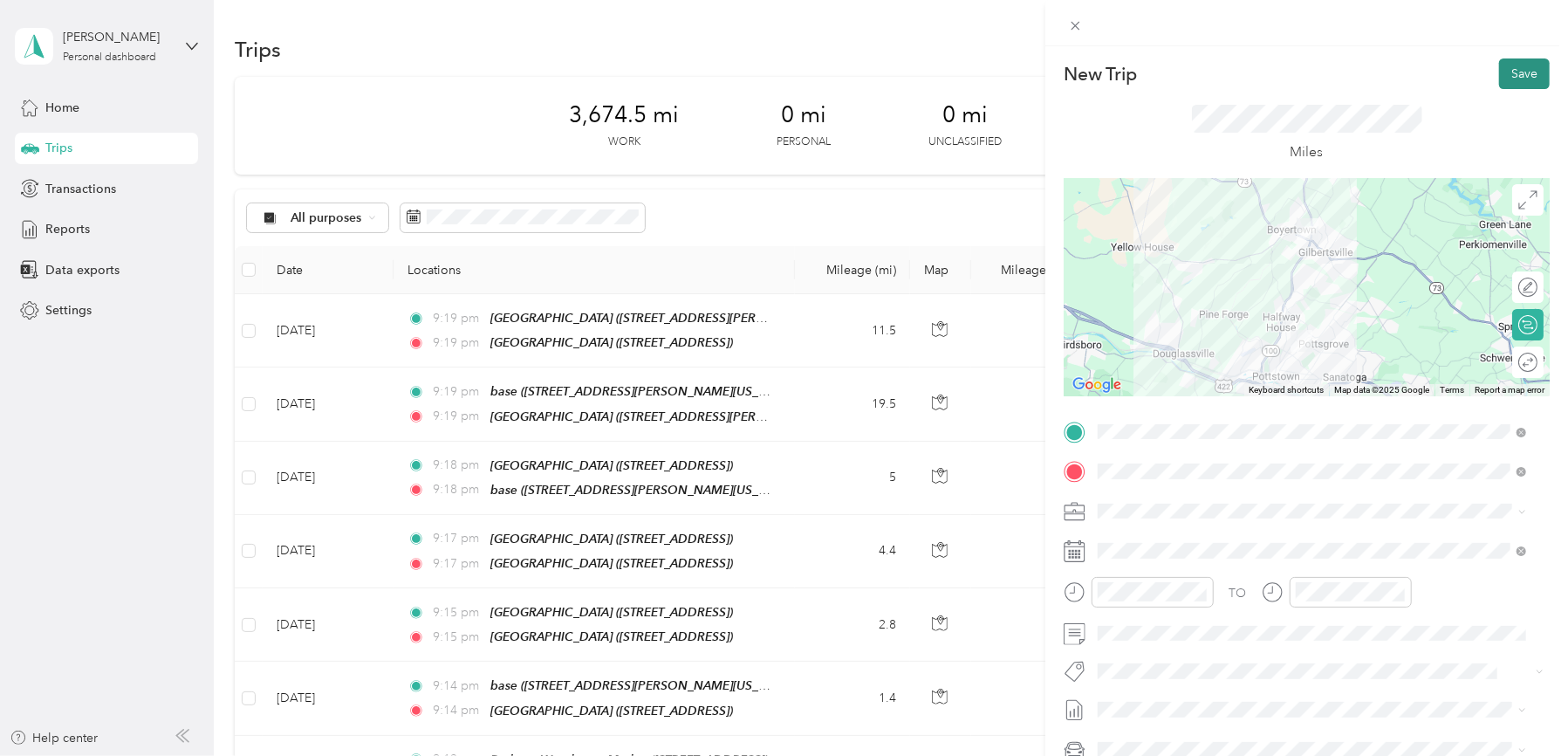 click on "Save" at bounding box center [1524, 73] 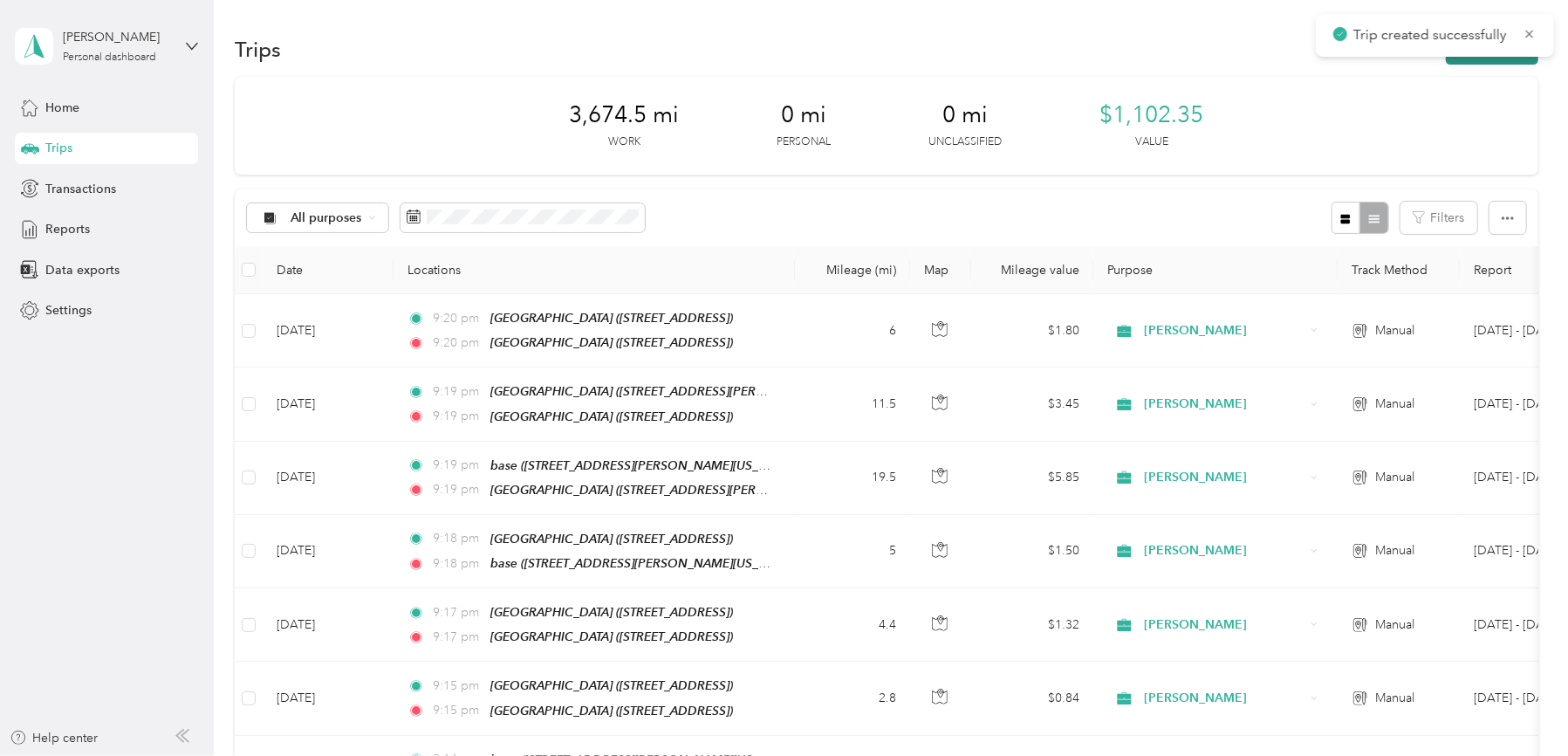 click on "New trip" at bounding box center [1492, 49] 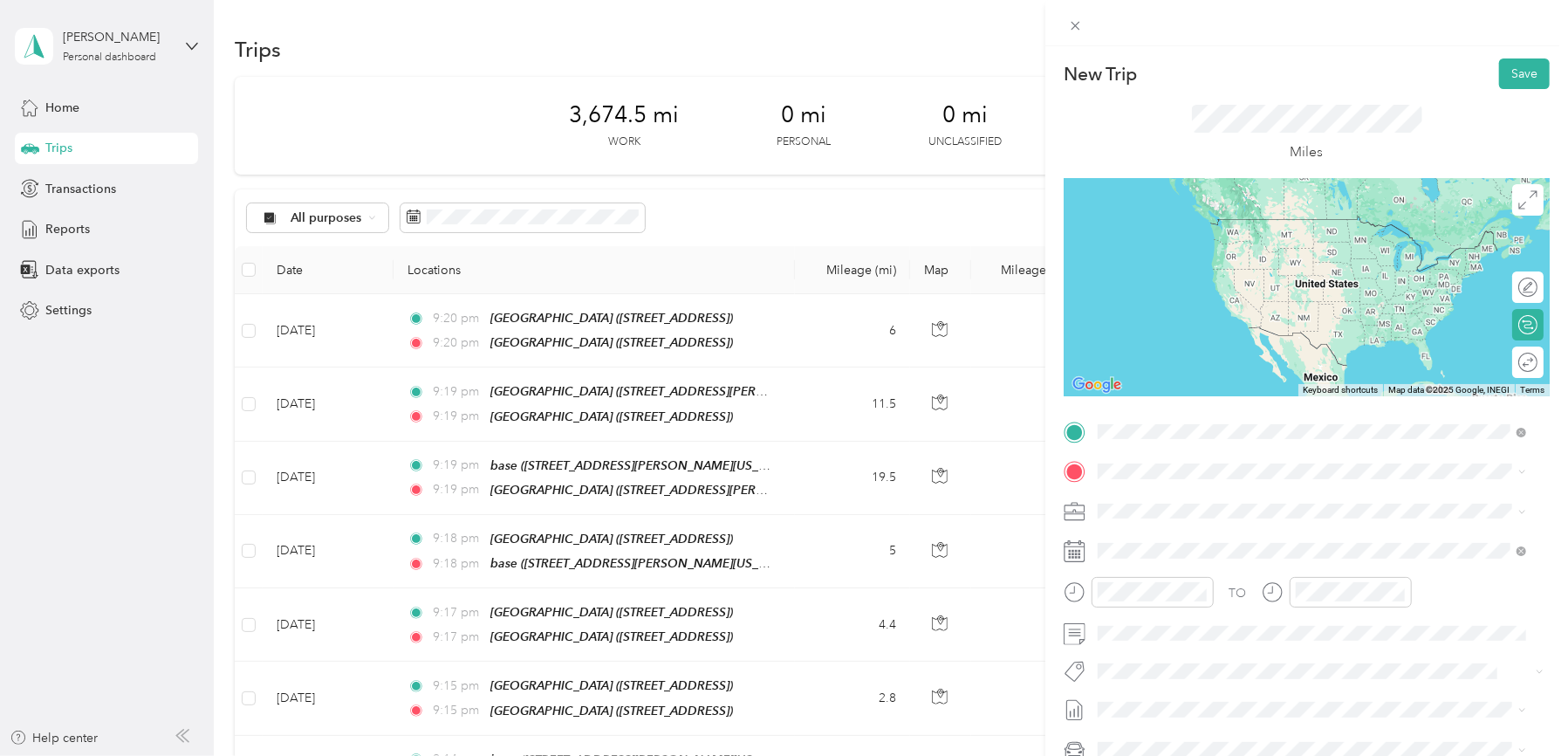 click on "[GEOGRAPHIC_DATA]" at bounding box center [1256, 559] 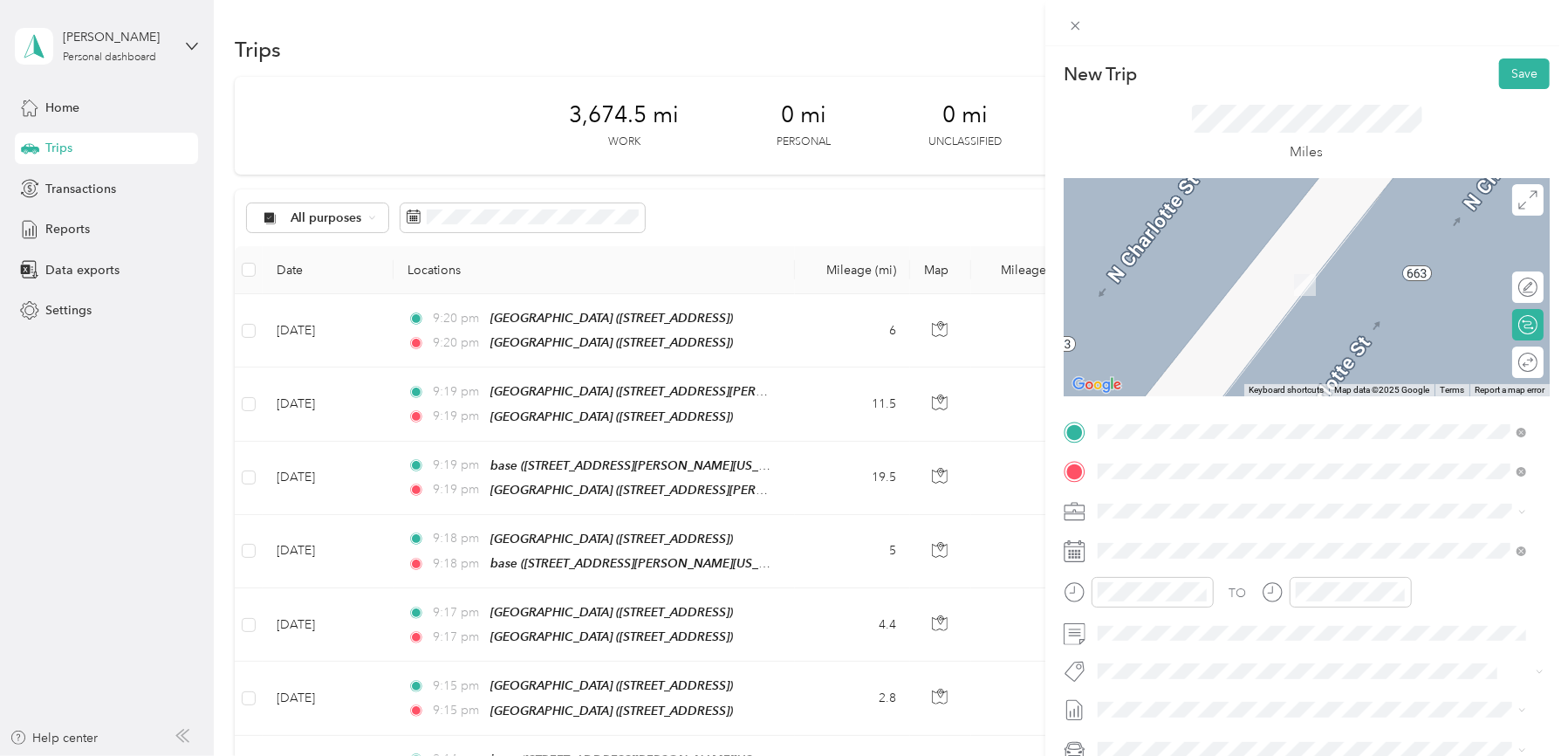 click on "[STREET_ADDRESS][PERSON_NAME][US_STATE]" at bounding box center [1266, 560] 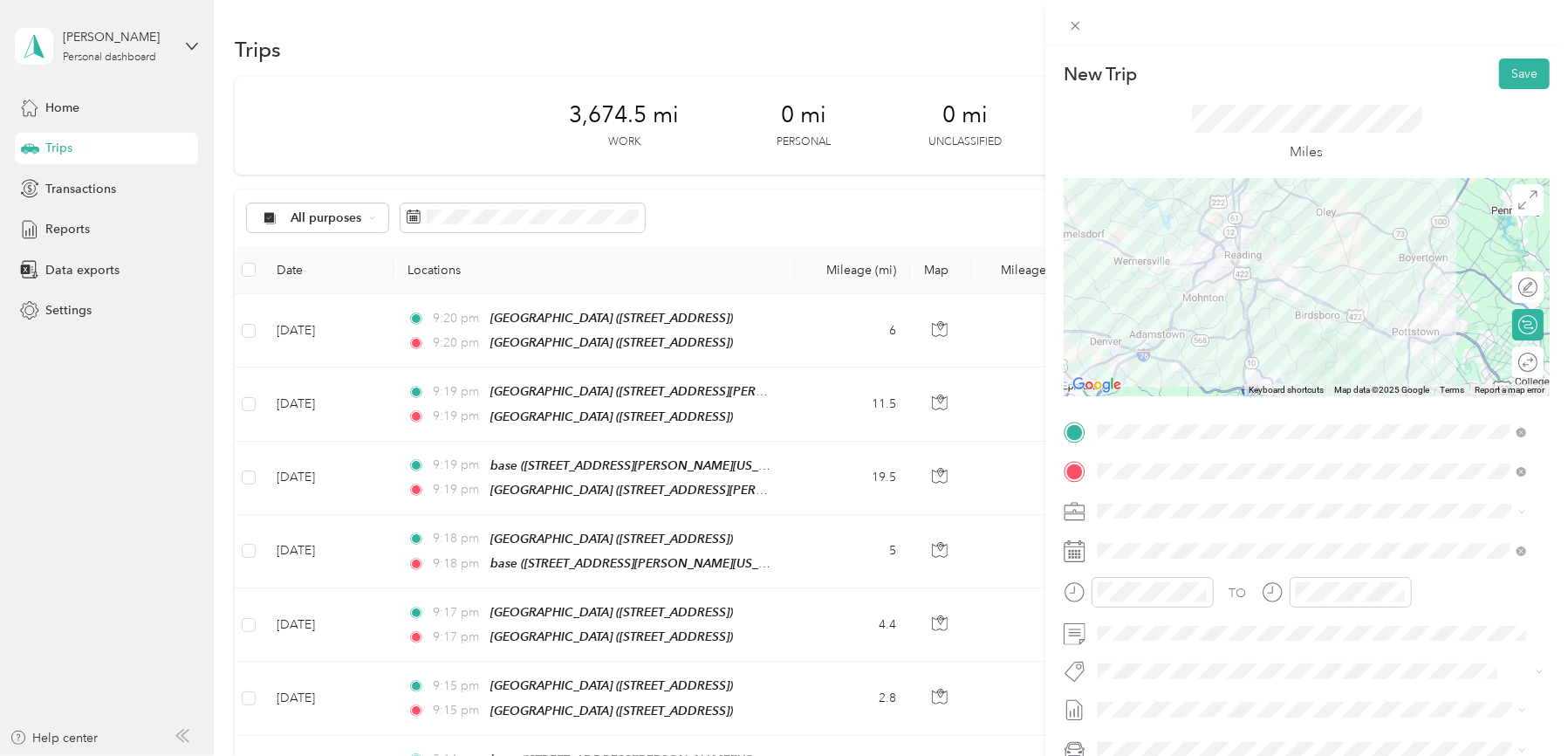 click at bounding box center (1320, 551) 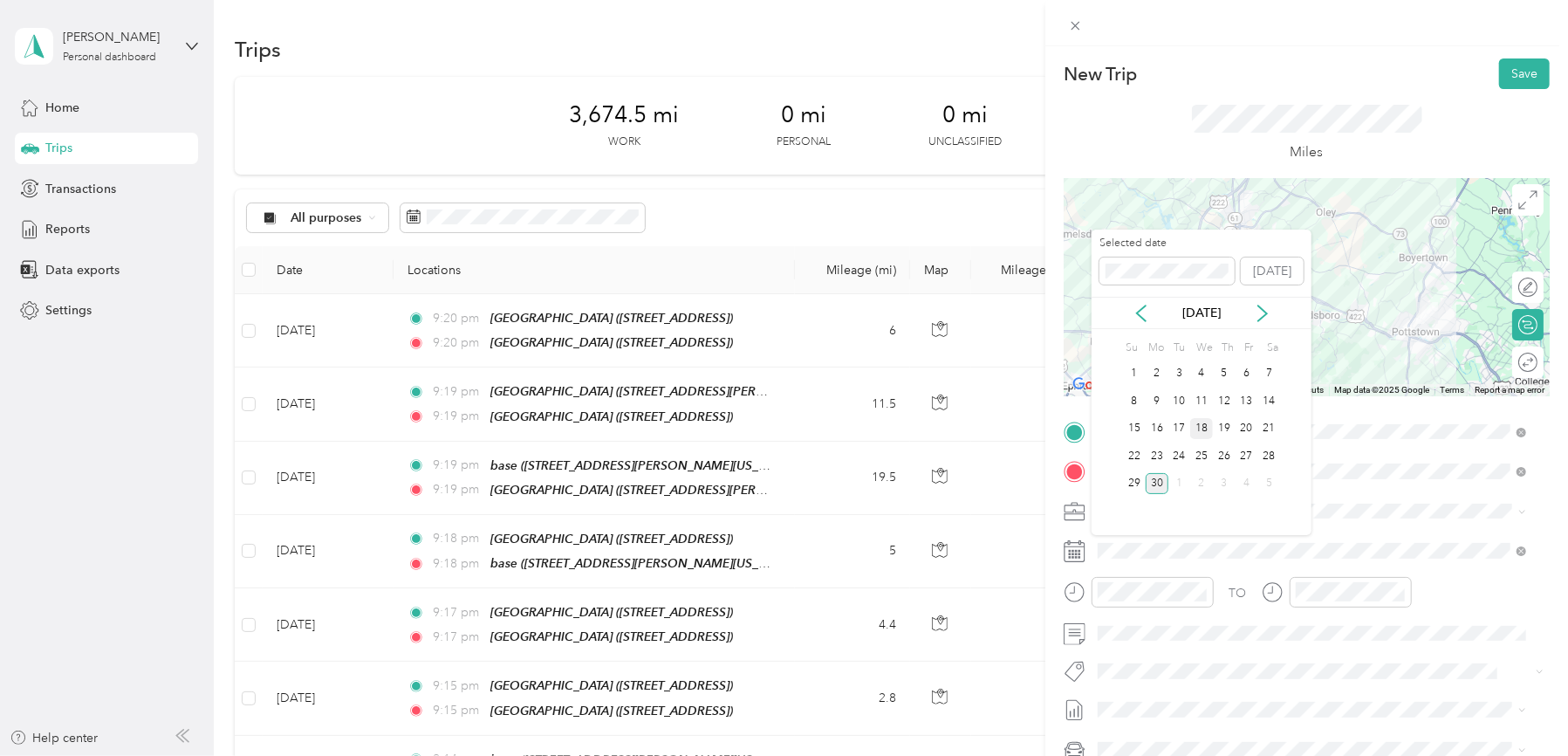 click on "18" at bounding box center [1202, 429] 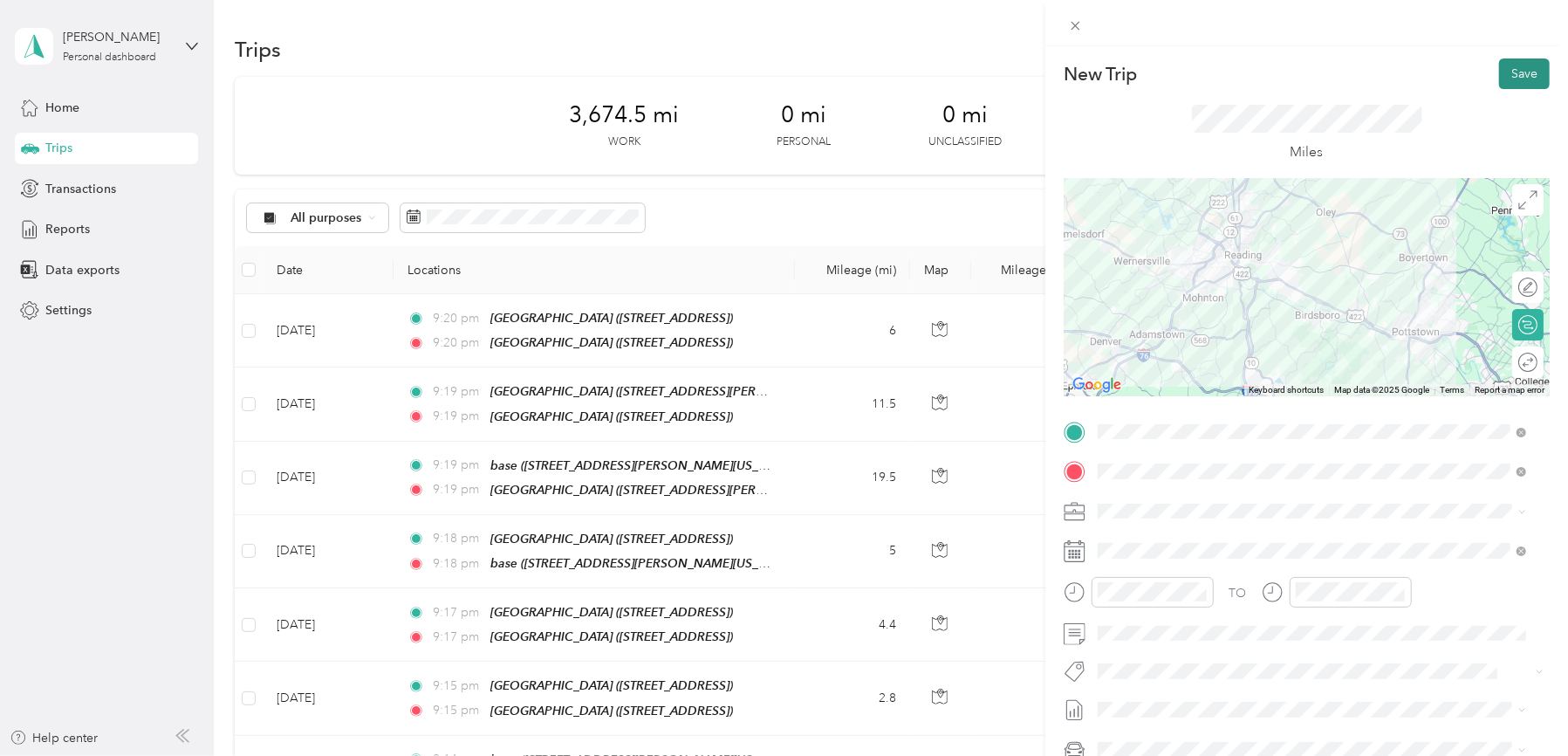 click on "Save" at bounding box center [1524, 73] 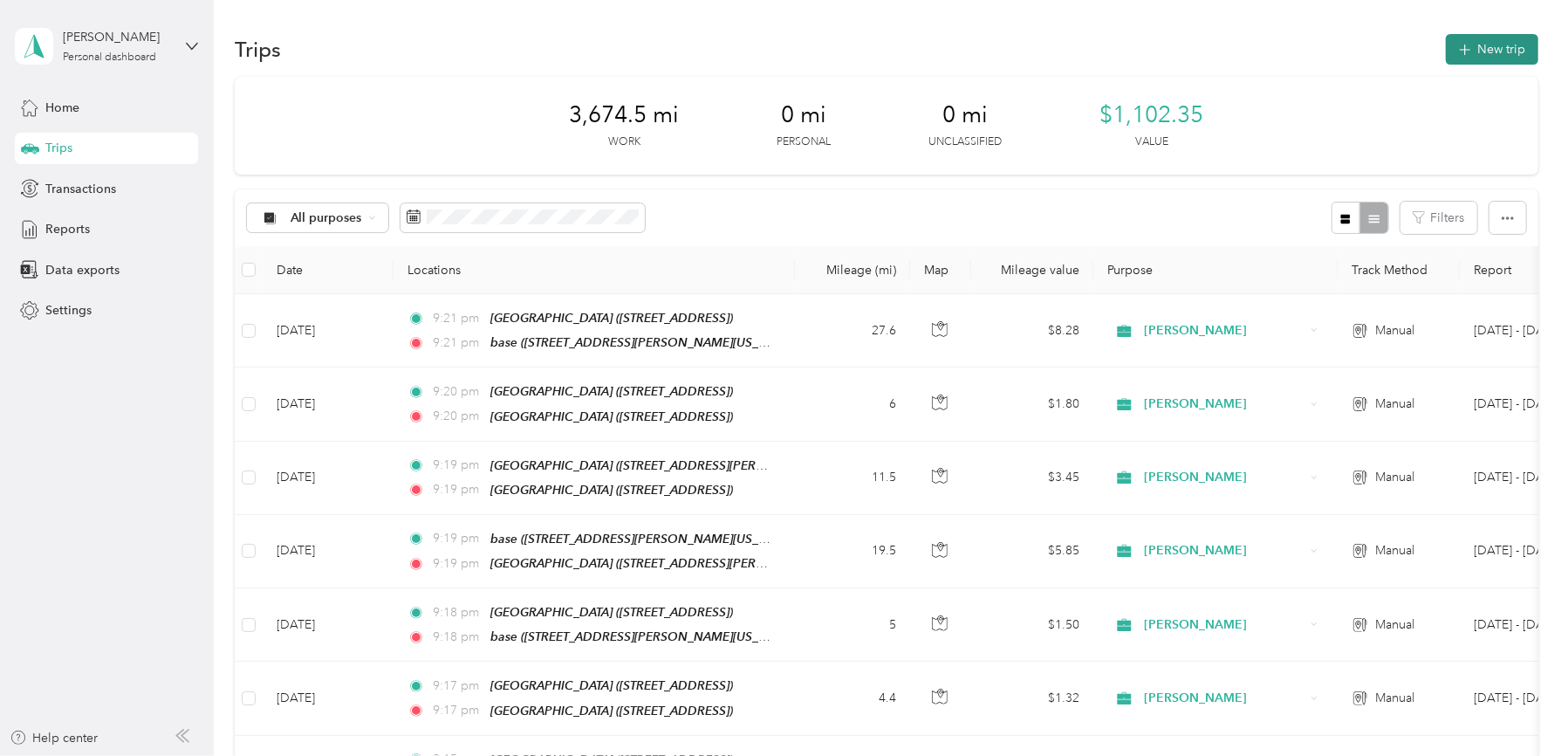 click on "New trip" at bounding box center [1492, 49] 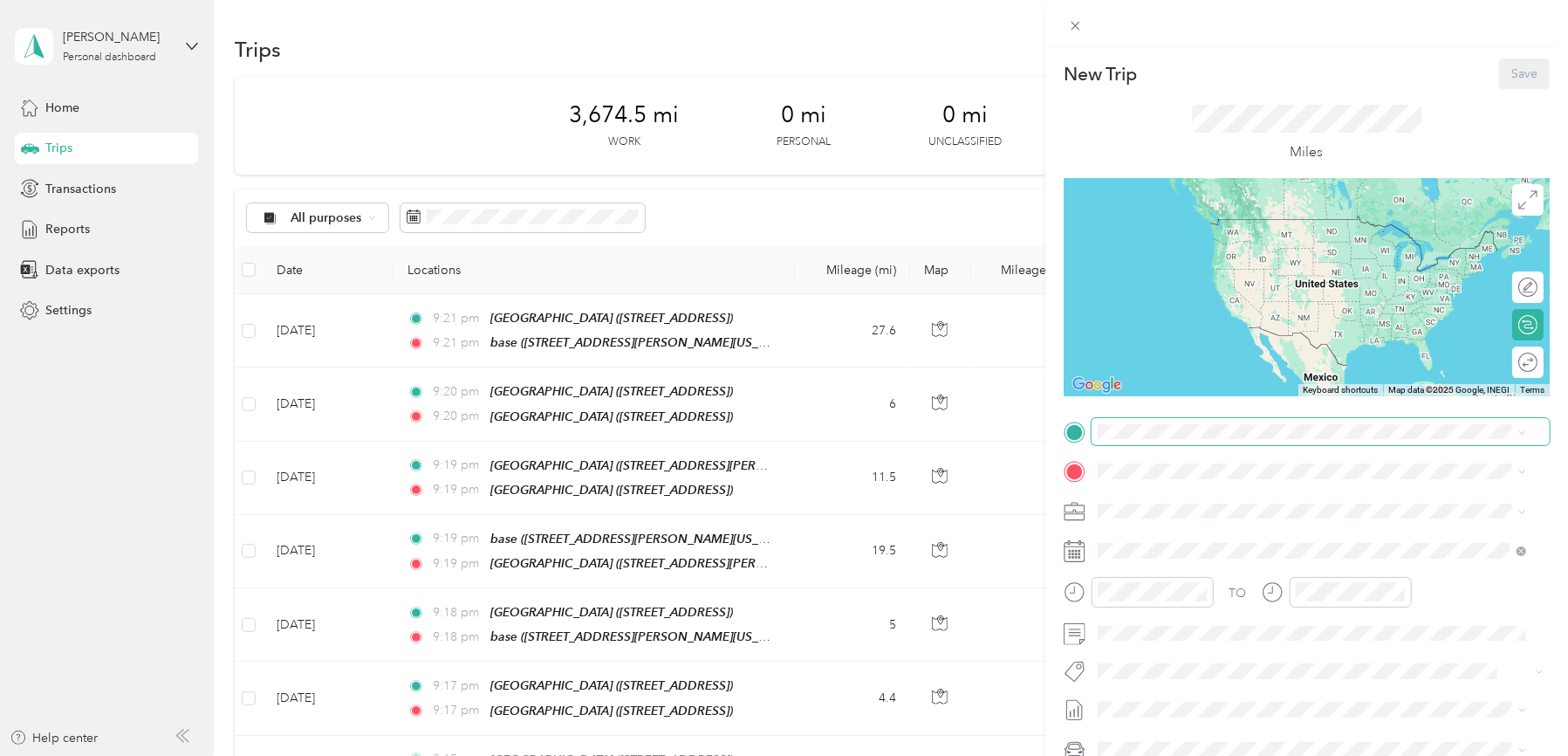 click at bounding box center [1320, 432] 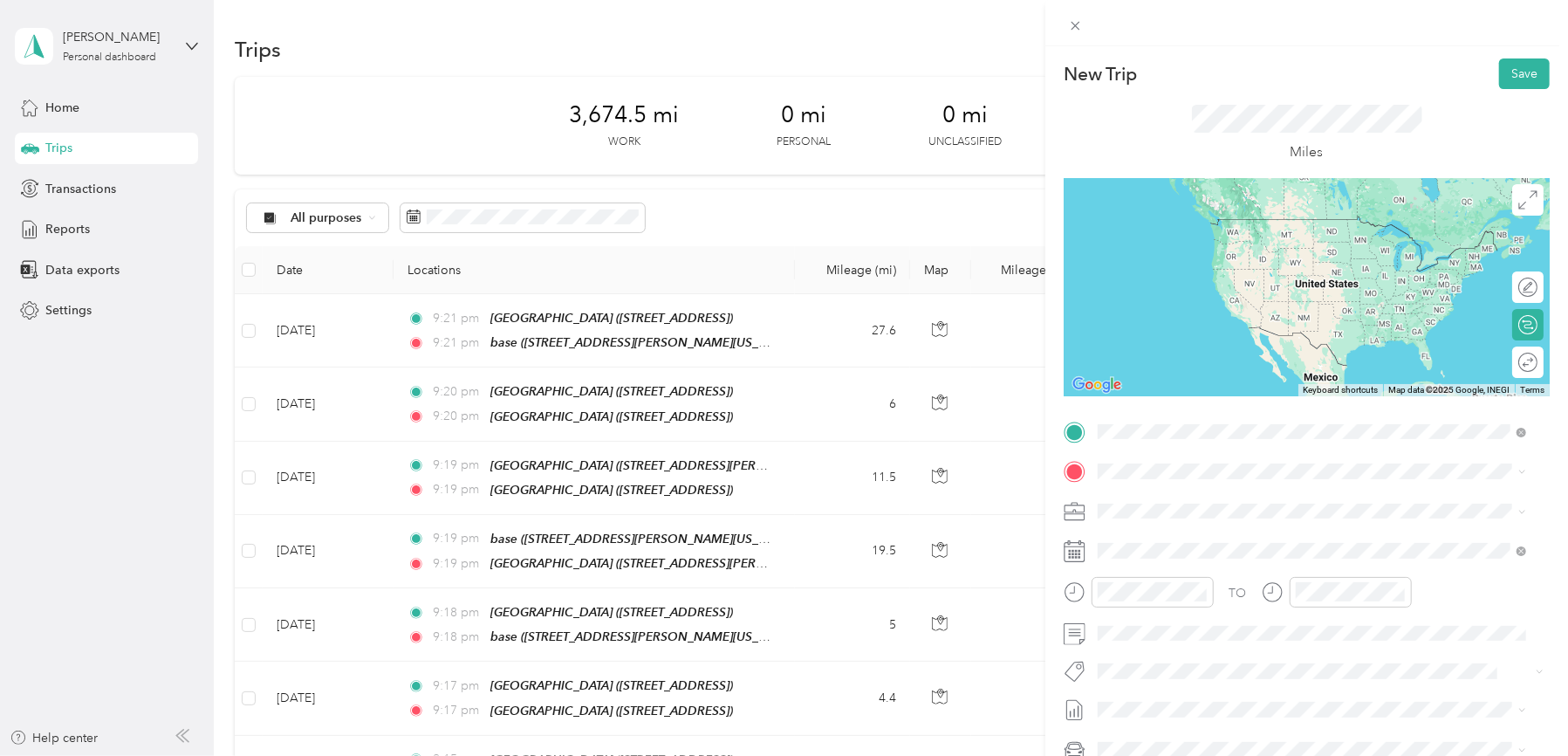 click on "[STREET_ADDRESS][PERSON_NAME][US_STATE]" at bounding box center (1266, 520) 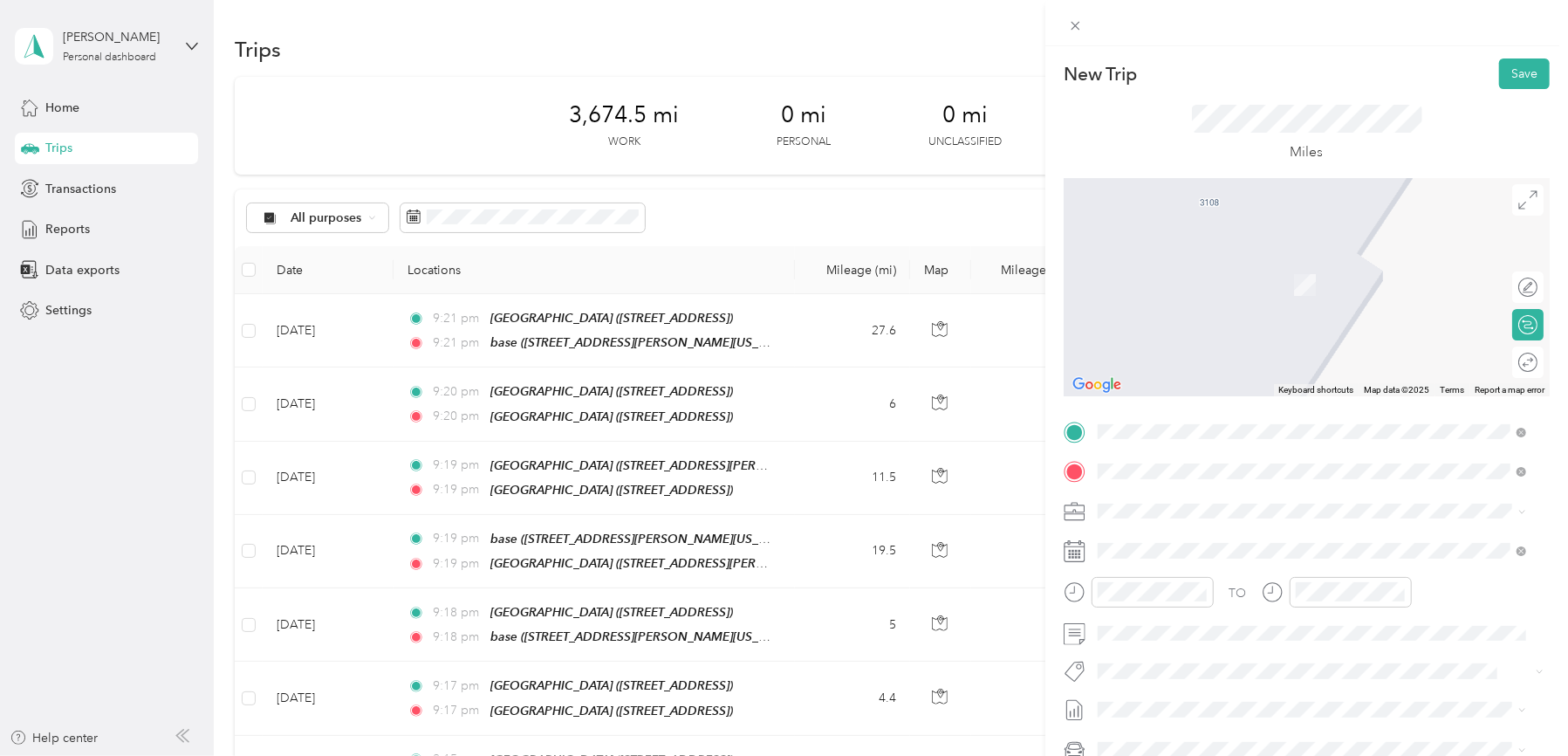 click on "Redners Warehouse Market" at bounding box center (1270, 666) 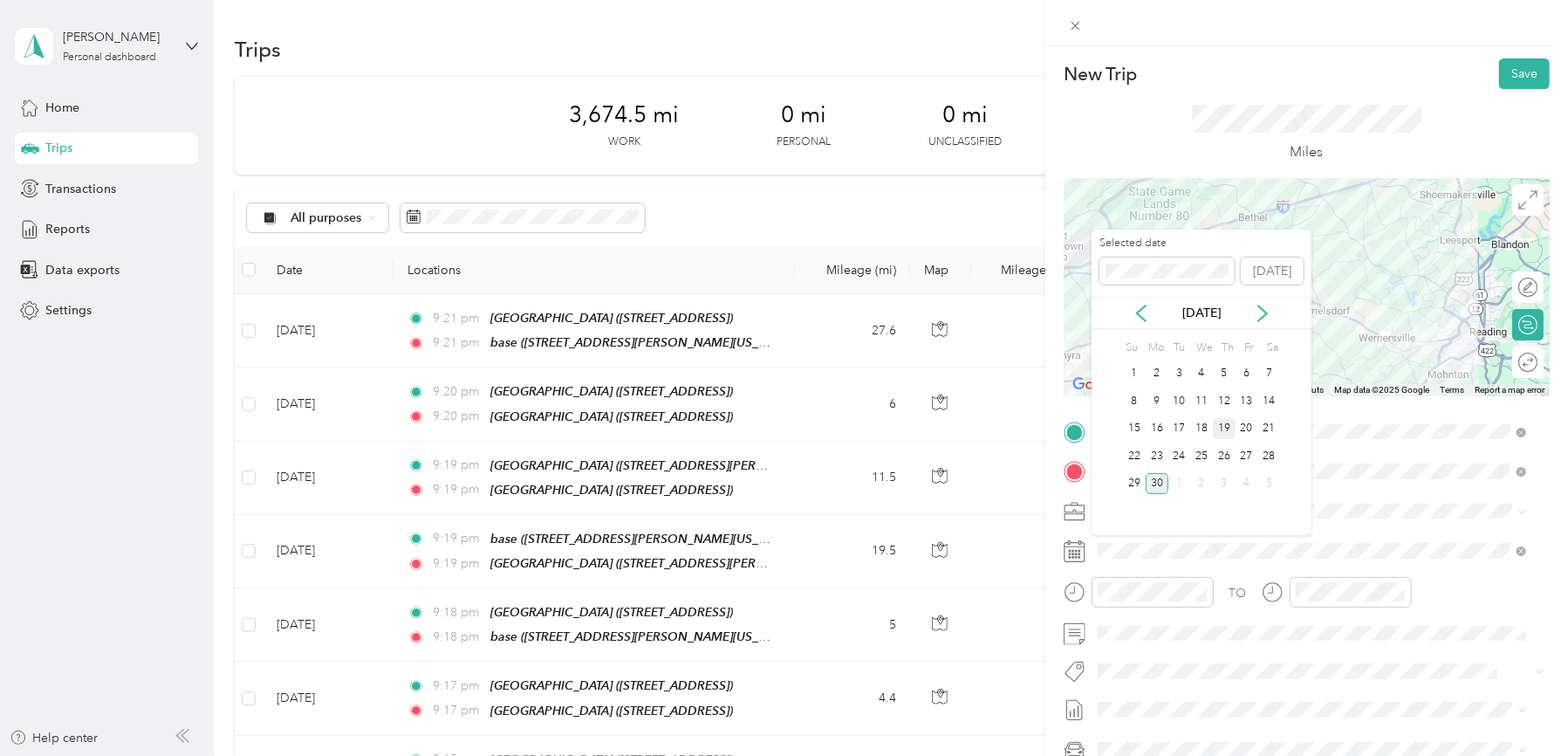click on "19" at bounding box center [1224, 429] 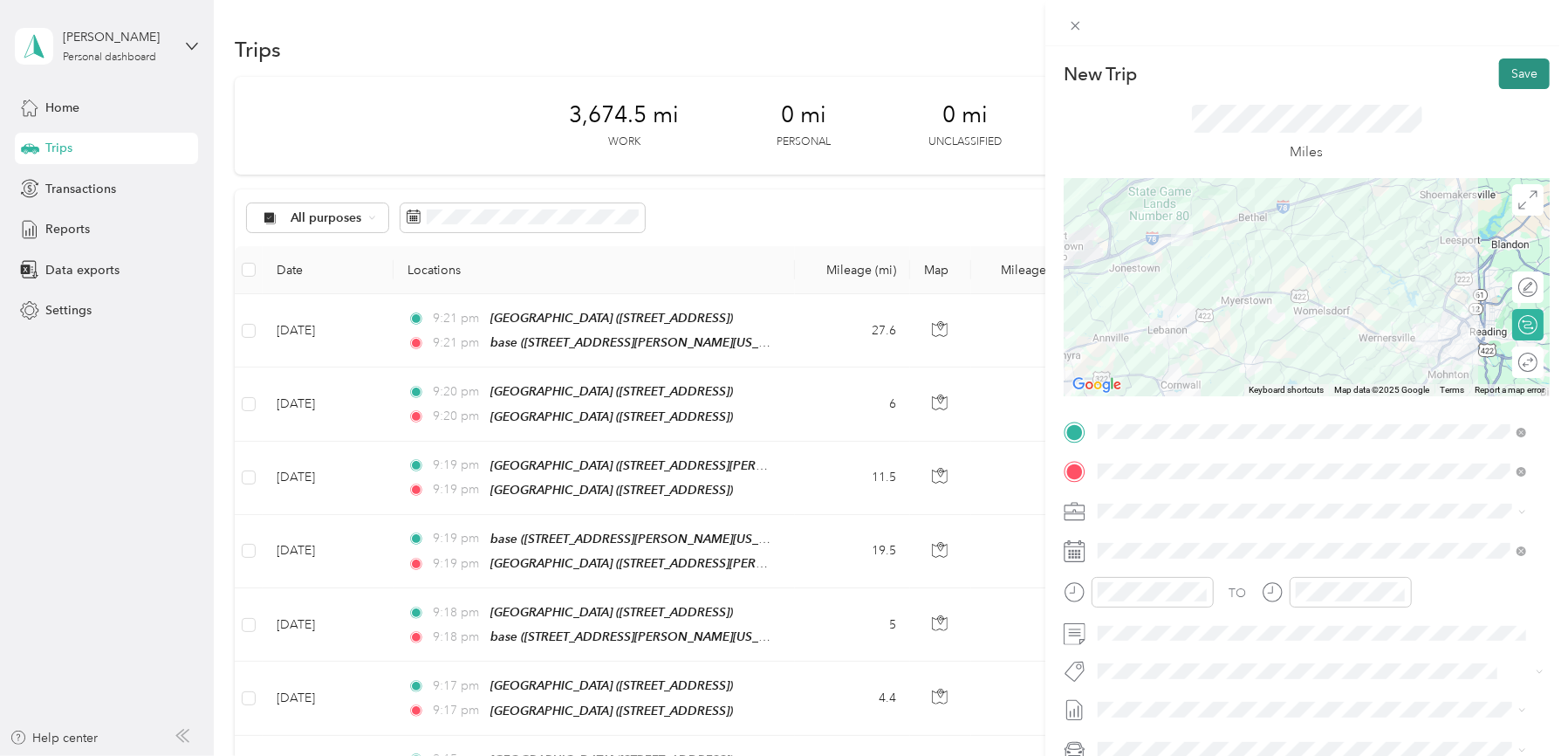 click on "Save" at bounding box center [1524, 73] 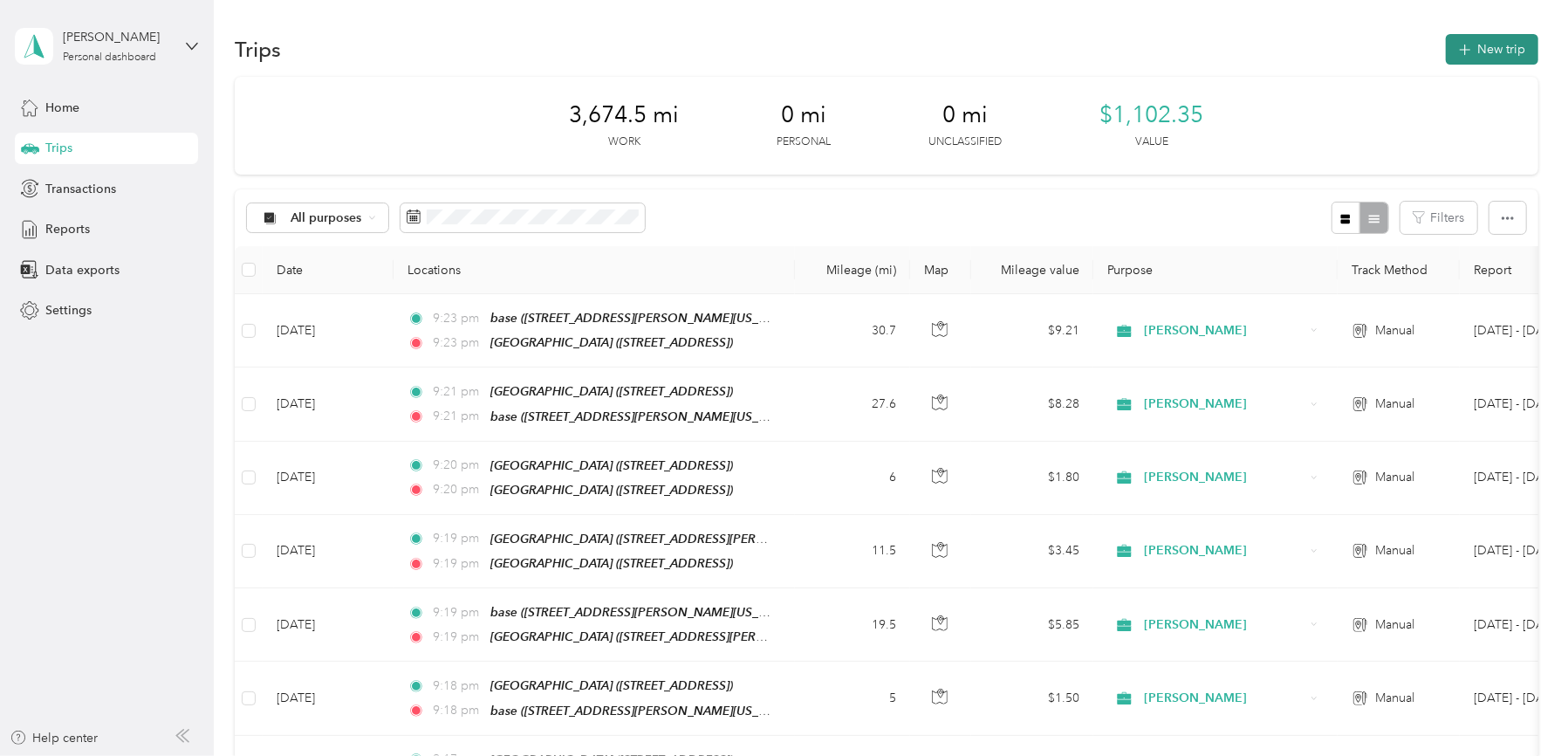 click on "New trip" at bounding box center [1492, 49] 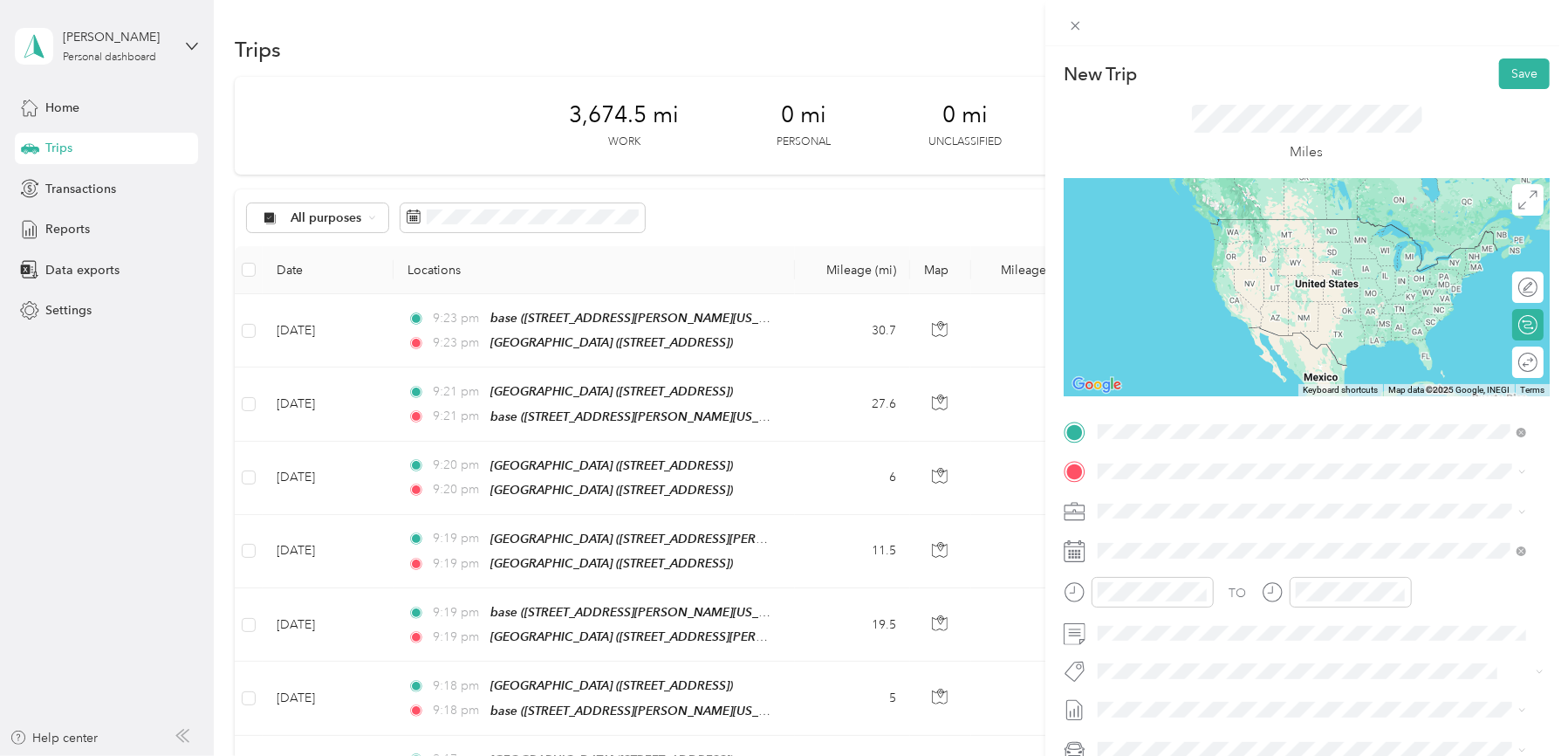 click on "Redners Warehouse Market" at bounding box center (1270, 626) 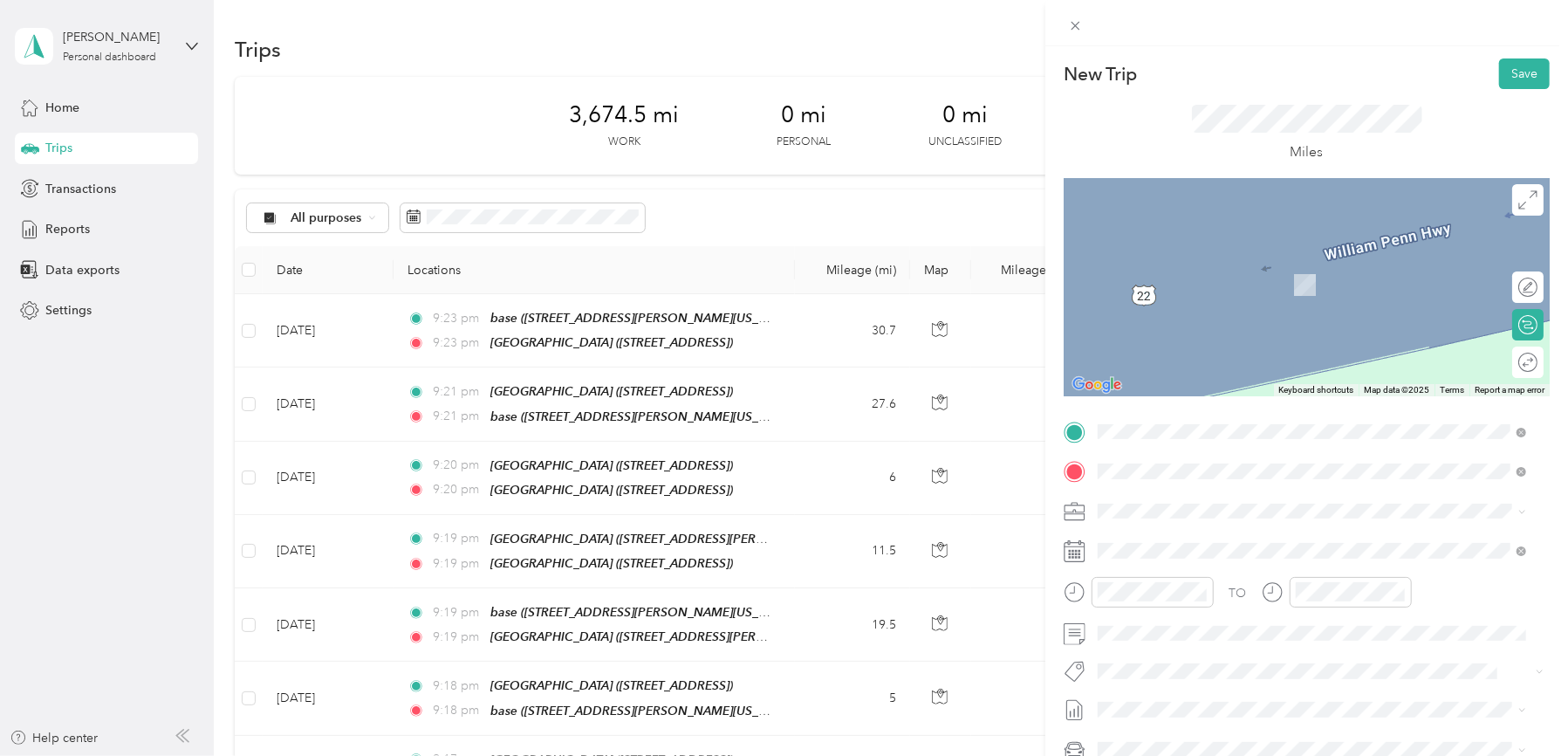 click on "[GEOGRAPHIC_DATA]" at bounding box center (1256, 660) 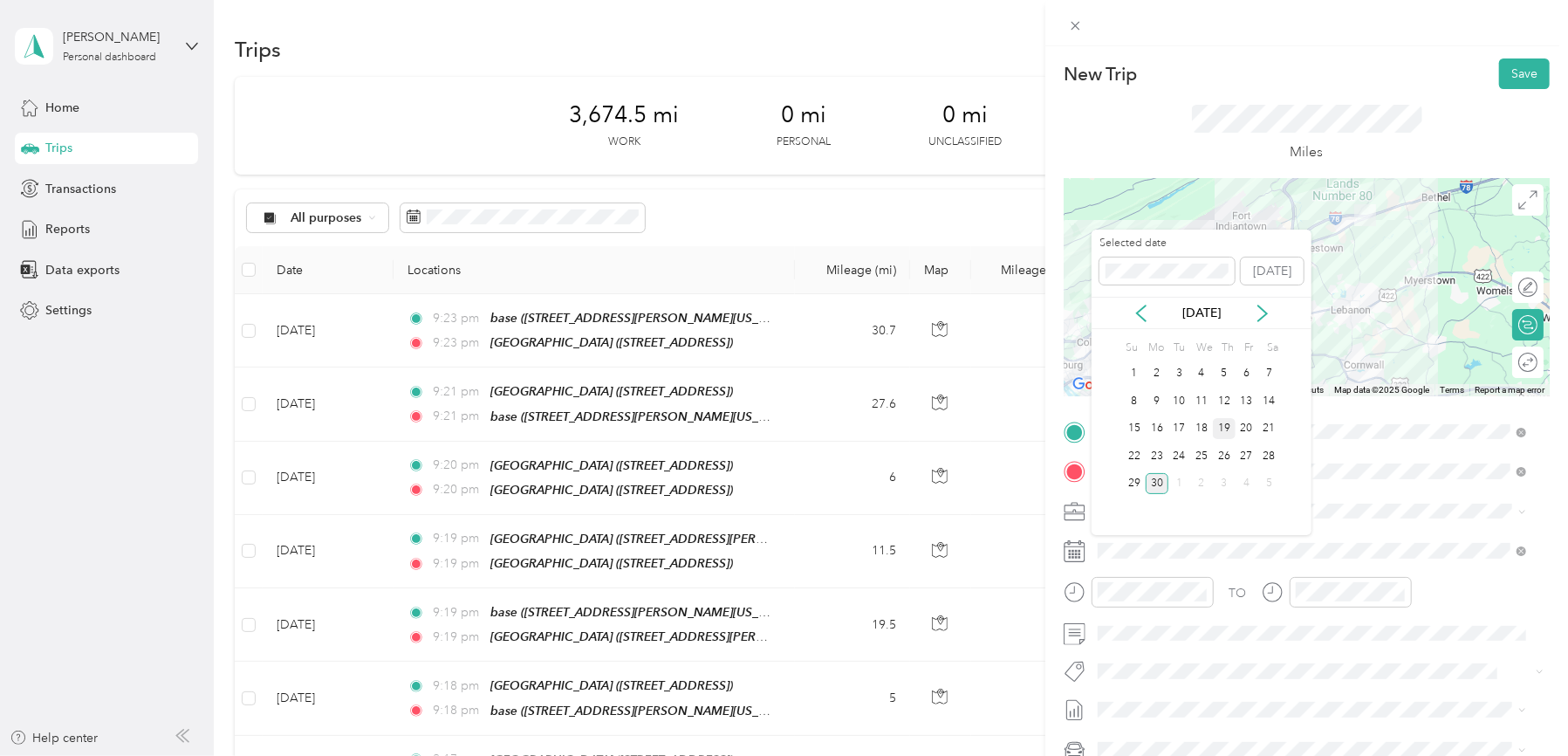 click on "19" at bounding box center [1224, 429] 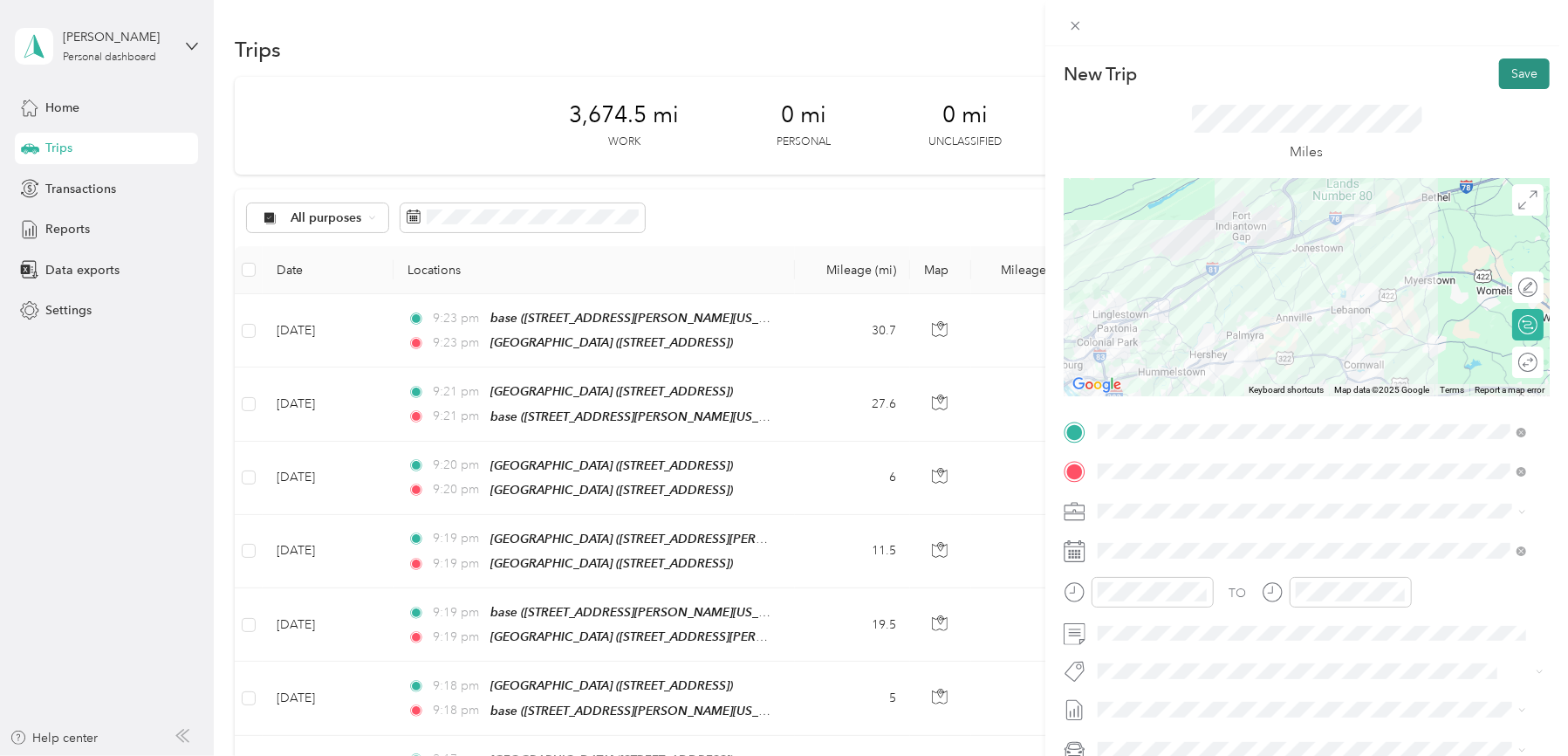click on "Save" at bounding box center (1524, 73) 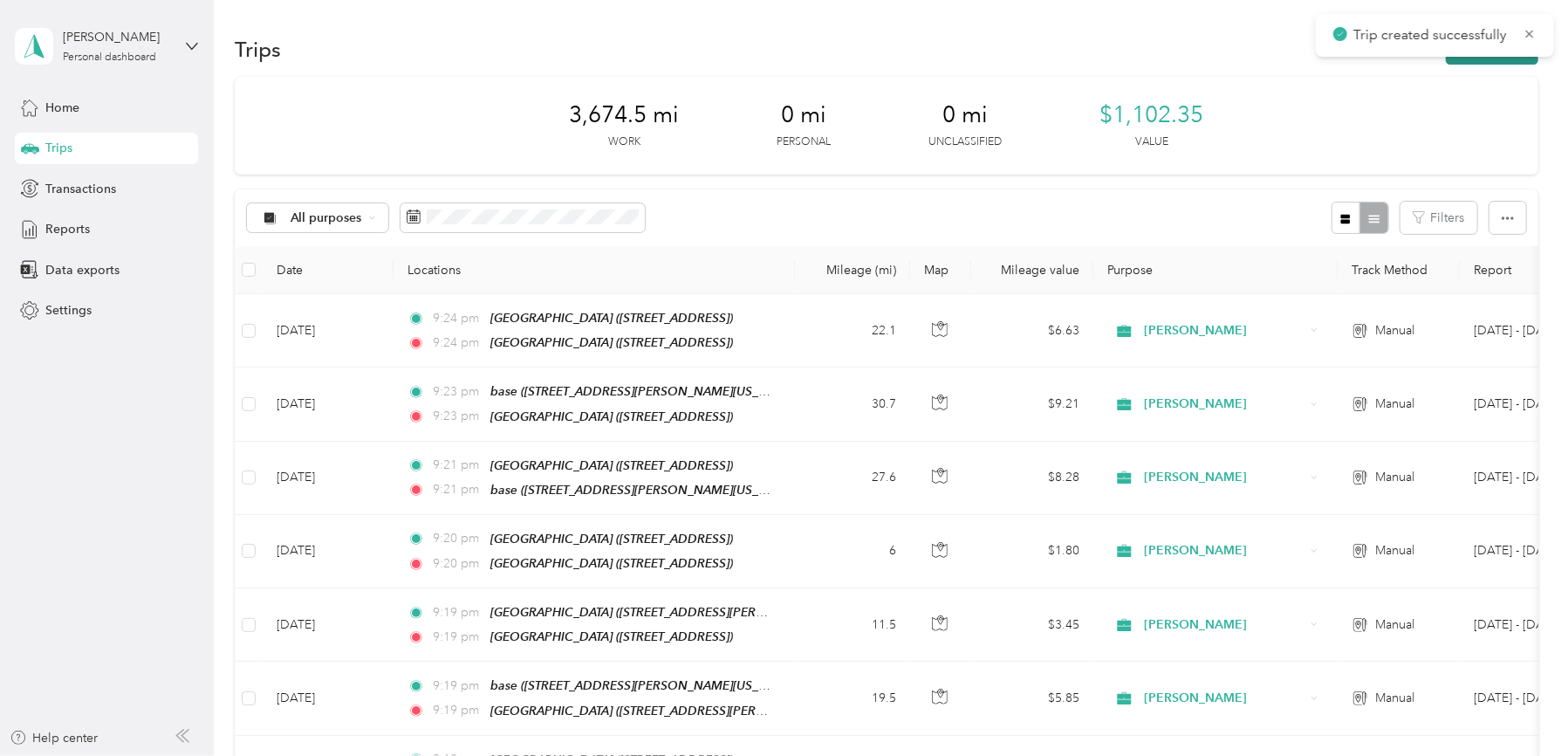 click on "New trip" at bounding box center (1492, 49) 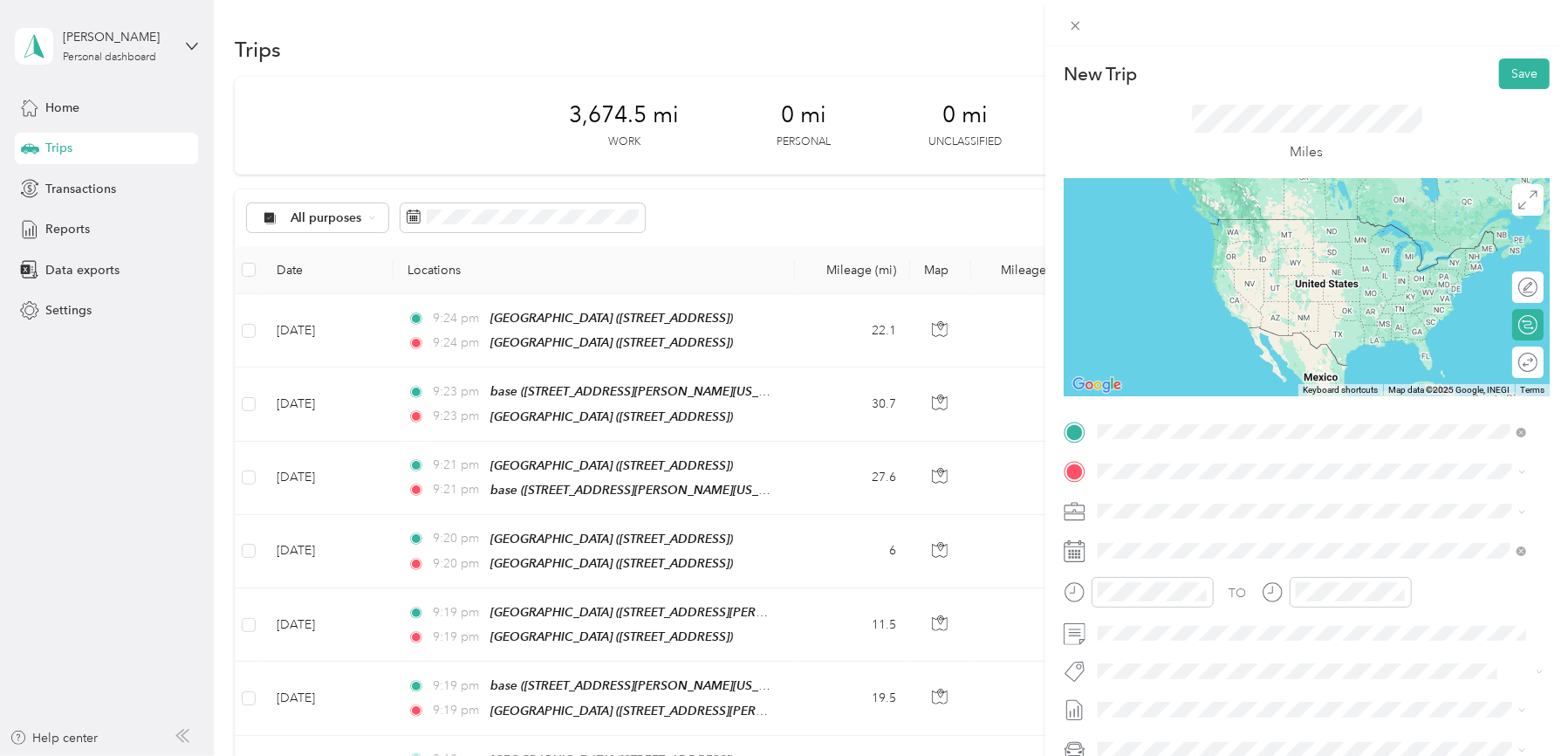 click on "[GEOGRAPHIC_DATA]" at bounding box center (1256, 620) 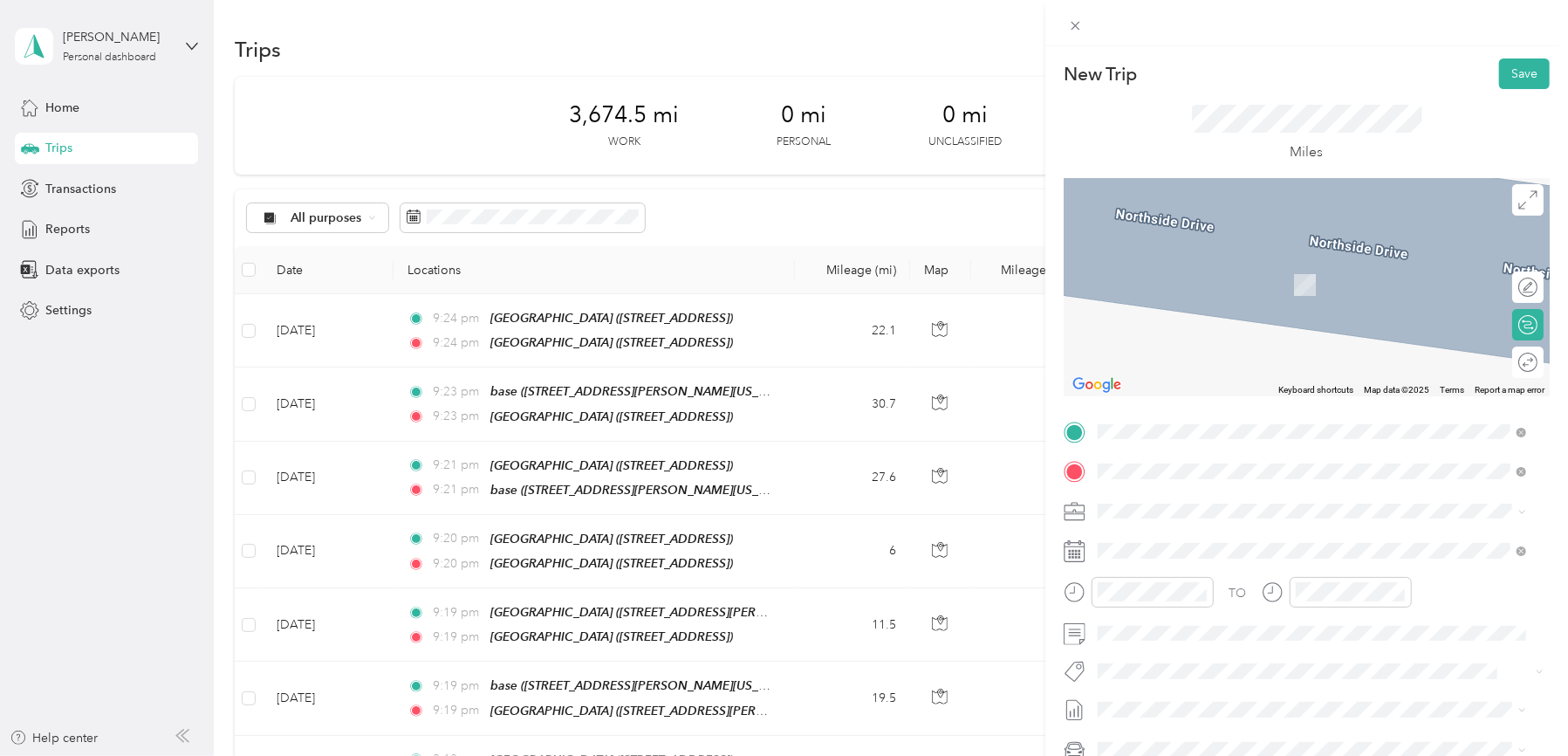 click on "Redners Warehouse Market" at bounding box center (1270, 599) 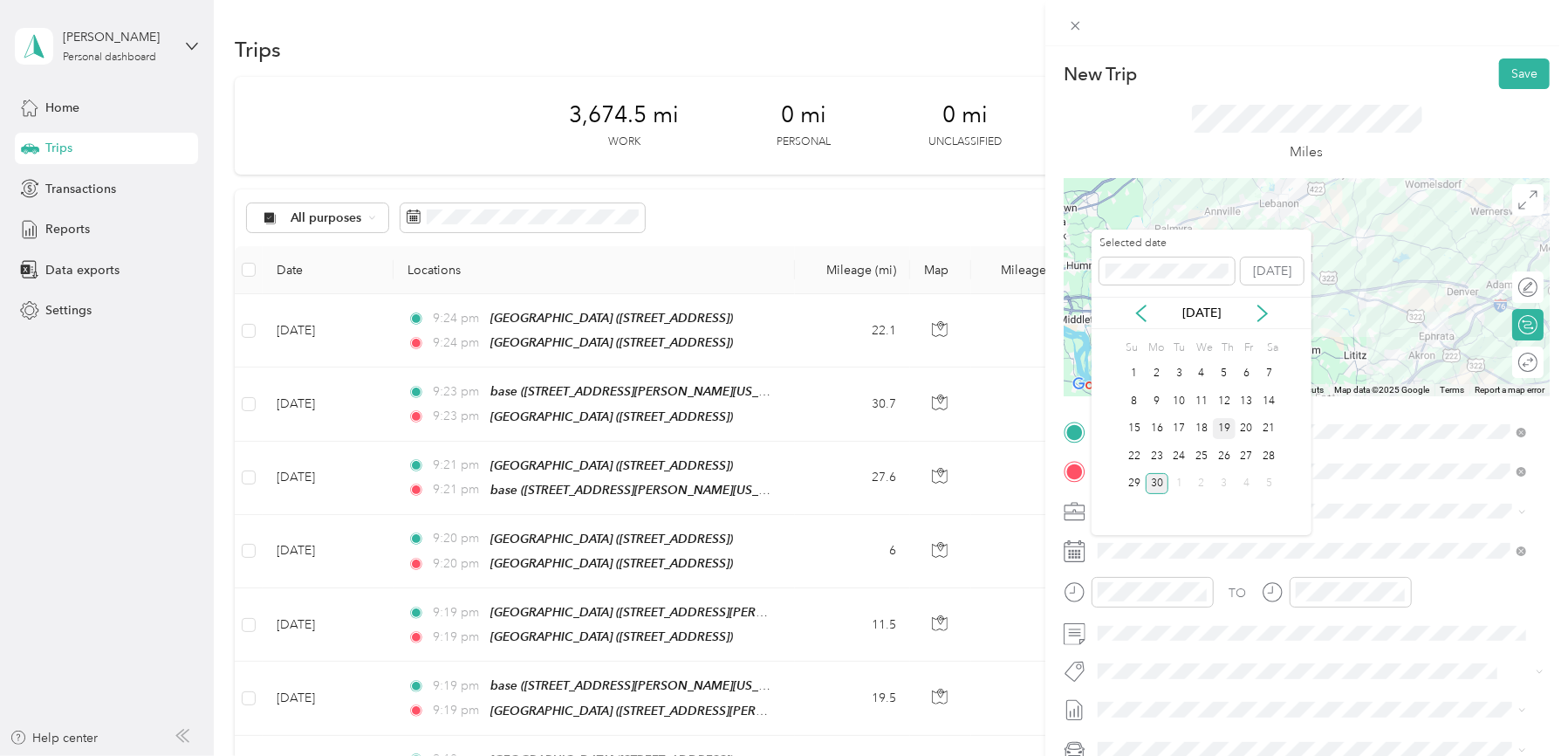 click on "19" at bounding box center (1224, 429) 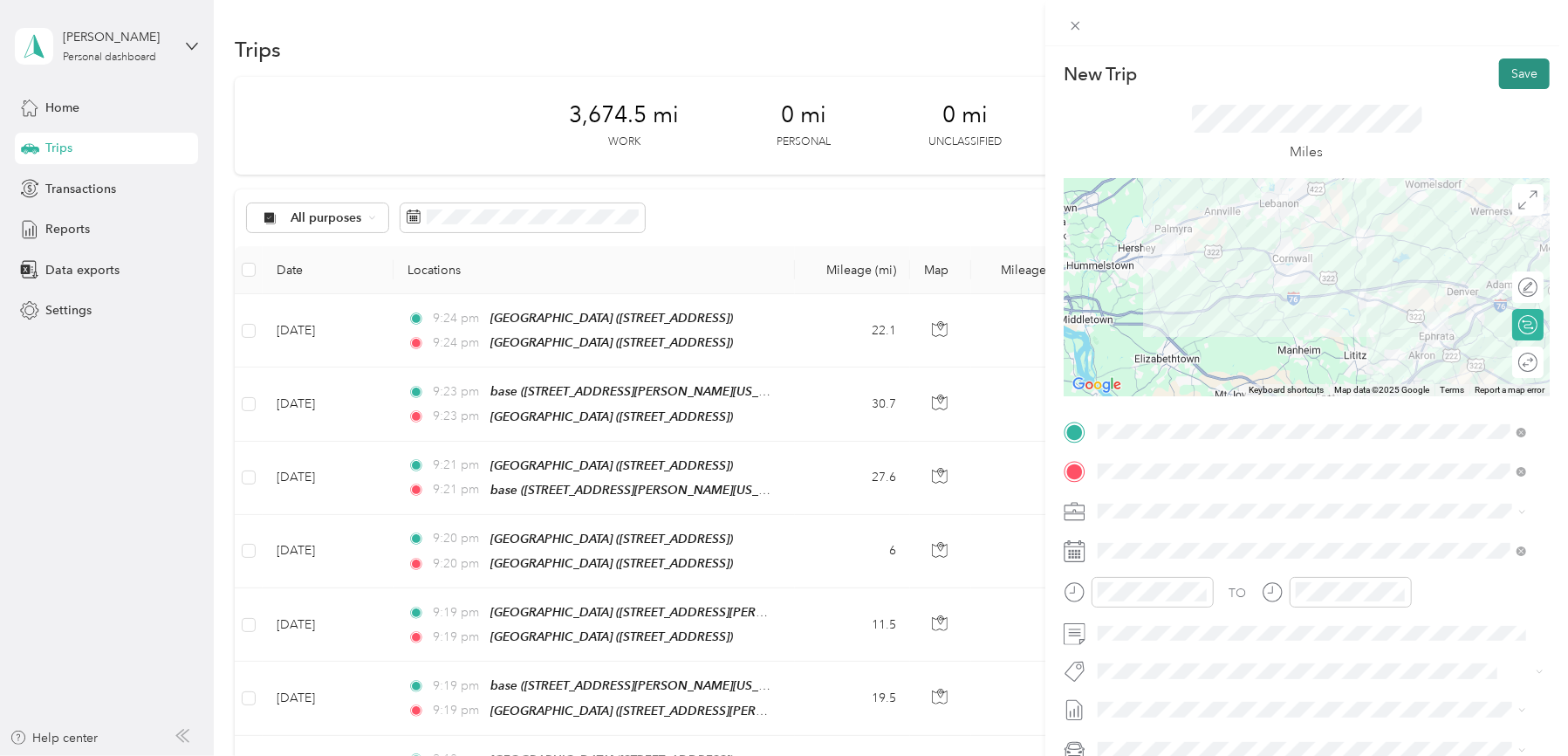 click on "Save" at bounding box center (1524, 73) 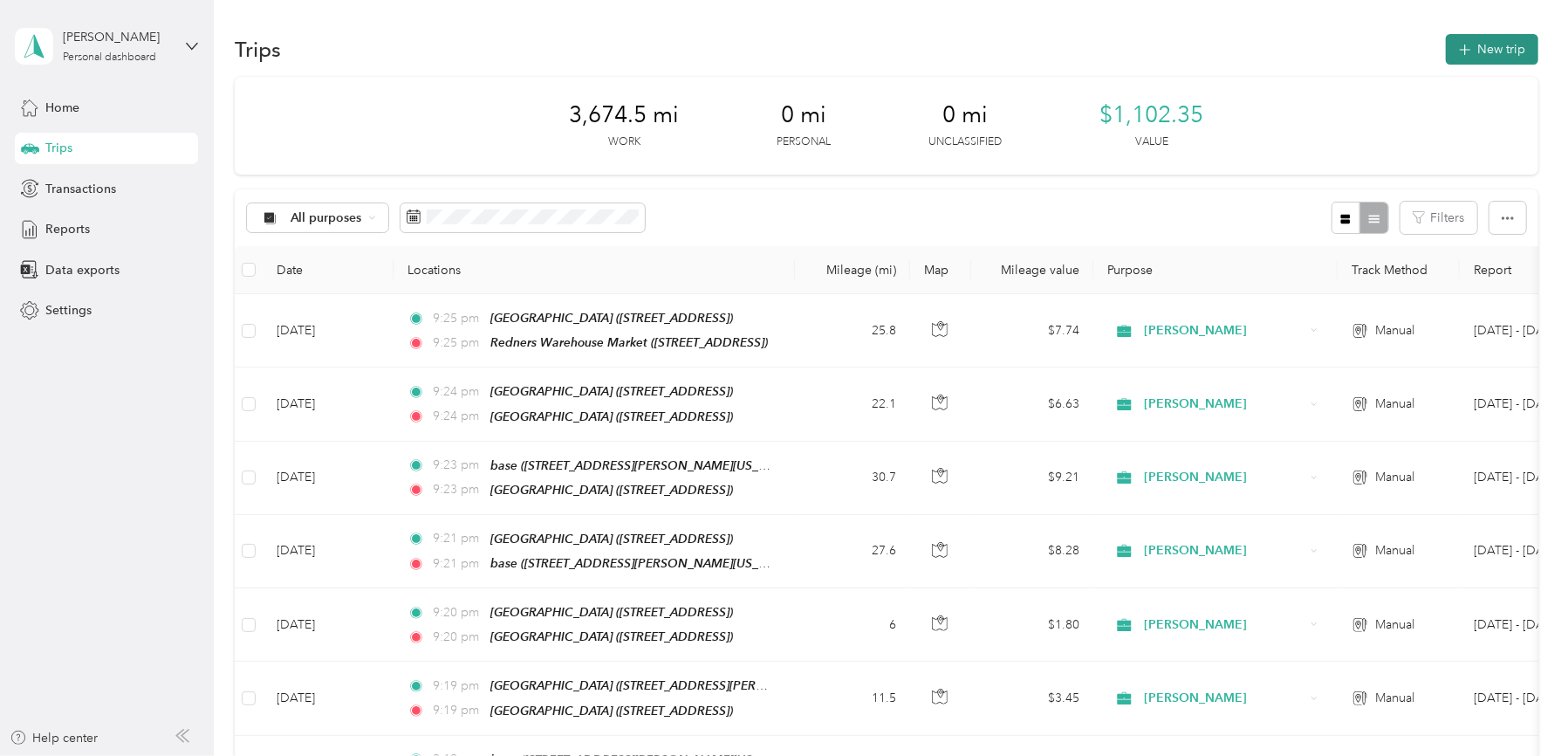 click on "New trip" at bounding box center [1492, 49] 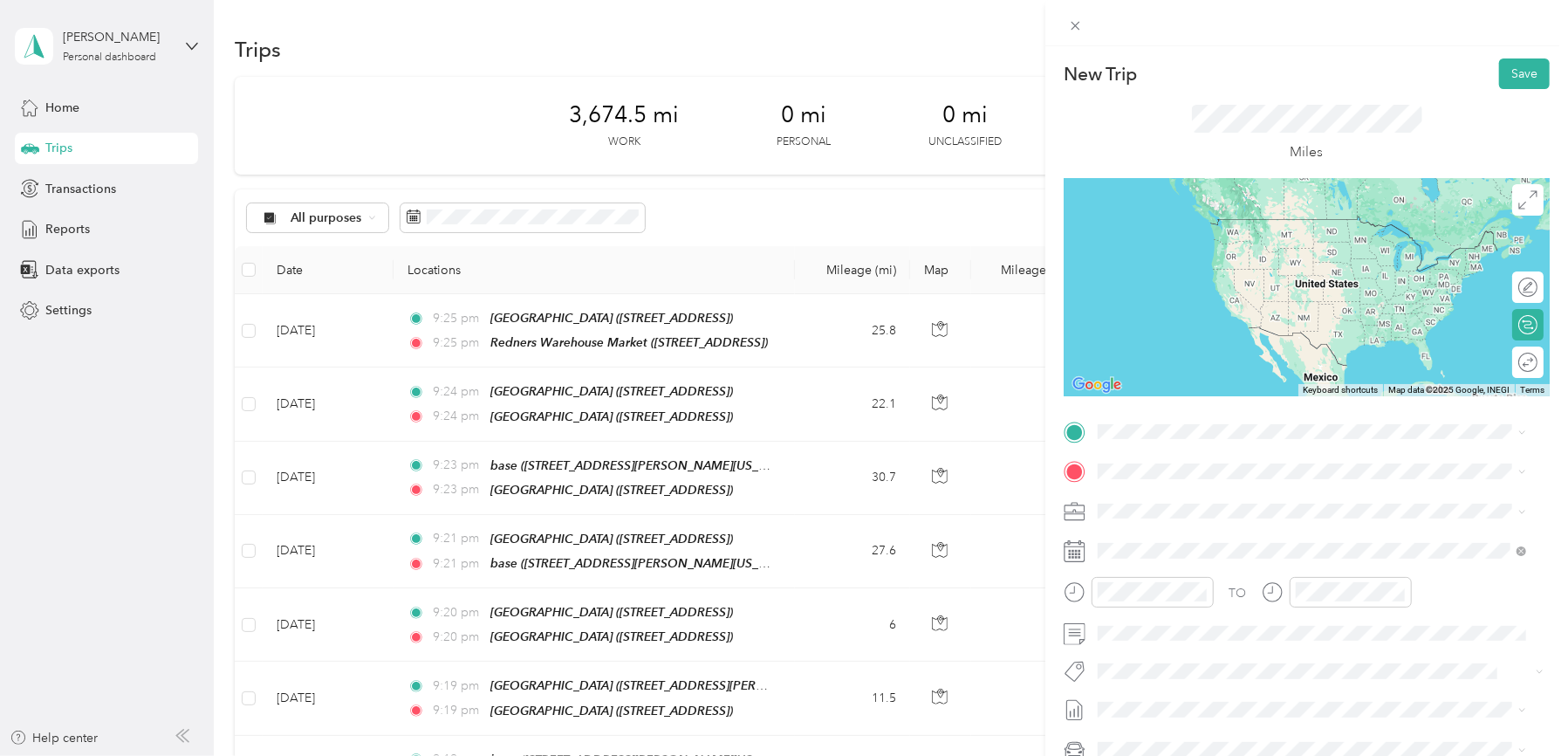 click on "Redners Warehouse Market" at bounding box center [1270, 558] 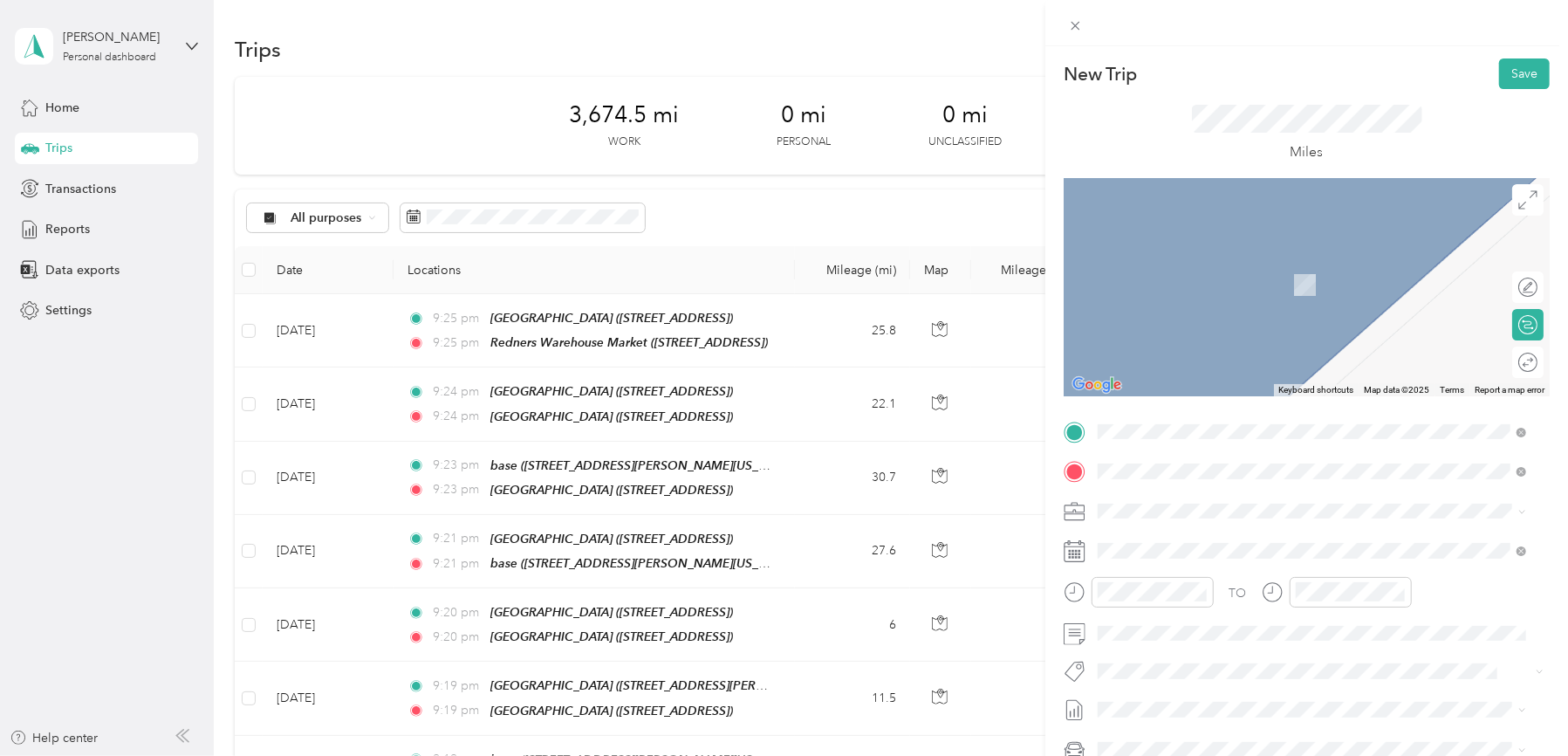 click on "[STREET_ADDRESS][PERSON_NAME][US_STATE]" at bounding box center (1266, 560) 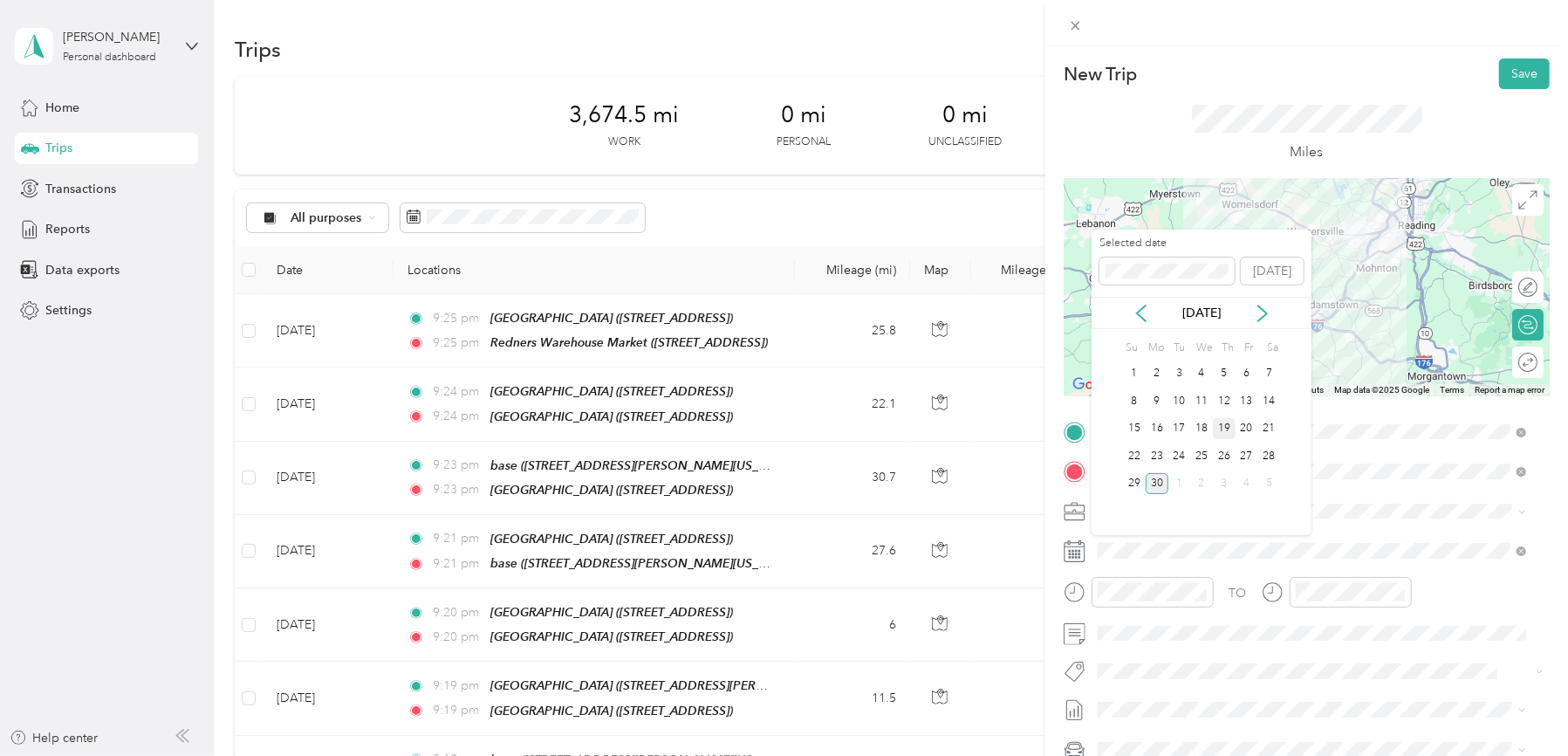 click on "19" at bounding box center (1224, 429) 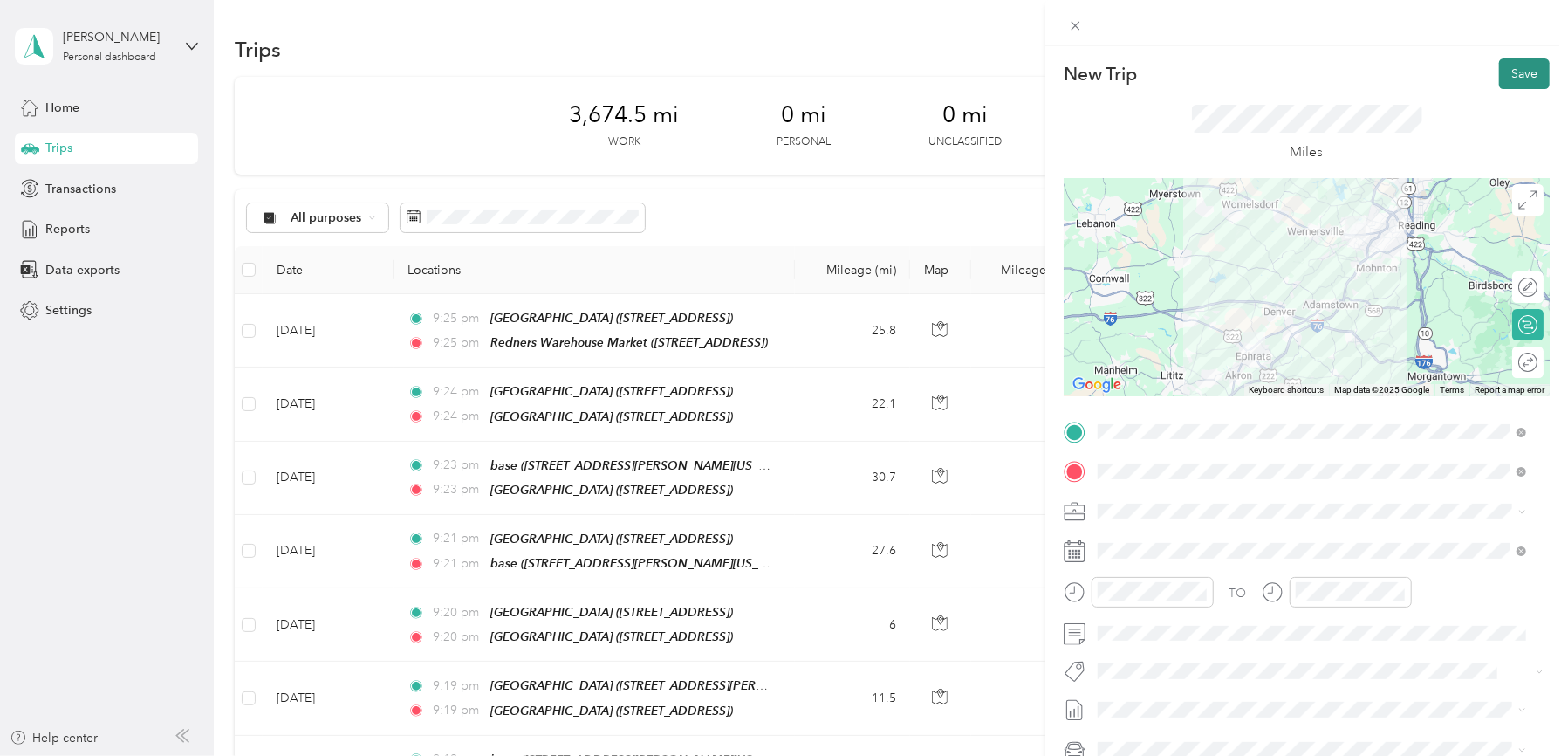 click on "Save" at bounding box center [1524, 73] 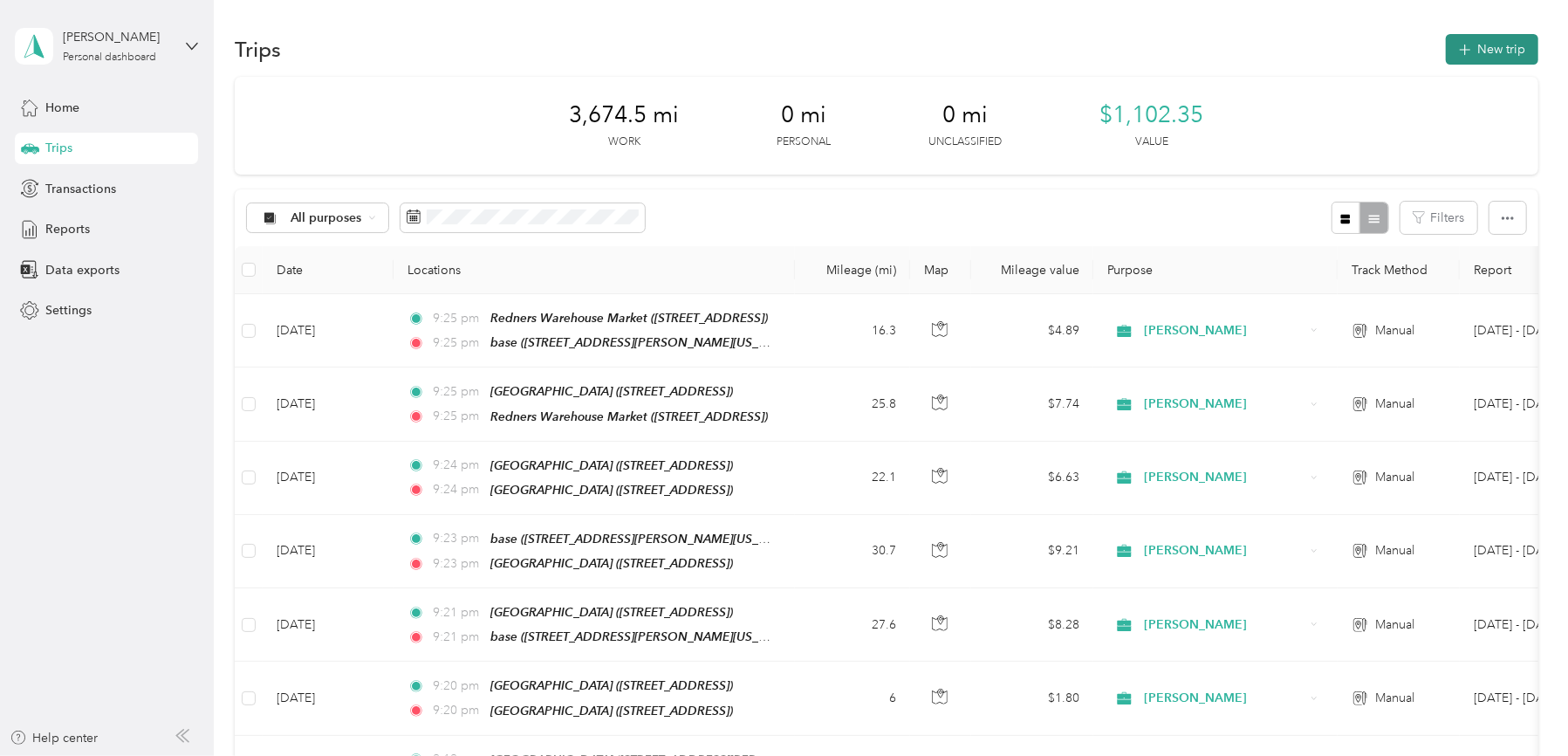 click on "New trip" at bounding box center [1492, 49] 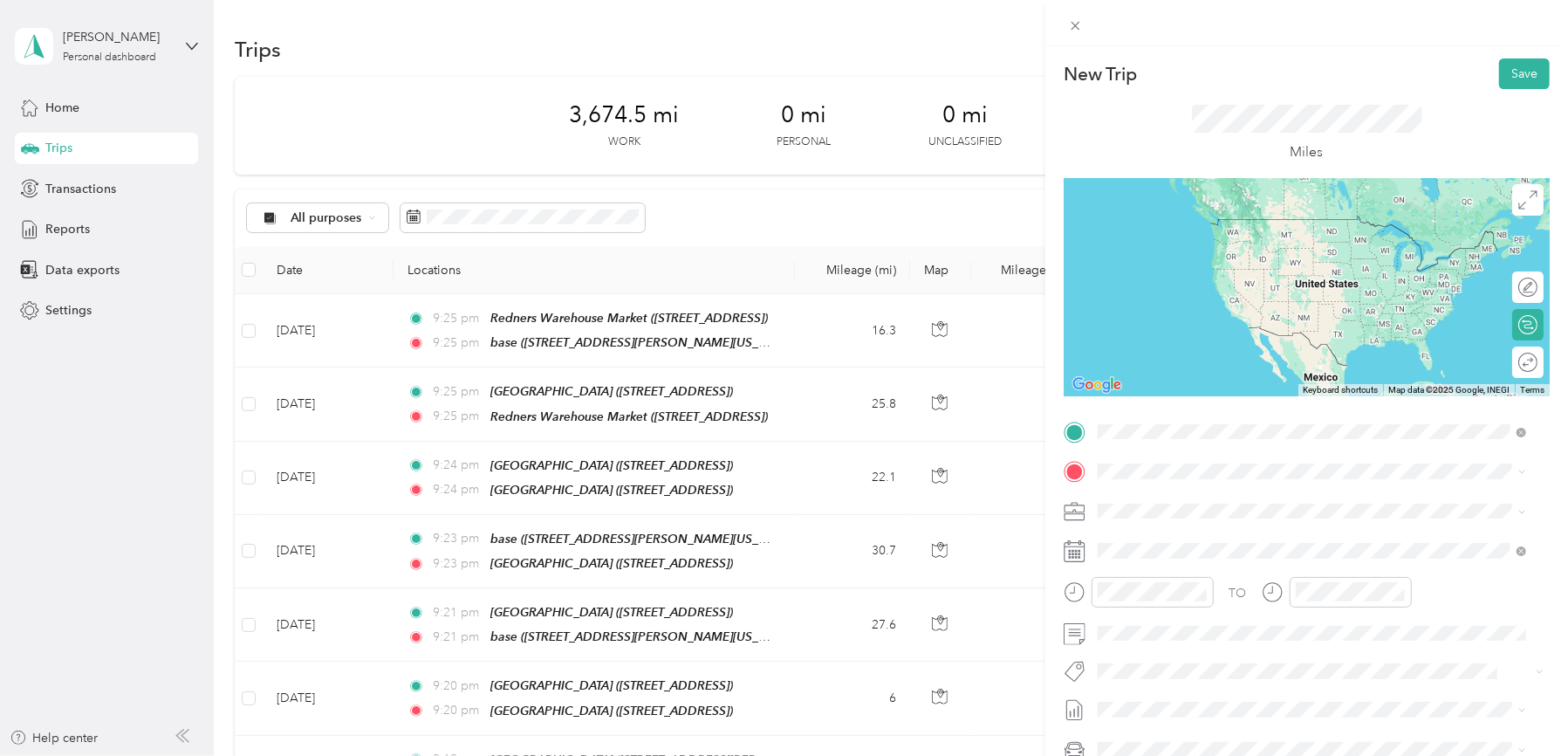 click on "base [STREET_ADDRESS][PERSON_NAME][US_STATE]" at bounding box center (1266, 512) 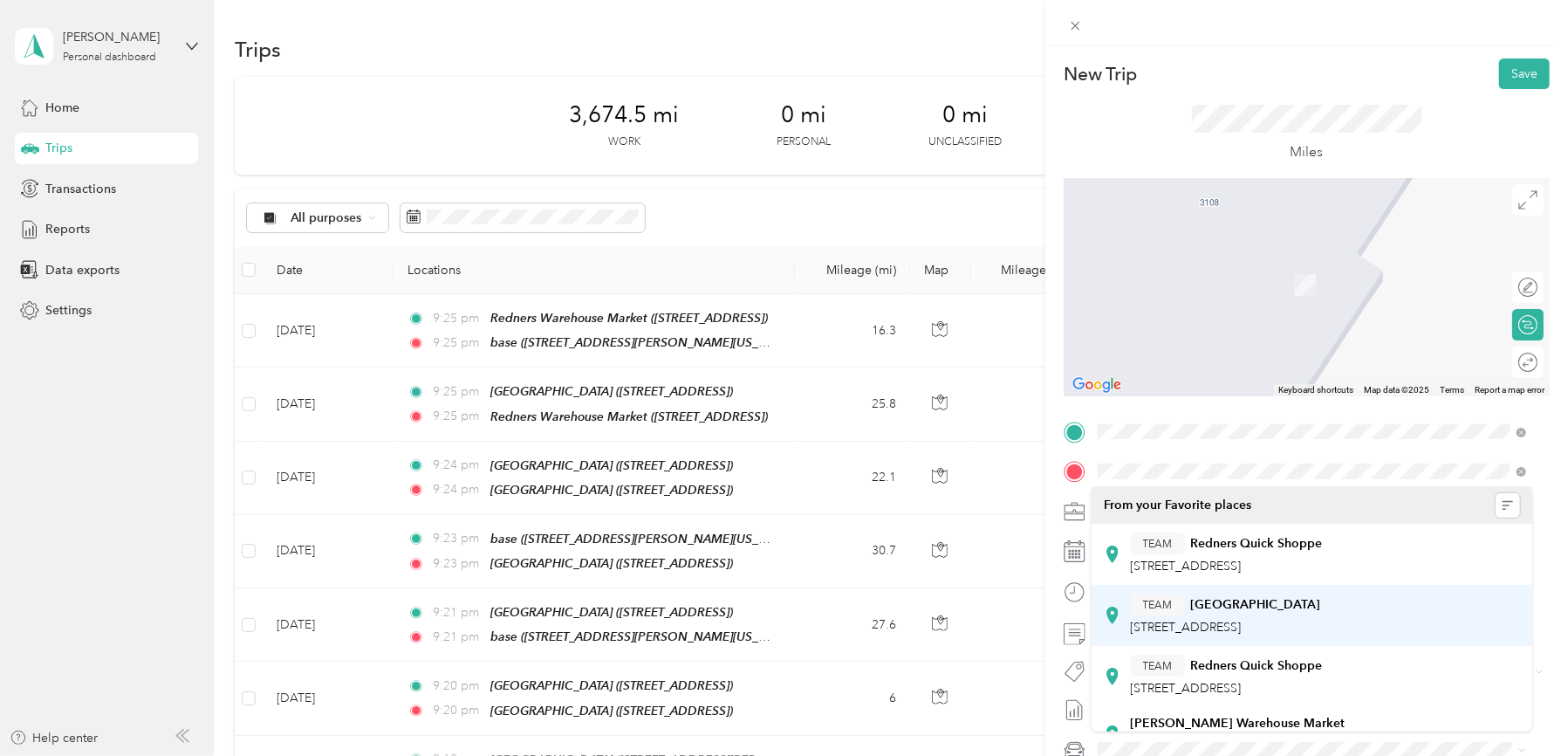 click on "[GEOGRAPHIC_DATA]" at bounding box center [1256, 605] 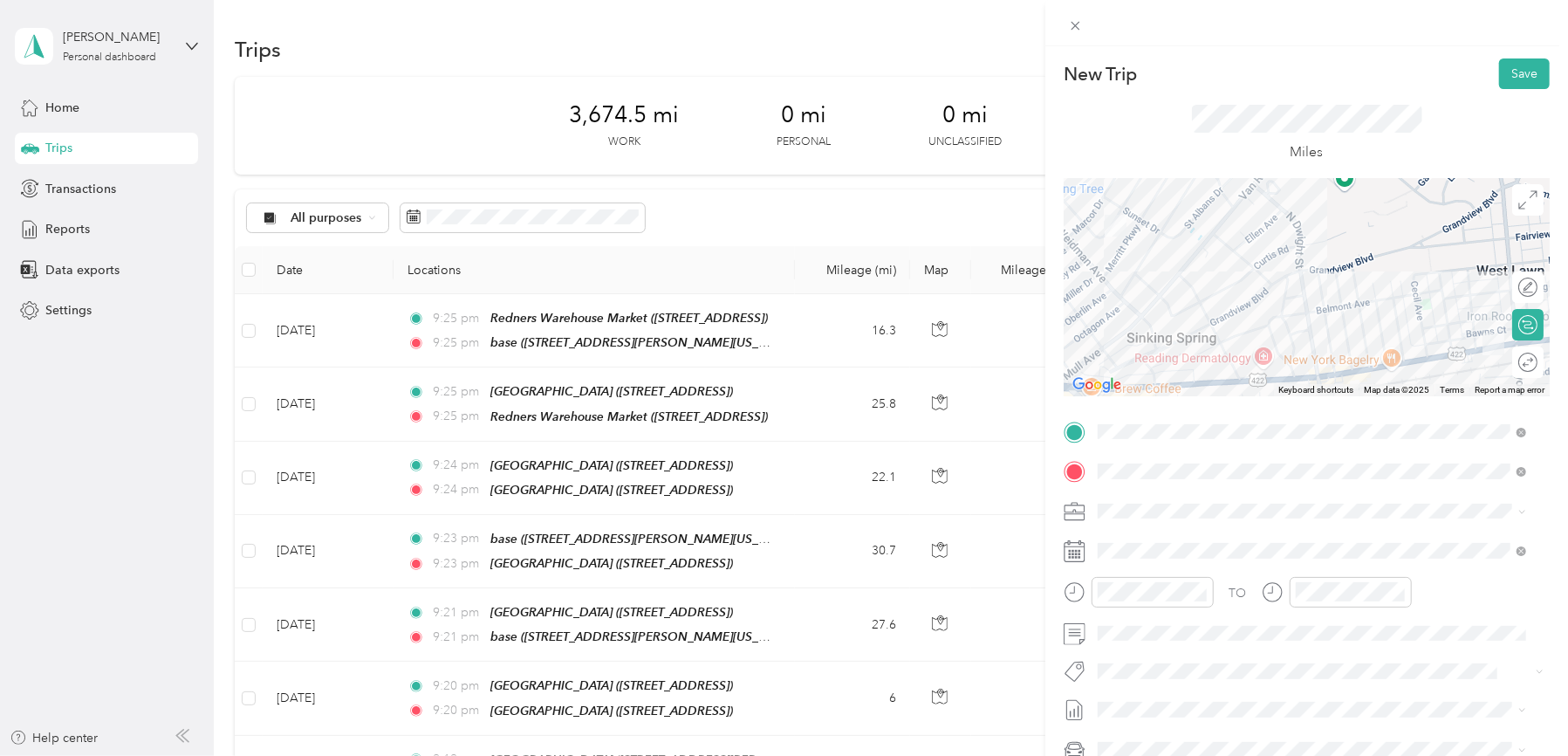 click on "[GEOGRAPHIC_DATA]" at bounding box center (1256, 605) 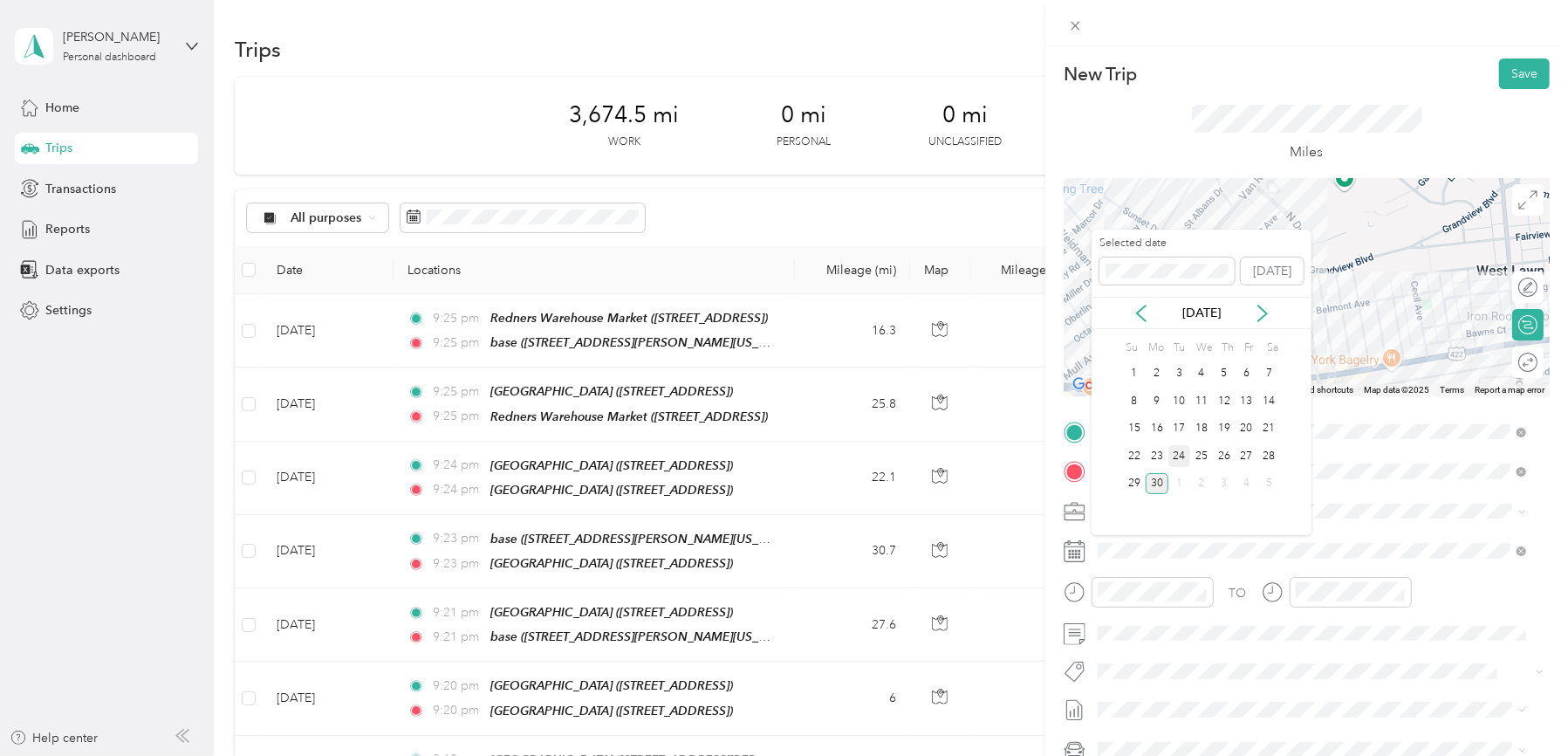 click on "24" at bounding box center [1180, 456] 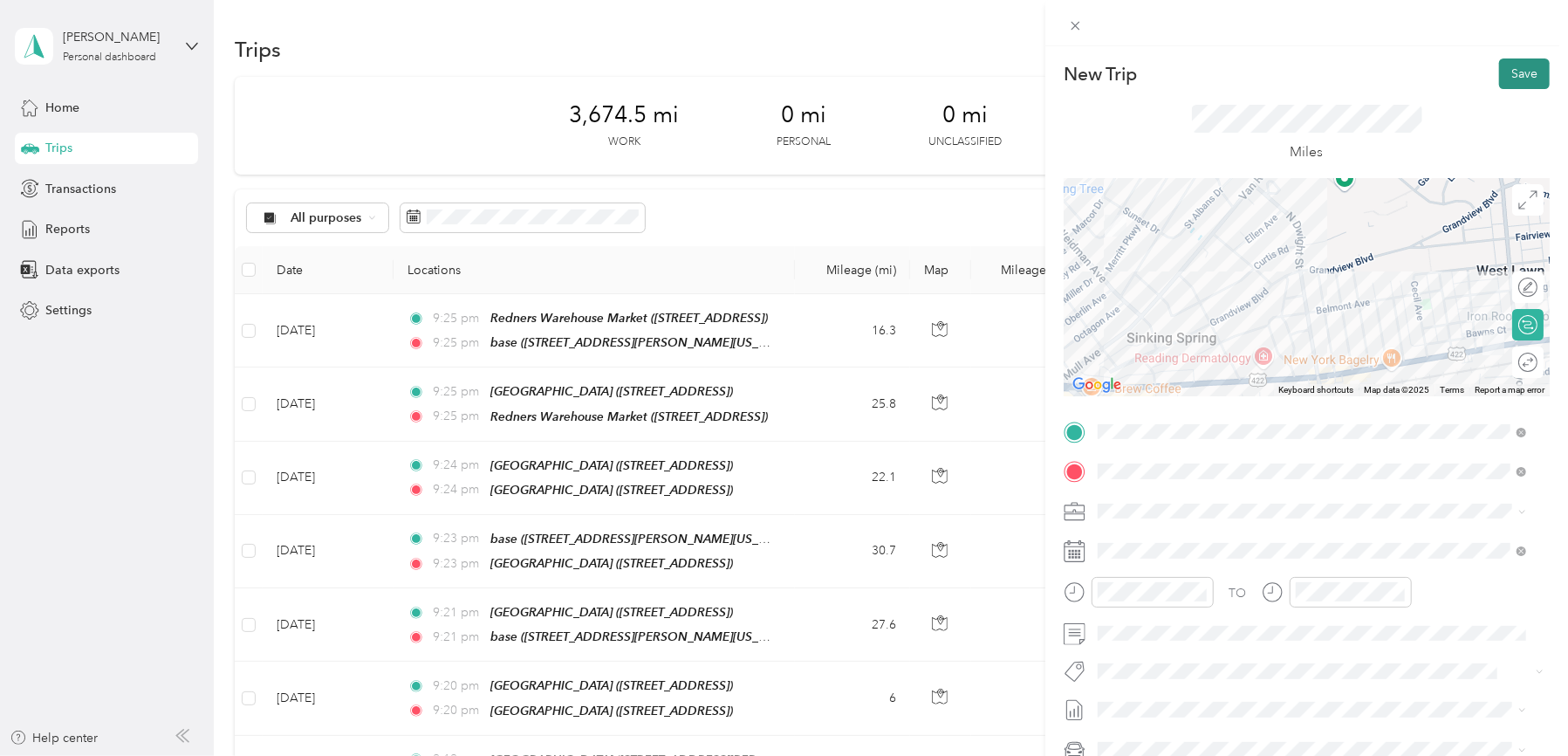 click on "Save" at bounding box center [1524, 73] 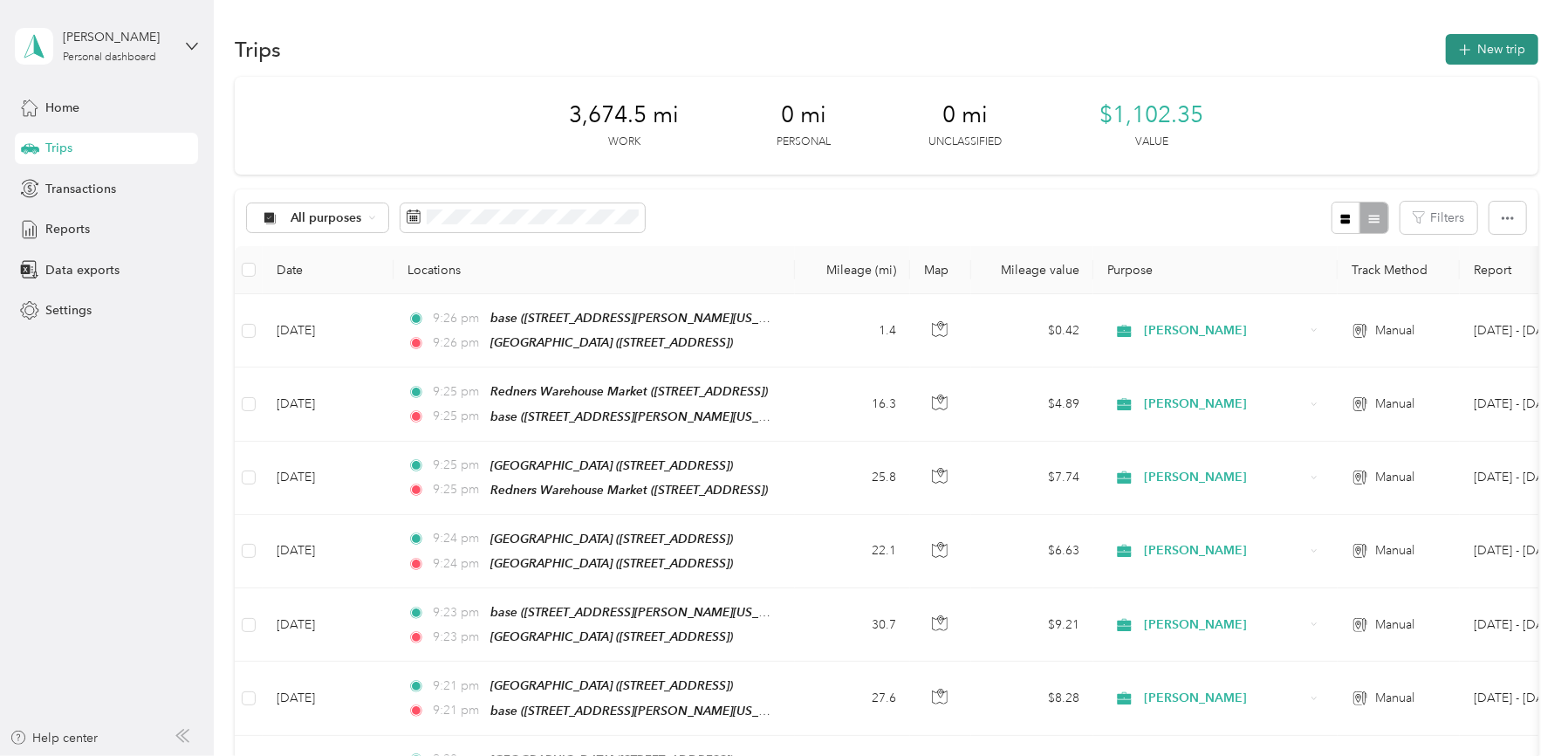 click on "New trip" at bounding box center (1492, 49) 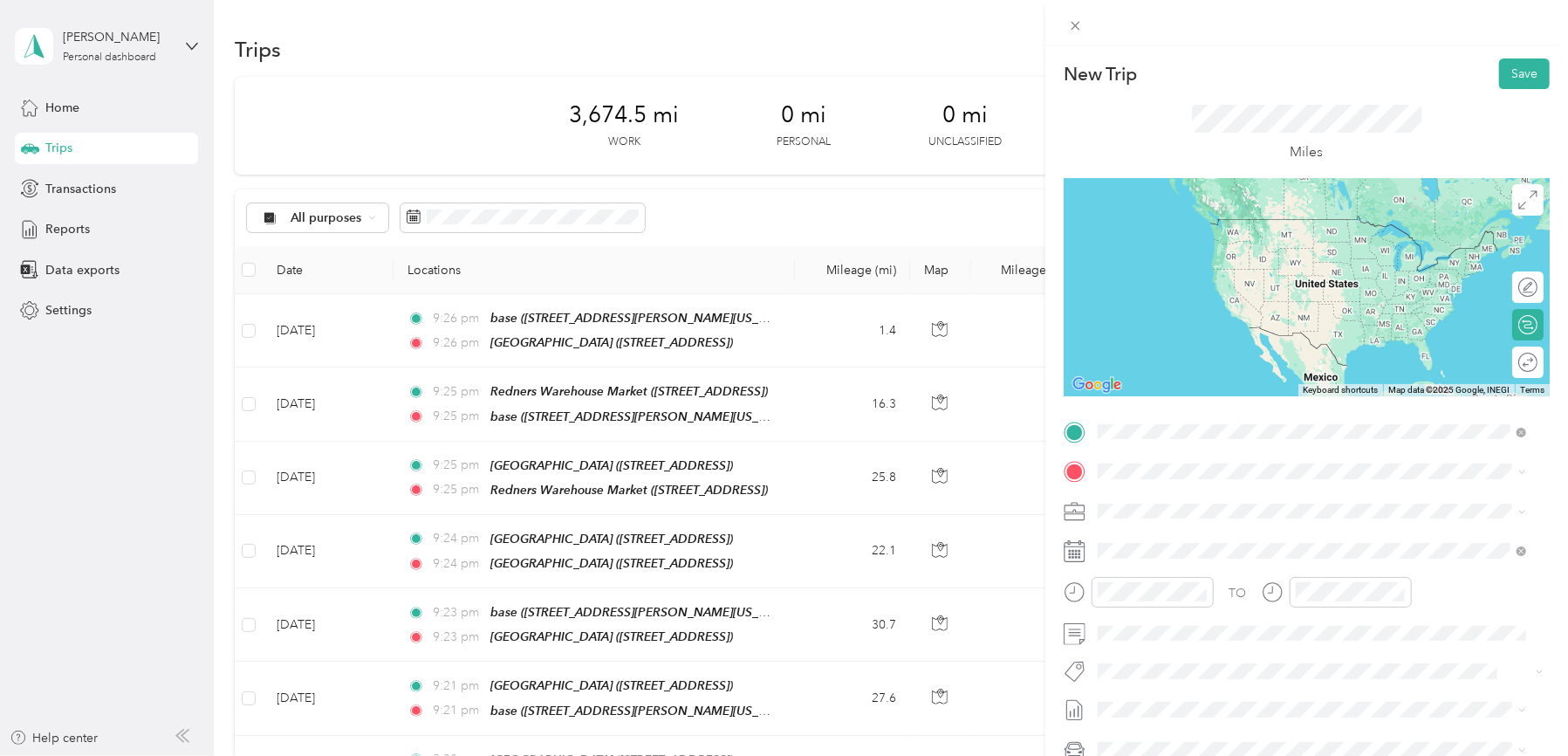 click on "[GEOGRAPHIC_DATA]" at bounding box center [1256, 565] 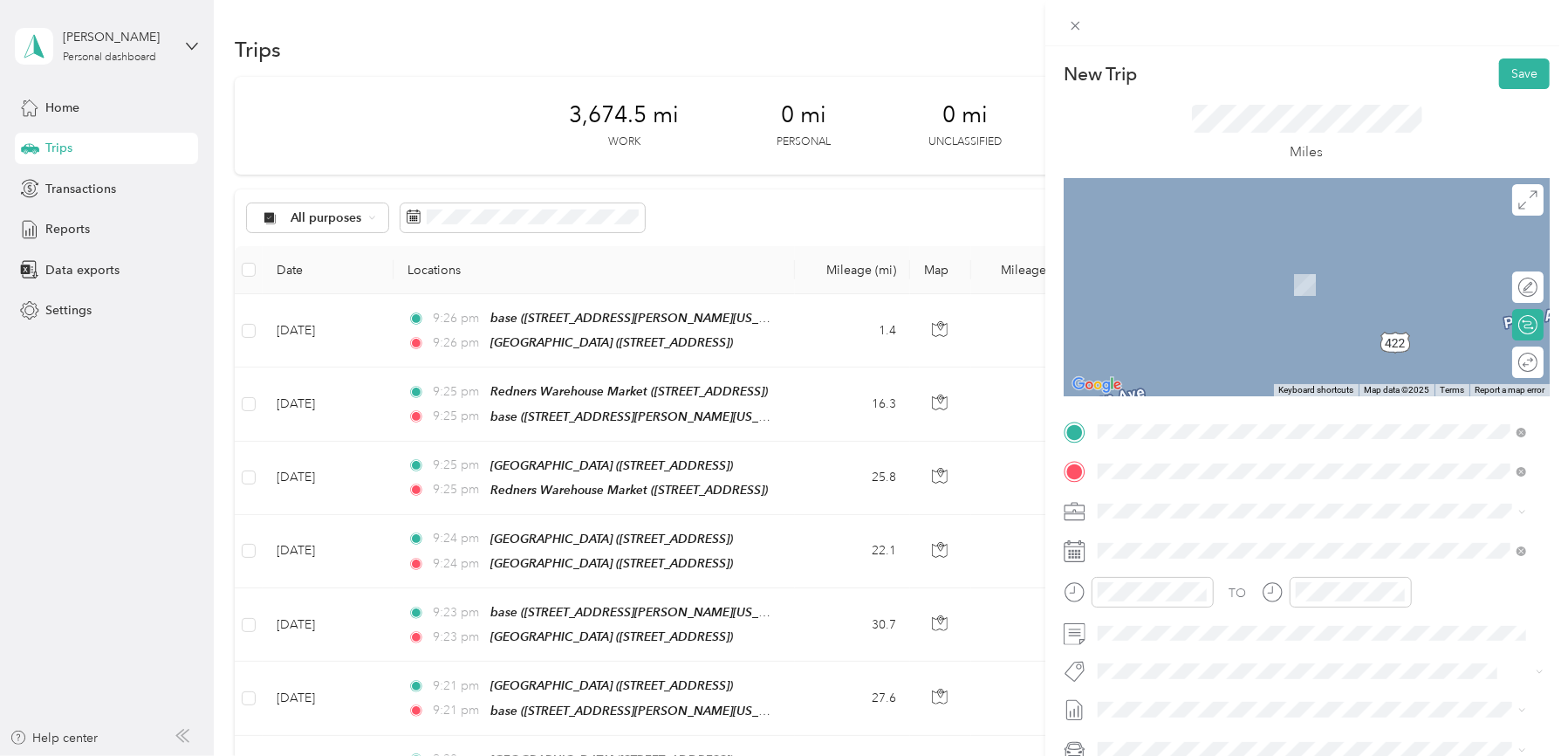 click on "[GEOGRAPHIC_DATA]" at bounding box center [1256, 544] 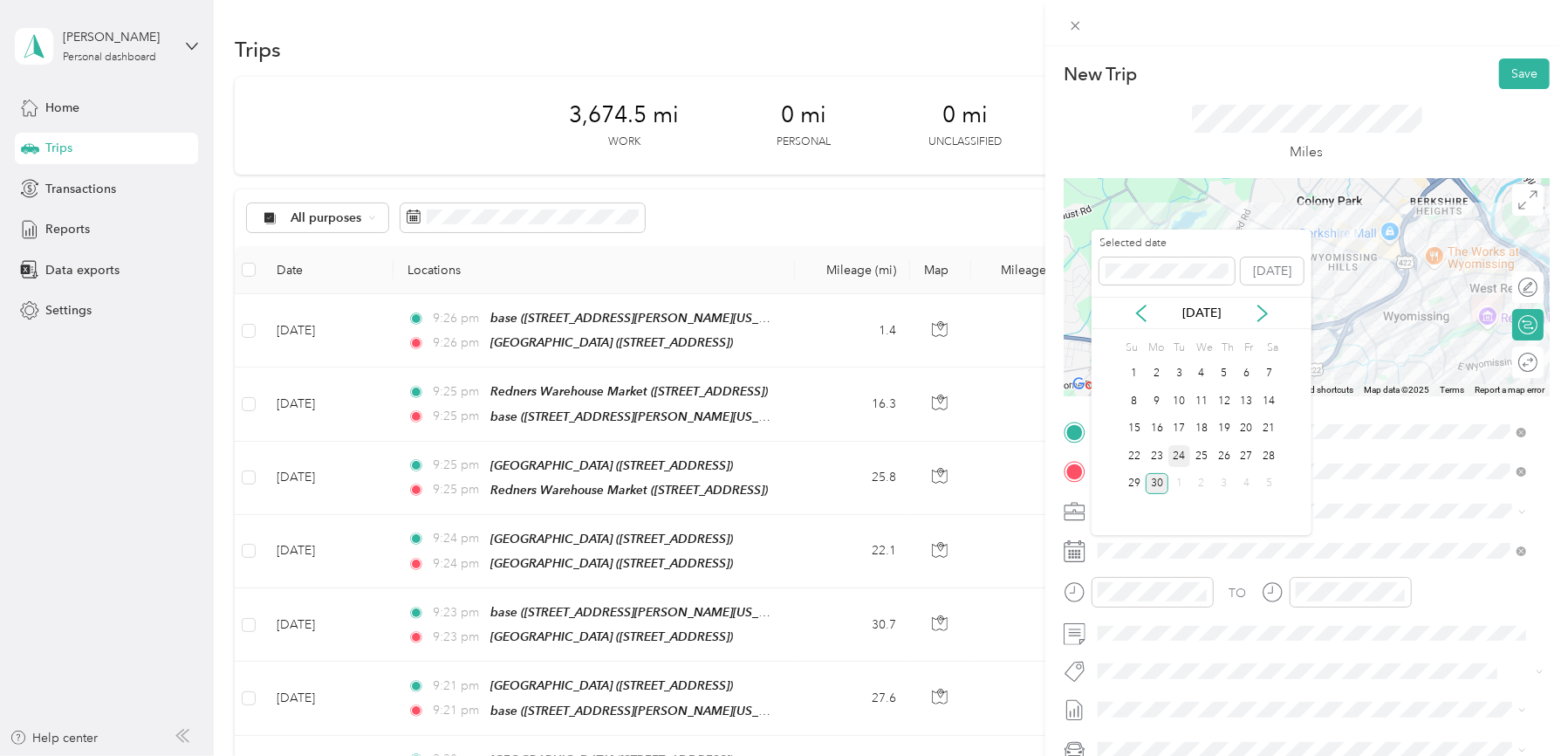 click on "24" at bounding box center [1180, 456] 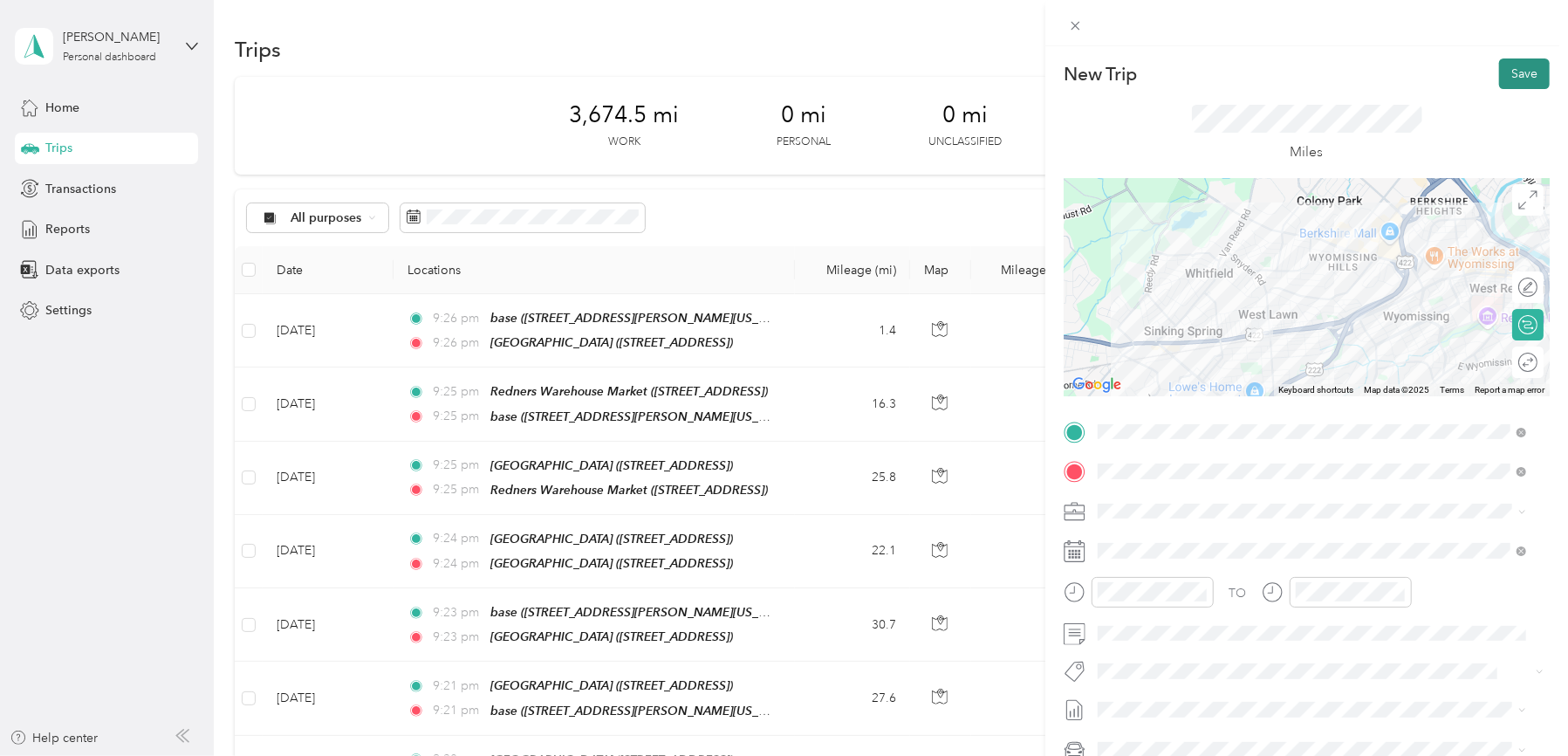 click on "Save" at bounding box center [1524, 73] 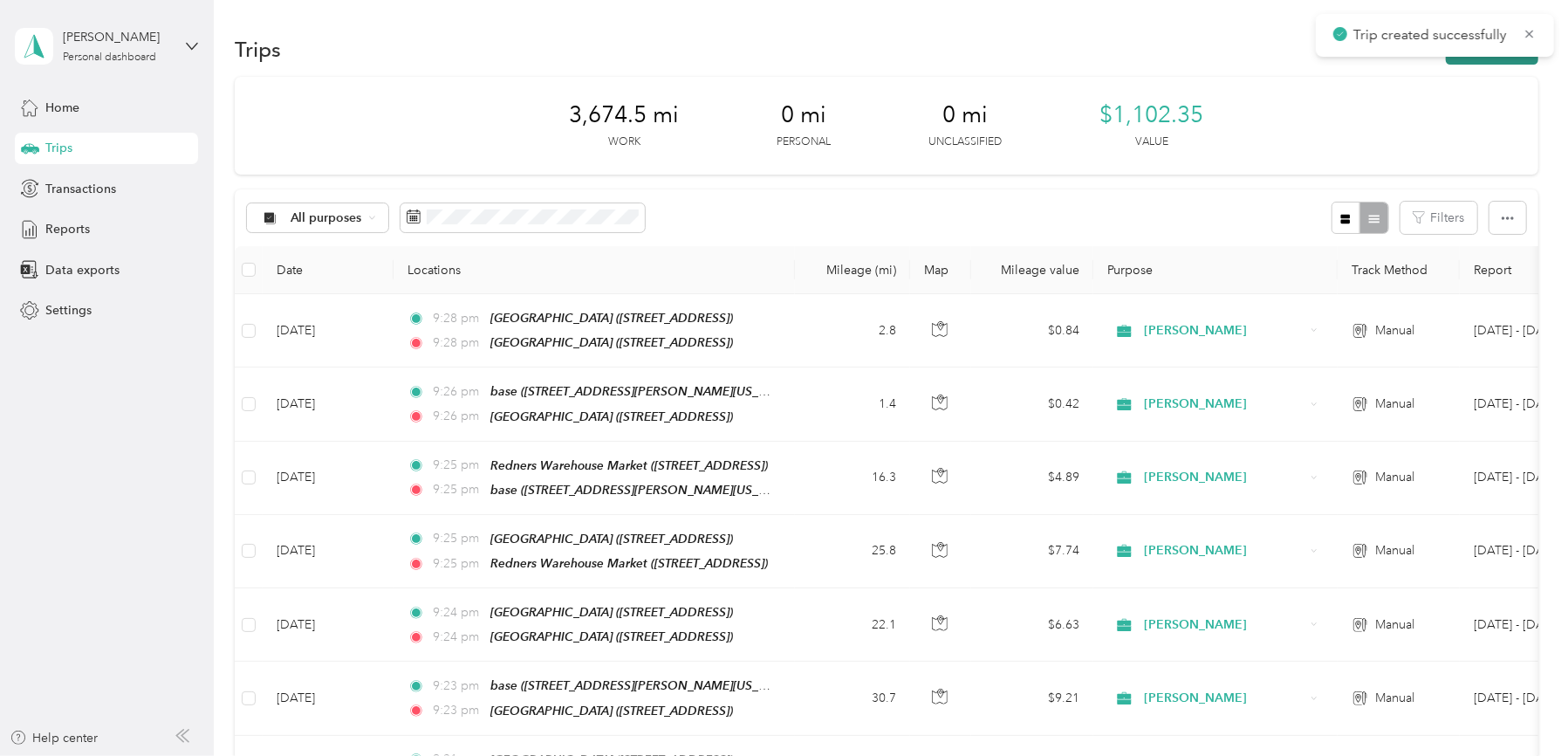 click on "New trip" at bounding box center (1492, 49) 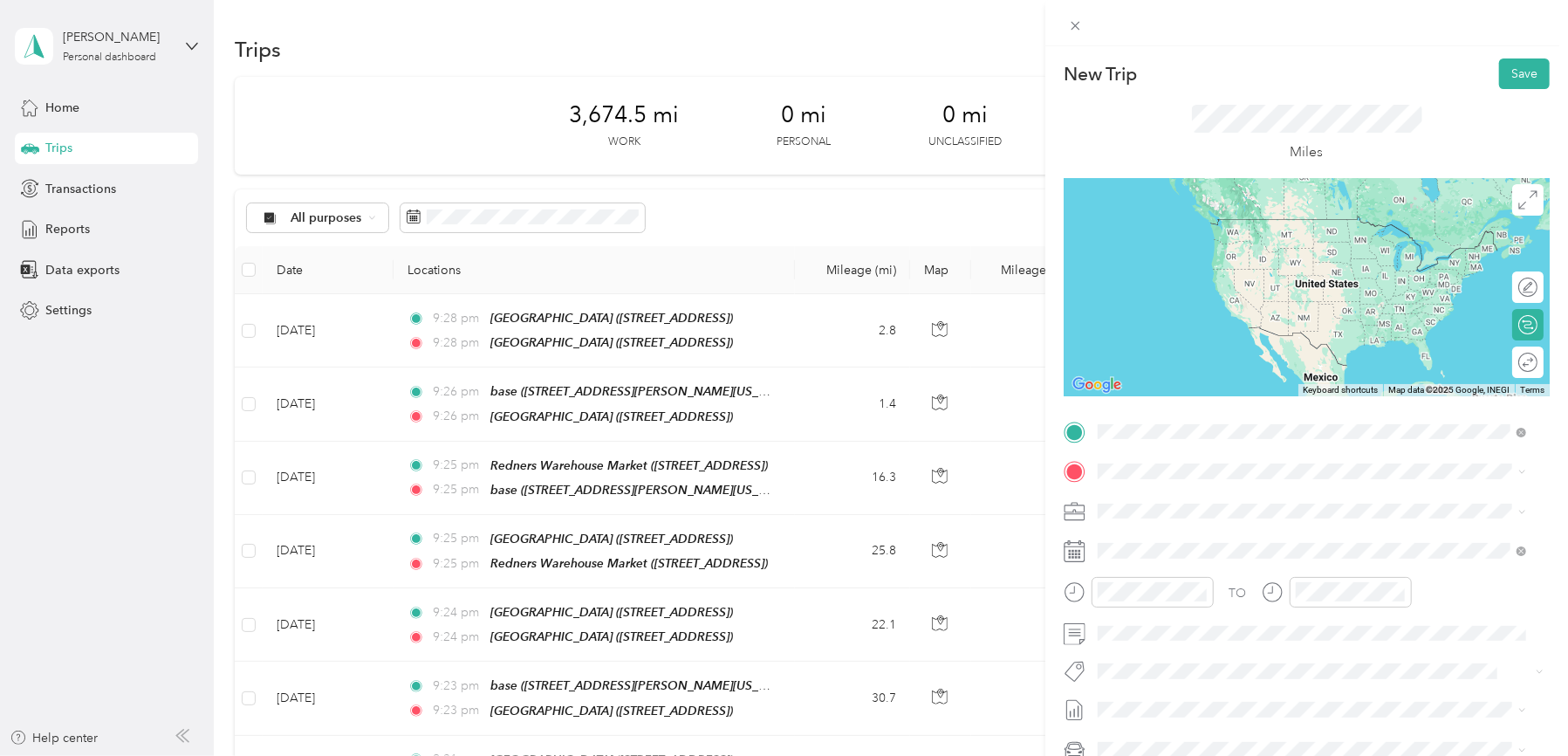 click on "TEAM [GEOGRAPHIC_DATA][STREET_ADDRESS][GEOGRAPHIC_DATA]" at bounding box center [1226, 514] 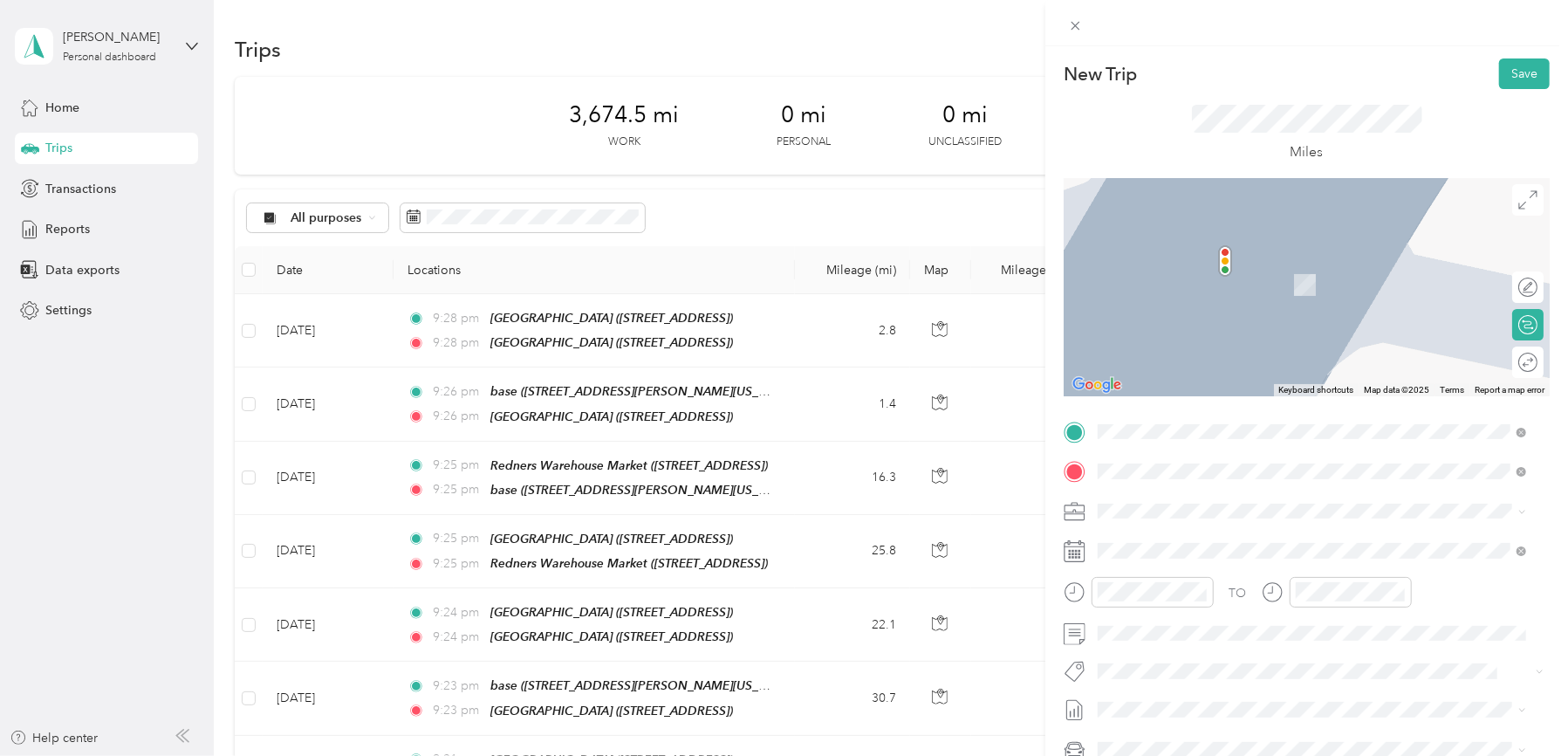 click on "[GEOGRAPHIC_DATA]" at bounding box center (1256, 544) 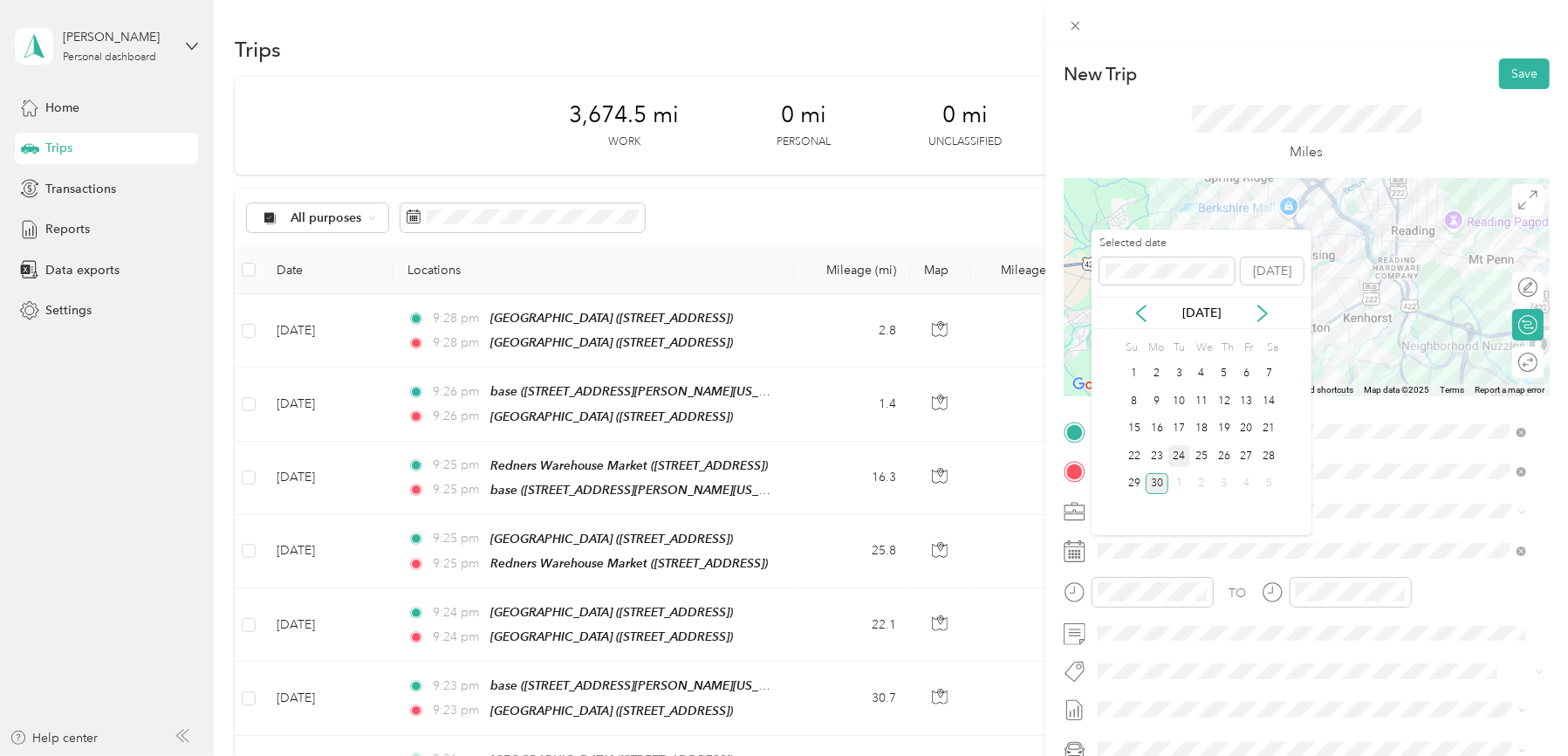 click on "24" at bounding box center [1180, 456] 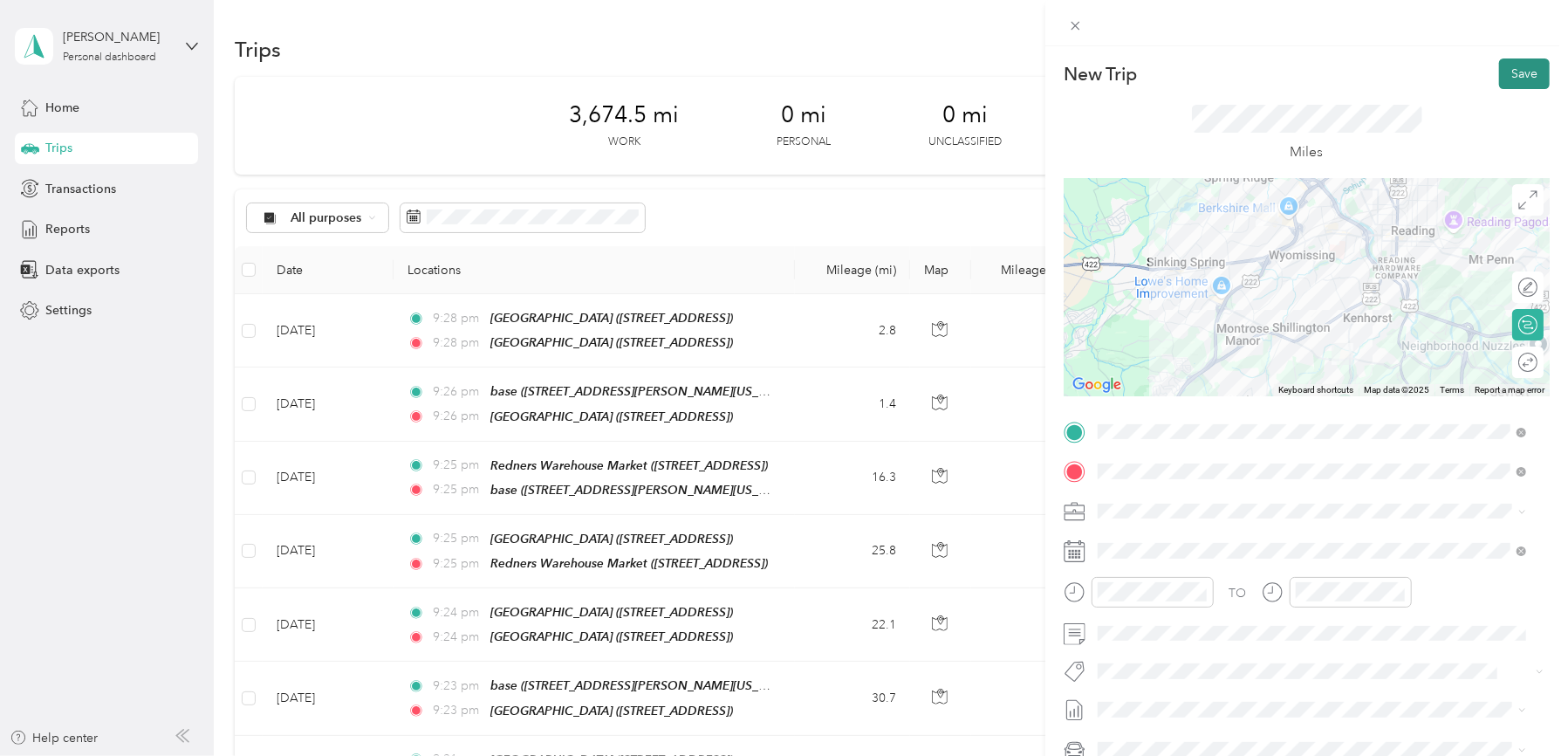 click on "Save" at bounding box center (1524, 73) 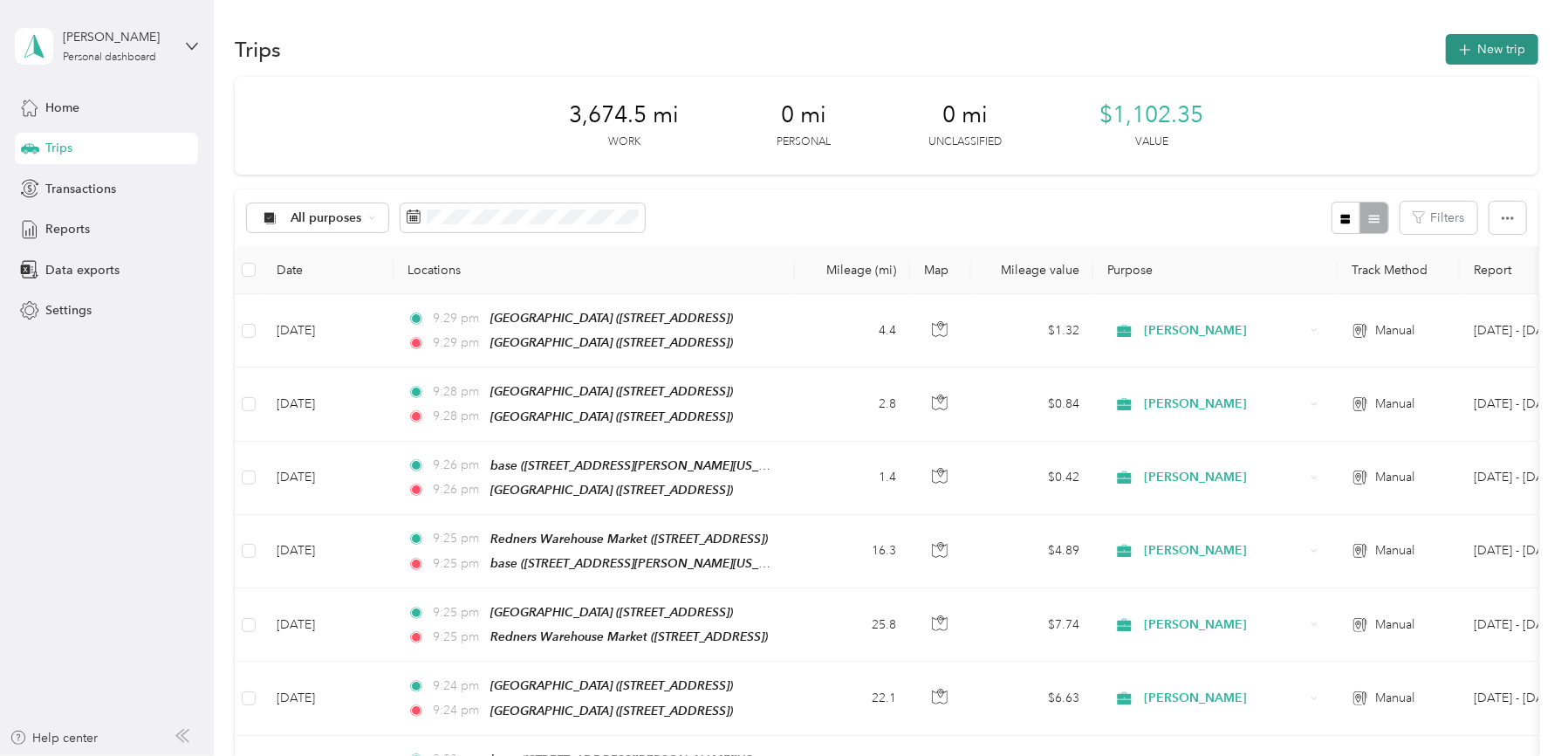 click on "New trip" at bounding box center (1492, 49) 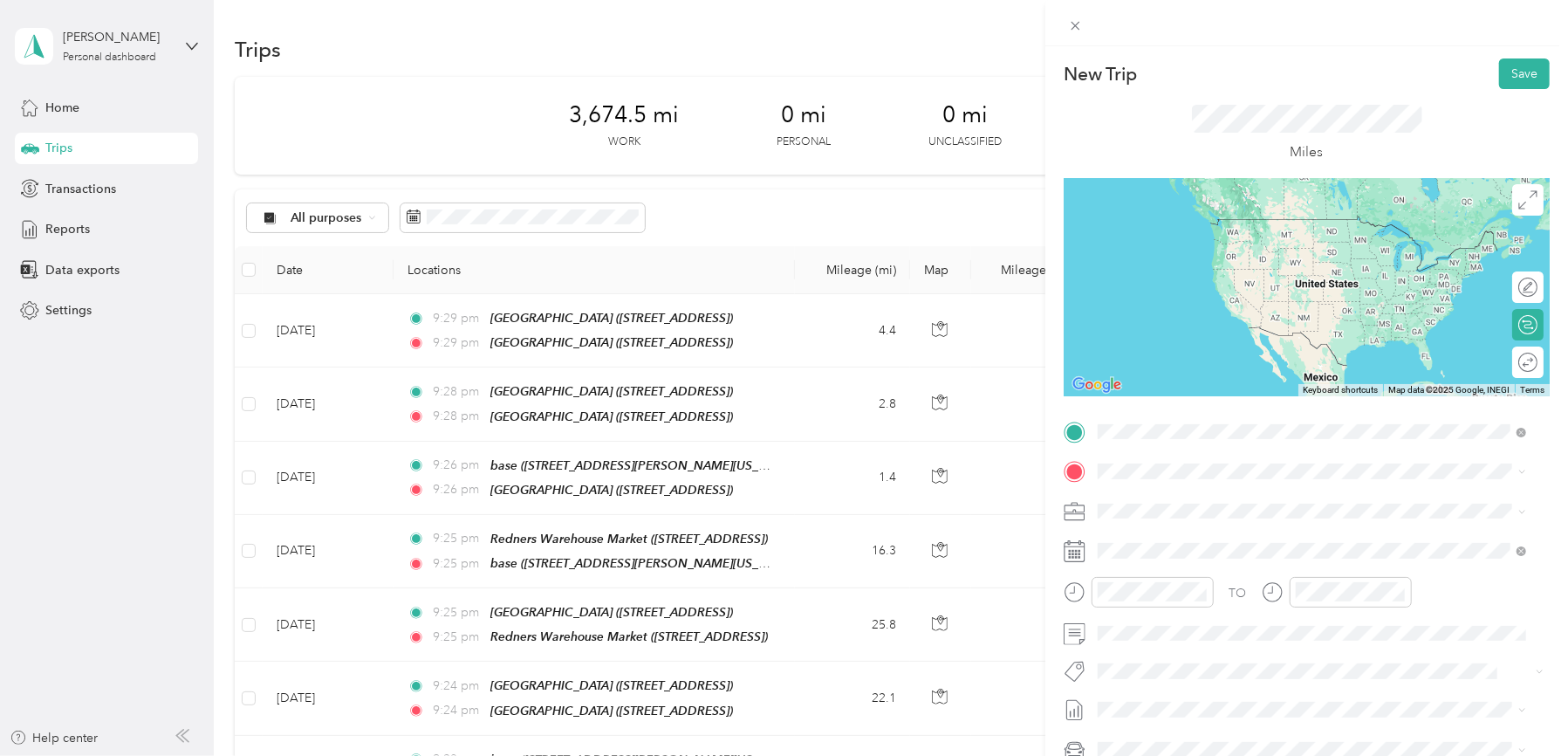 click on "[GEOGRAPHIC_DATA]" at bounding box center [1256, 504] 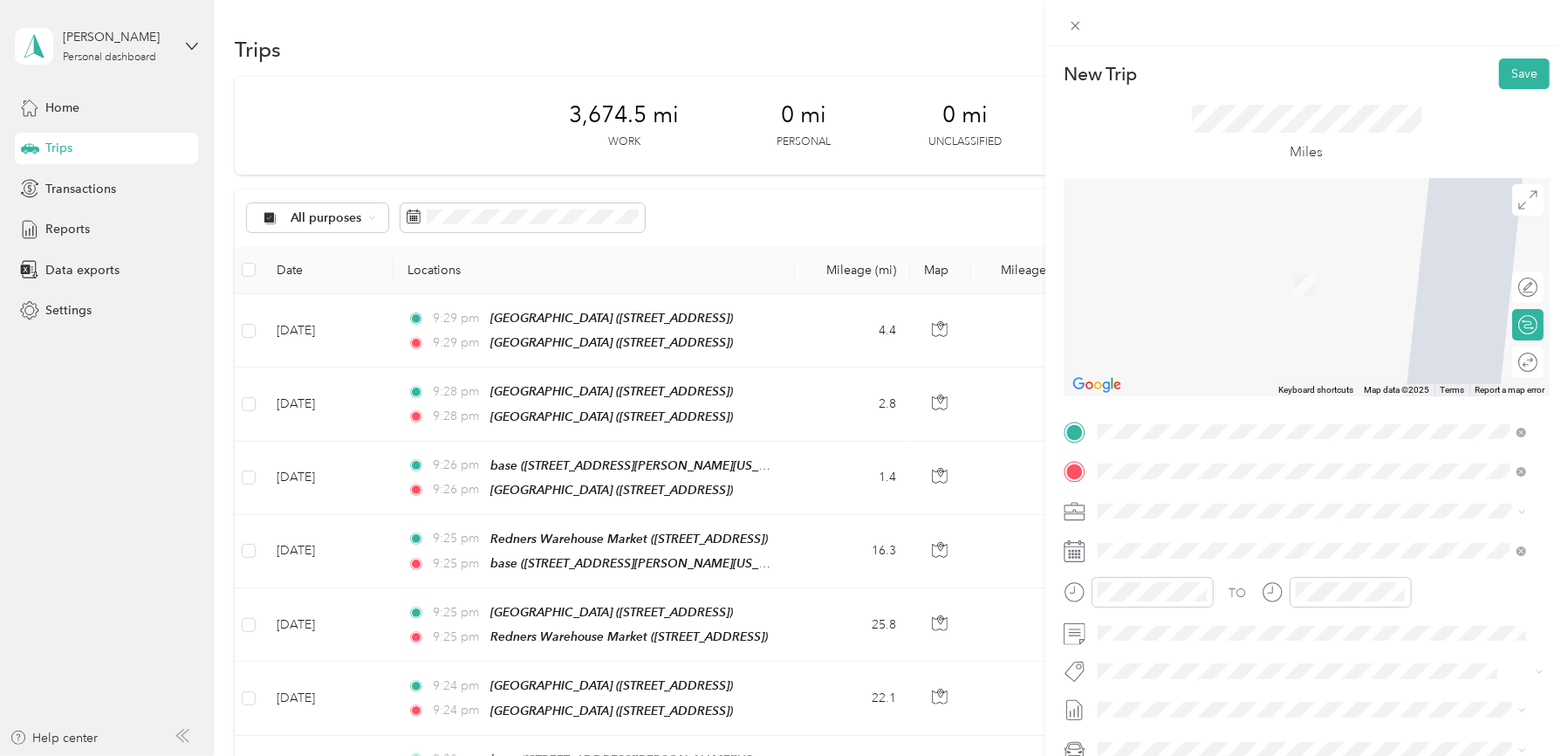 click on "[STREET_ADDRESS][PERSON_NAME][US_STATE]" at bounding box center [1266, 560] 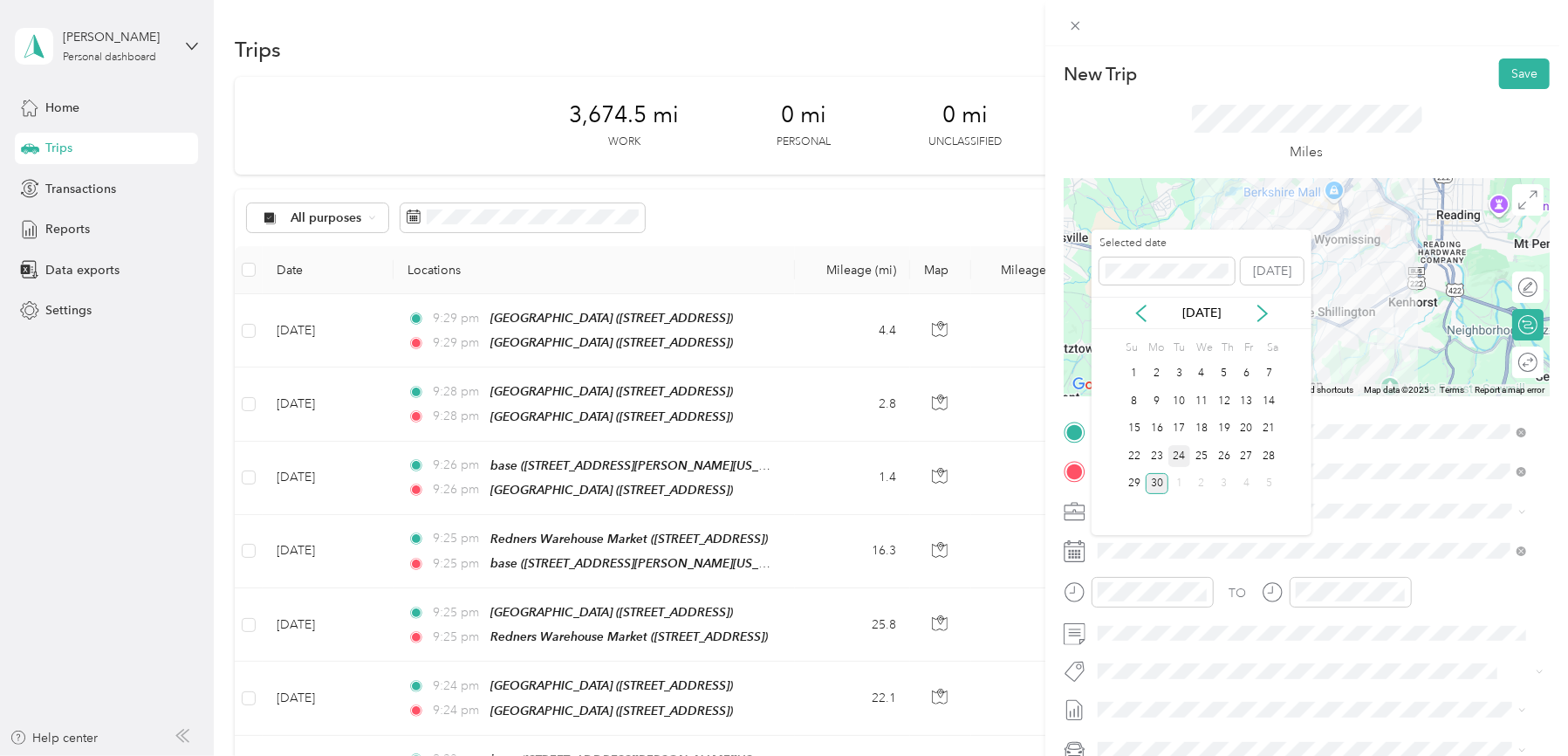 click on "24" at bounding box center (1180, 456) 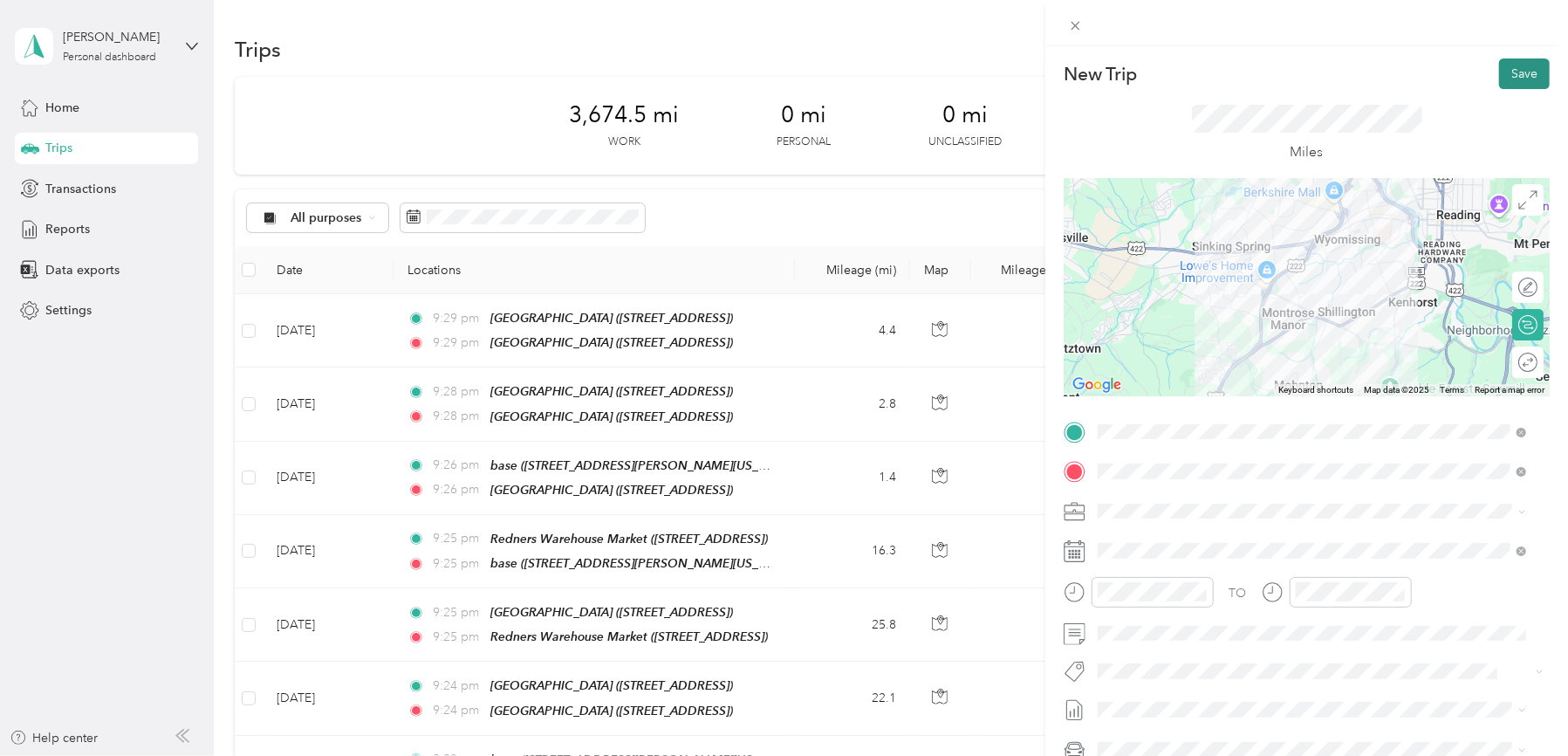click on "Save" at bounding box center (1524, 73) 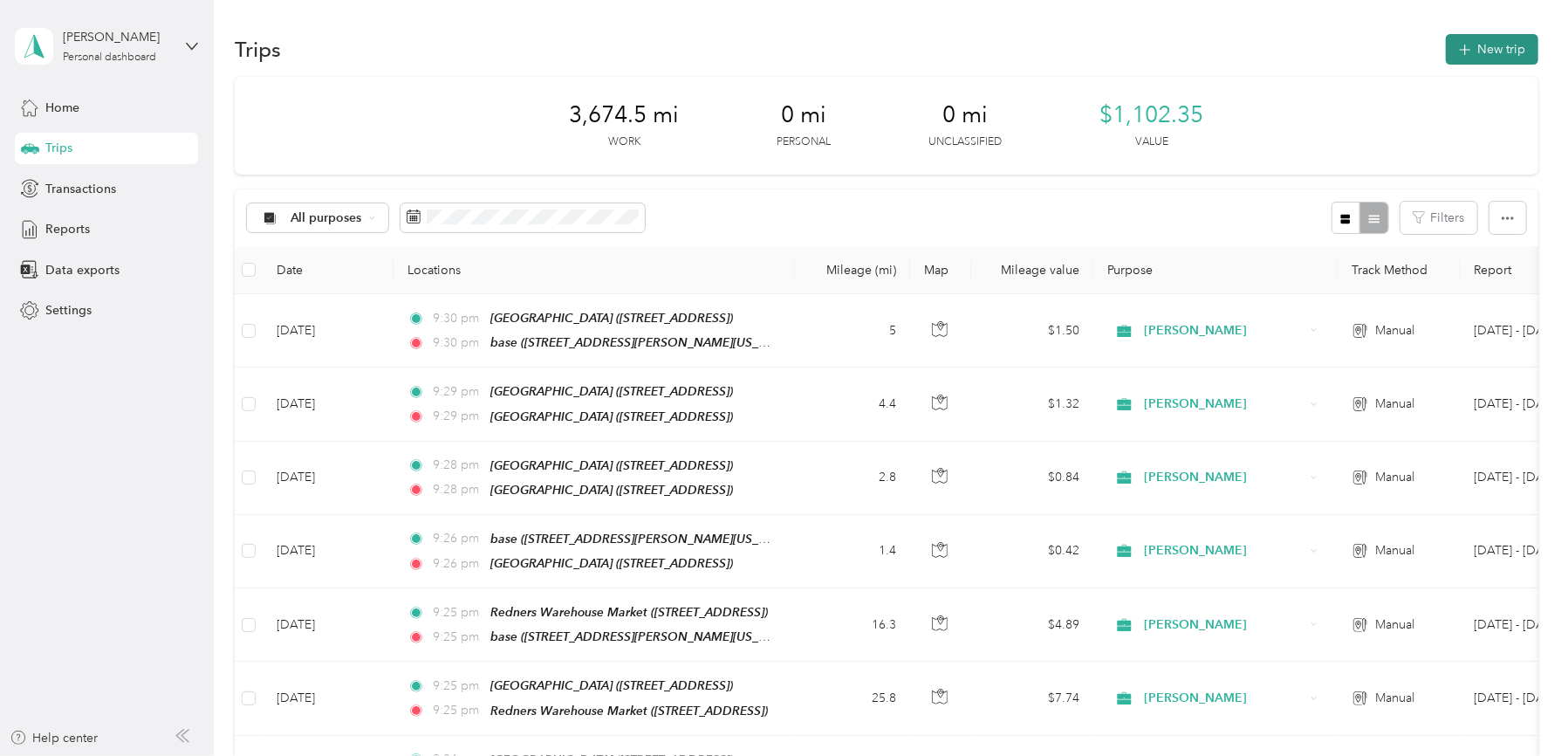 click on "New trip" at bounding box center (1492, 49) 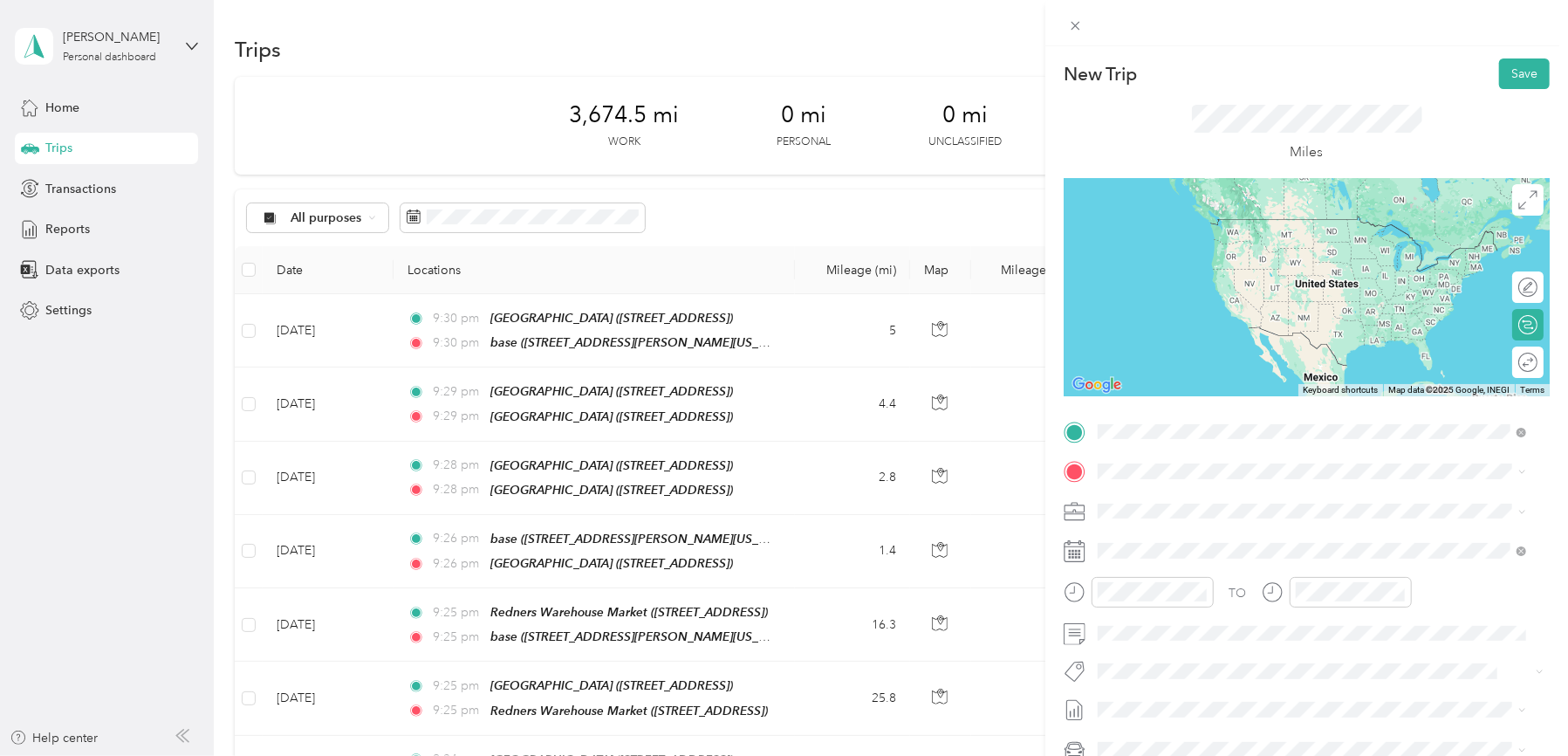 click on "[STREET_ADDRESS][PERSON_NAME][US_STATE]" at bounding box center (1266, 520) 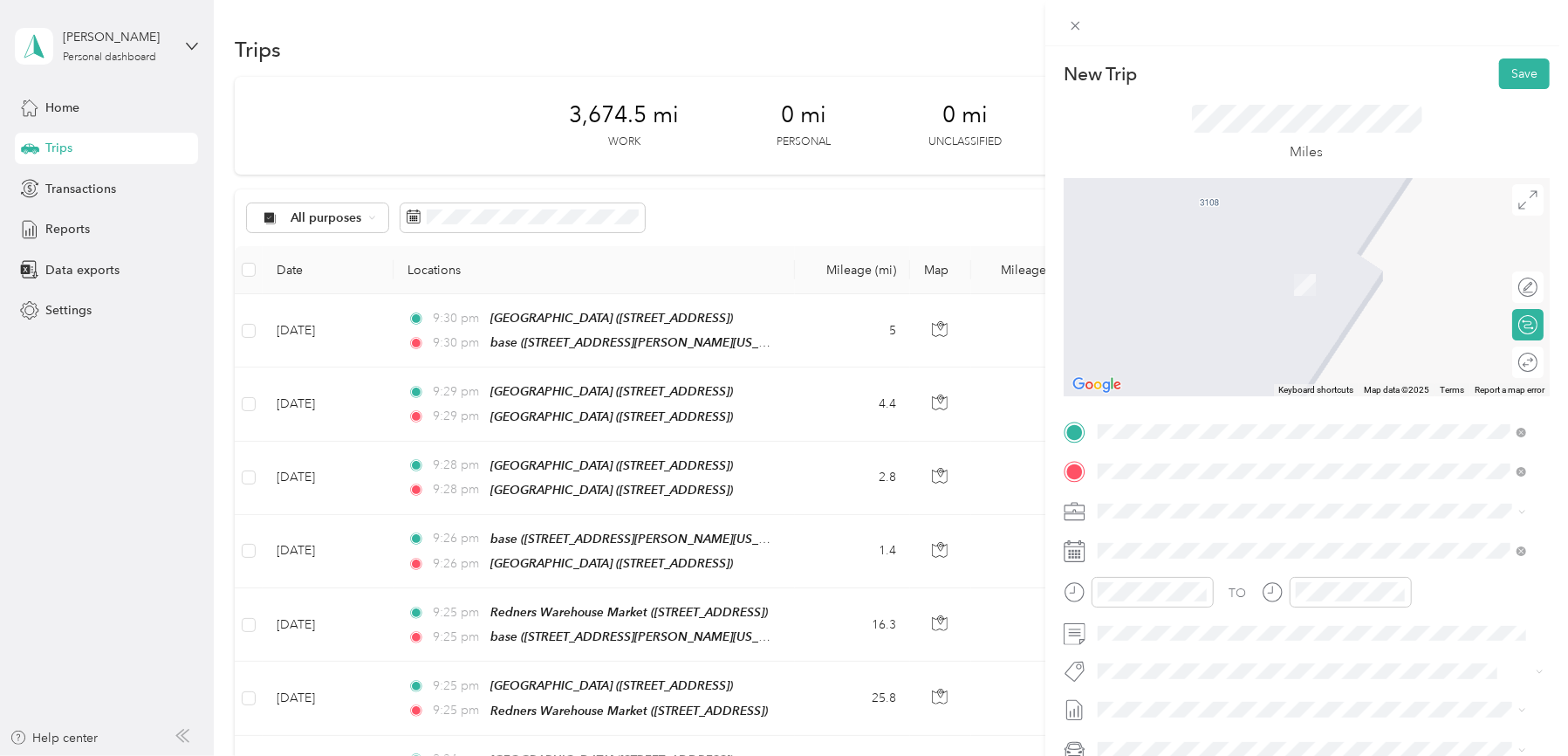 click on "Redners Warehouse Market" at bounding box center (1270, 599) 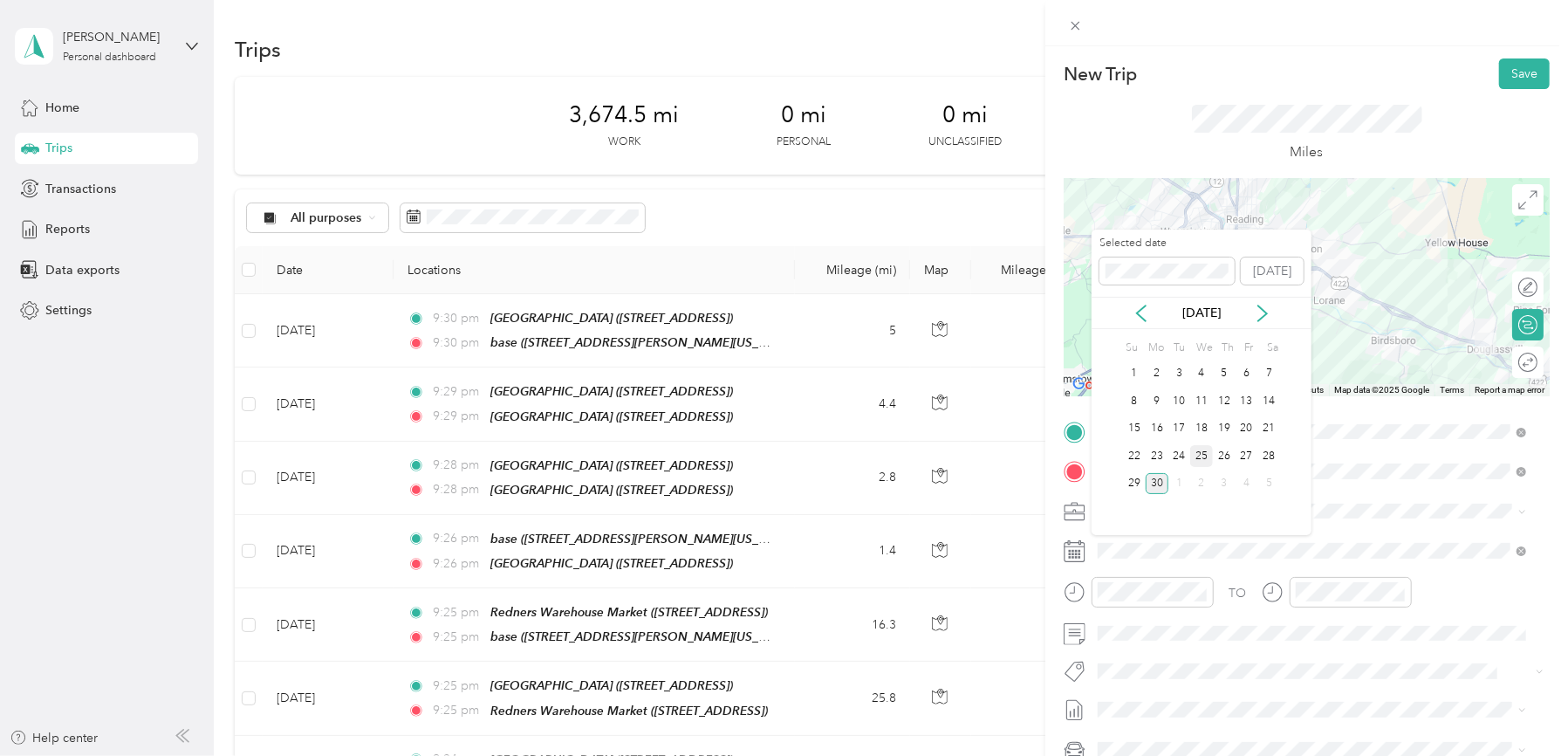 click on "25" at bounding box center (1202, 456) 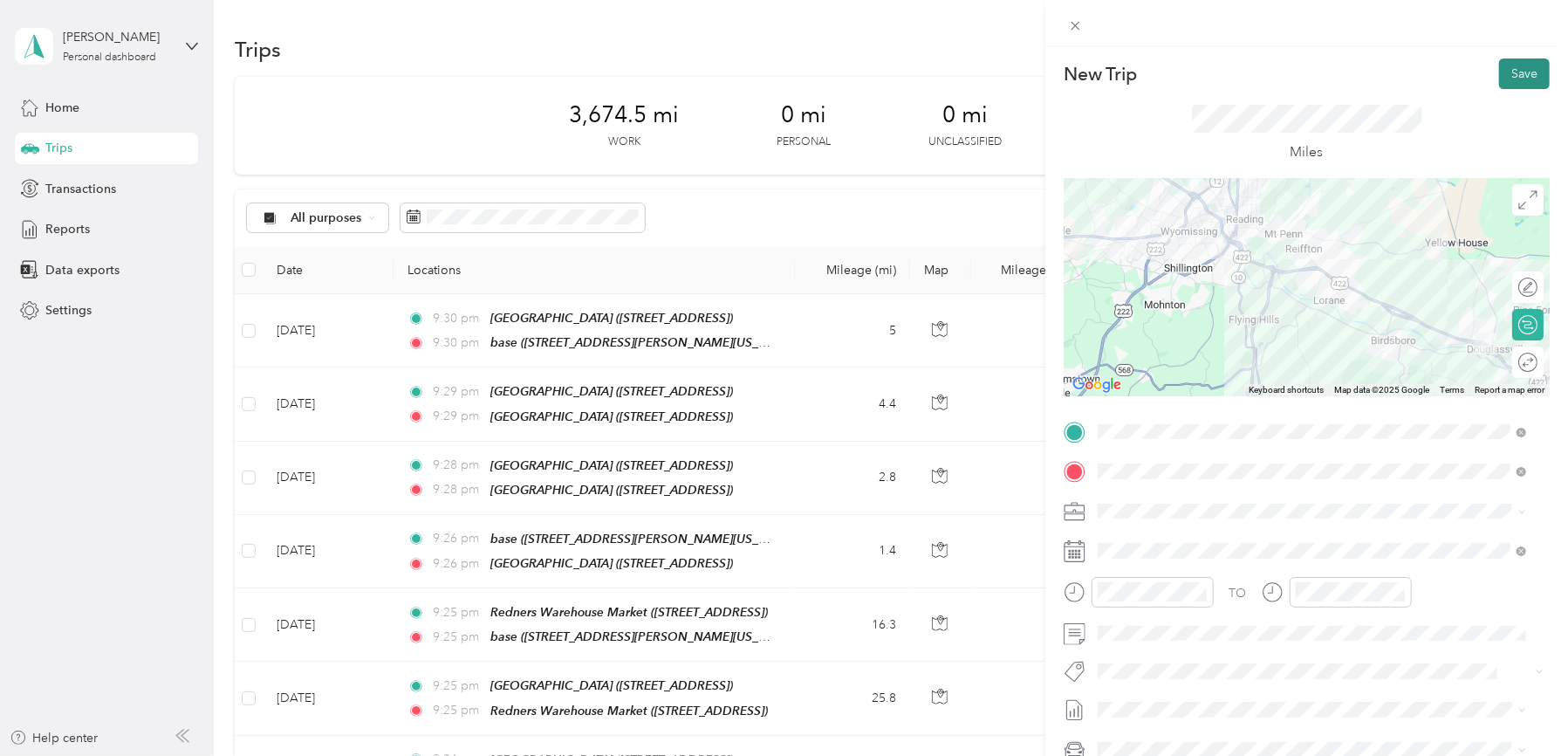 click on "Save" at bounding box center [1524, 73] 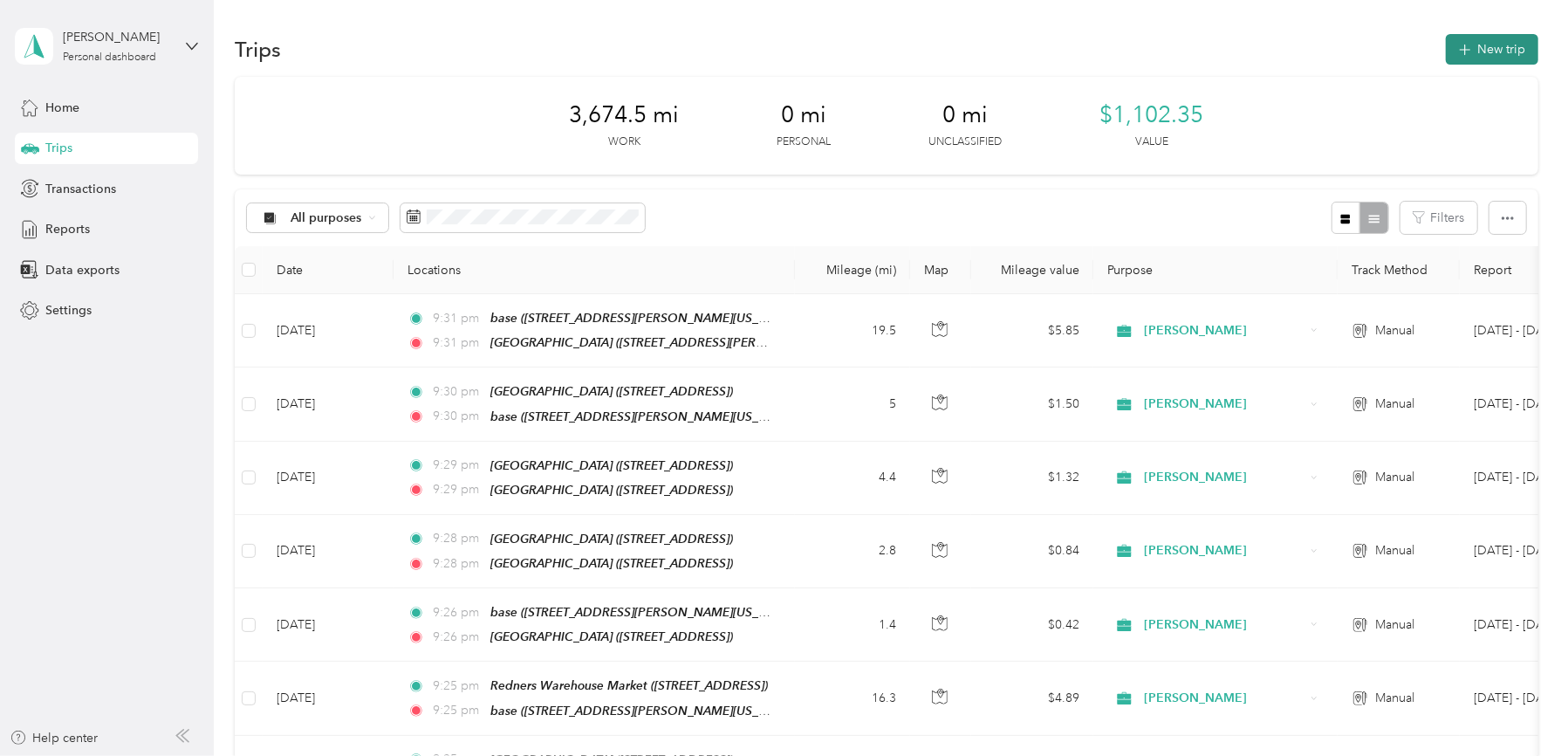 click on "New trip" at bounding box center (1492, 49) 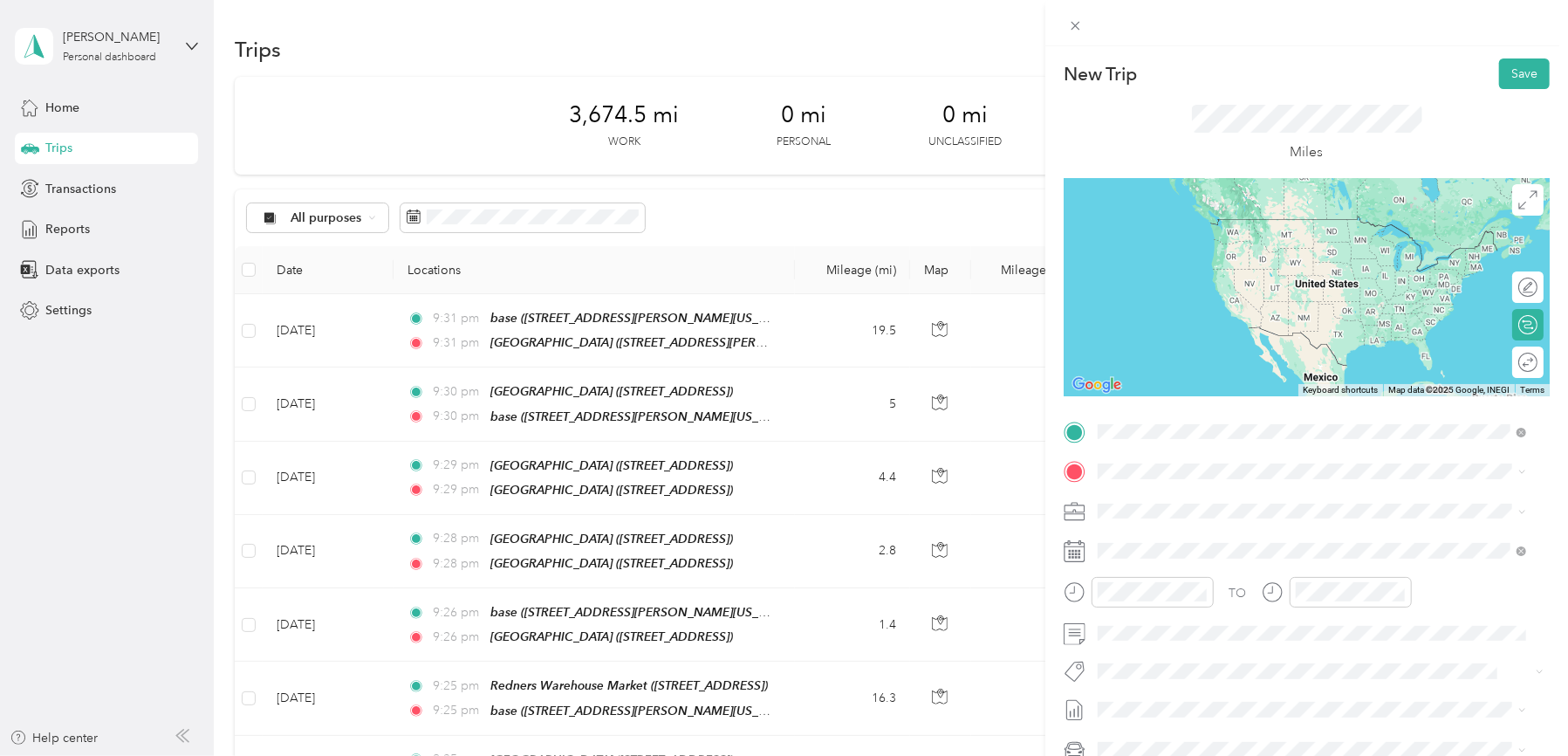 click on "Redners Warehouse Market" at bounding box center (1270, 559) 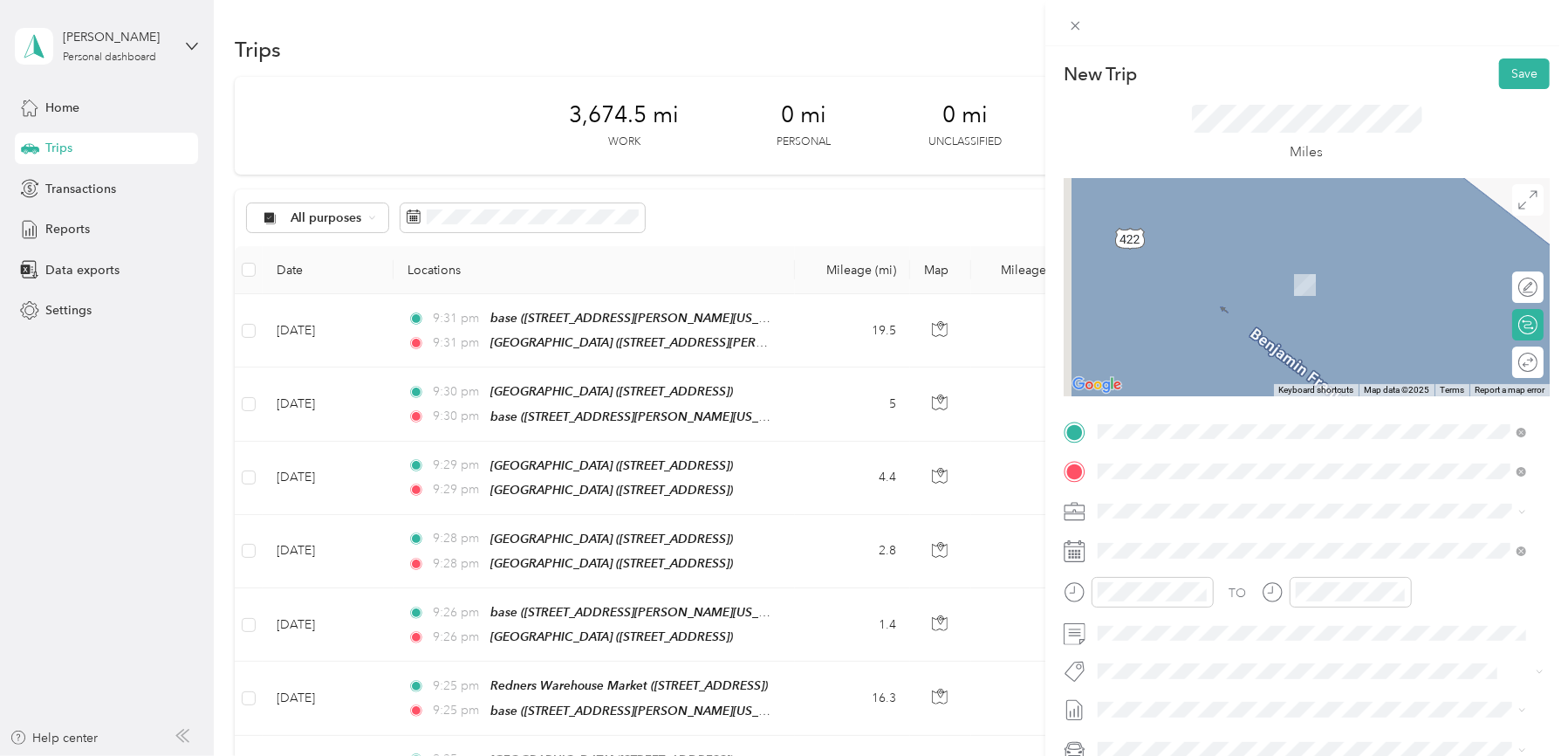 click on "Redners Warehouse Market" at bounding box center (1270, 544) 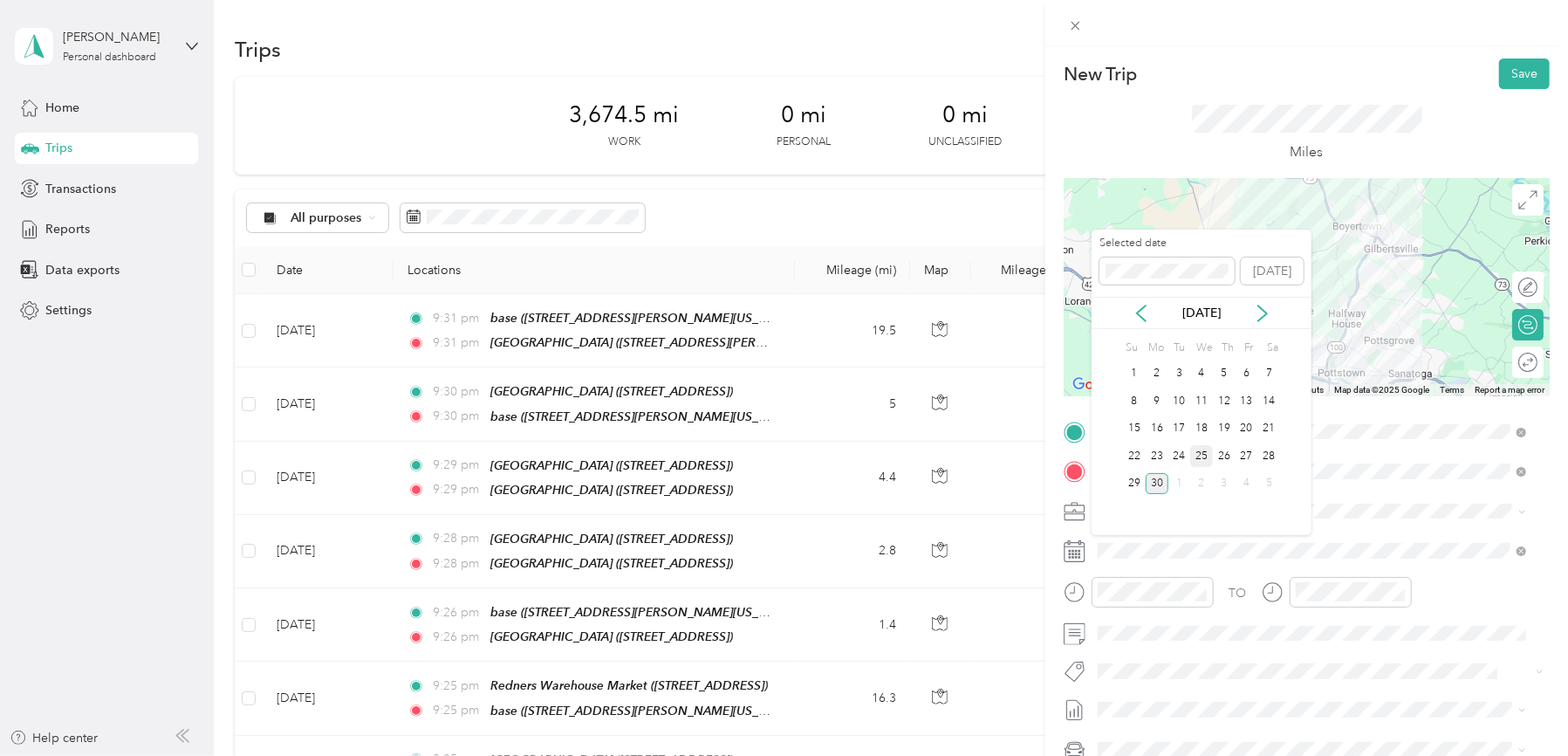 click on "25" at bounding box center (1202, 456) 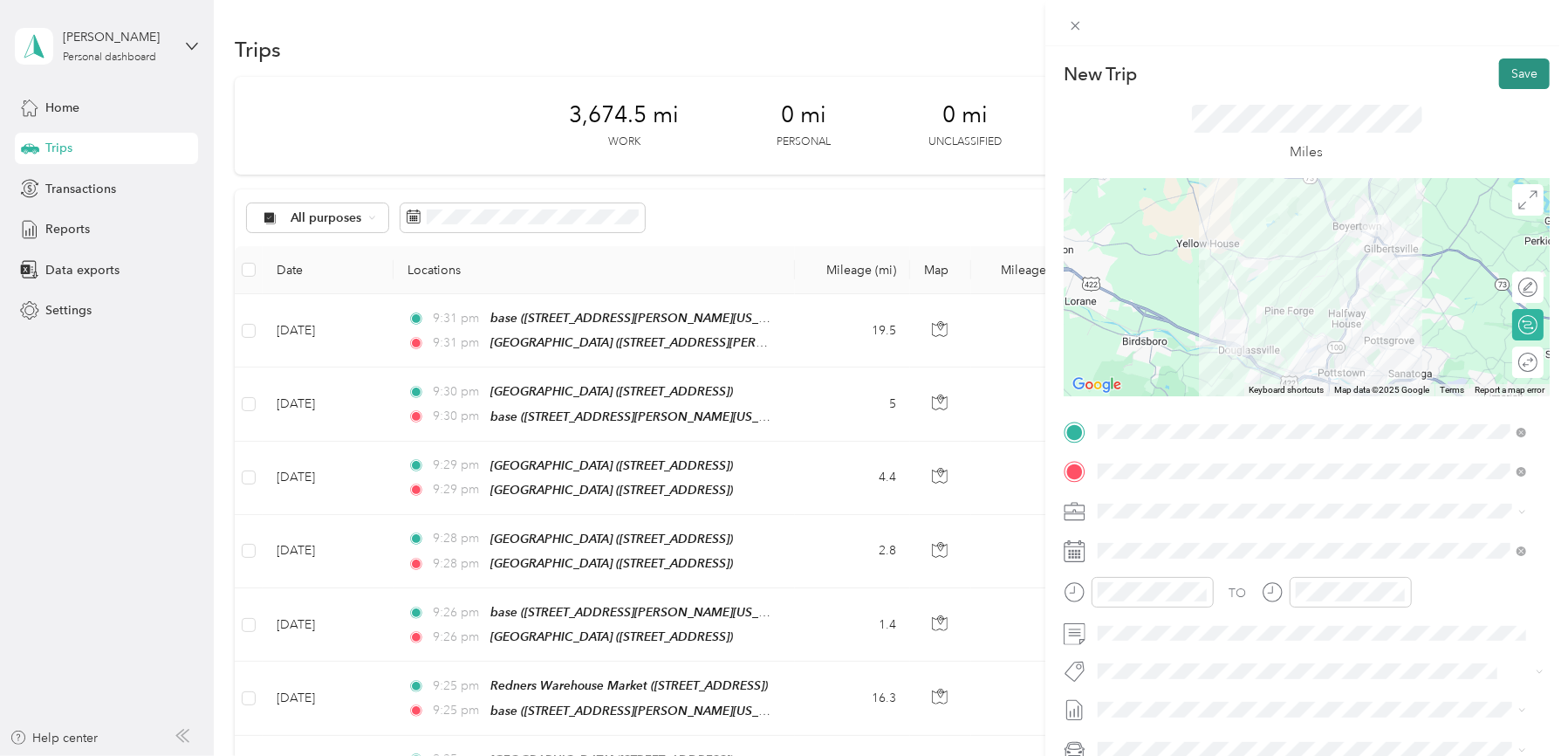 click on "Save" at bounding box center (1524, 73) 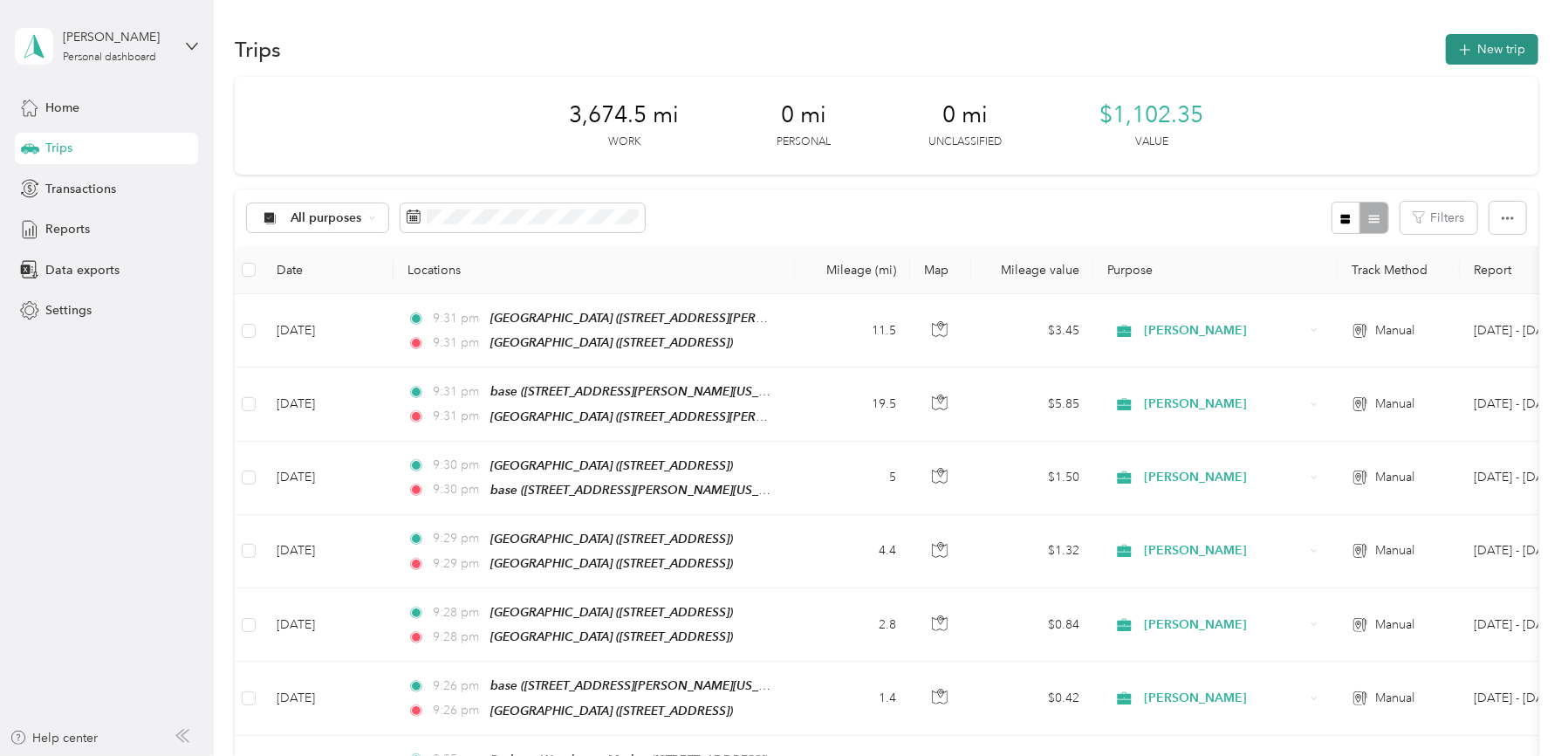 click on "New trip" at bounding box center (1492, 49) 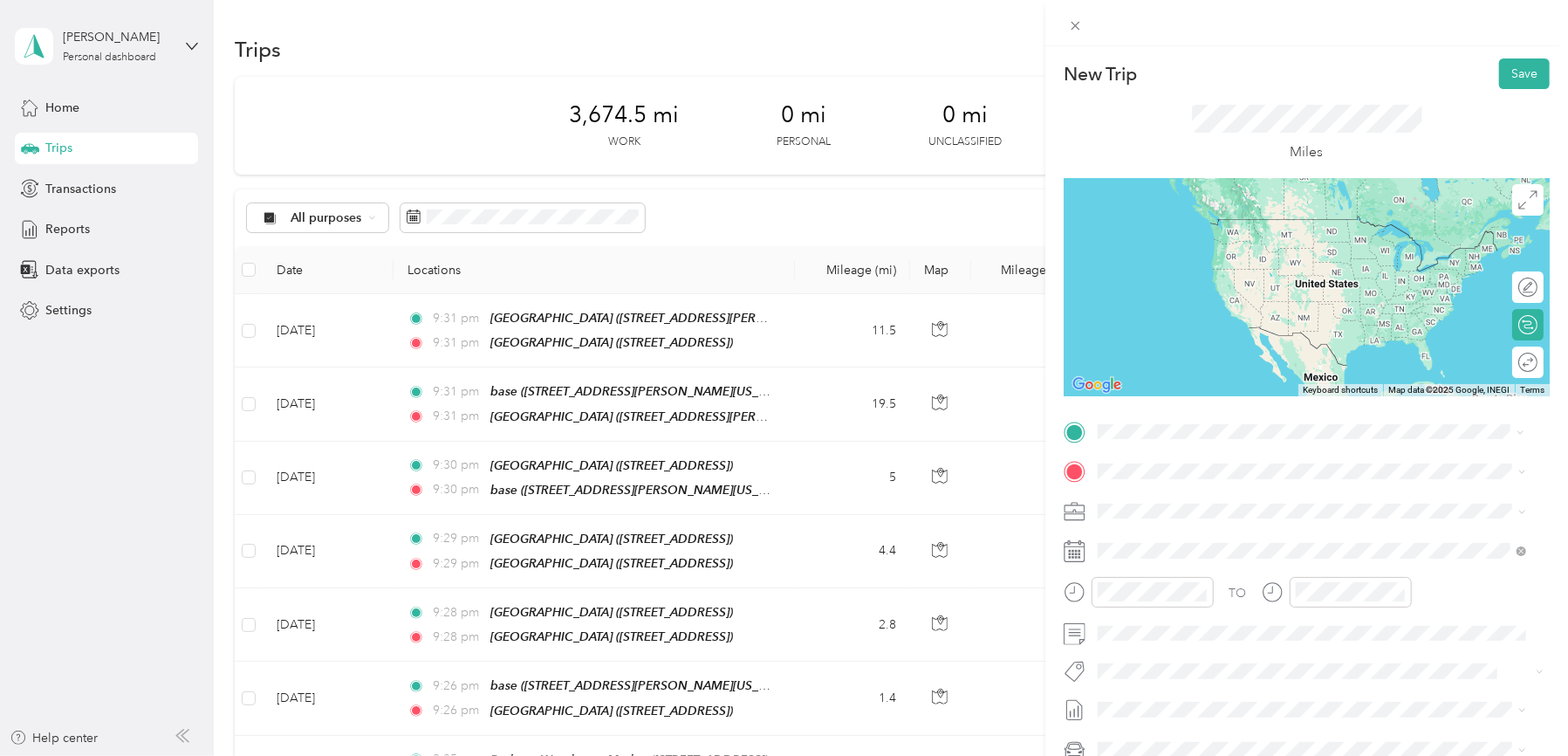 click on "Redners Warehouse Market" at bounding box center [1270, 504] 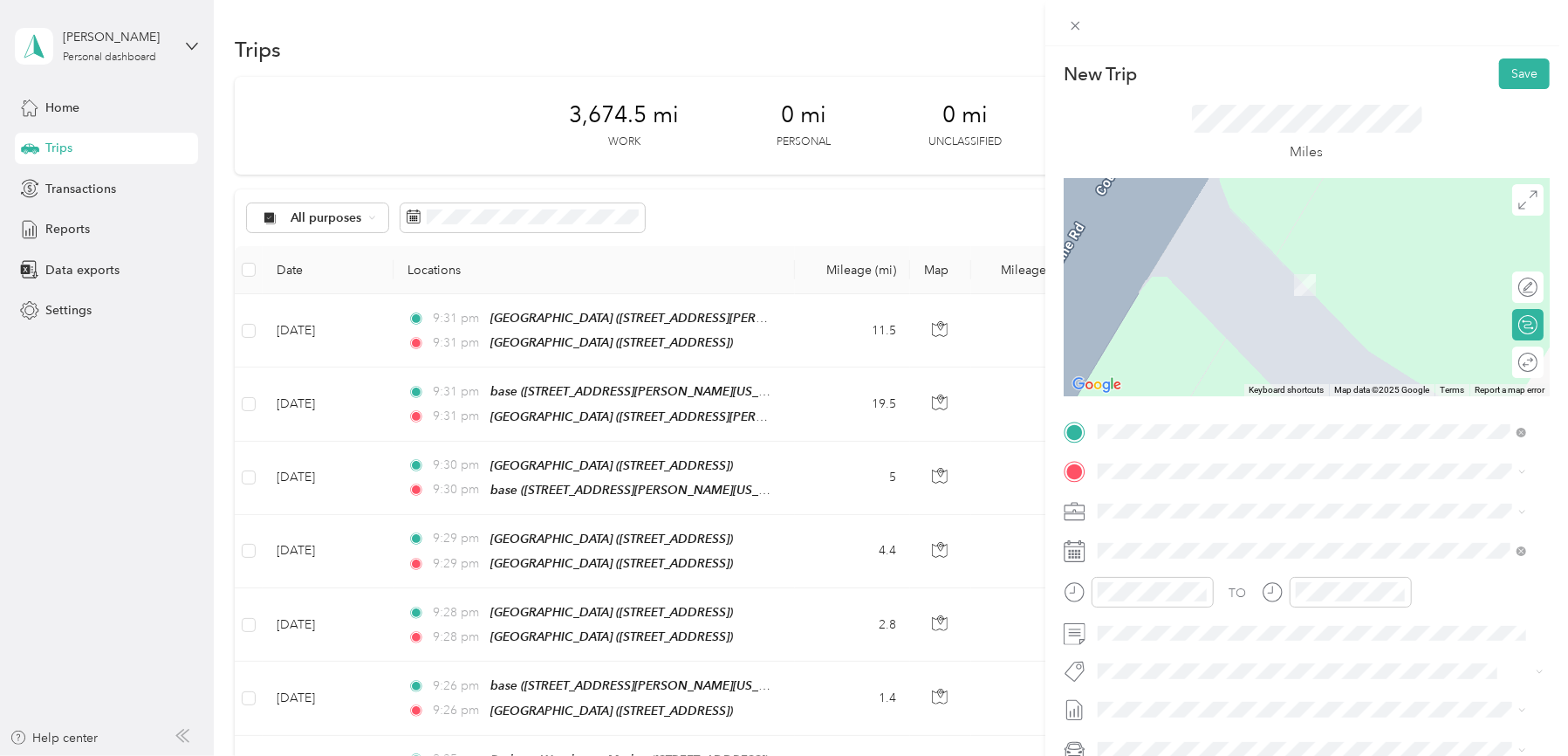 click on "[GEOGRAPHIC_DATA]" at bounding box center [1256, 598] 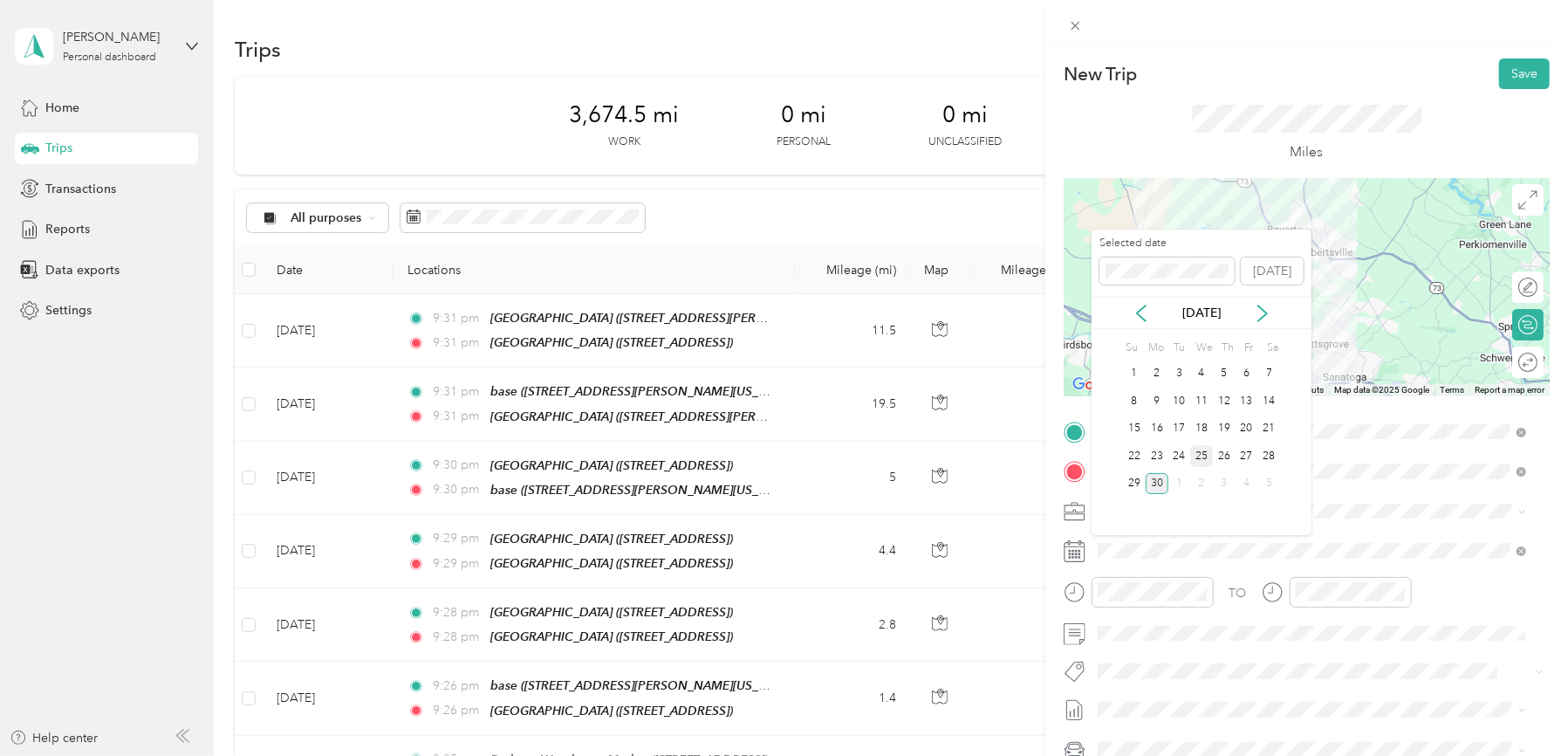 click on "25" at bounding box center (1202, 456) 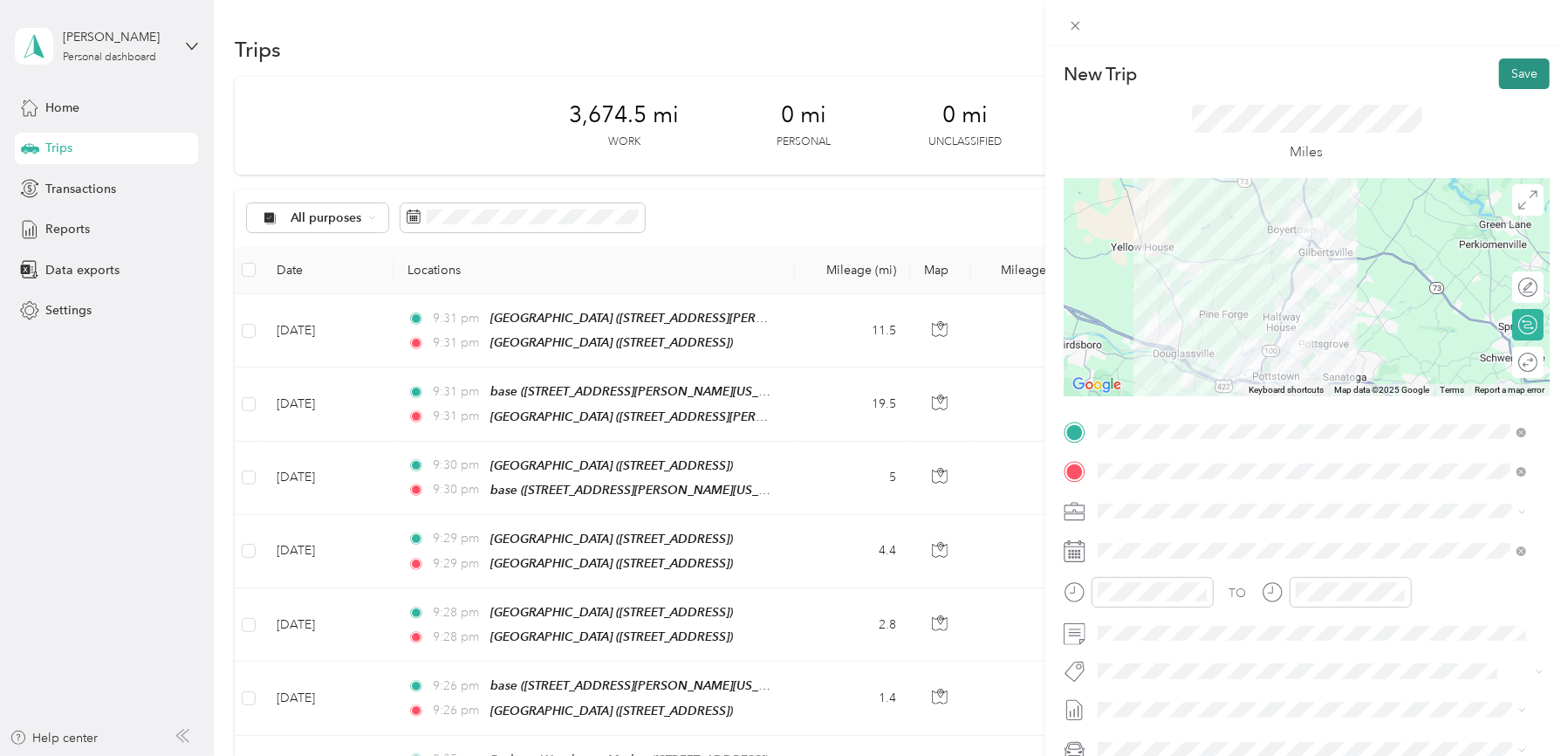 click on "Save" at bounding box center (1524, 73) 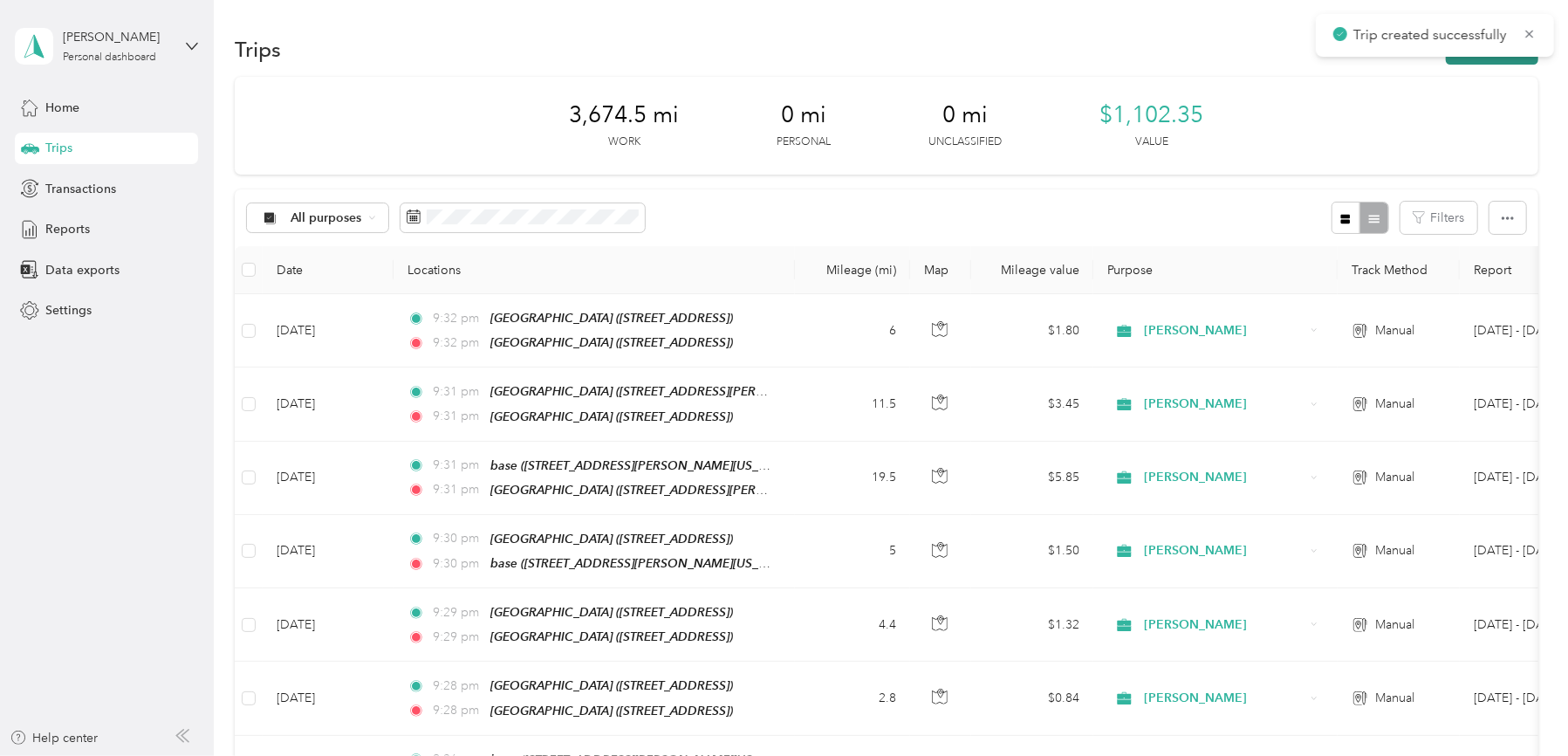 click on "New trip" at bounding box center [1492, 49] 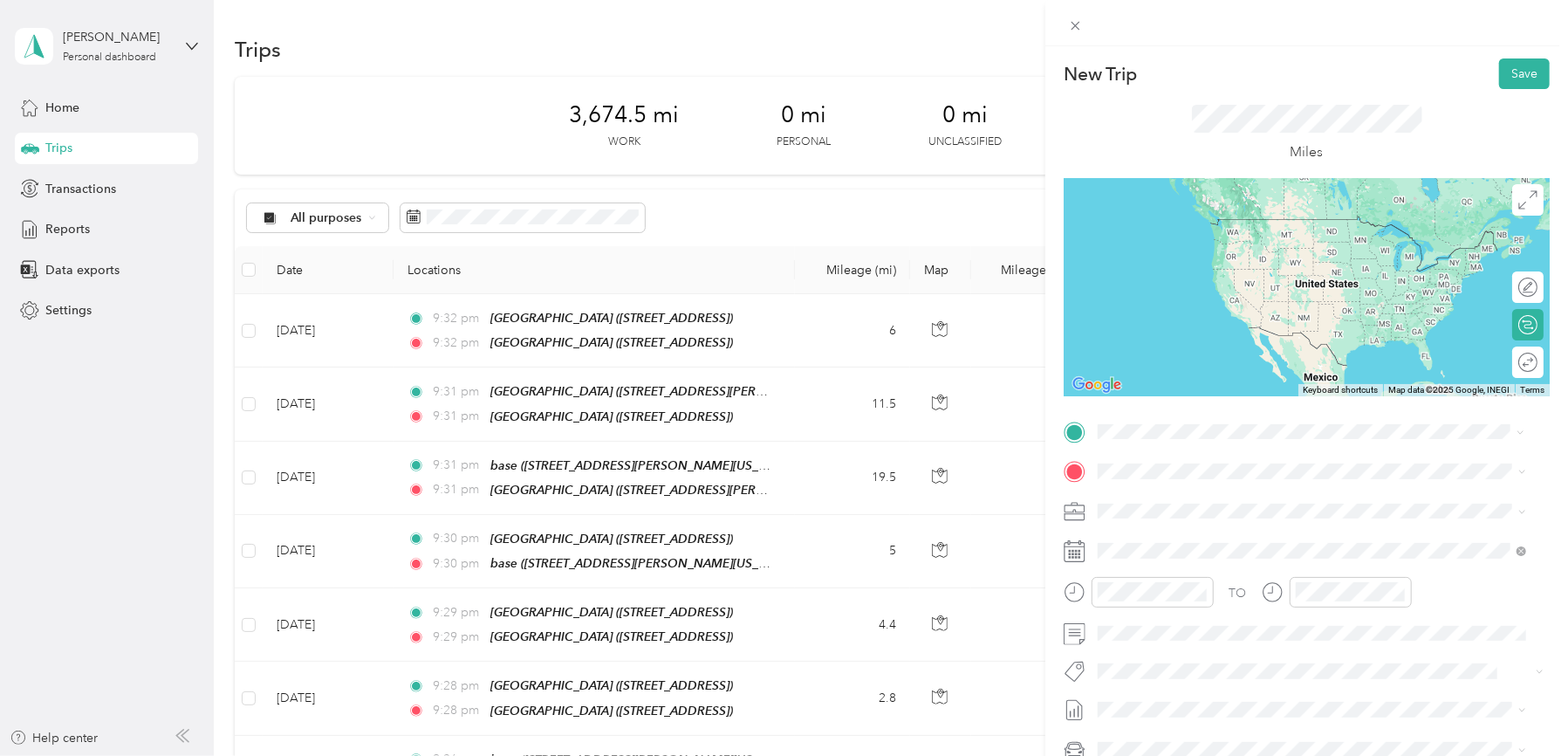 click on "[GEOGRAPHIC_DATA]" at bounding box center [1256, 559] 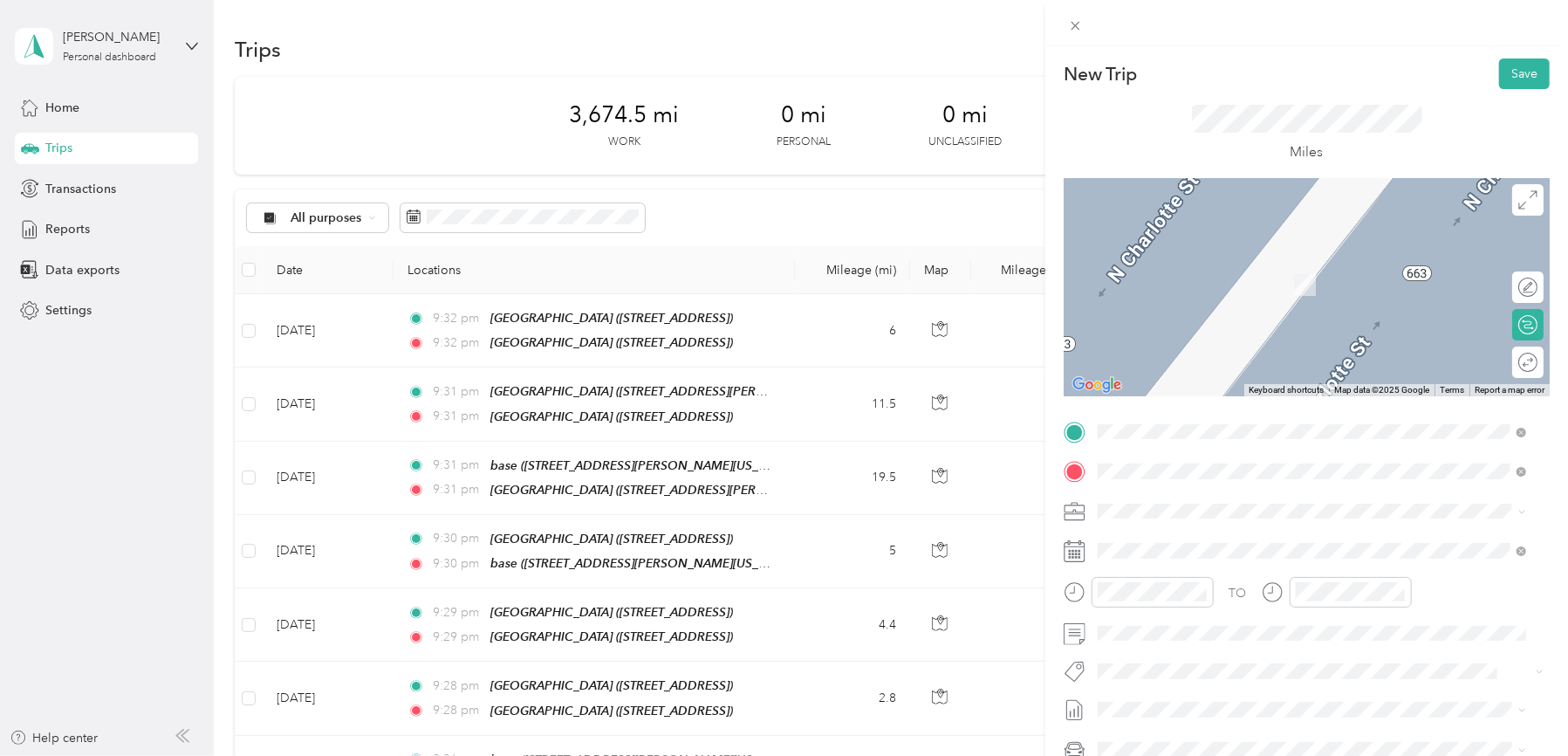 click on "[STREET_ADDRESS][PERSON_NAME][US_STATE]" at bounding box center (1266, 560) 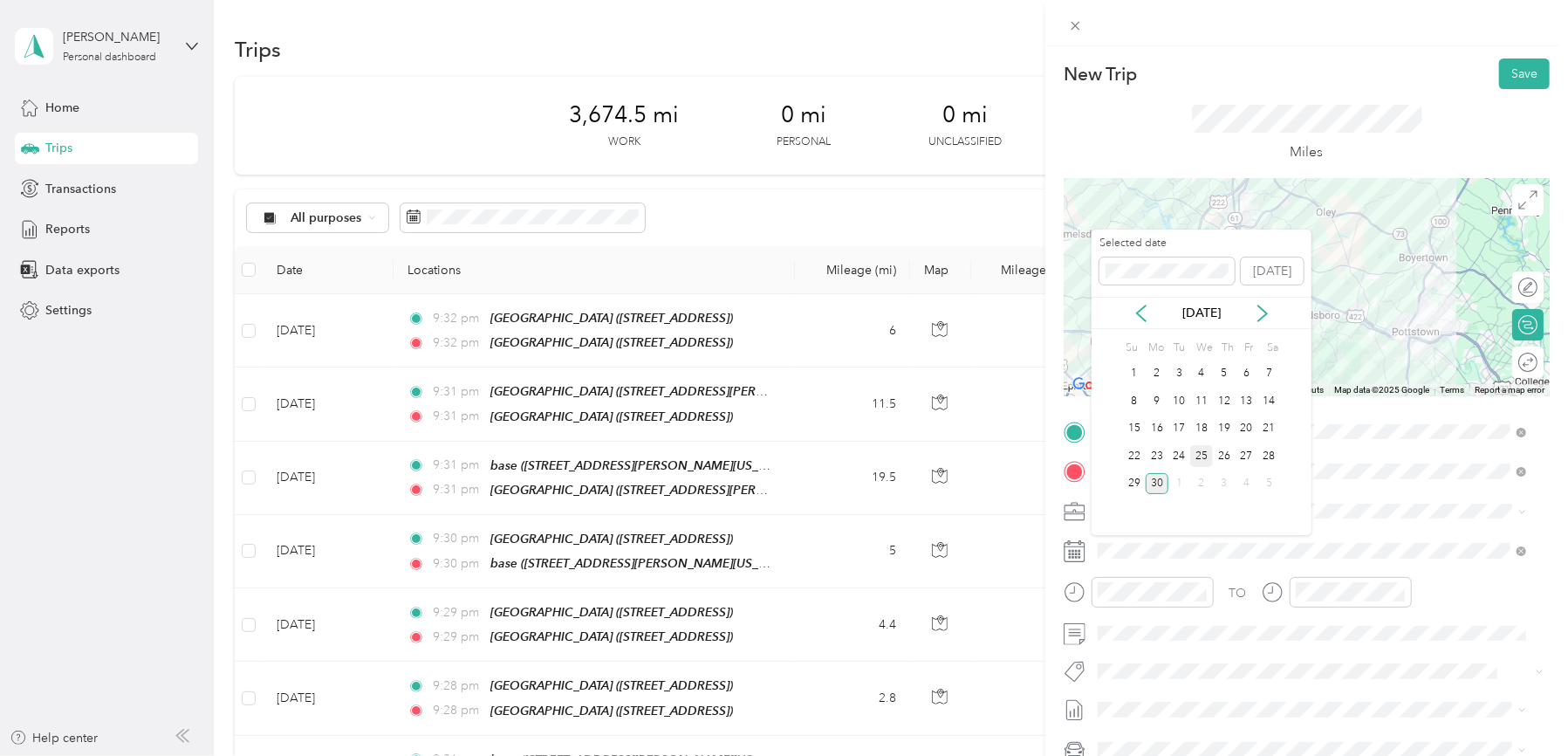 click on "25" at bounding box center [1202, 456] 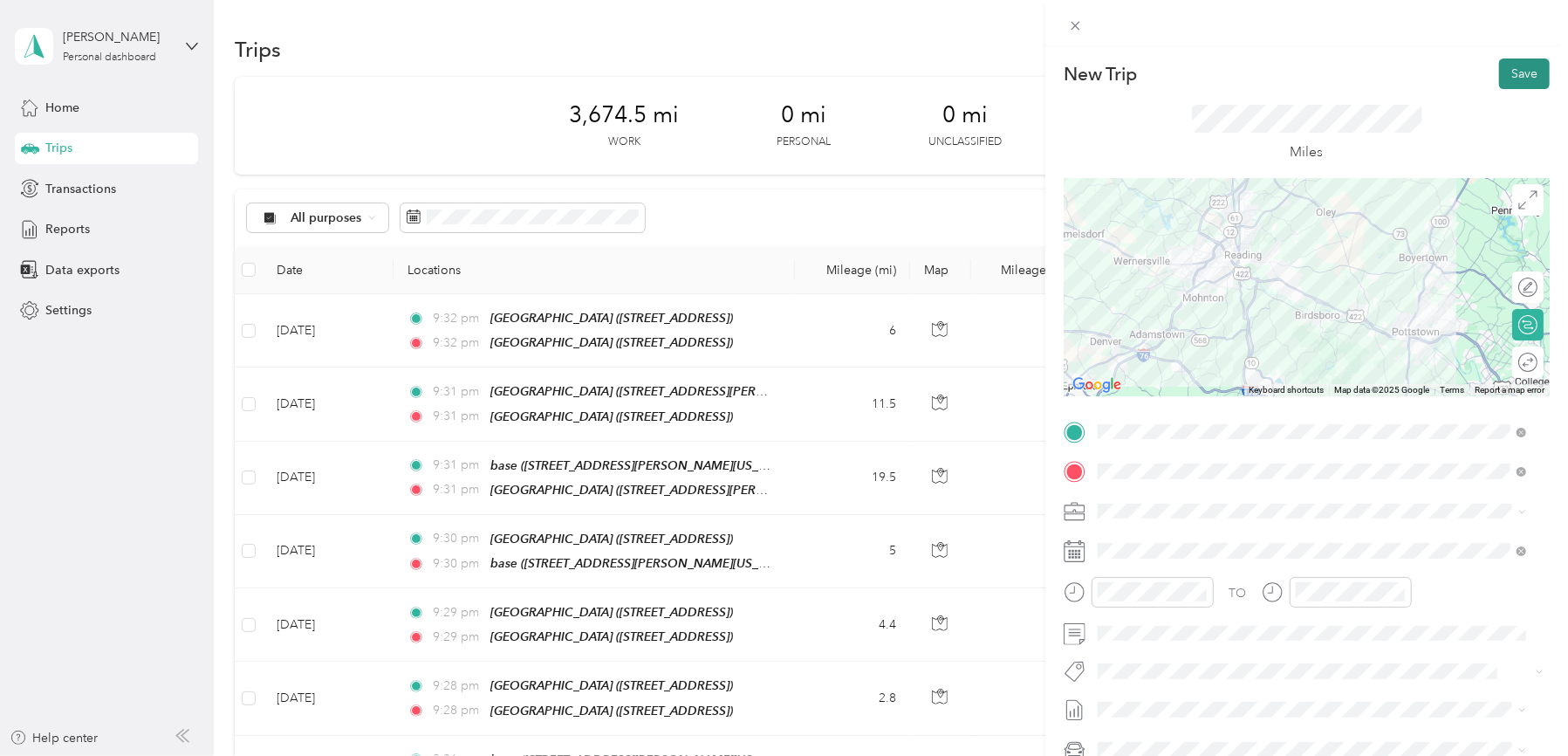 click on "Save" at bounding box center (1524, 73) 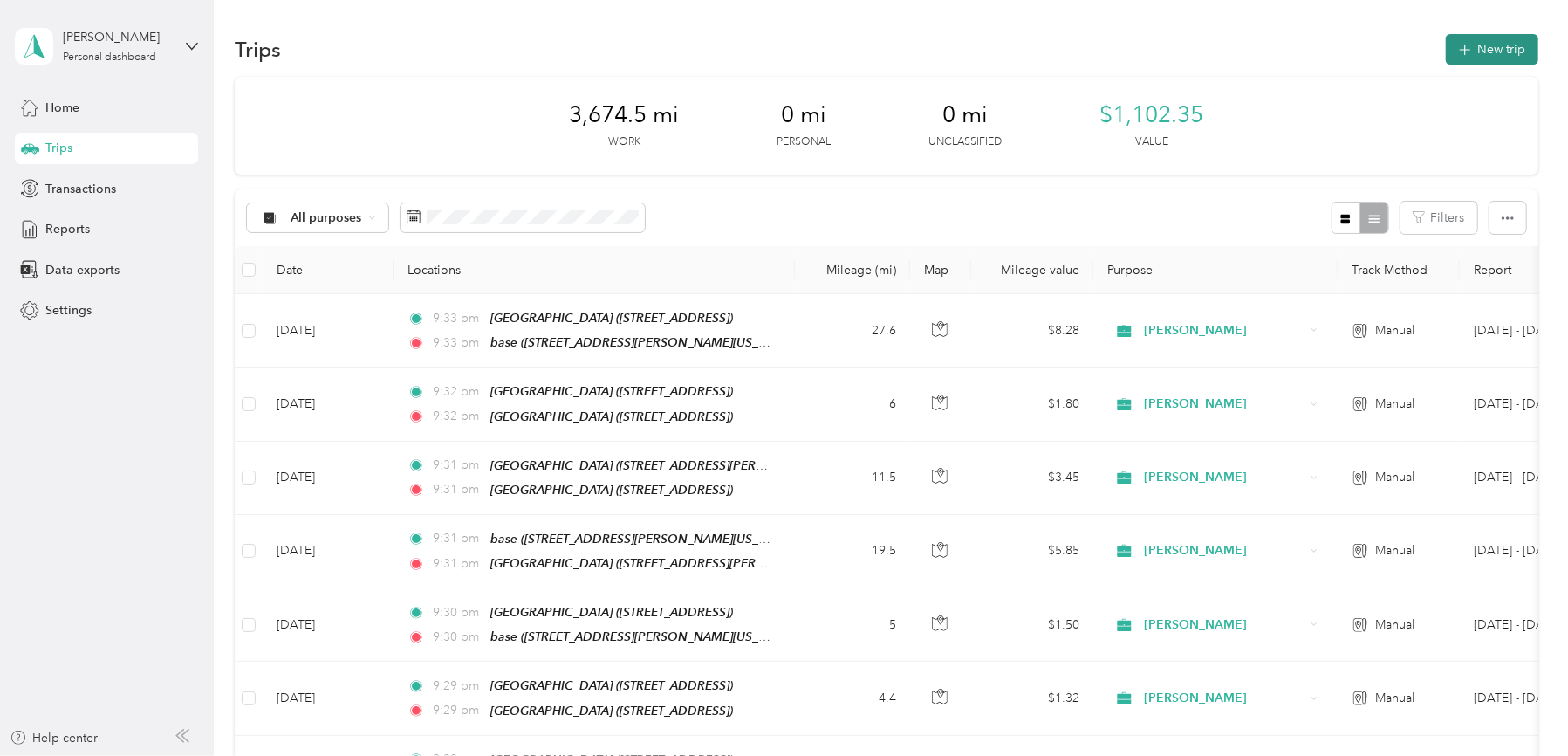click on "New trip" at bounding box center [1492, 49] 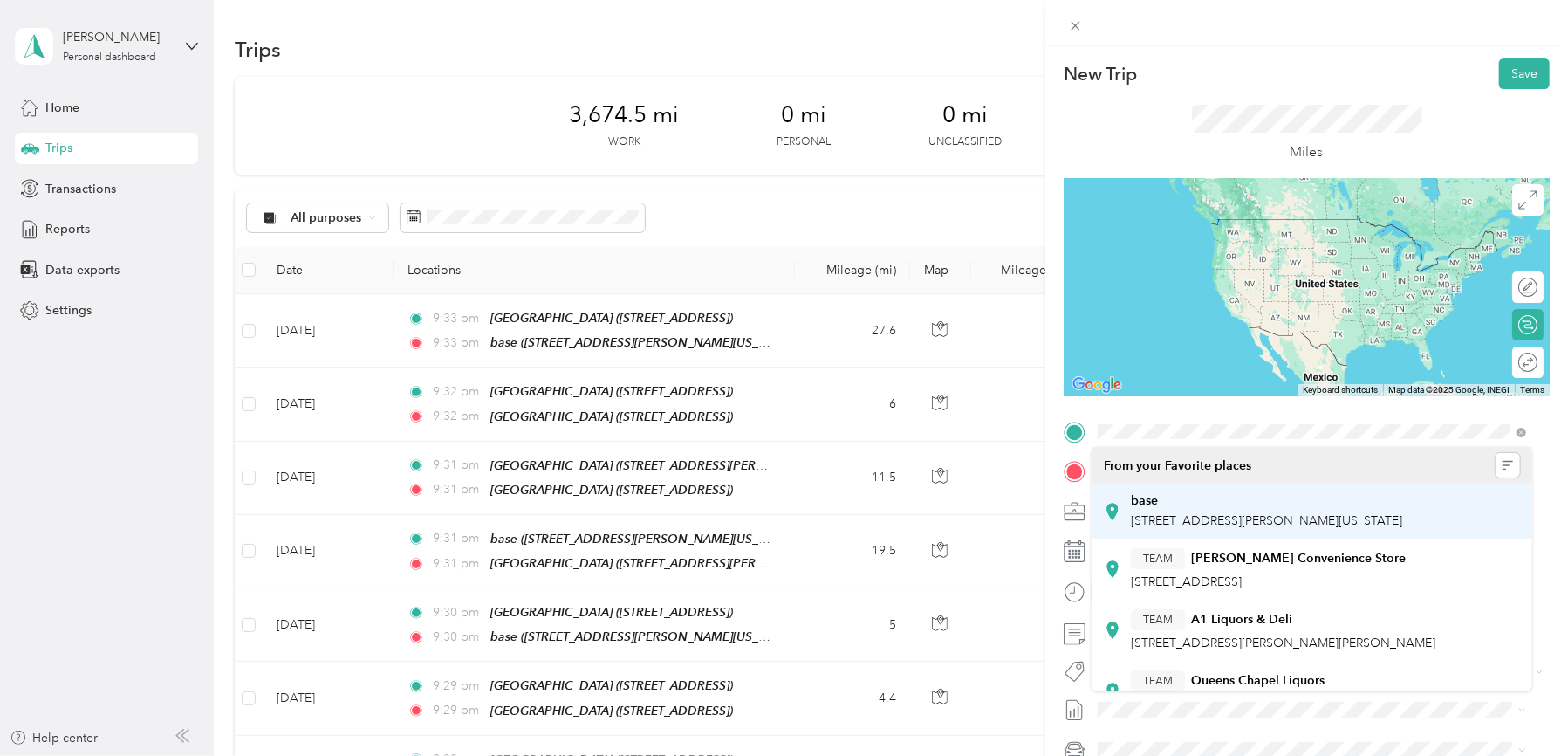 click on "base [STREET_ADDRESS][PERSON_NAME][US_STATE]" at bounding box center [1266, 512] 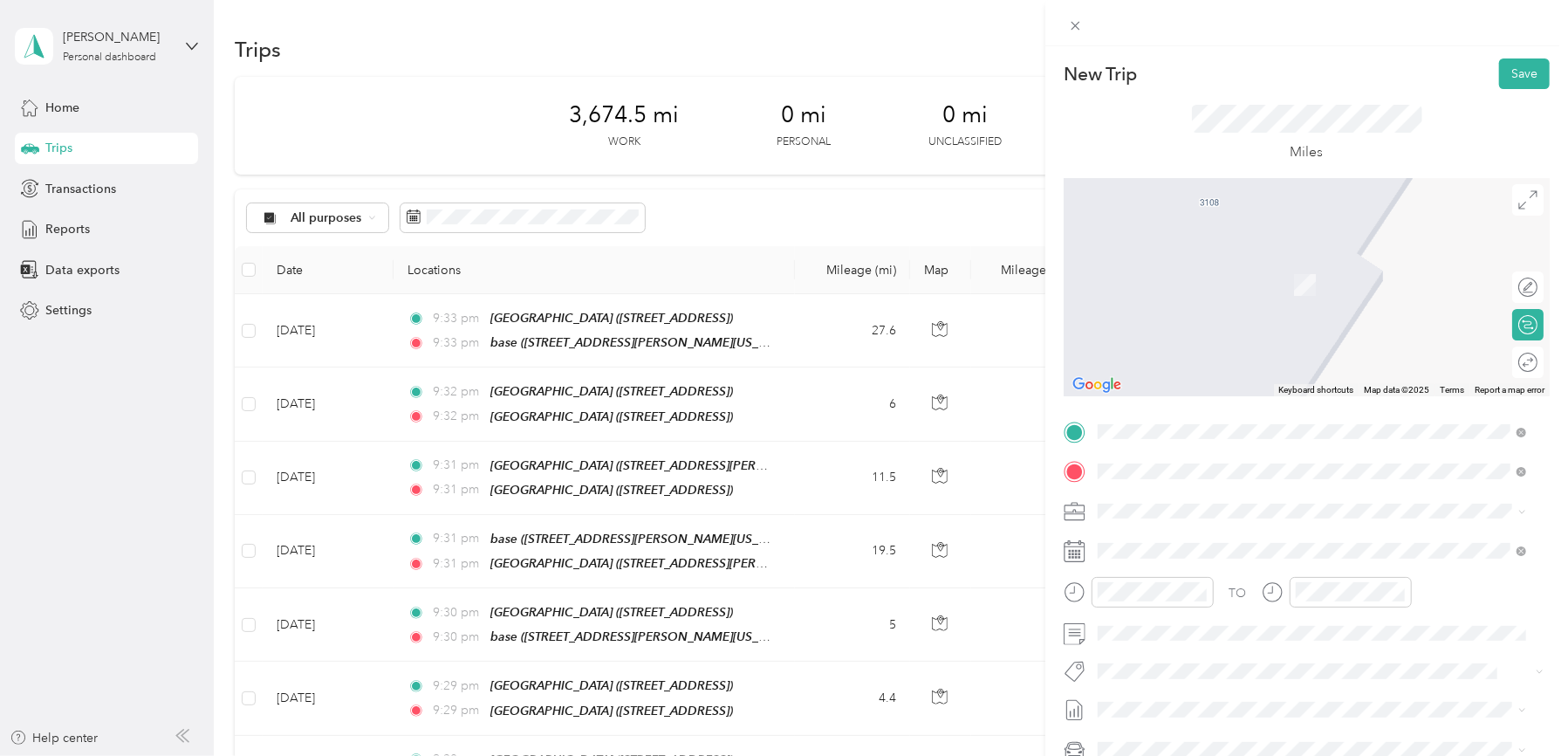 click on "Redners Warehouse Market" at bounding box center (1270, 666) 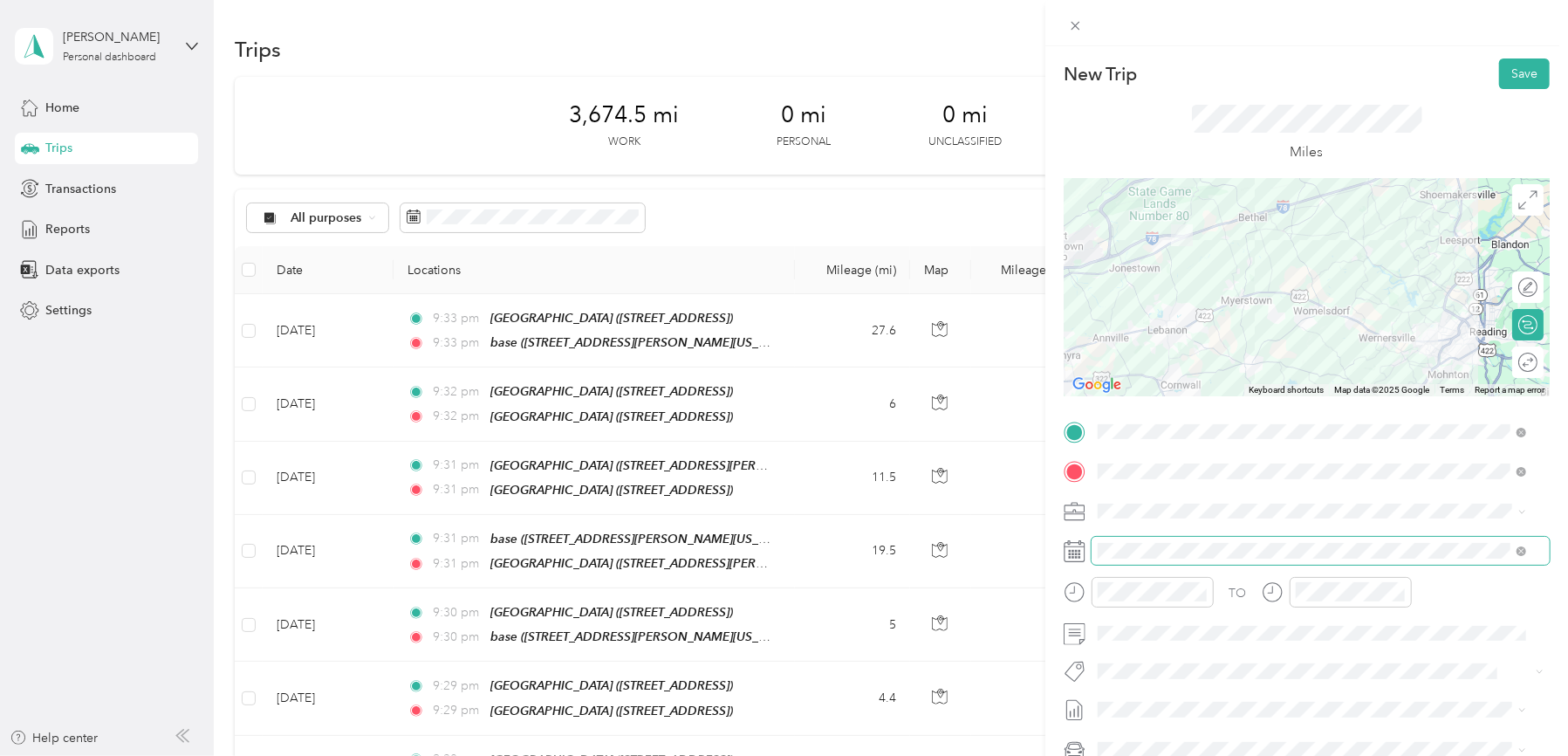 click at bounding box center (1320, 551) 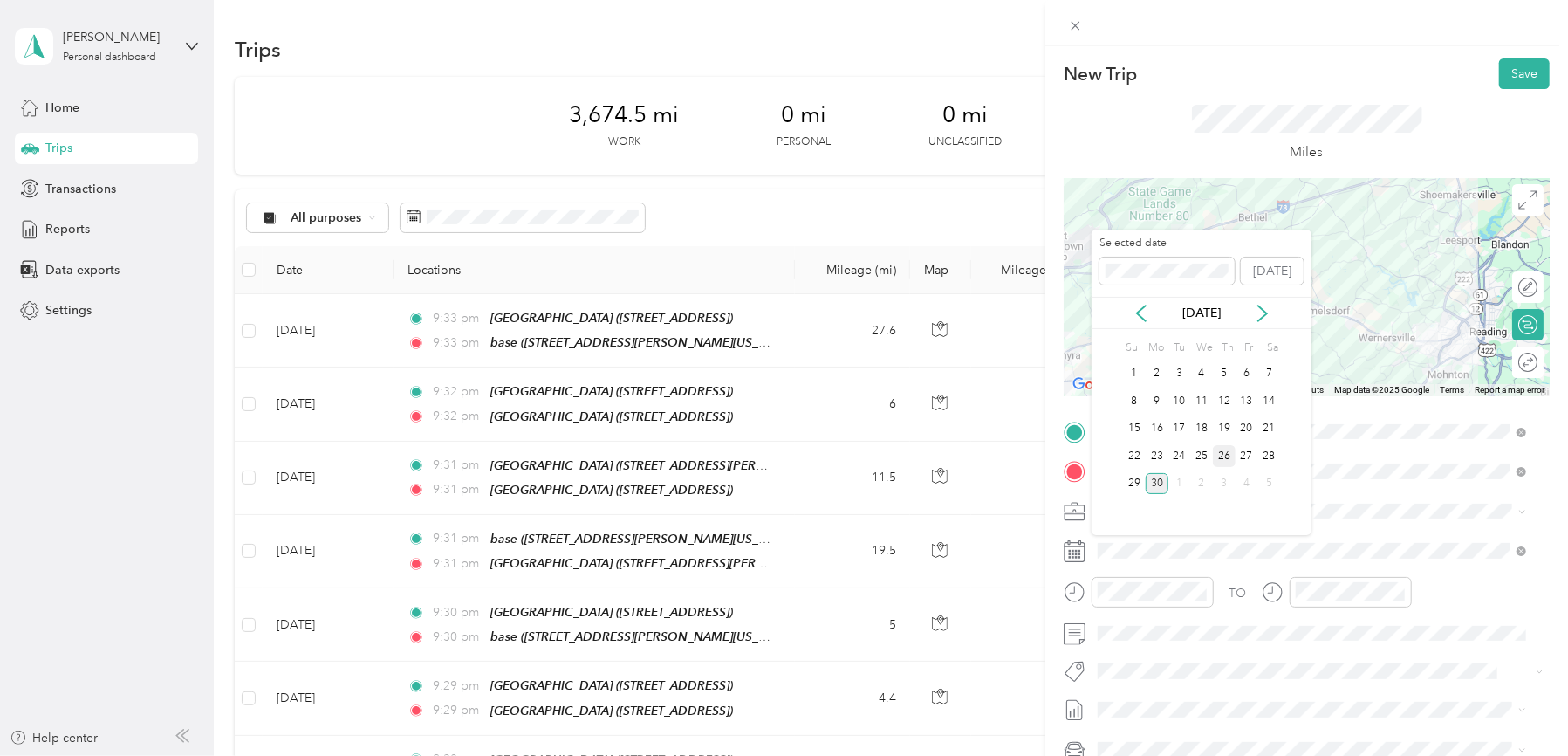 click on "26" at bounding box center [1224, 456] 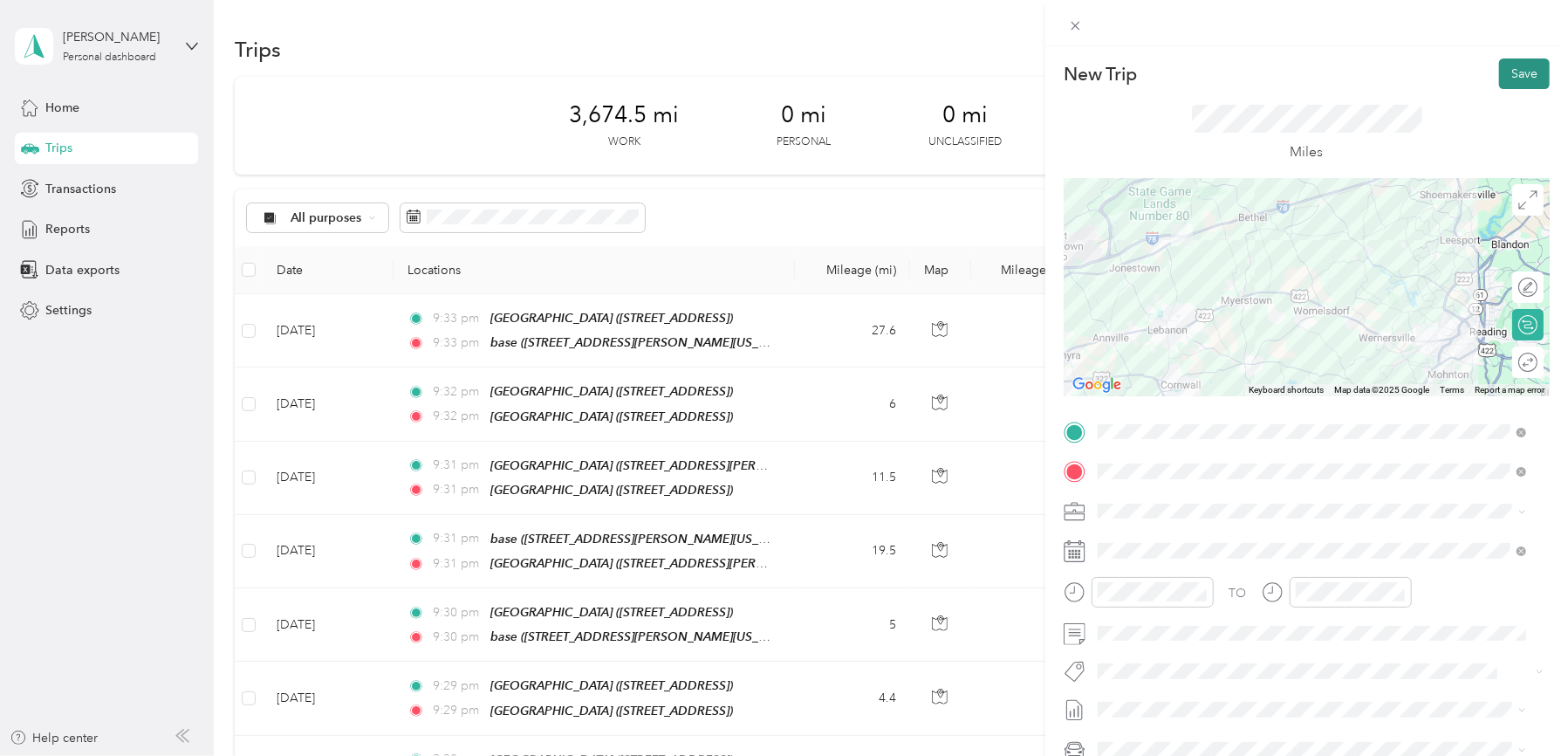 click on "Save" at bounding box center [1524, 73] 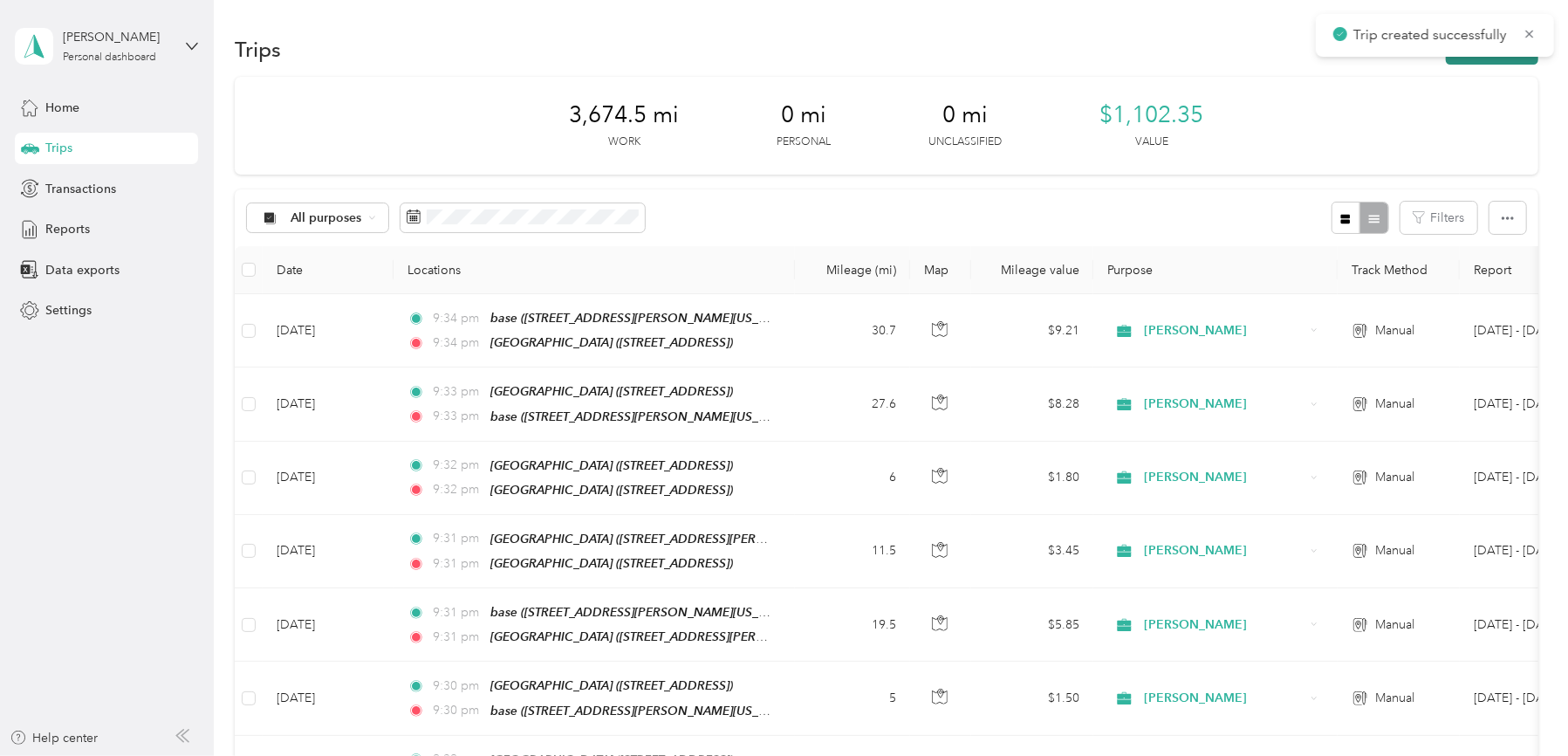 click on "New trip" at bounding box center (1492, 49) 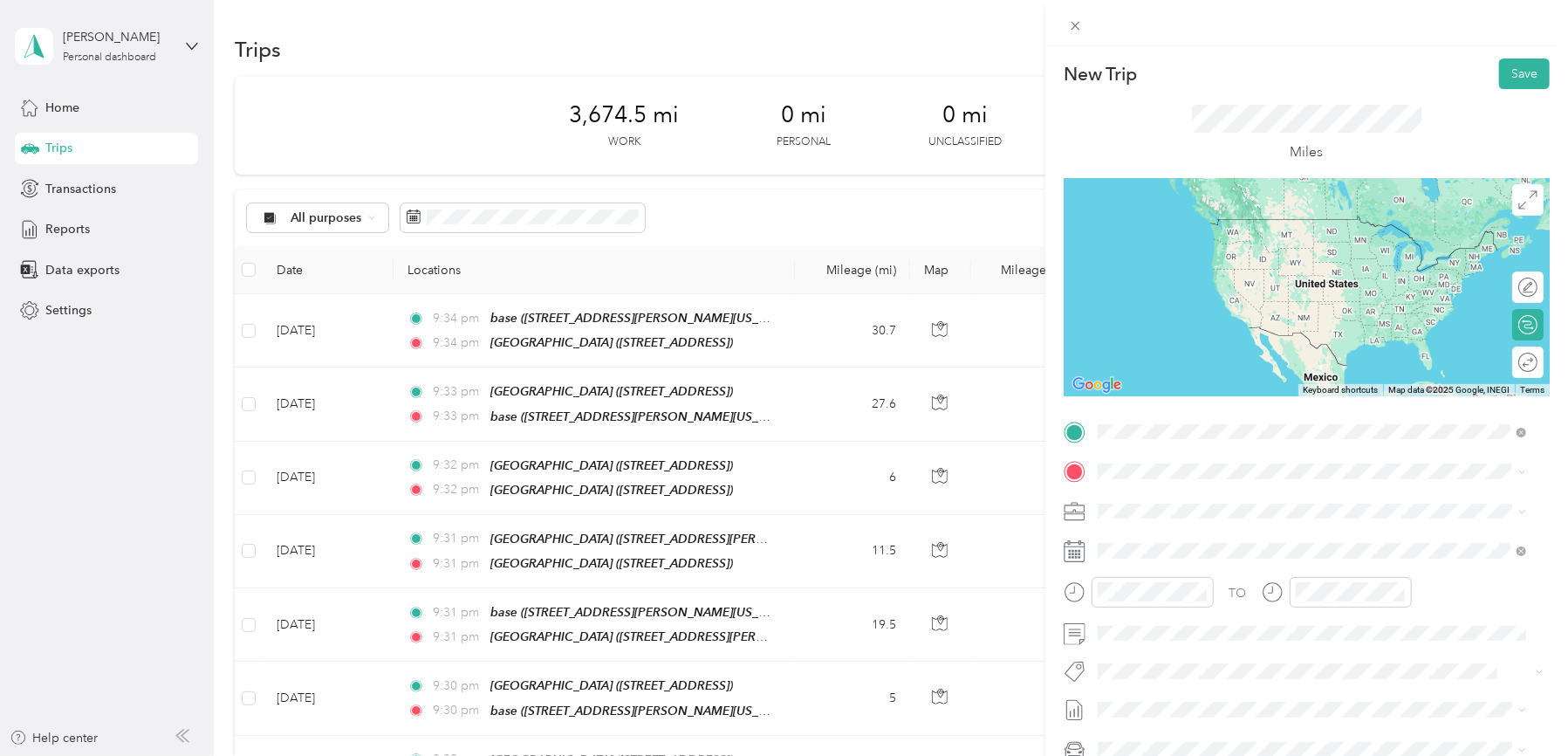 click on "Redners Warehouse Market" at bounding box center (1270, 626) 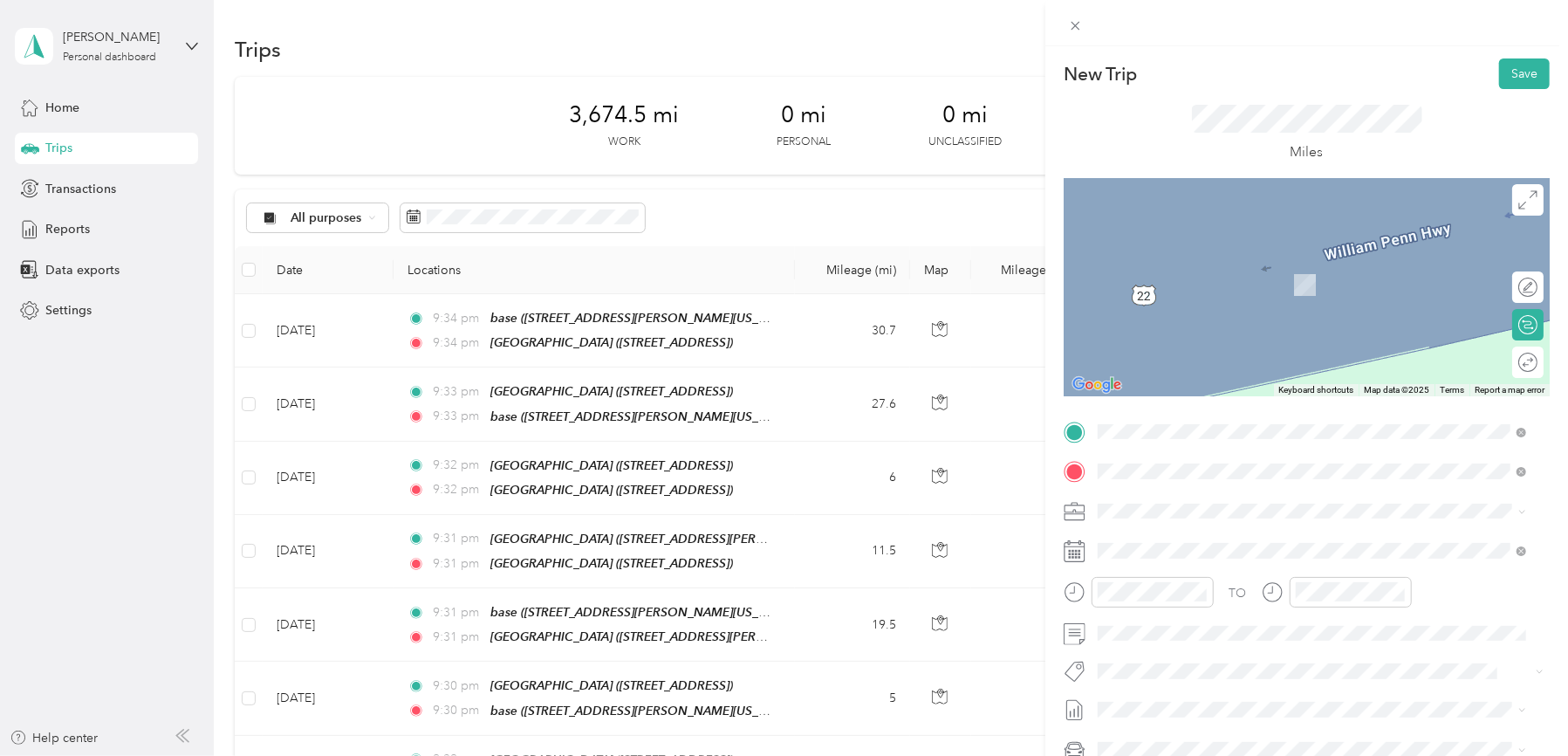 click on "[GEOGRAPHIC_DATA]" at bounding box center [1256, 660] 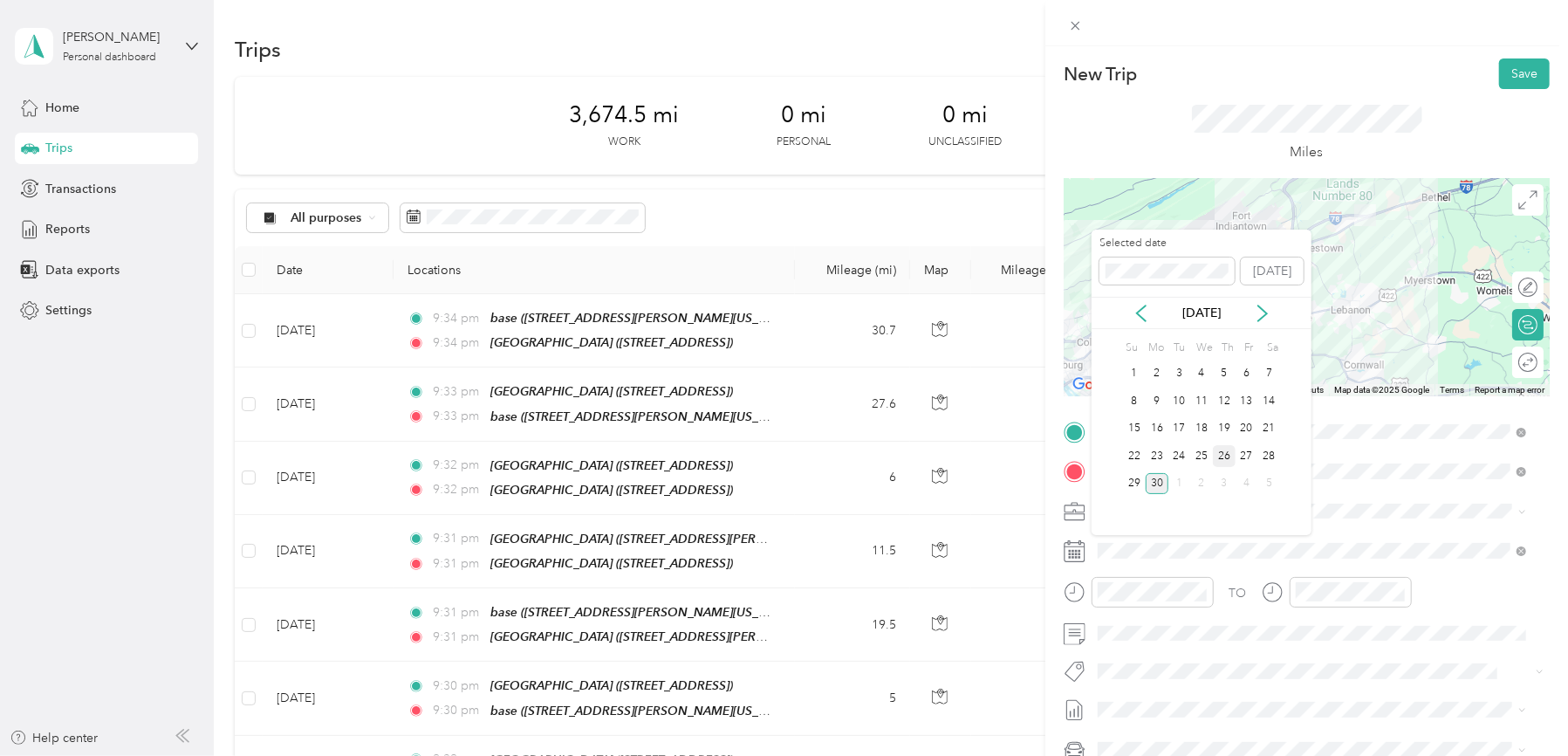 click on "26" at bounding box center [1224, 456] 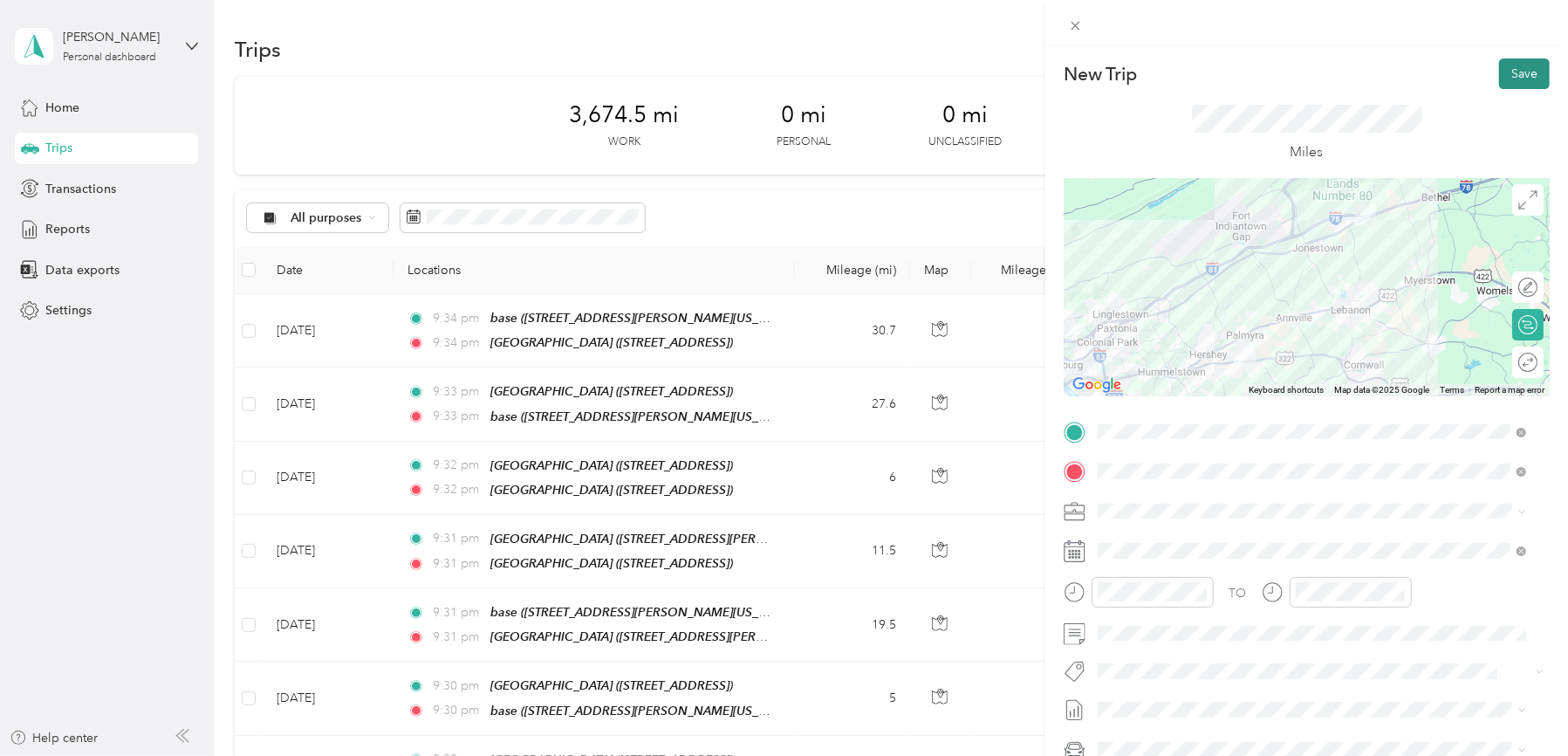 click on "Save" at bounding box center (1524, 73) 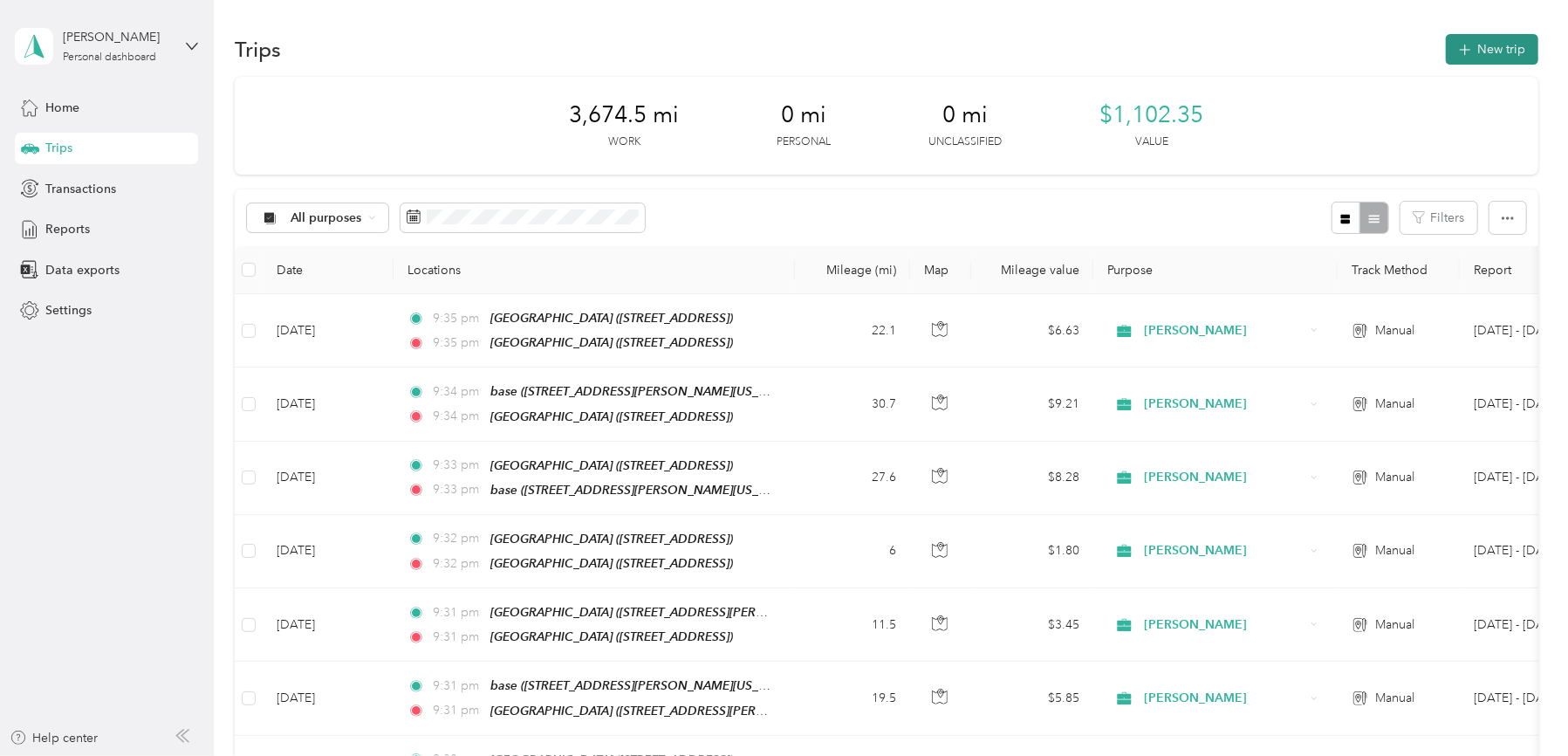 click on "New trip" at bounding box center [1492, 49] 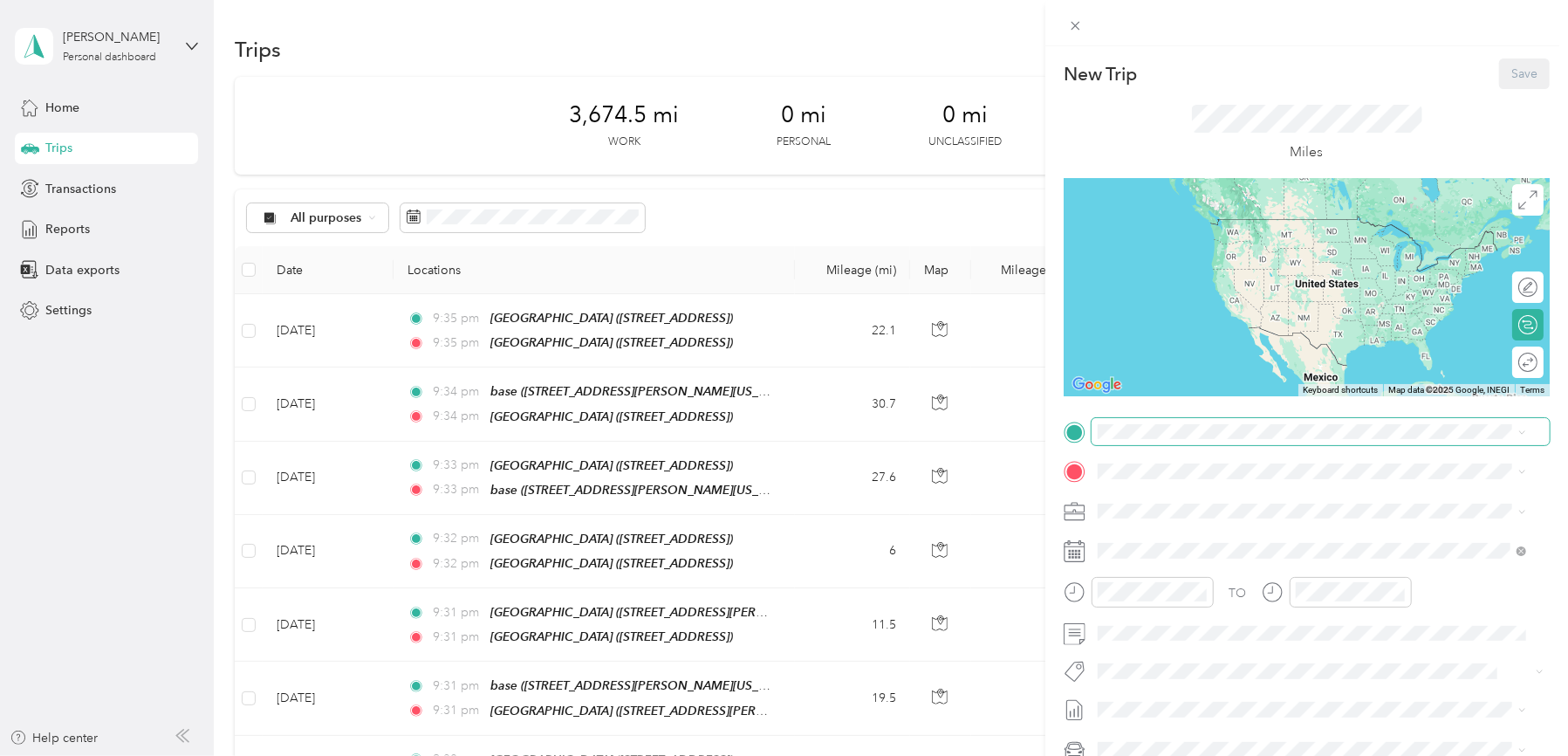 click at bounding box center (1320, 432) 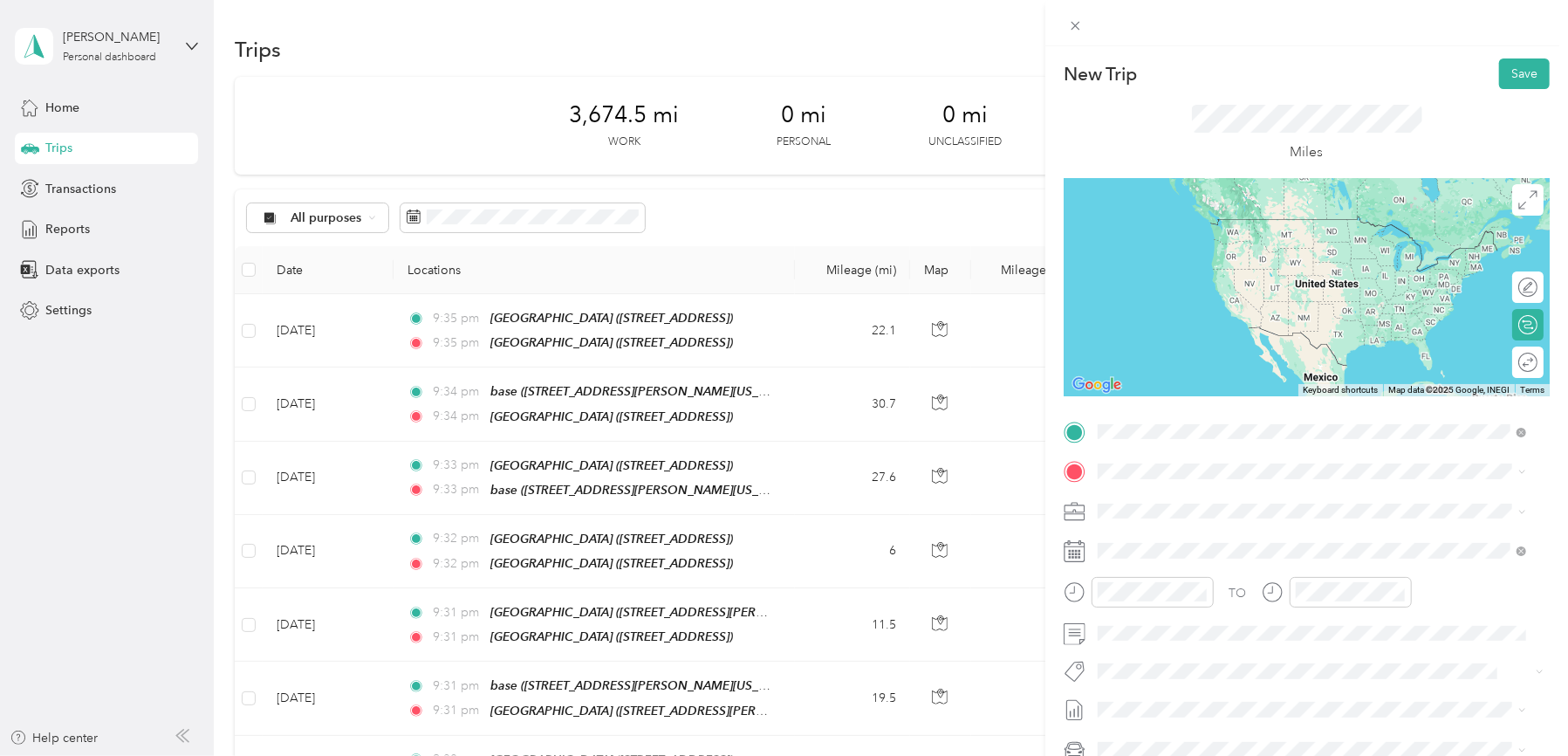 click on "[GEOGRAPHIC_DATA]" at bounding box center (1256, 620) 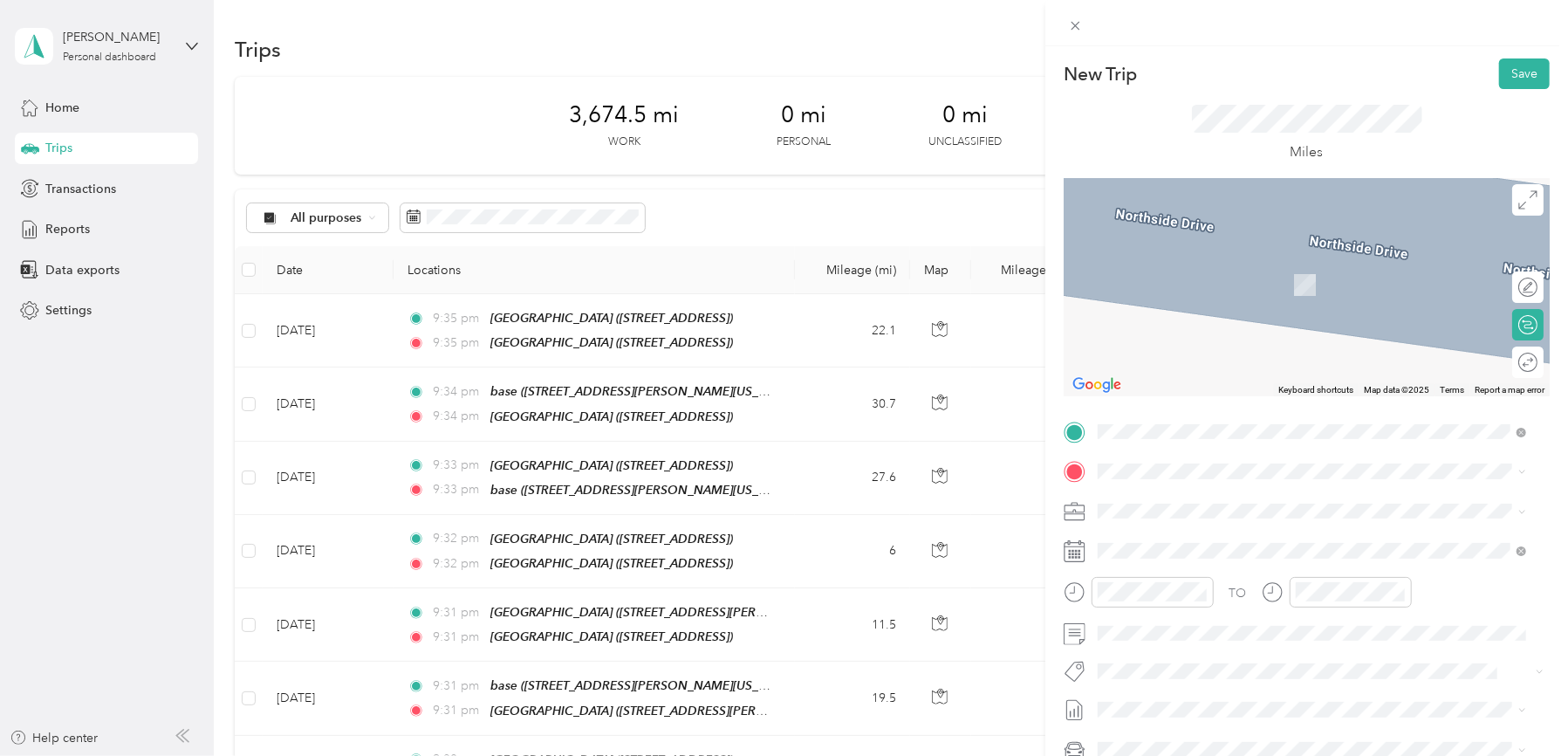 click on "[STREET_ADDRESS]" at bounding box center [1186, 564] 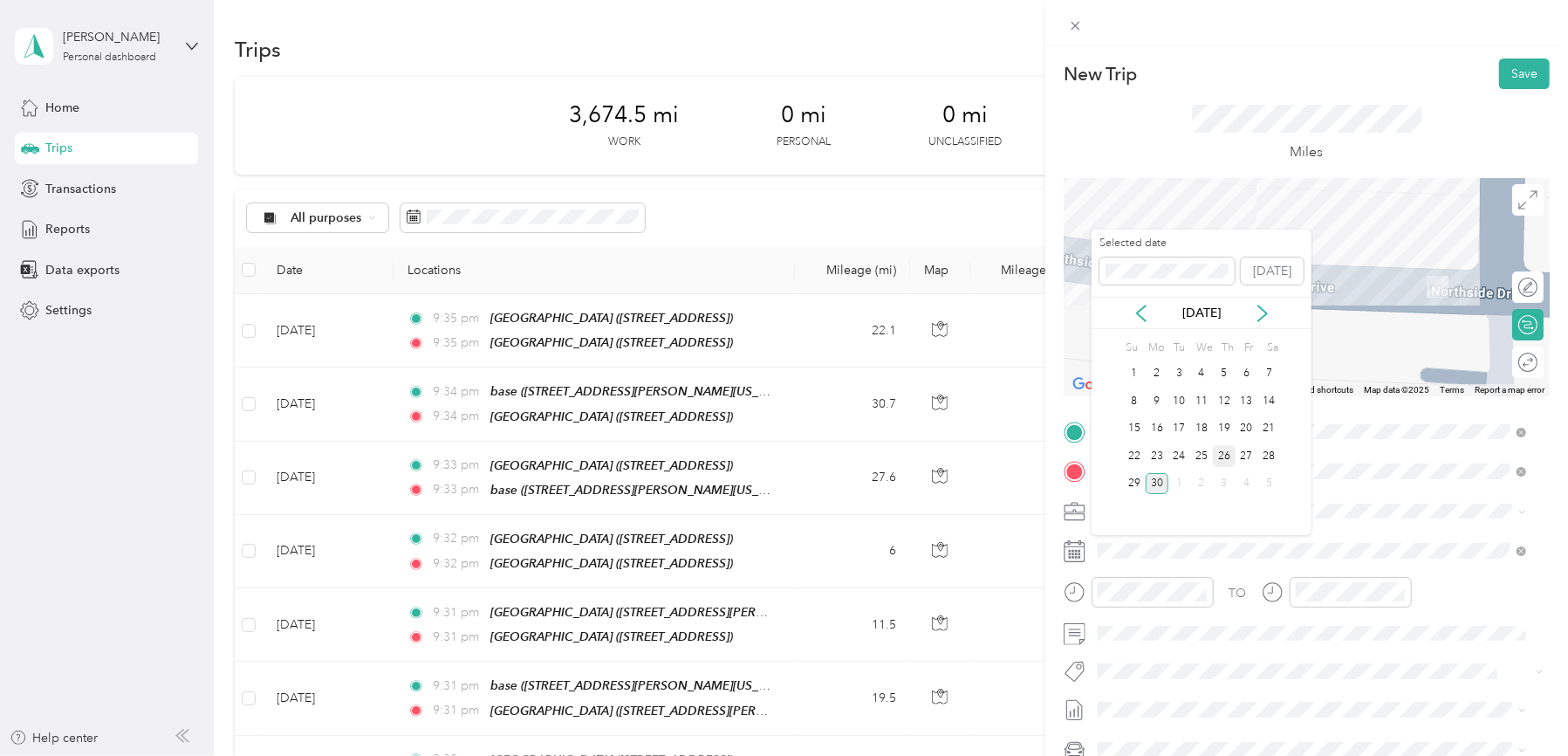 click on "26" at bounding box center (1224, 456) 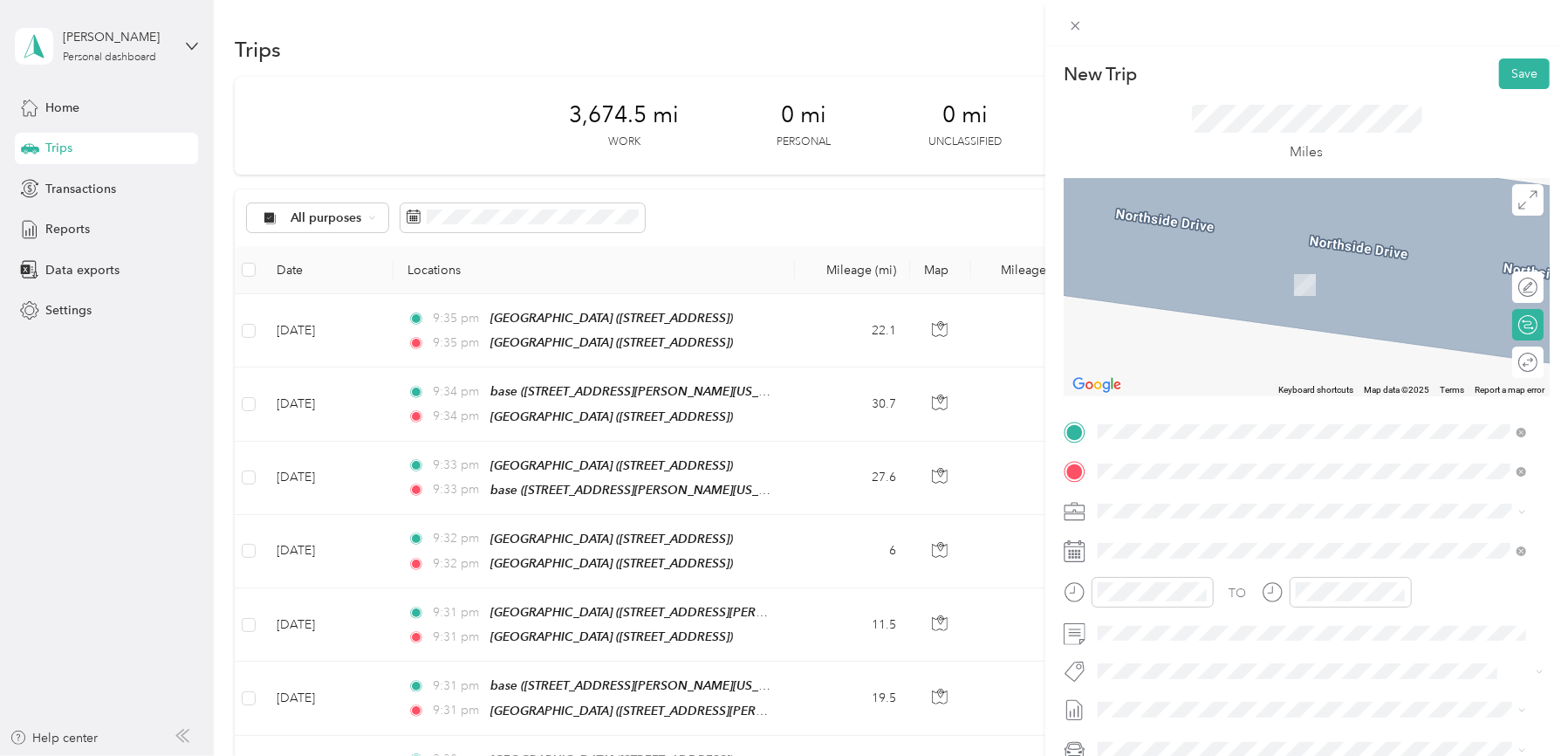 click on "Redners Warehouse Market" at bounding box center (1270, 599) 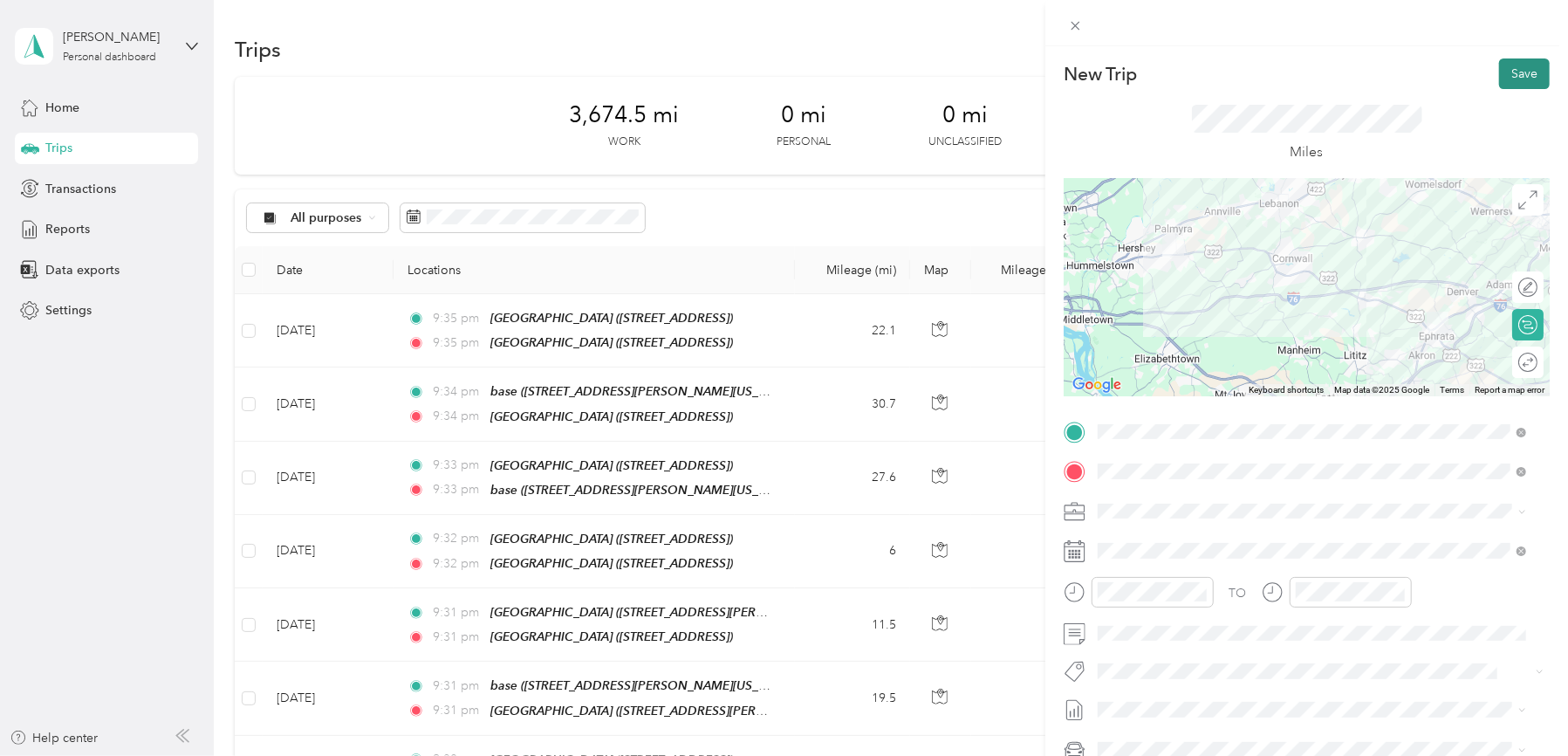 click on "Save" at bounding box center (1524, 73) 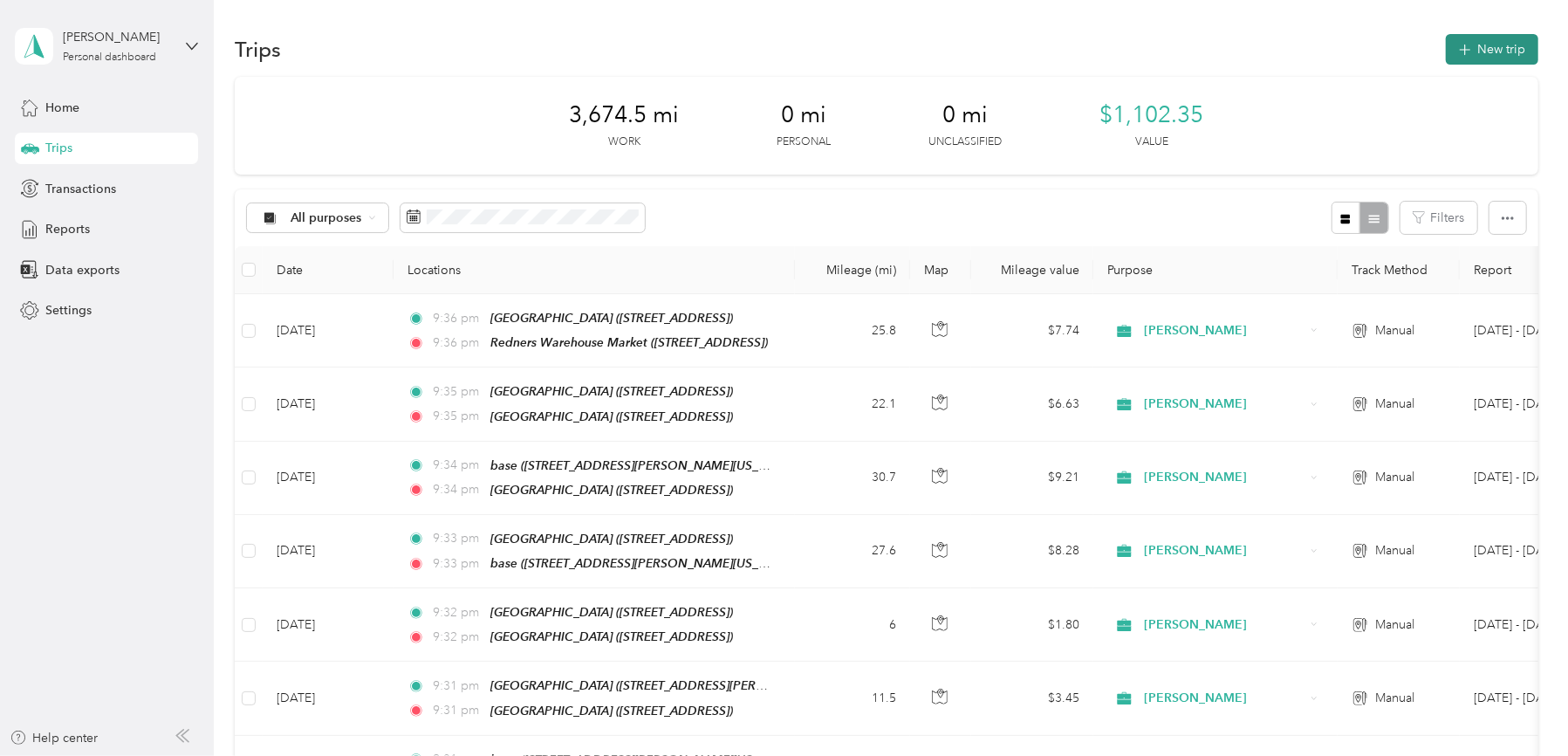 click on "New trip" at bounding box center (1492, 49) 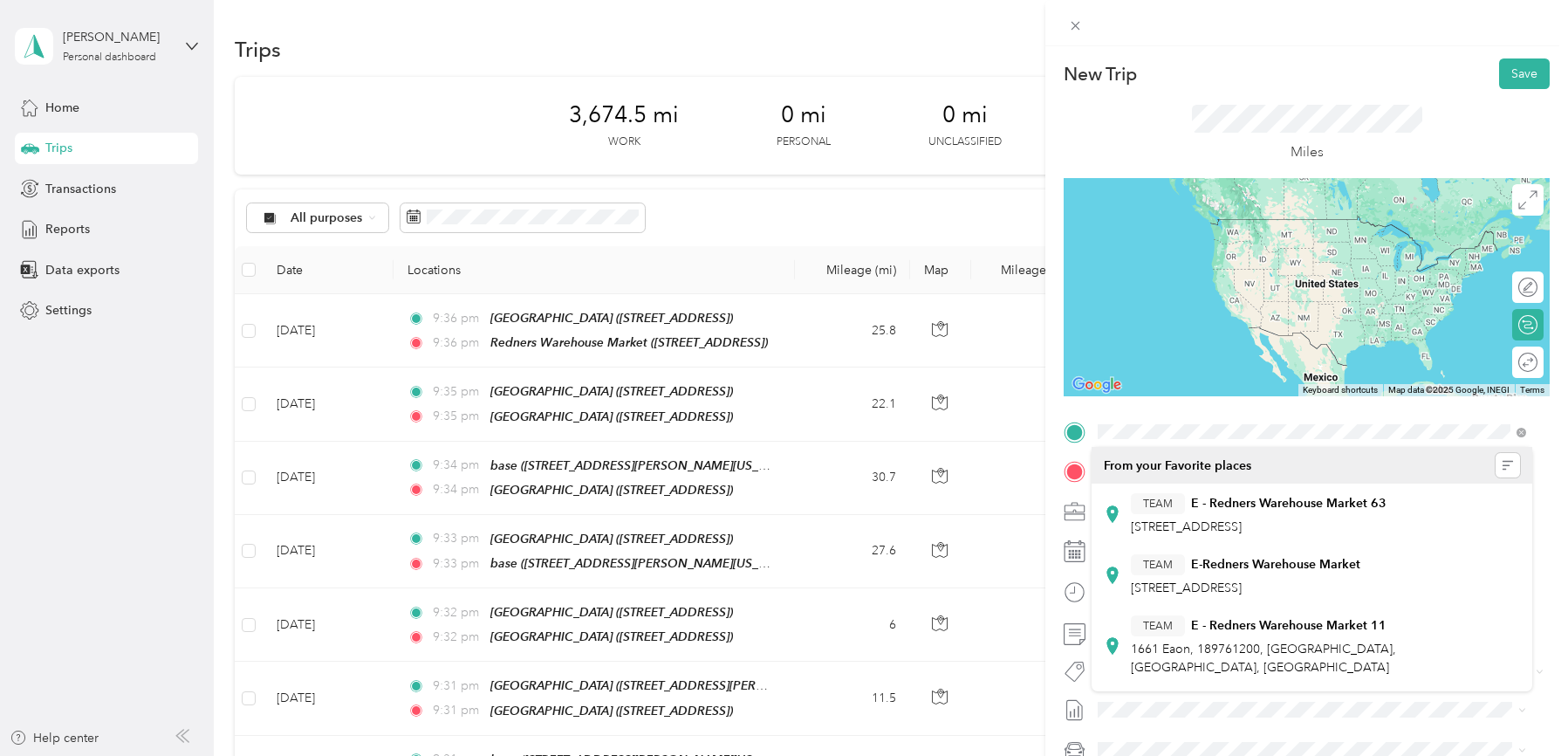 scroll, scrollTop: 0, scrollLeft: 0, axis: both 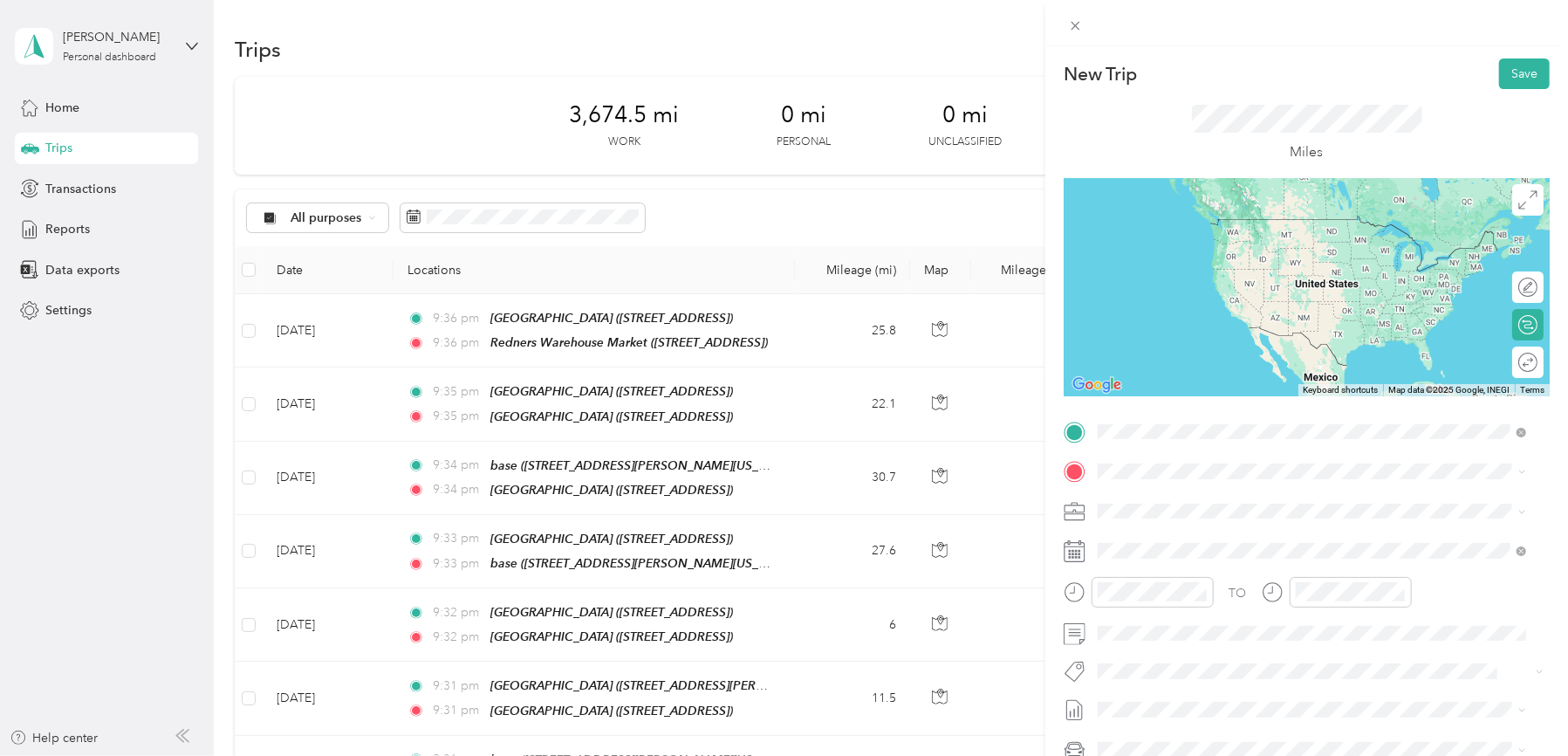 click on "Redners Warehouse Market" at bounding box center (1270, 559) 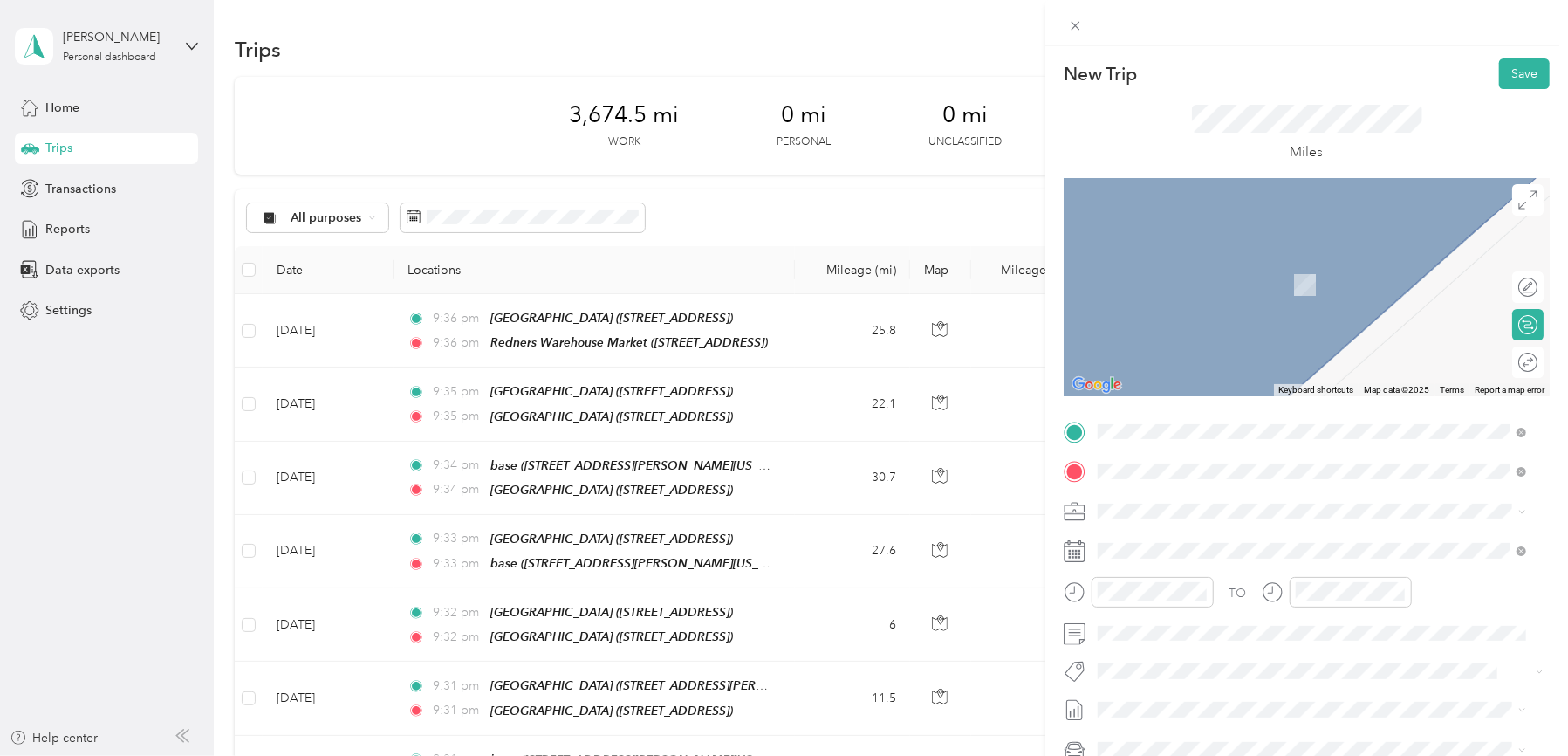 click on "base [STREET_ADDRESS][PERSON_NAME][US_STATE]" at bounding box center [1266, 551] 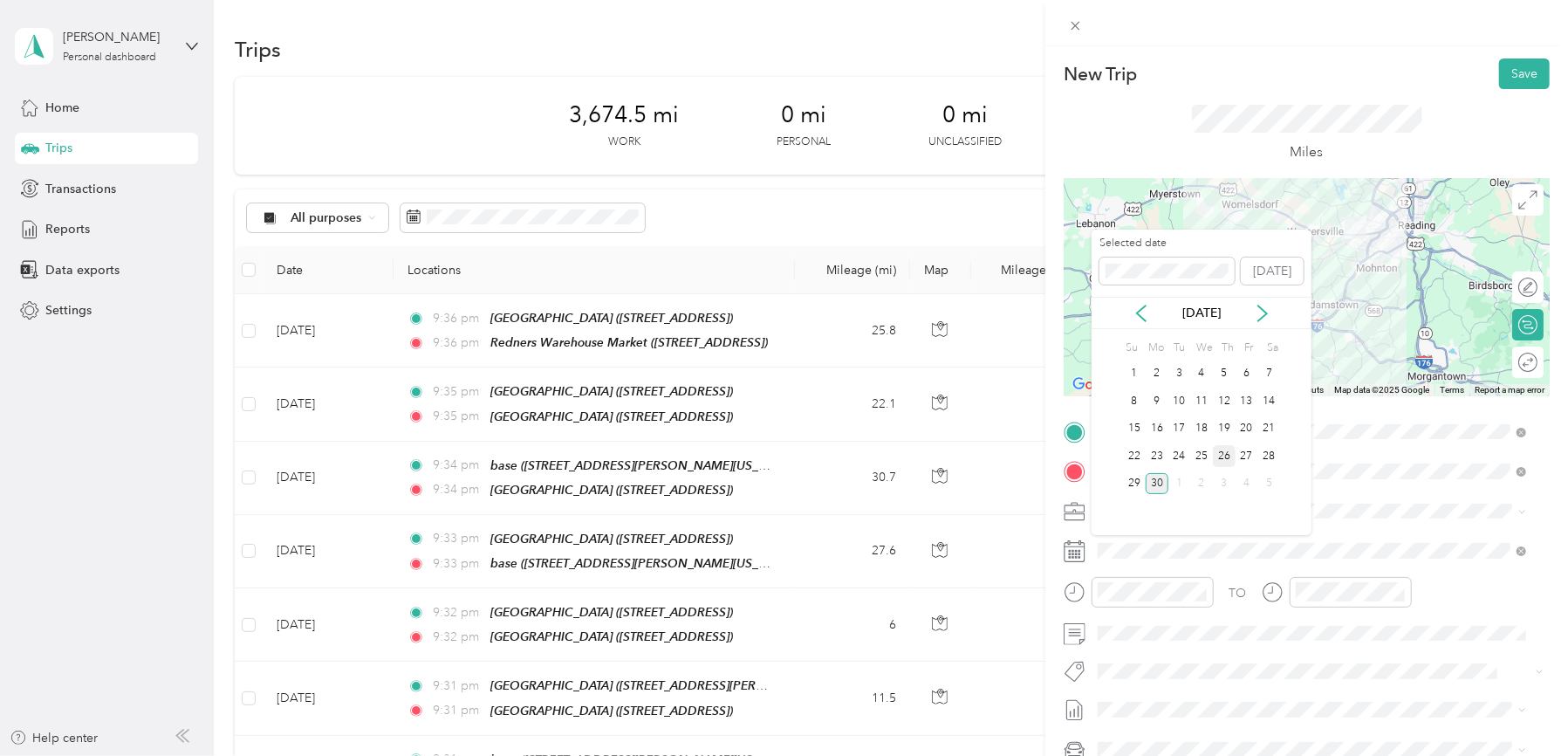 click on "26" at bounding box center [1224, 456] 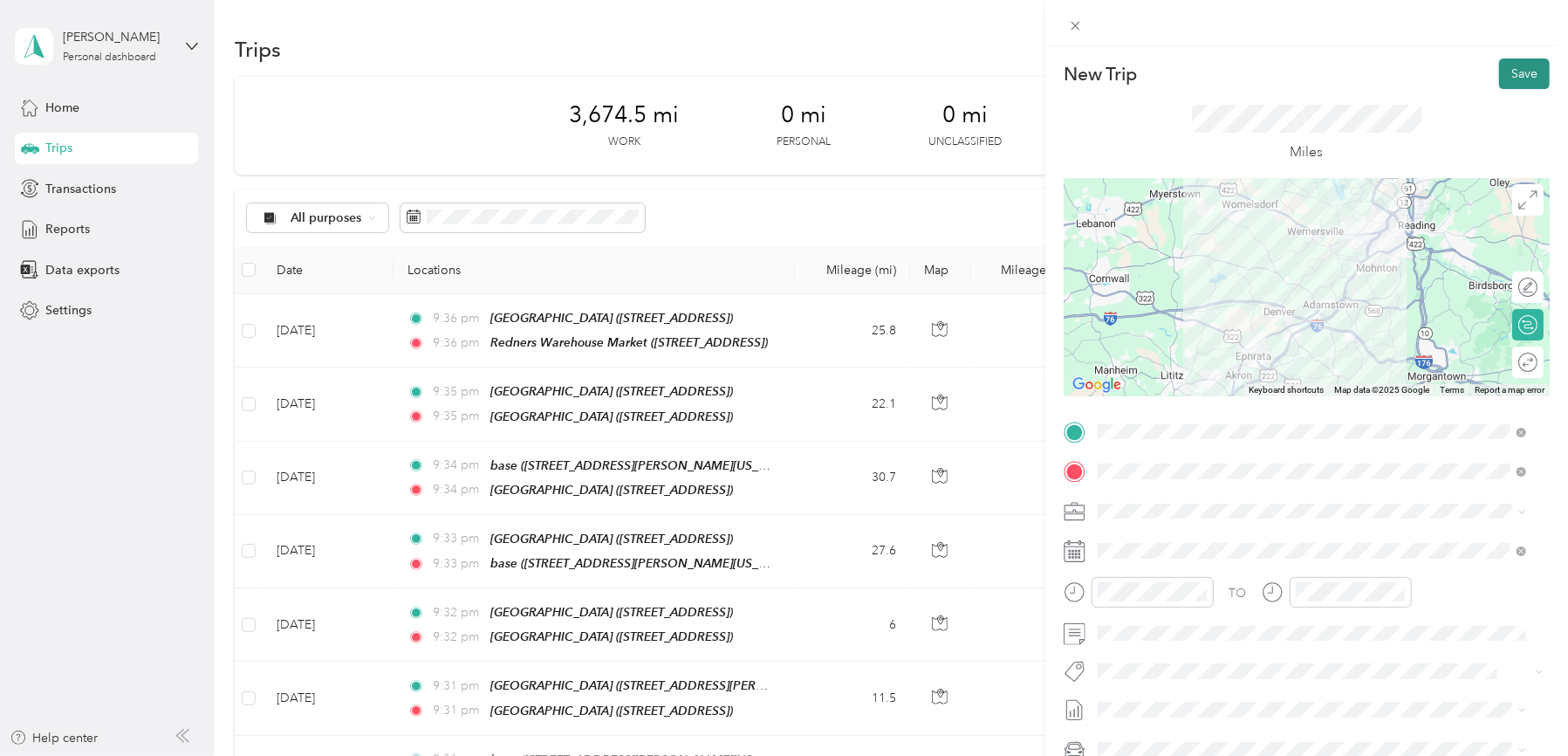 click on "Save" at bounding box center [1524, 73] 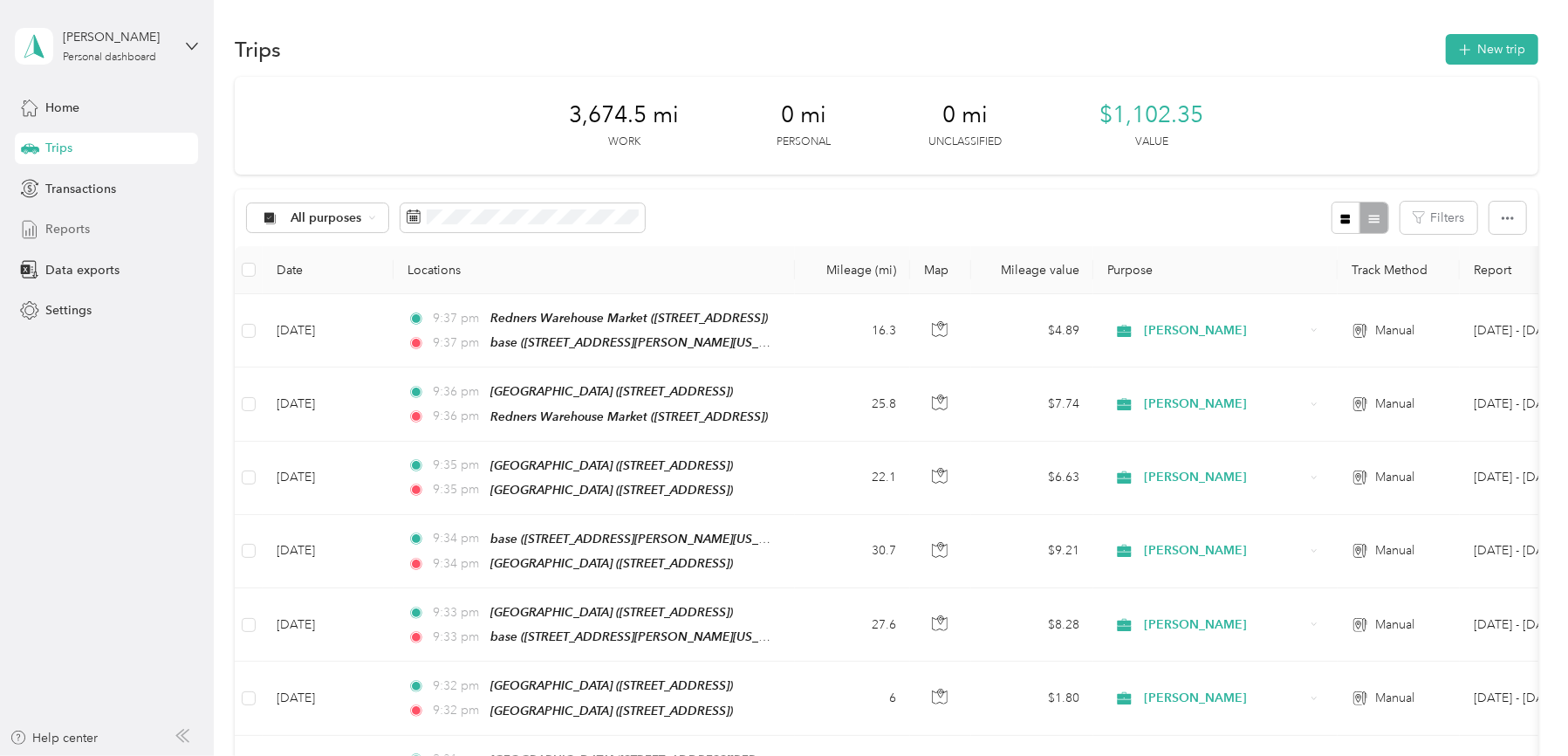 click on "Reports" at bounding box center (67, 229) 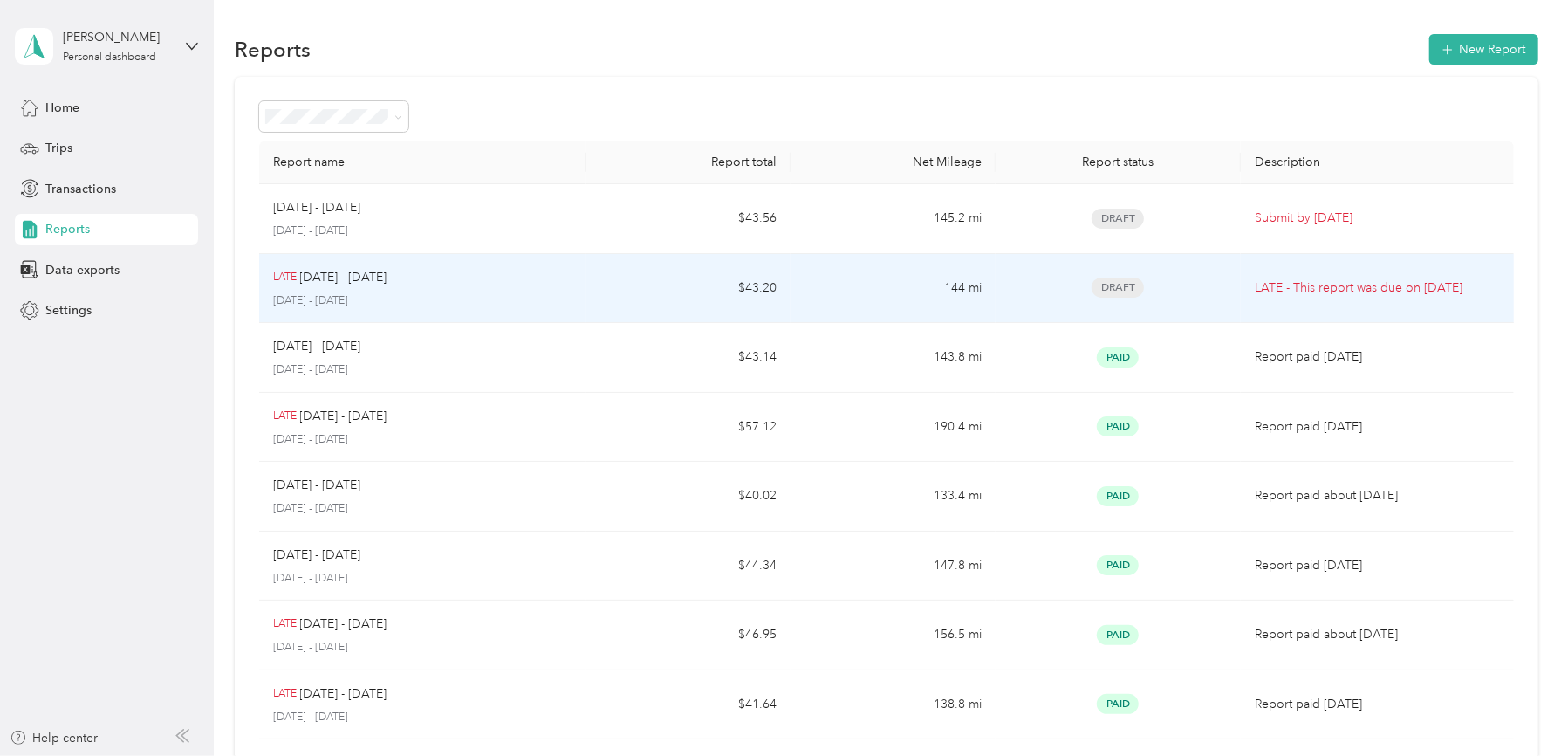 click on "LATE Jun 1 - 15, 2025 June 1 - 15, 2025" at bounding box center (422, 288) 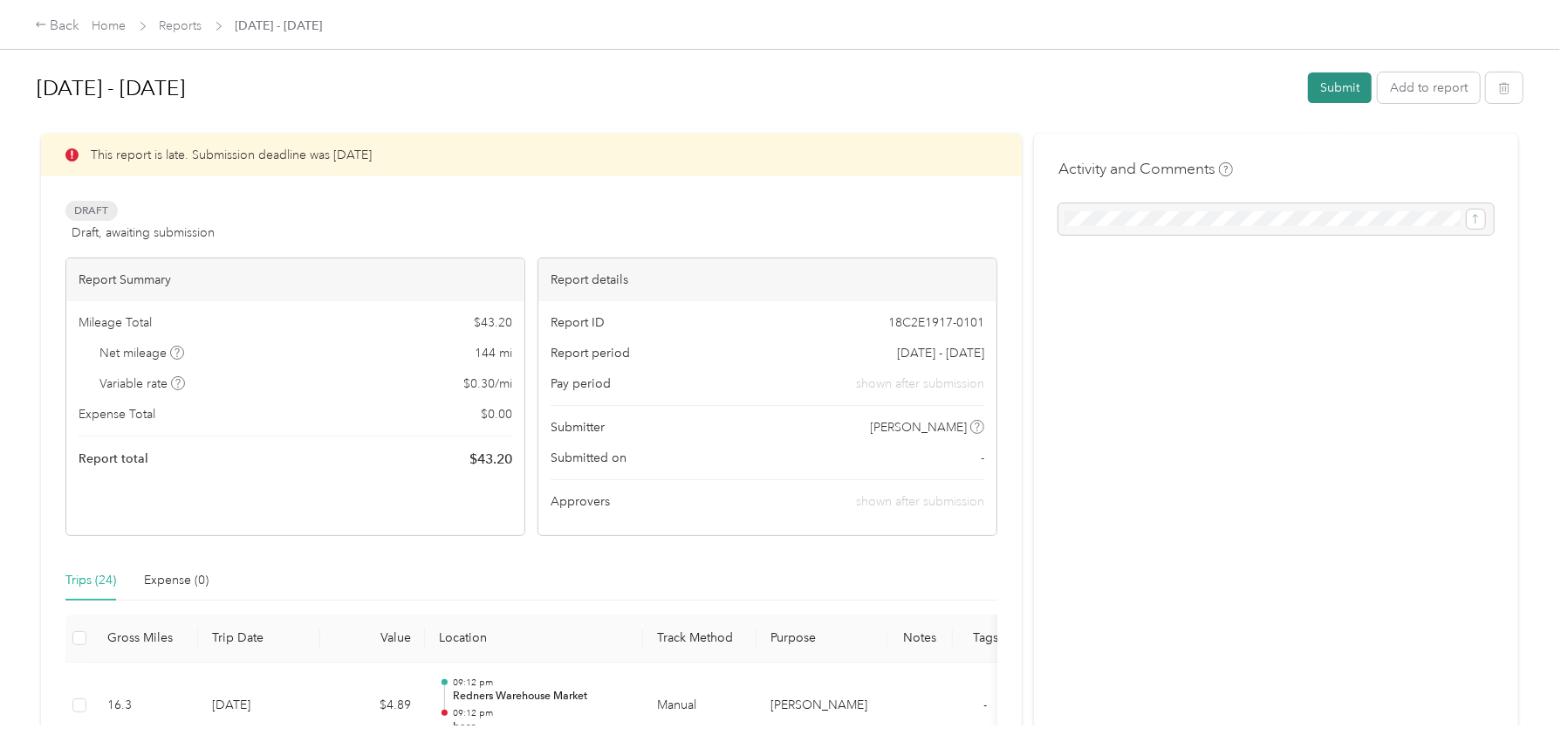 click on "Submit" at bounding box center (1339, 87) 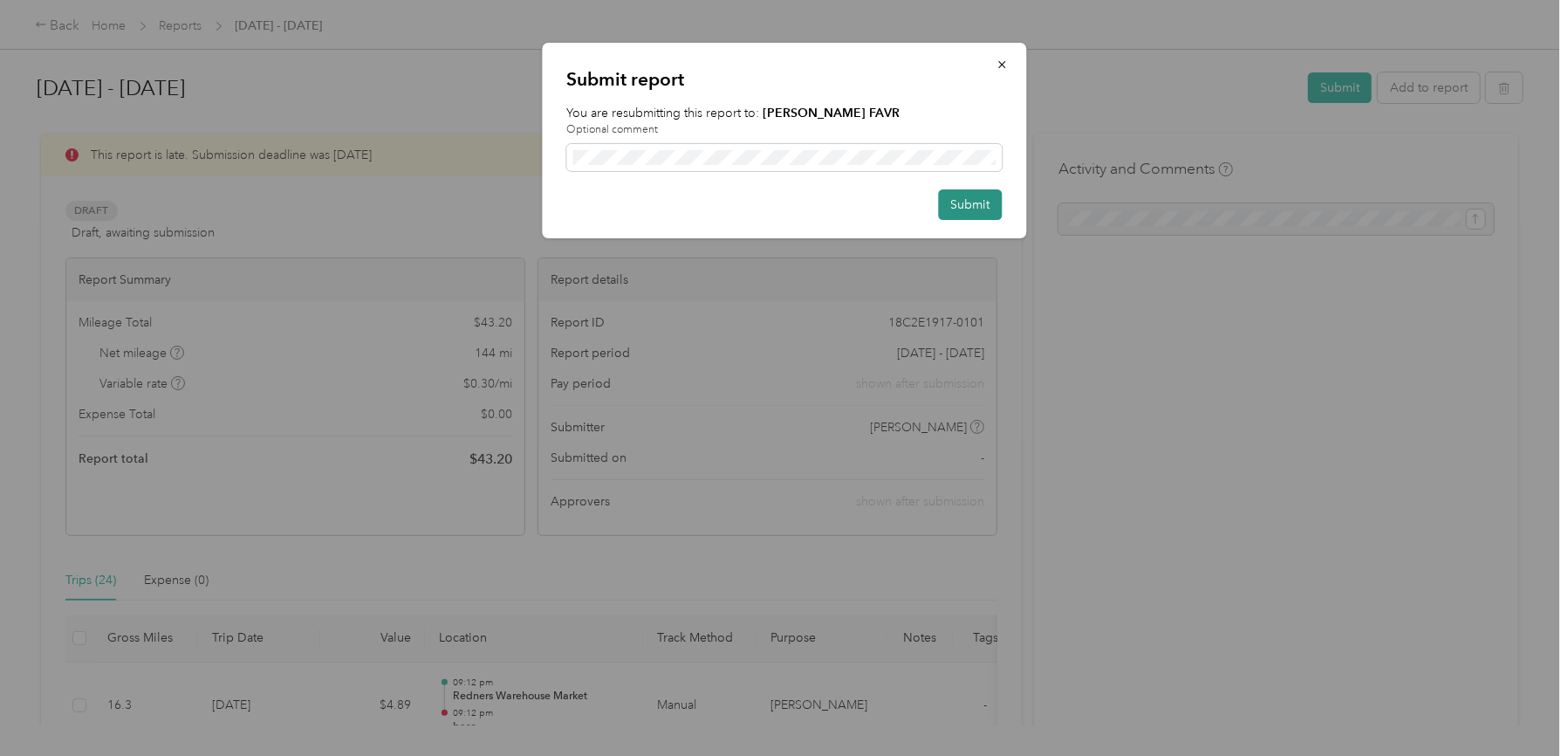 click on "Submit" at bounding box center (969, 204) 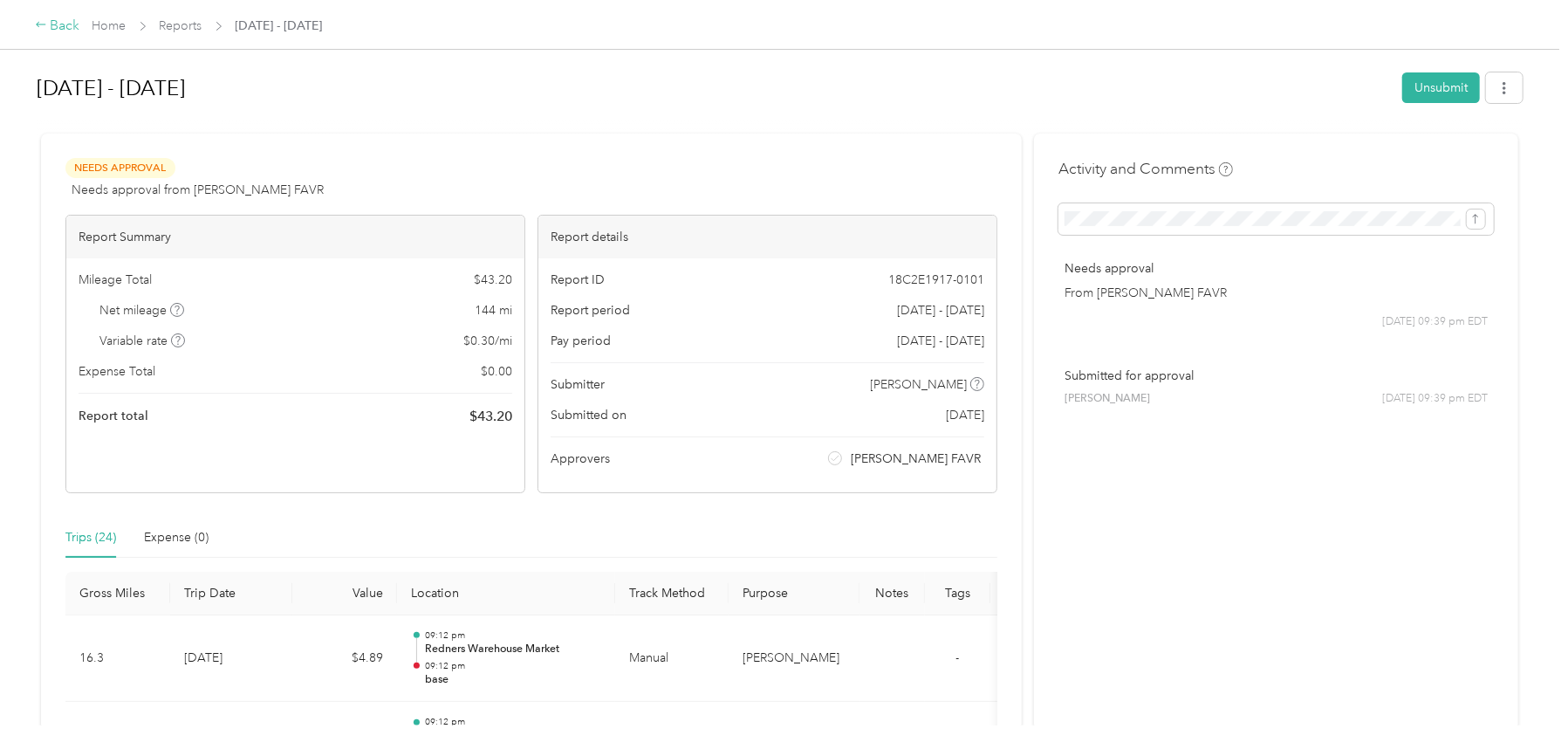 click on "Back" at bounding box center [58, 26] 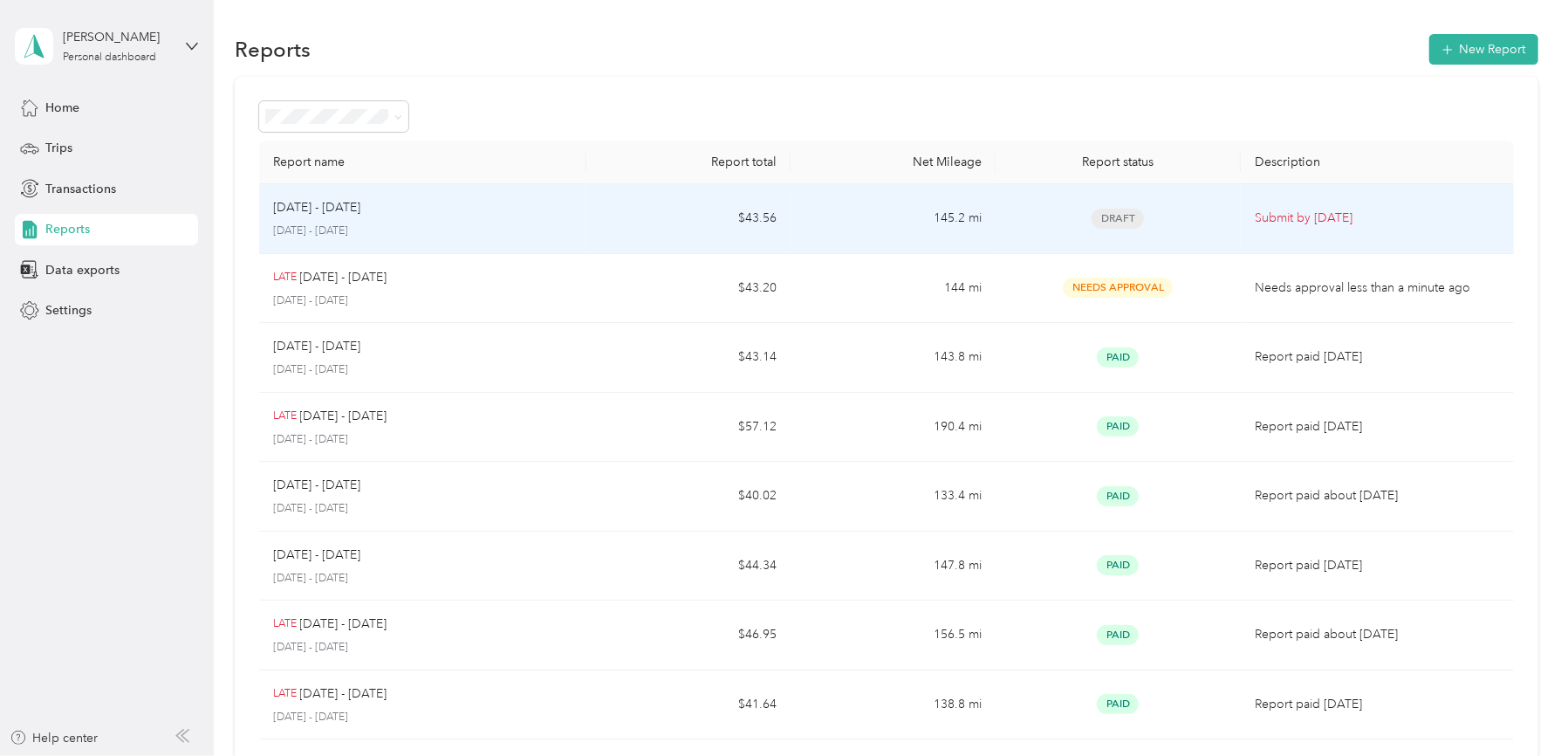 click on "[DATE] - [DATE]" at bounding box center [422, 208] 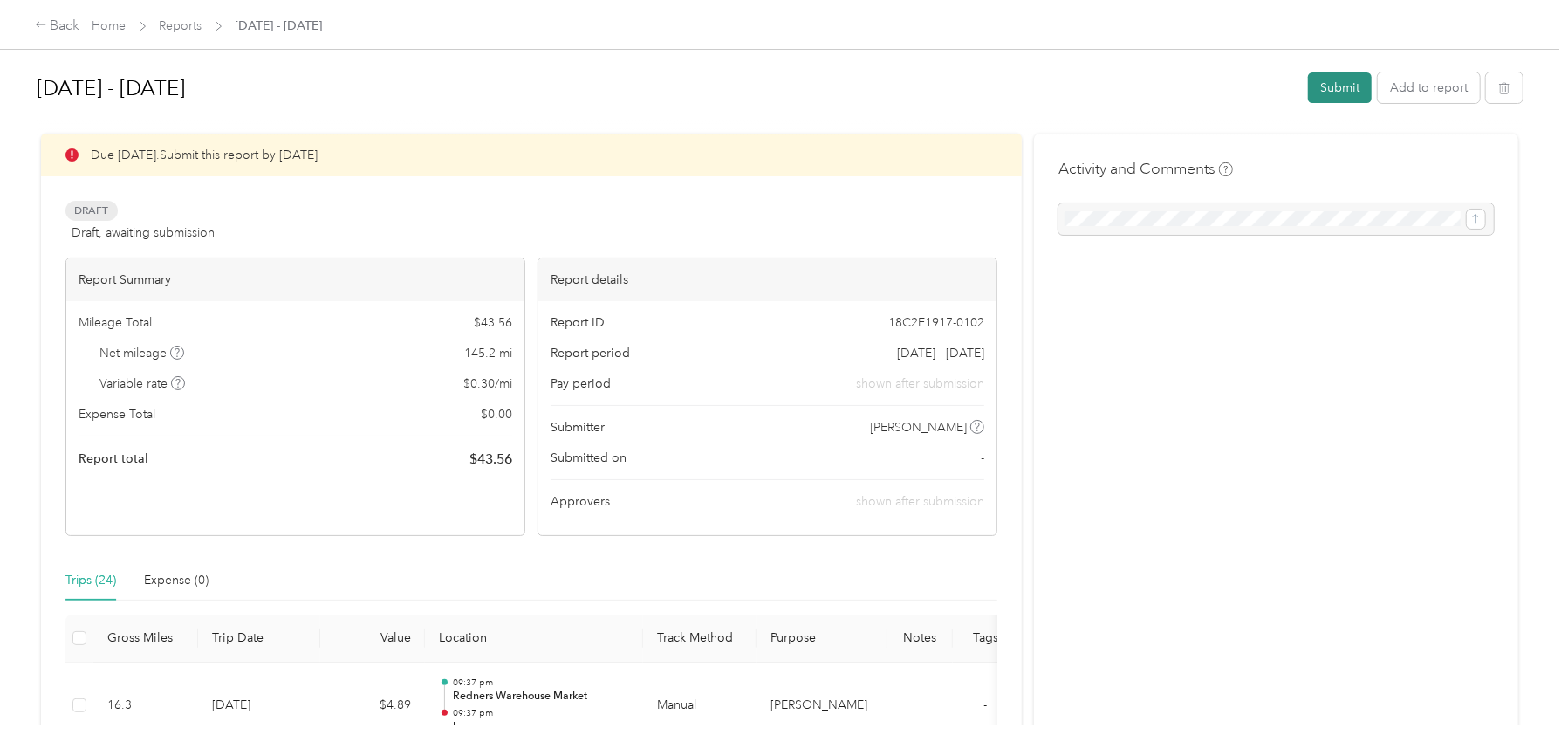 click on "Submit" at bounding box center [1339, 87] 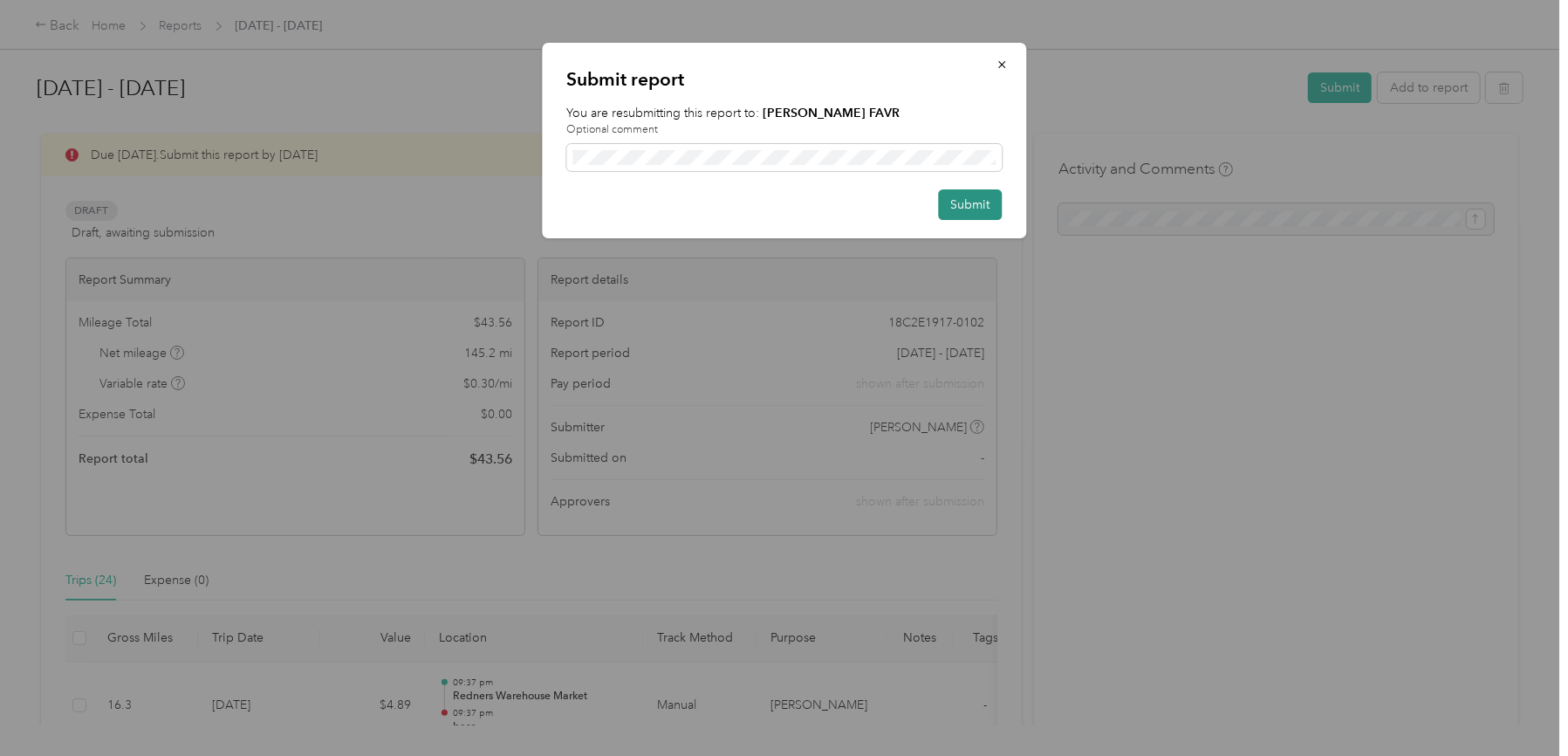 click on "Submit" at bounding box center (969, 204) 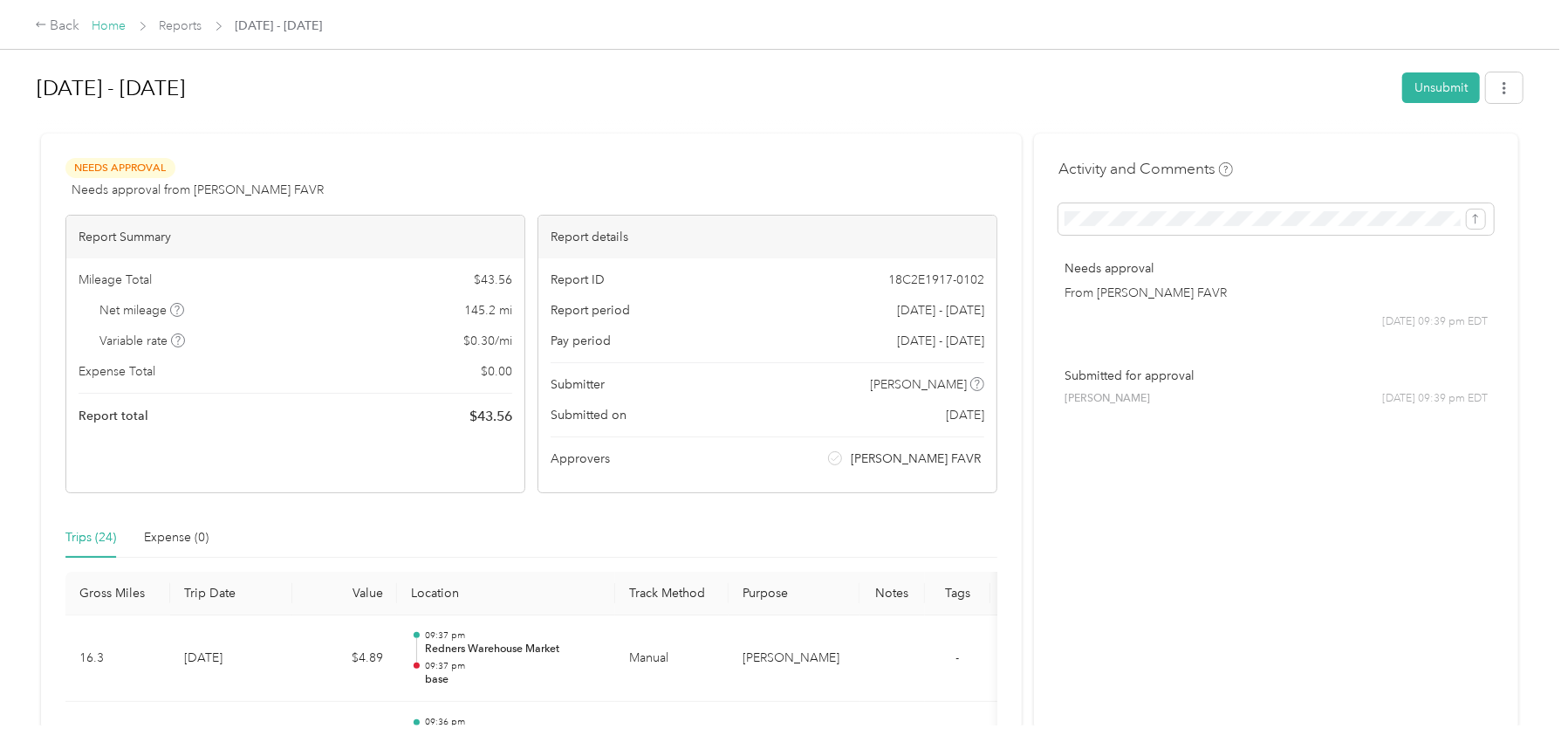 click on "Home" at bounding box center (109, 25) 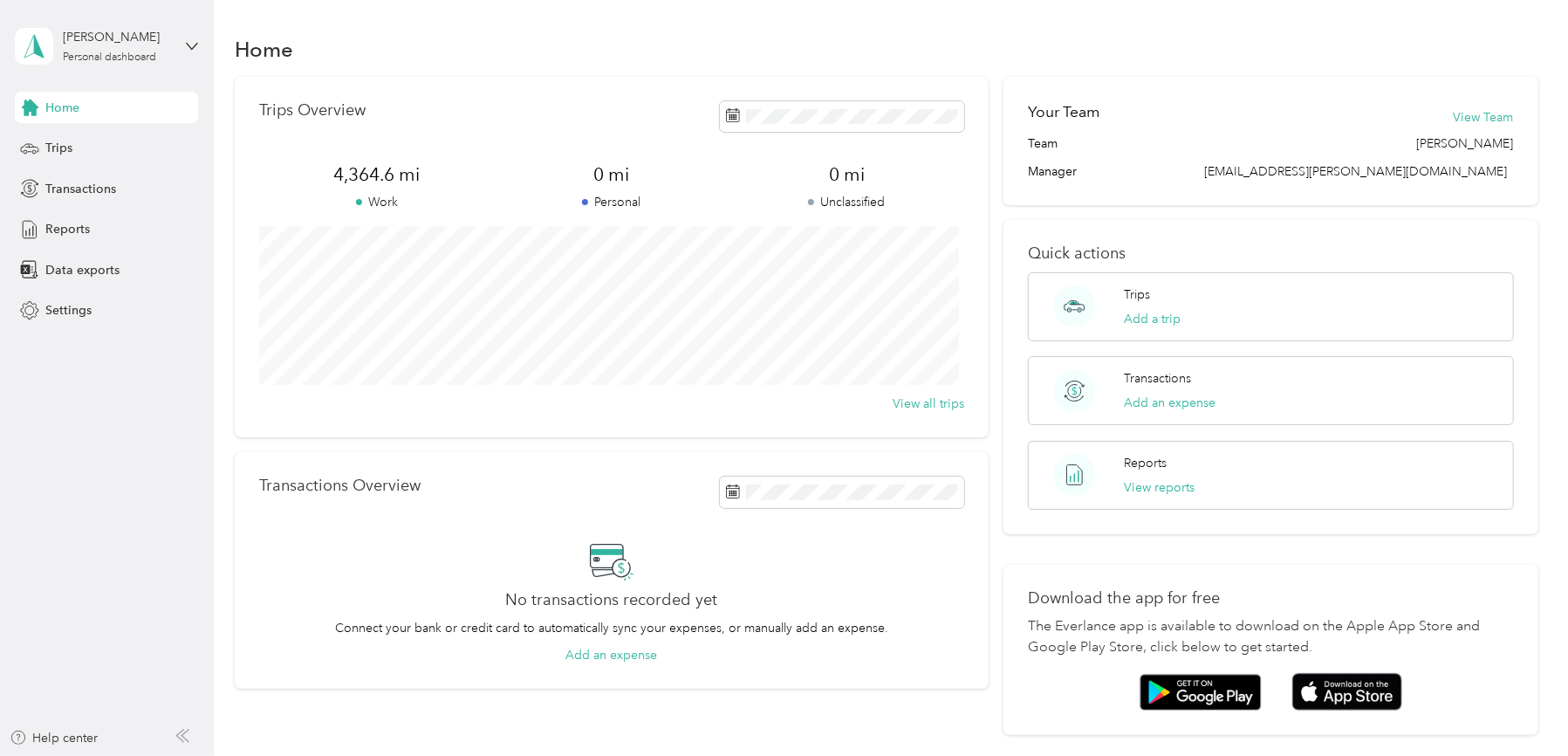 click on "Home" at bounding box center [62, 107] 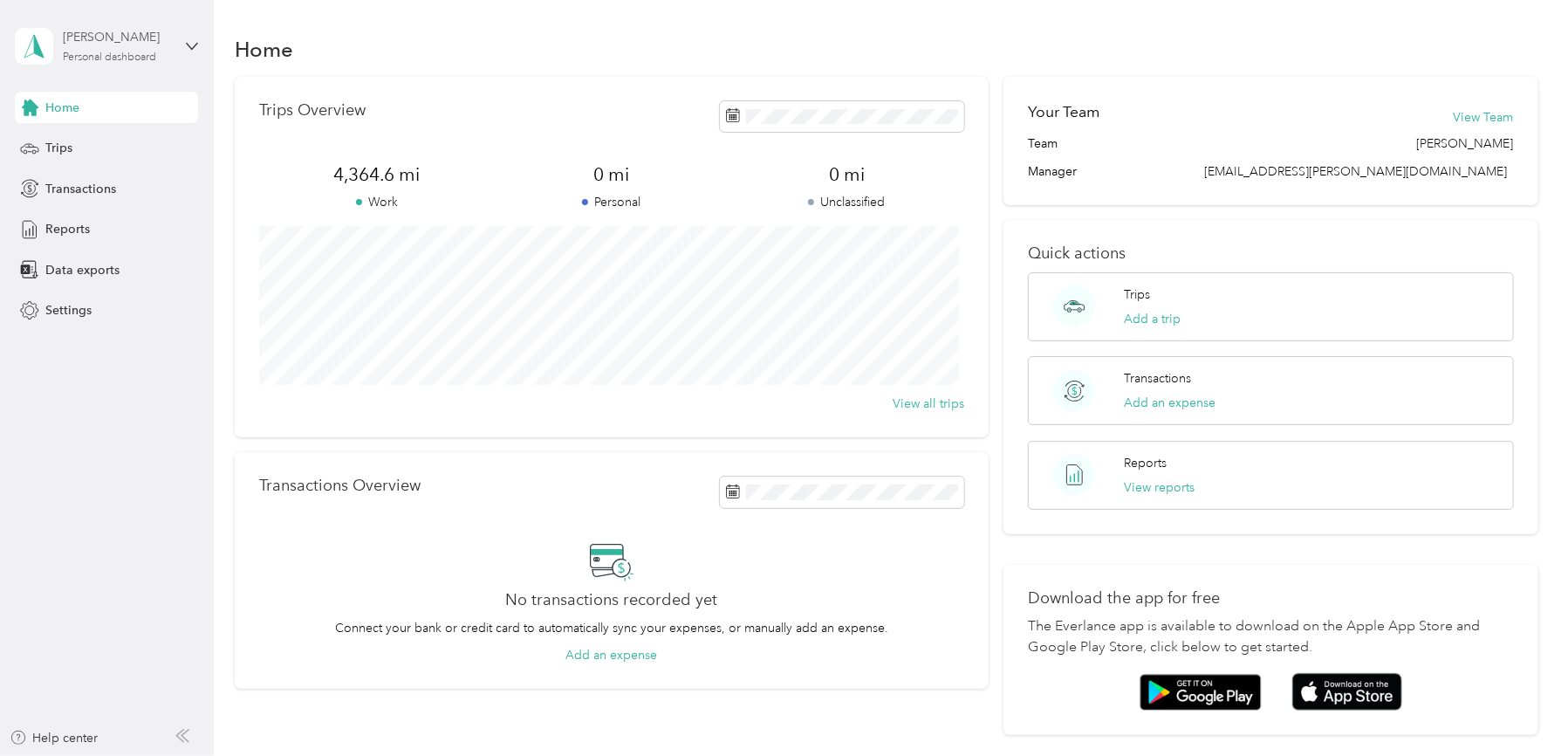 click on "[PERSON_NAME] Personal dashboard" at bounding box center (117, 45) 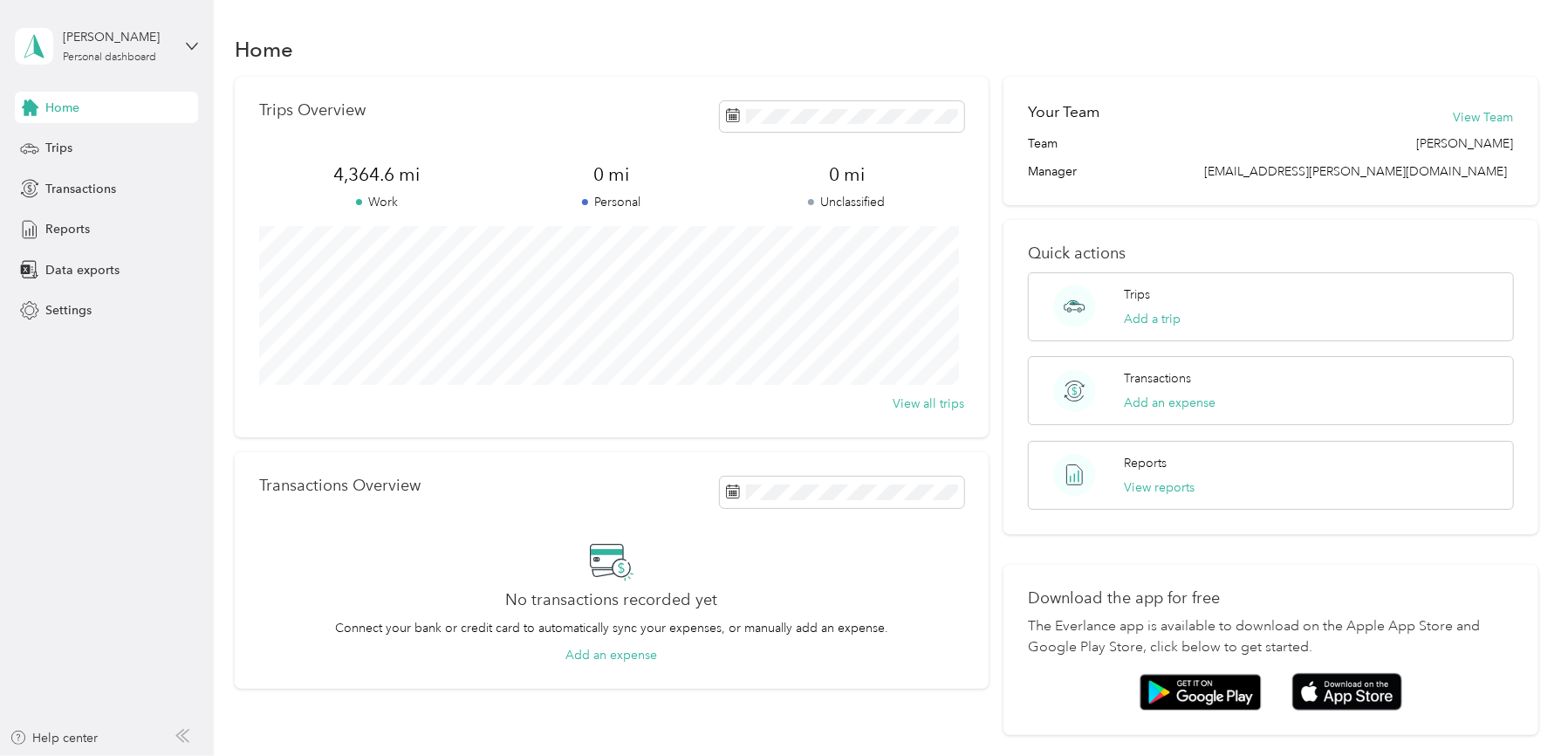 click on "Log out" at bounding box center (64, 137) 